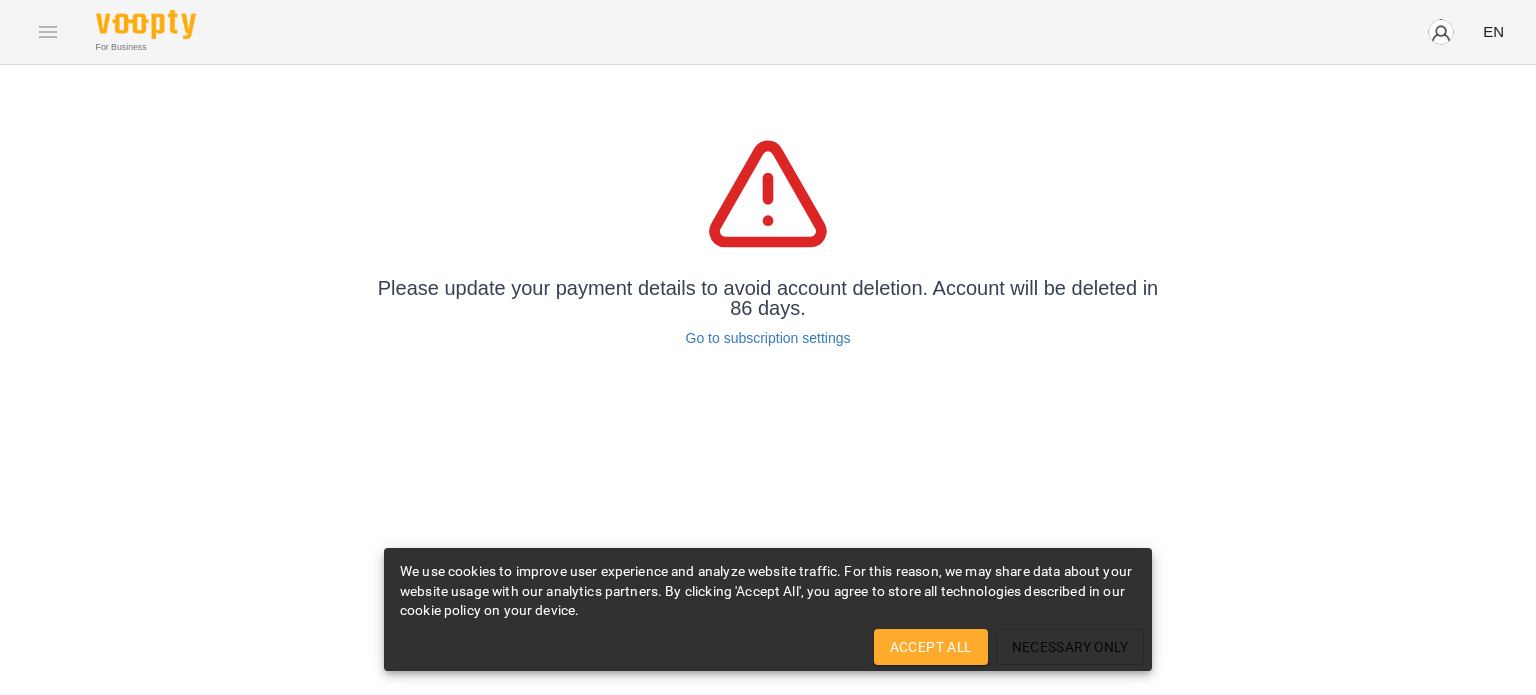scroll, scrollTop: 0, scrollLeft: 0, axis: both 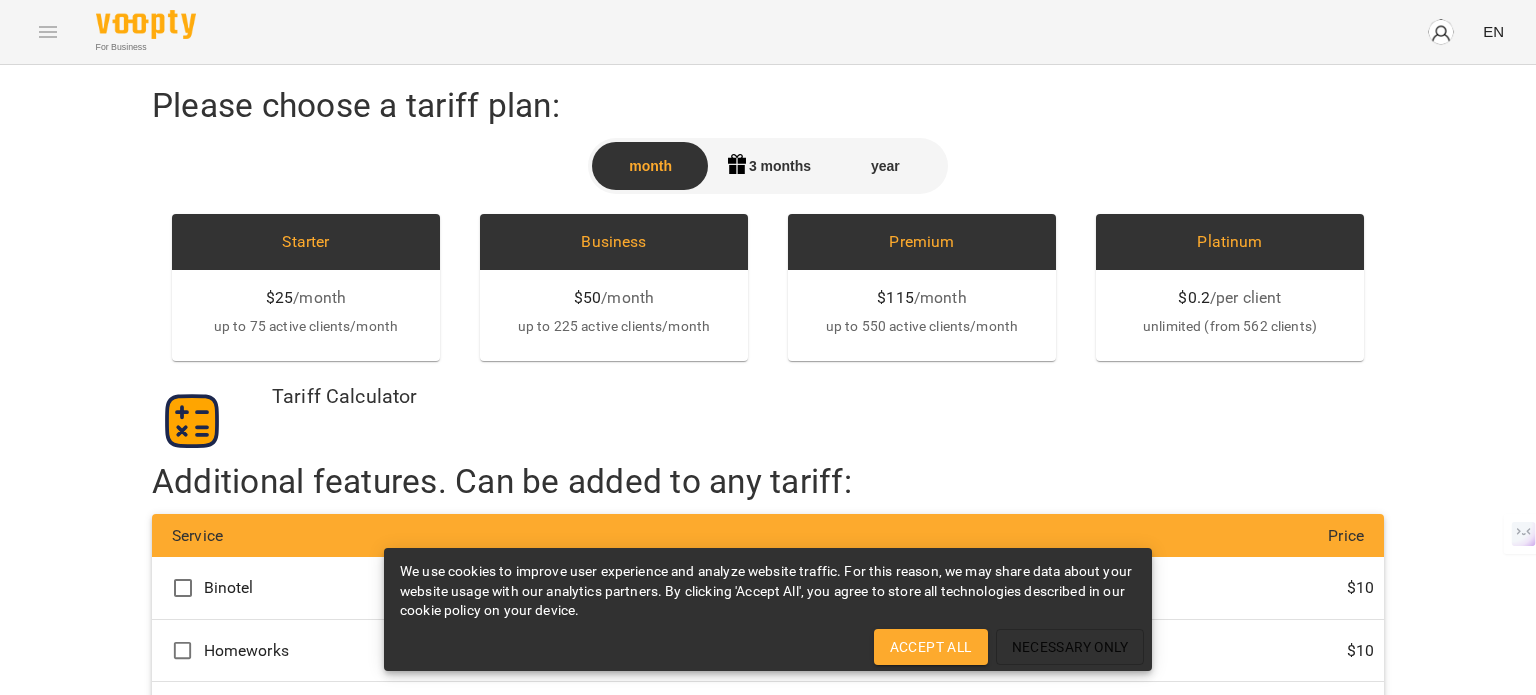 drag, startPoint x: 956, startPoint y: 649, endPoint x: 960, endPoint y: 635, distance: 14.56022 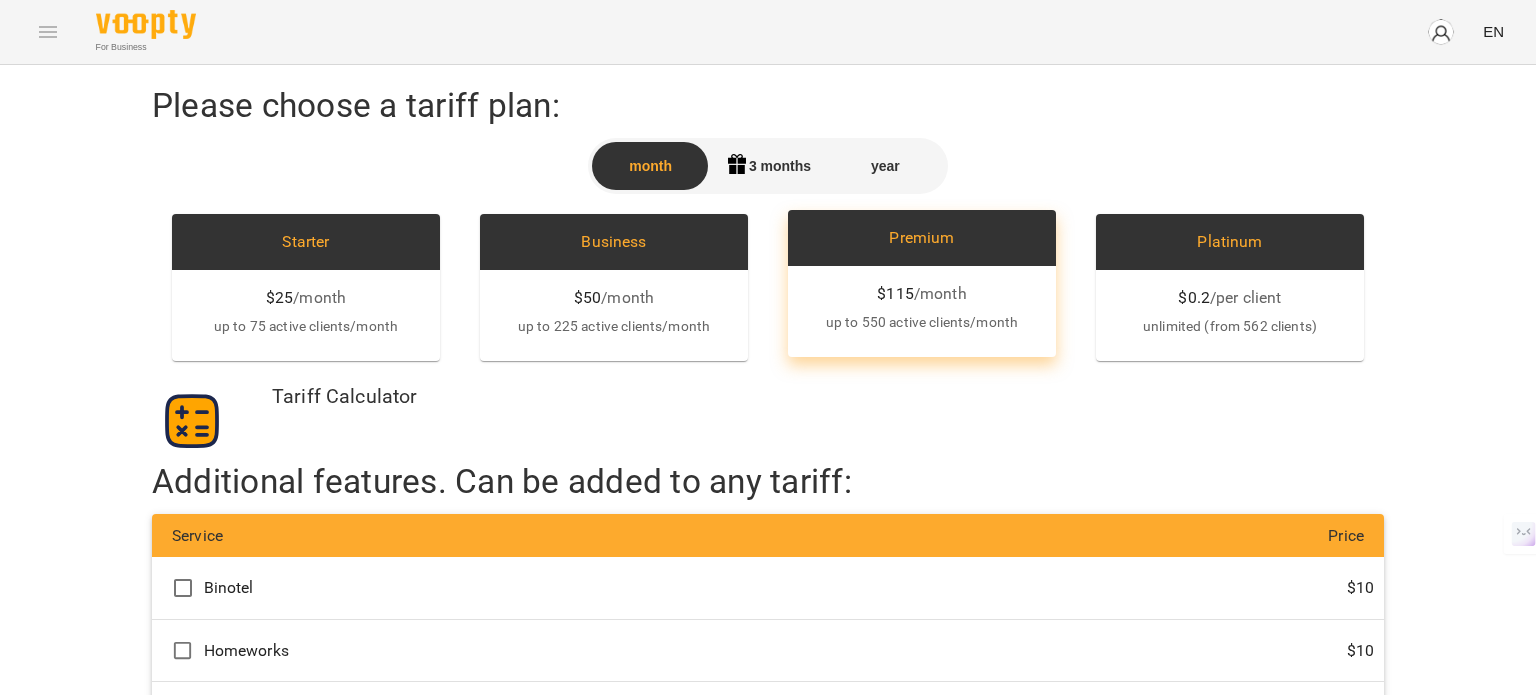 scroll, scrollTop: 0, scrollLeft: 0, axis: both 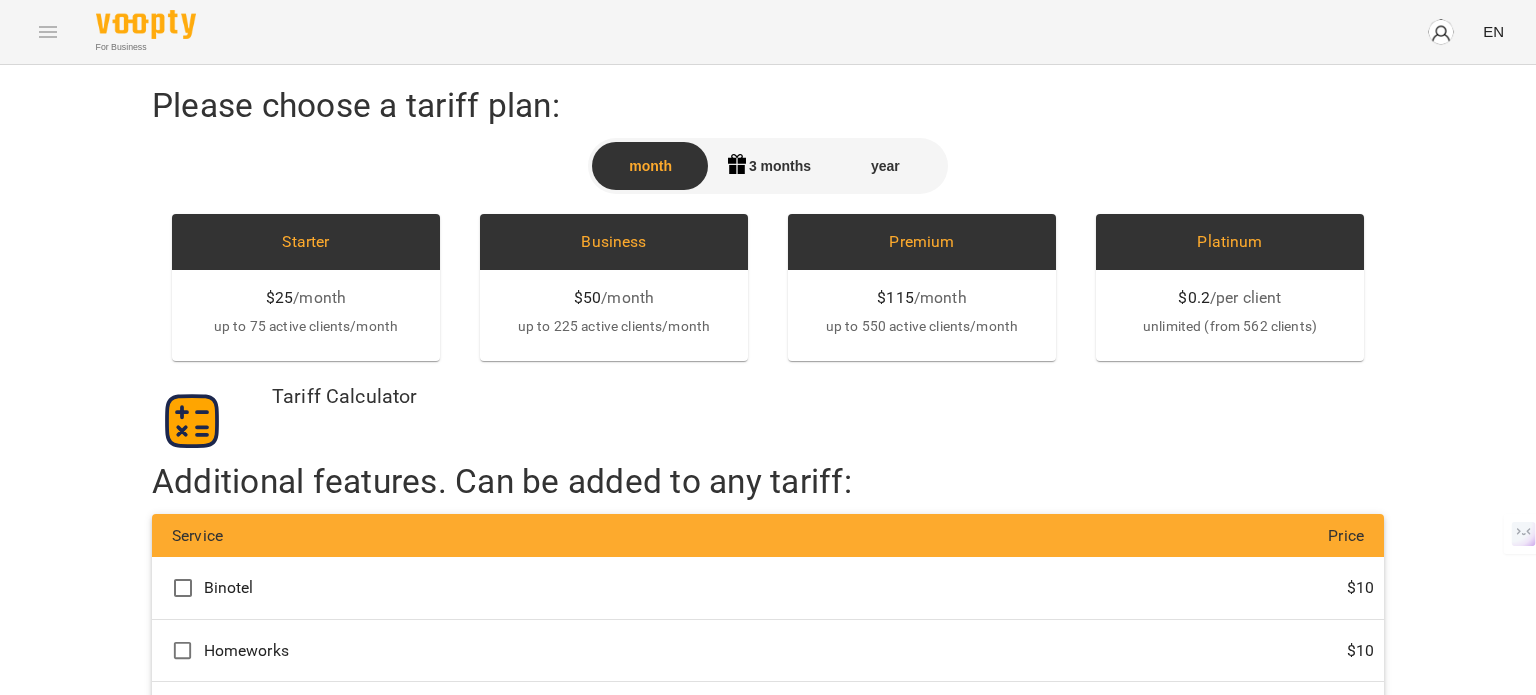 click on "For Business EN" at bounding box center [768, 32] 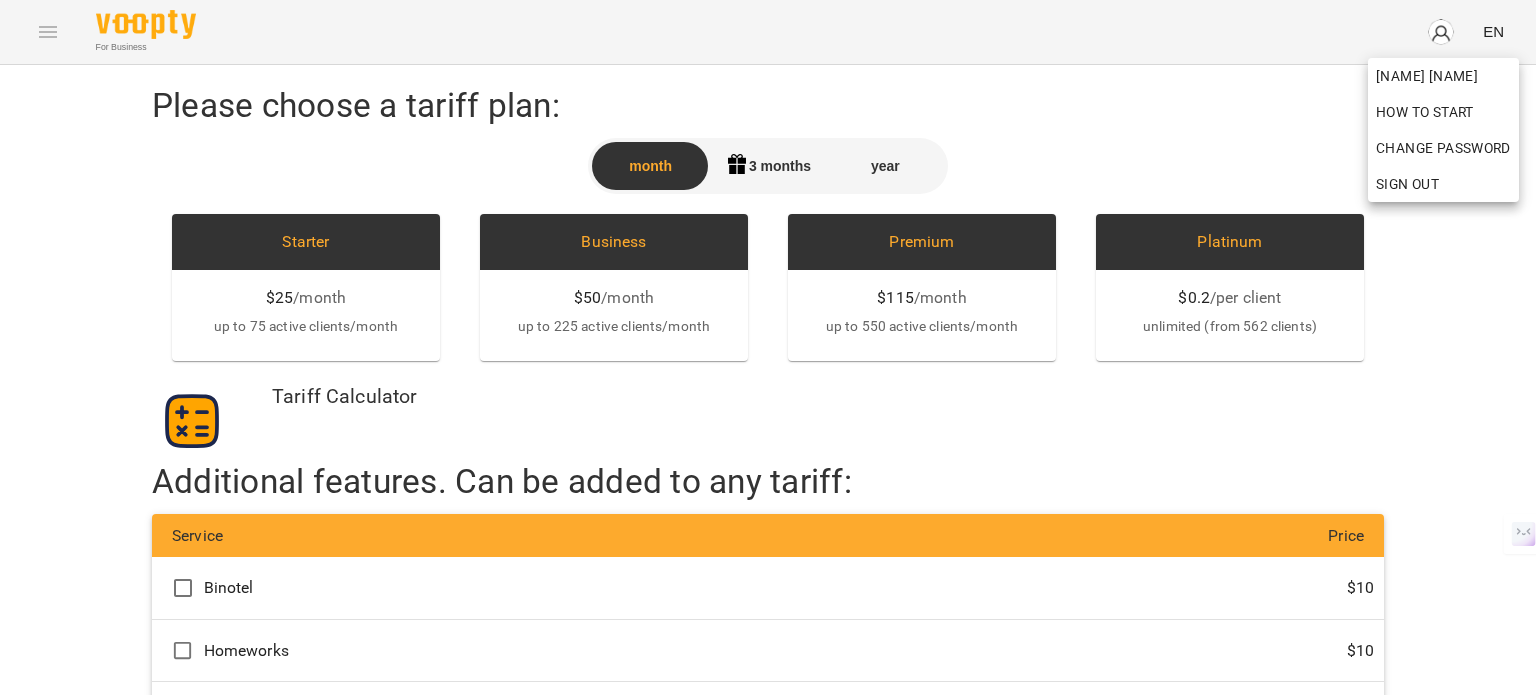 drag, startPoint x: 28, startPoint y: 48, endPoint x: 32, endPoint y: 38, distance: 10.770329 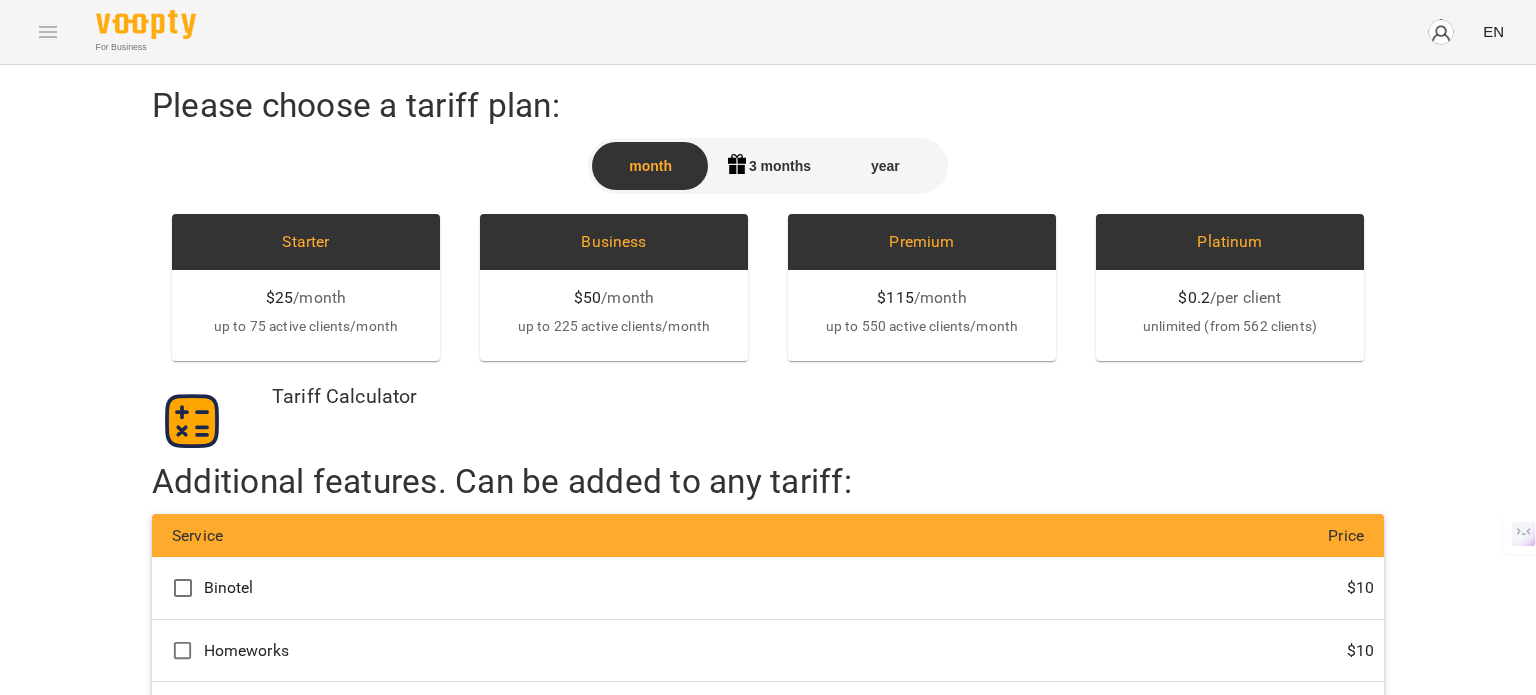 click on "For Business EN" at bounding box center [768, 32] 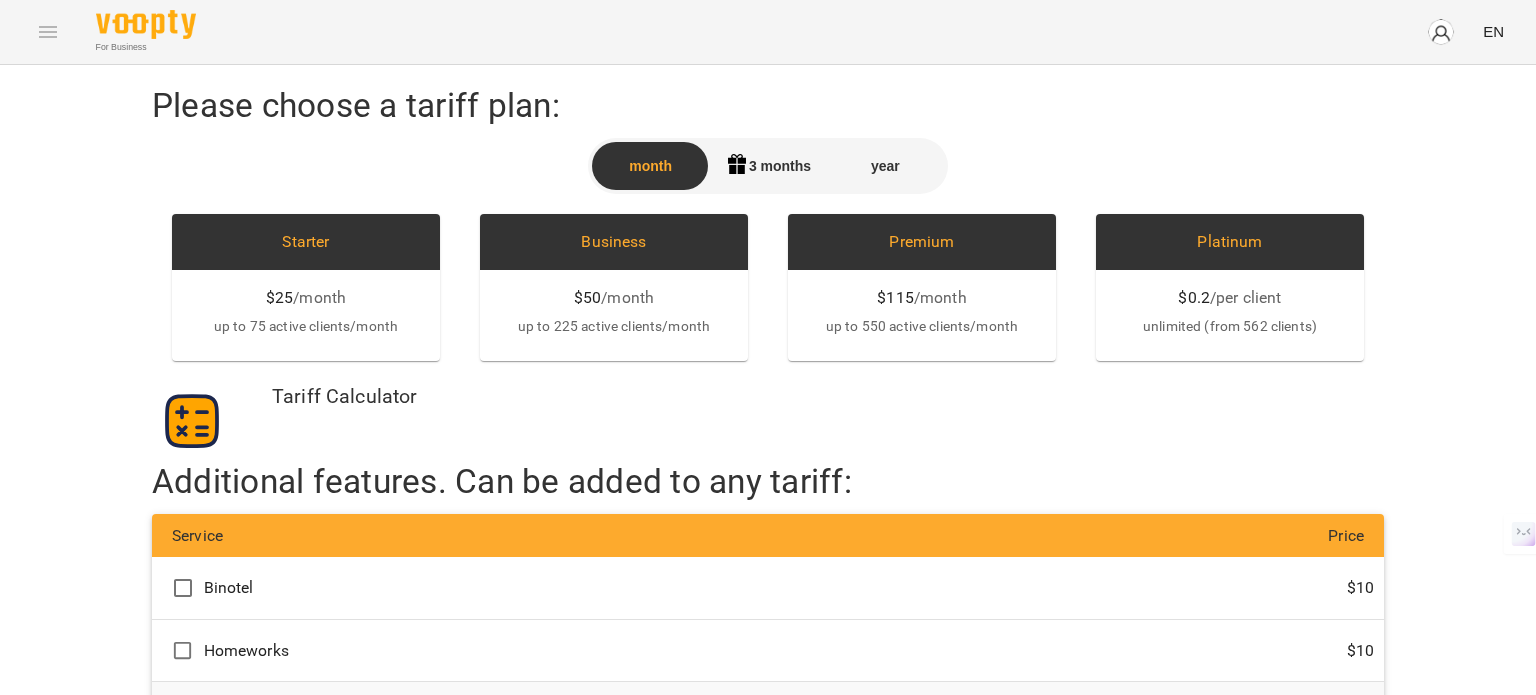 click on "Payment System" at bounding box center [465, 713] 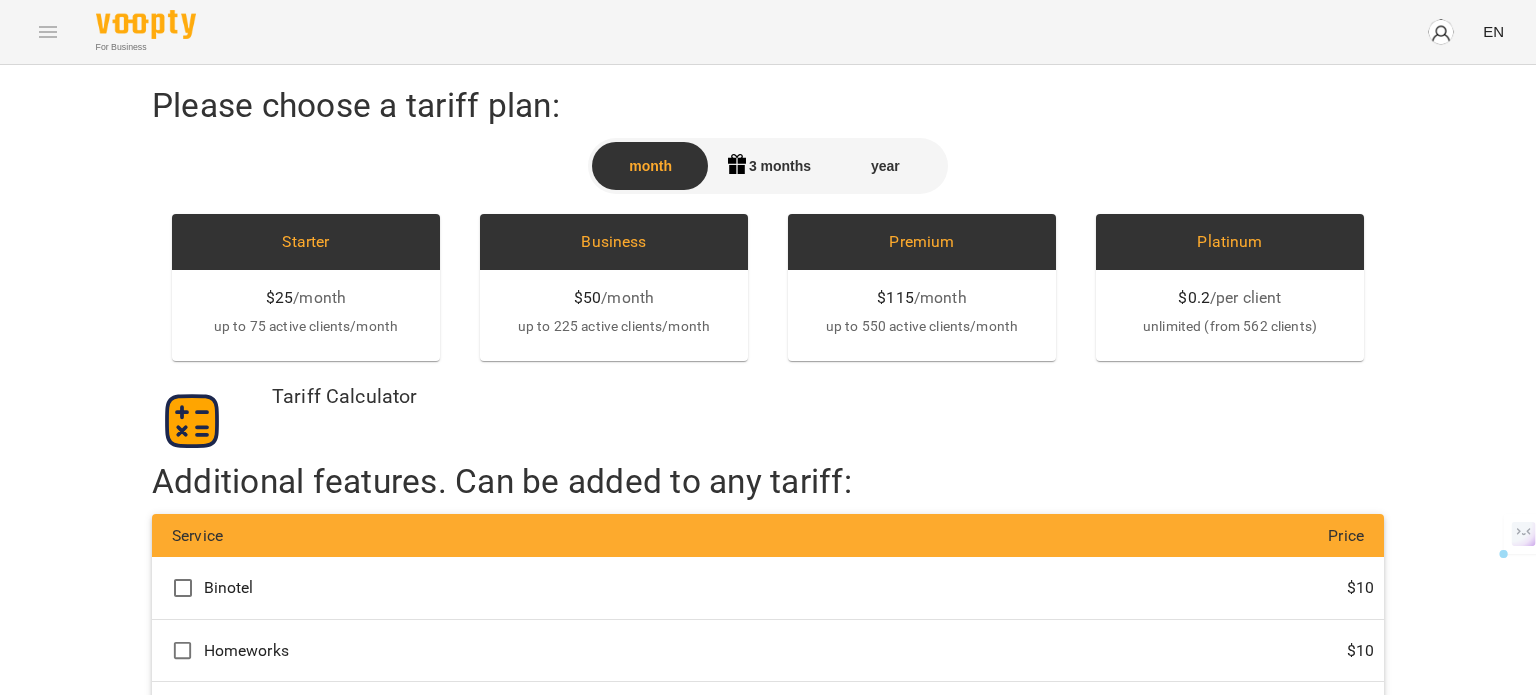 click on "Tariff Calculator" at bounding box center [768, 421] 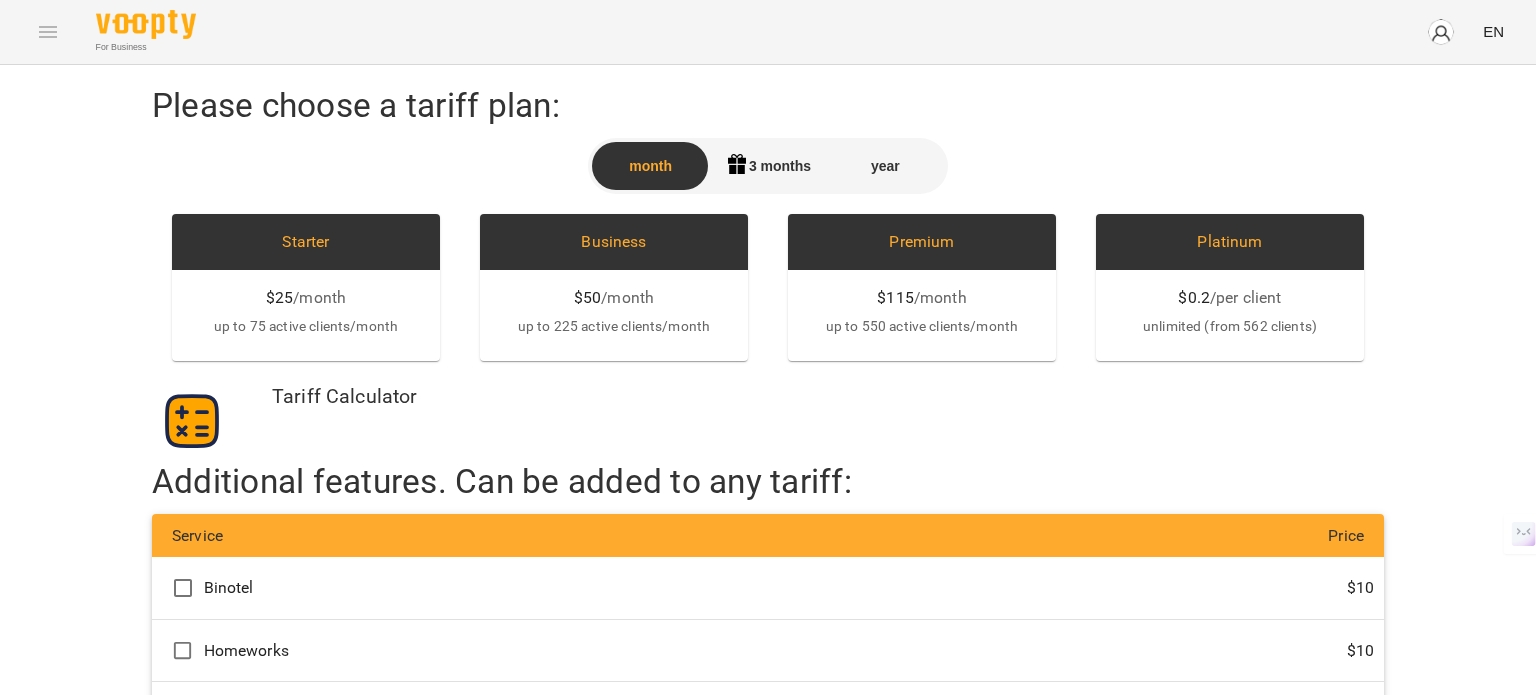 click on "For Business EN" at bounding box center (768, 32) 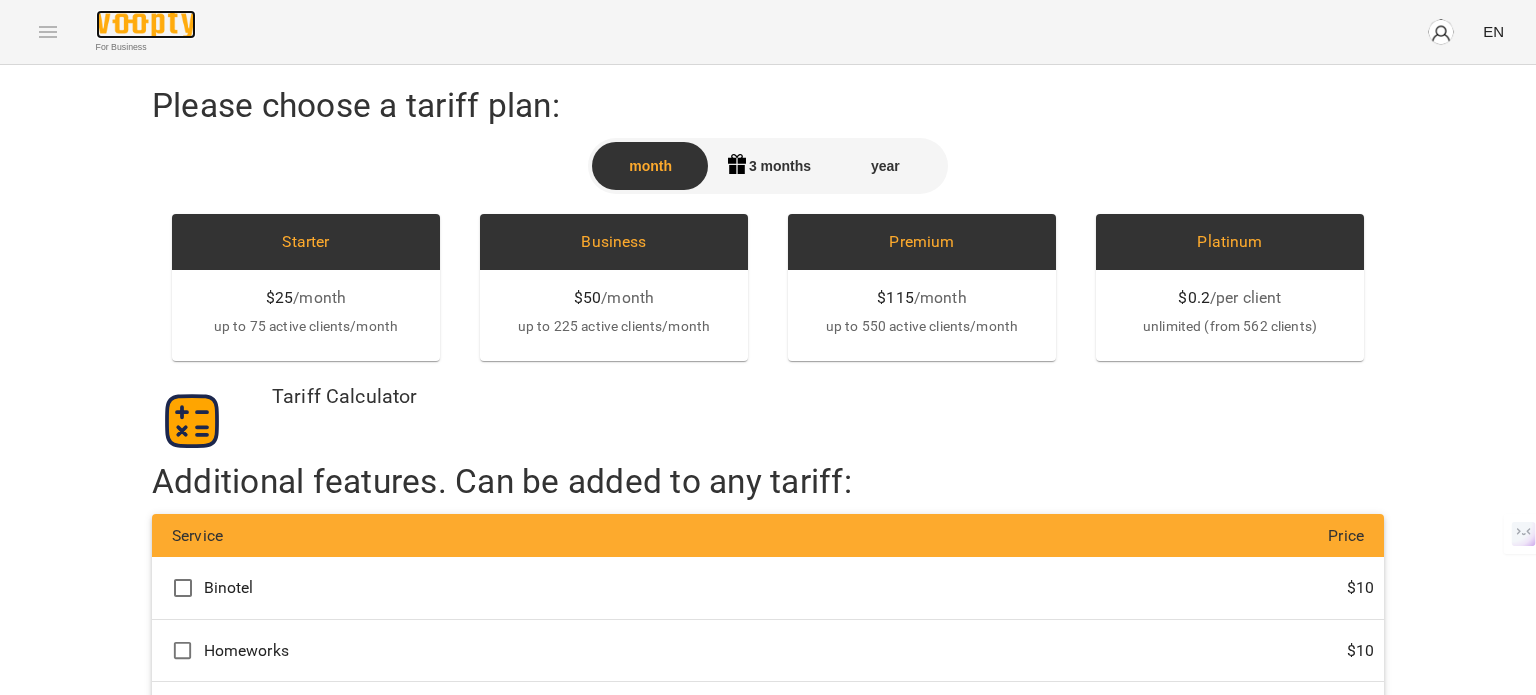 click at bounding box center (146, 24) 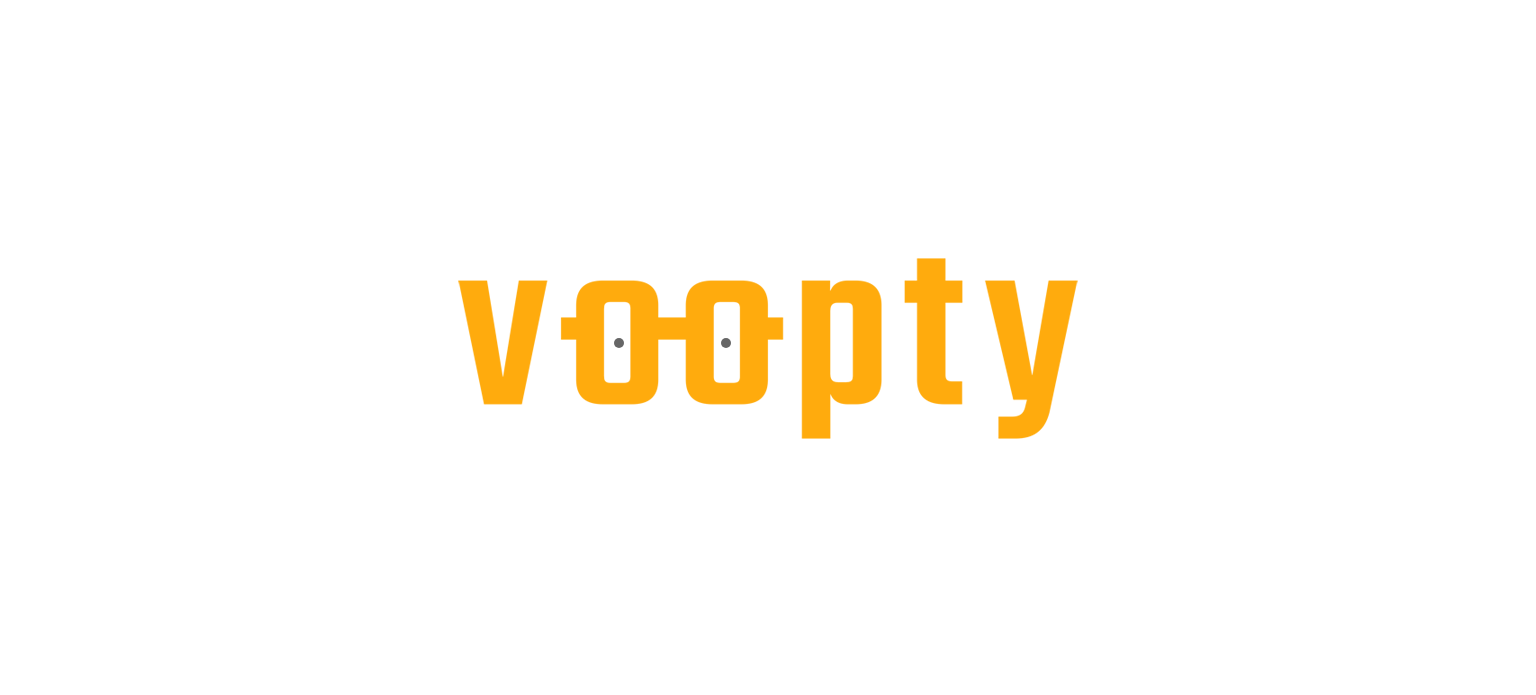 scroll, scrollTop: 0, scrollLeft: 0, axis: both 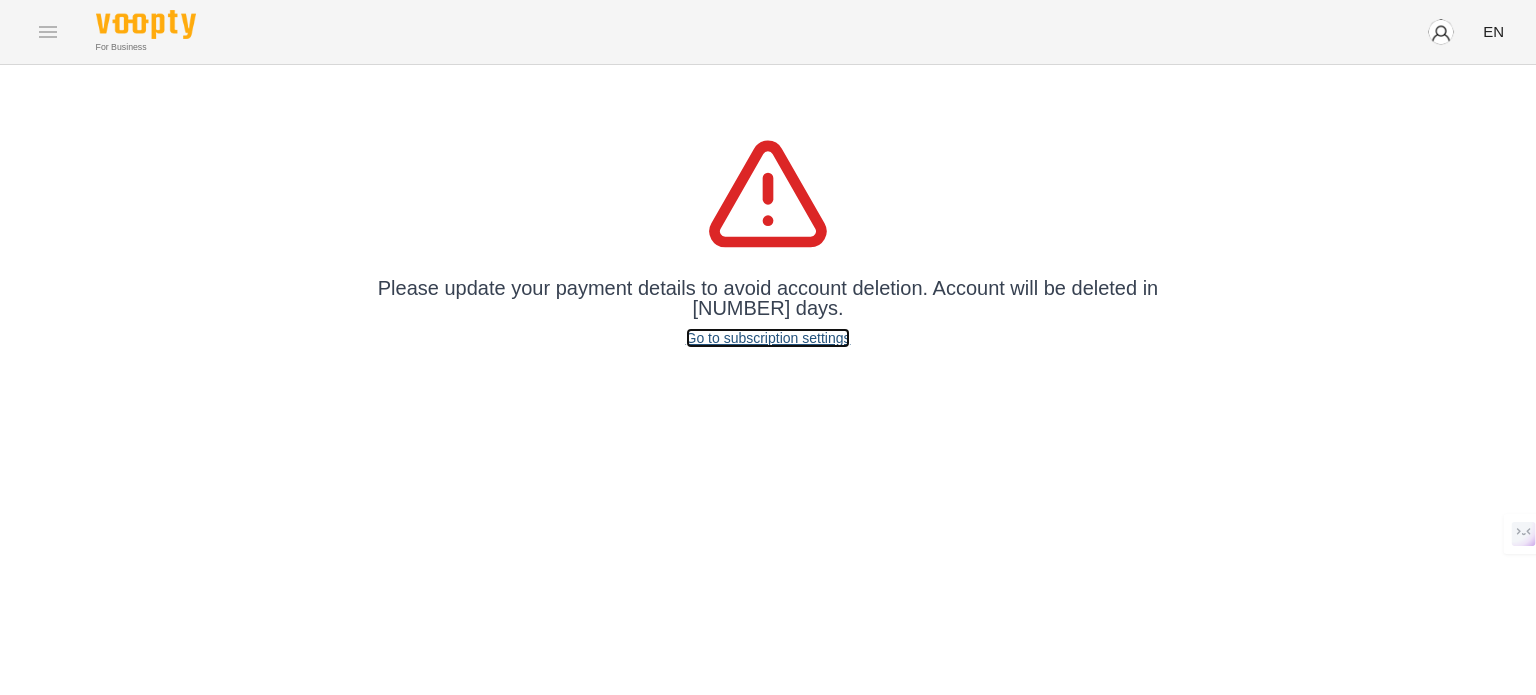 click on "Go to subscription settings" at bounding box center [768, 338] 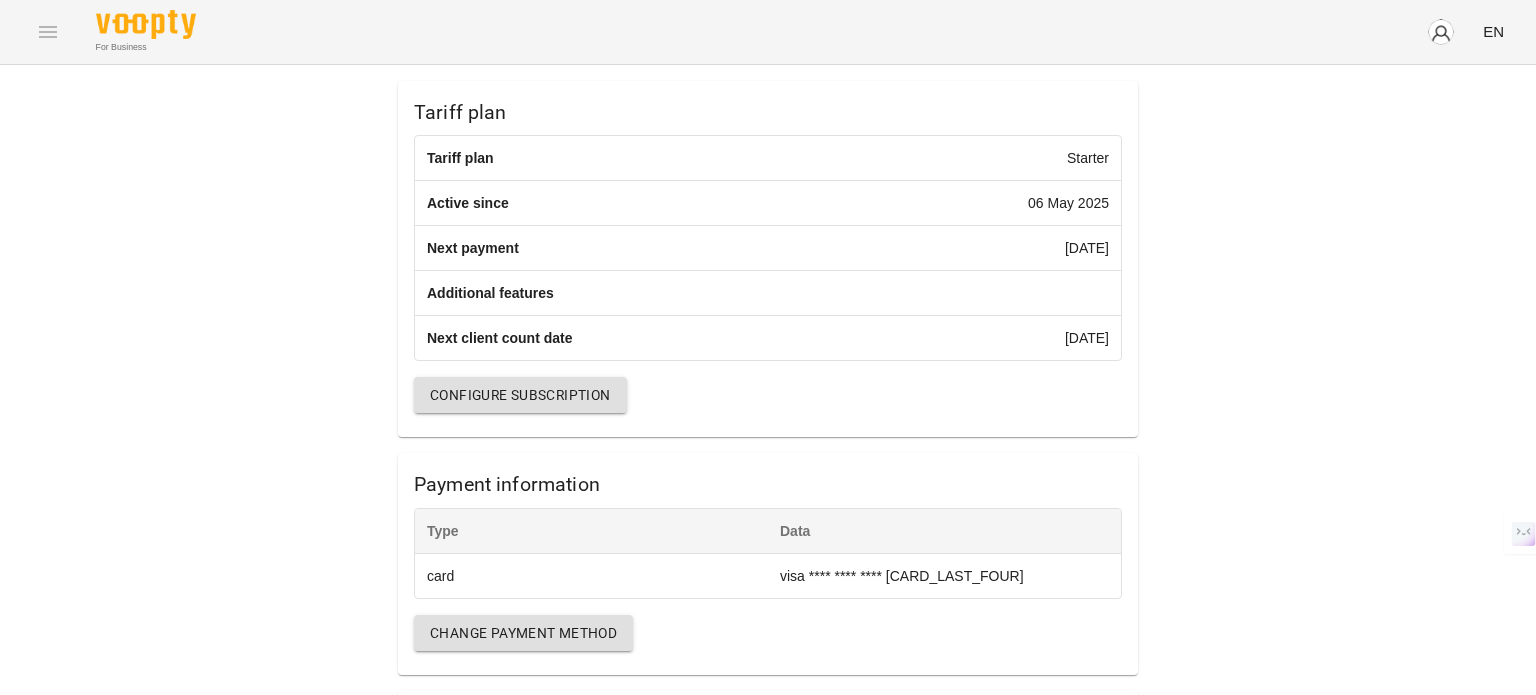 scroll, scrollTop: 0, scrollLeft: 0, axis: both 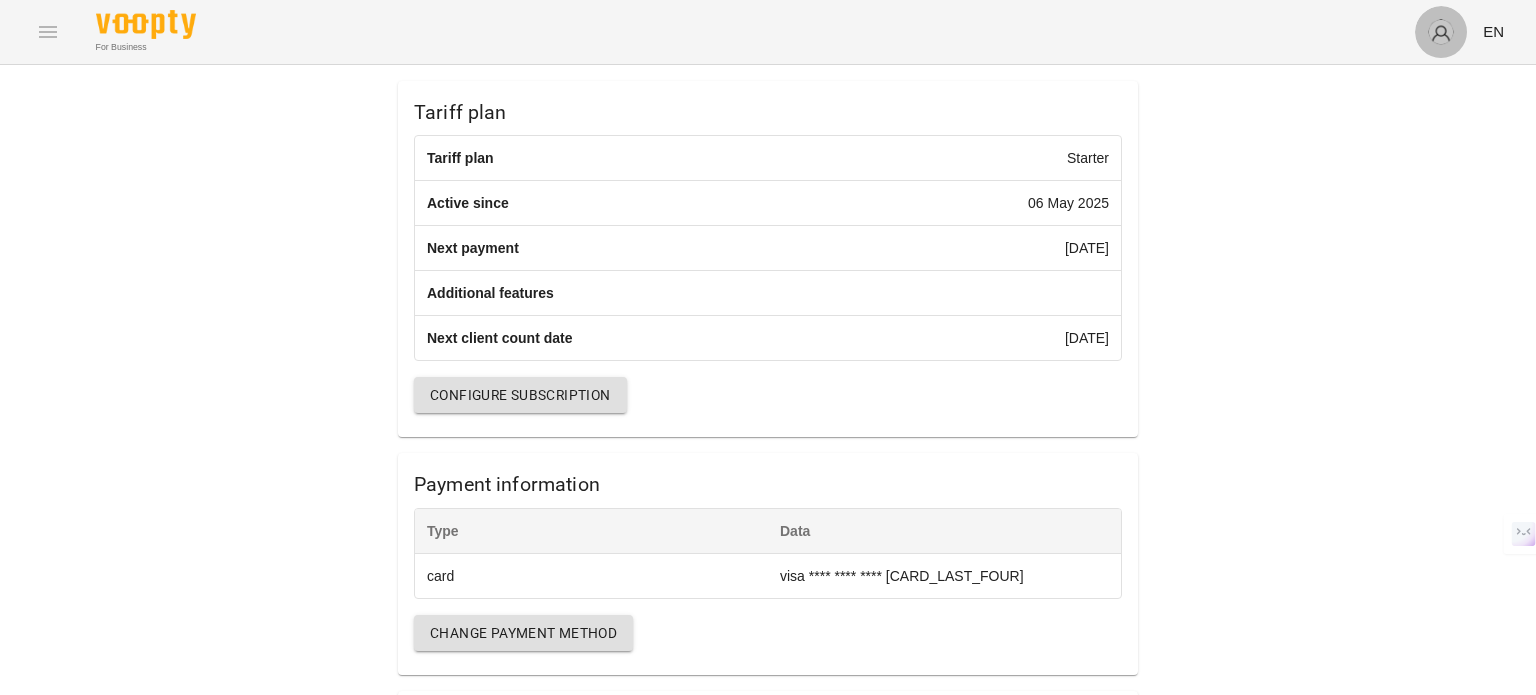 click at bounding box center (1441, 32) 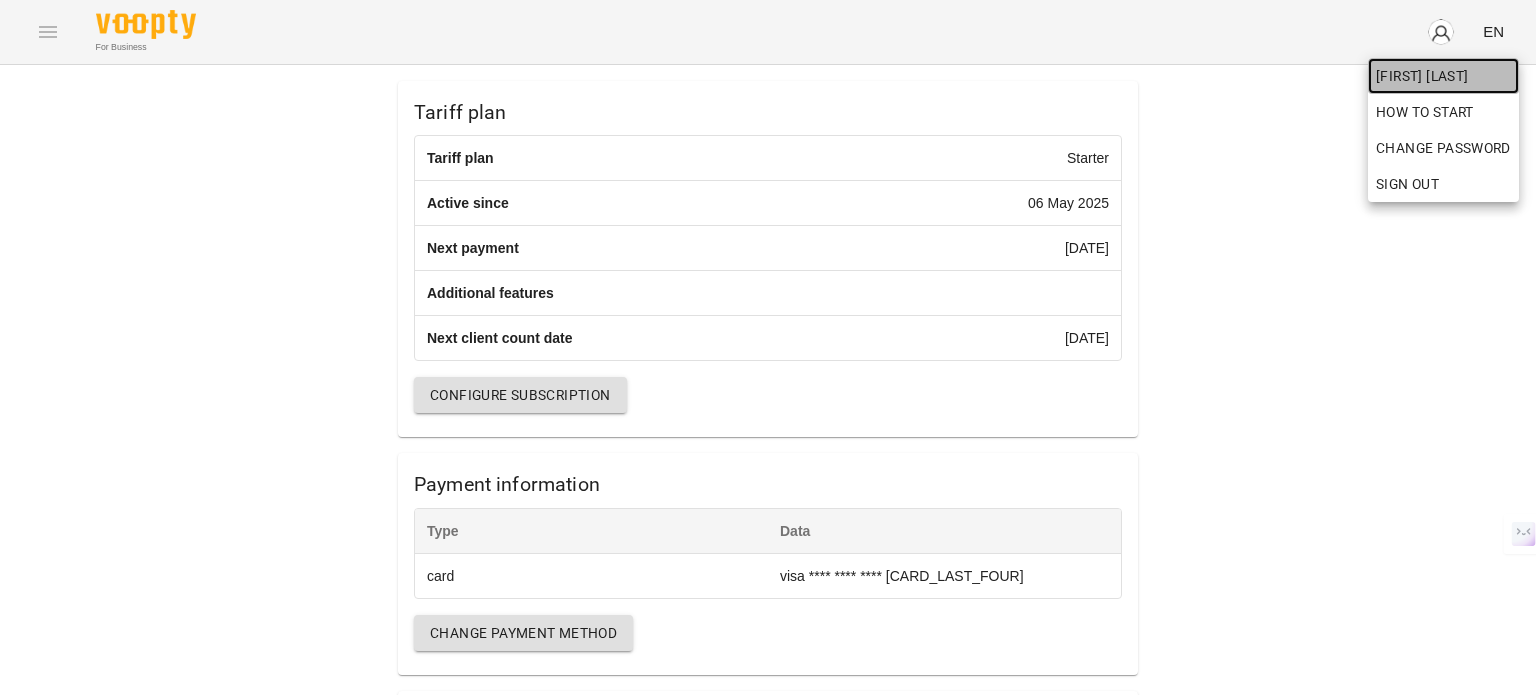 click on "[FIRST] [LAST]" at bounding box center [1443, 76] 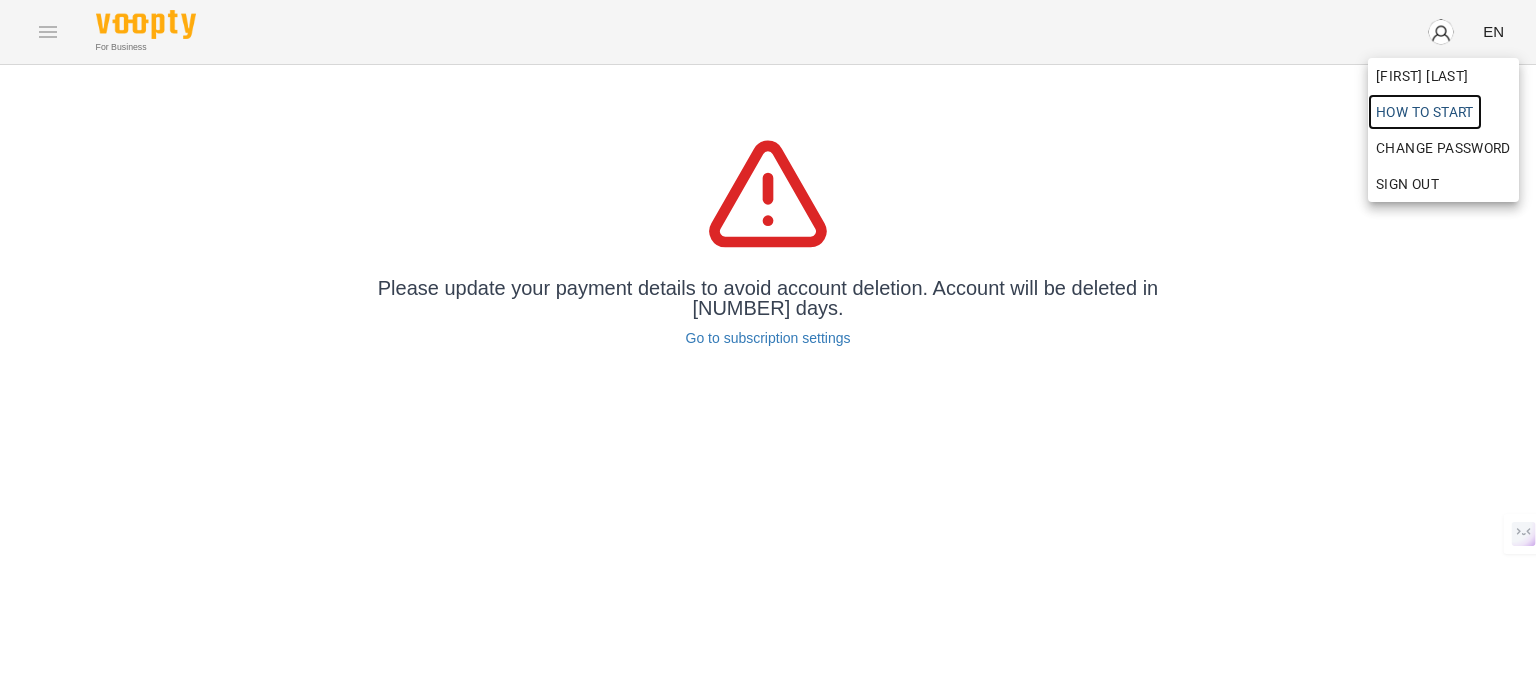 click on "How to start" at bounding box center [1425, 112] 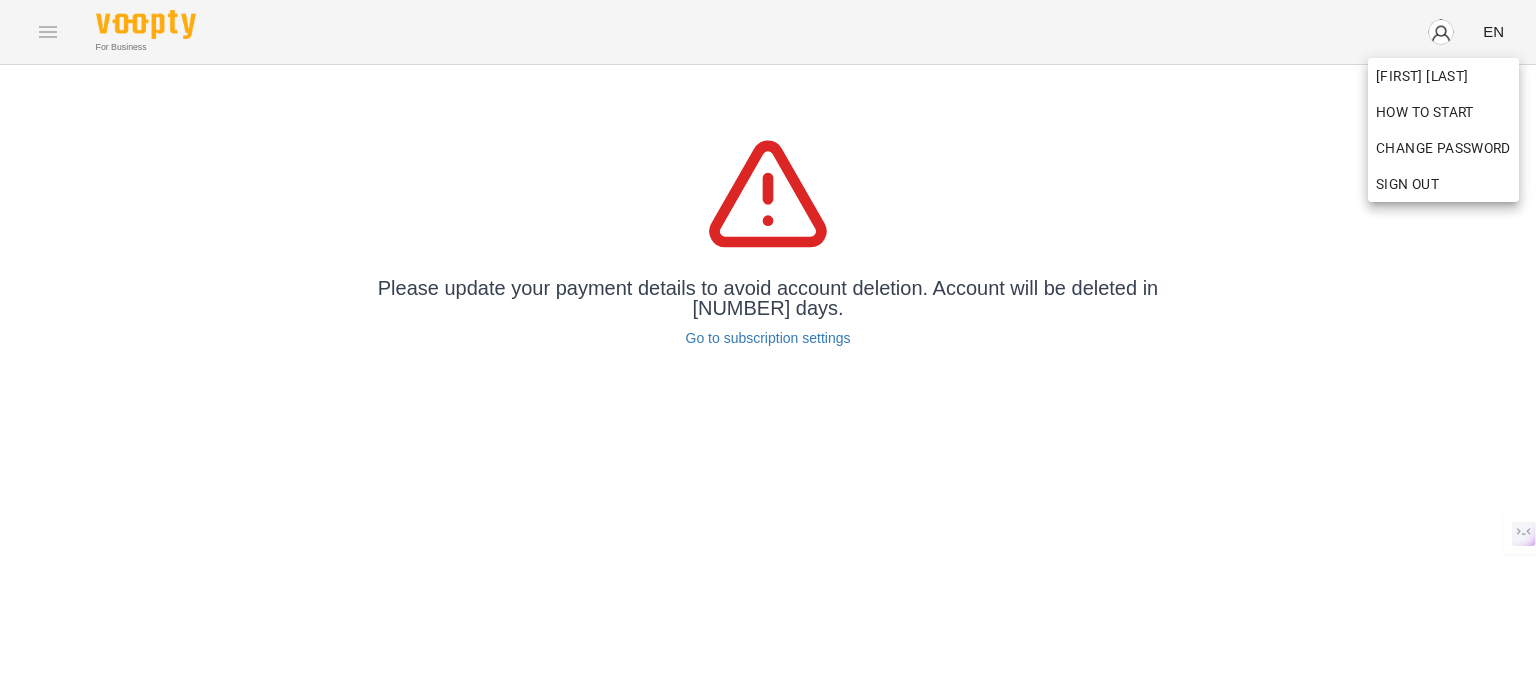 click at bounding box center [768, 347] 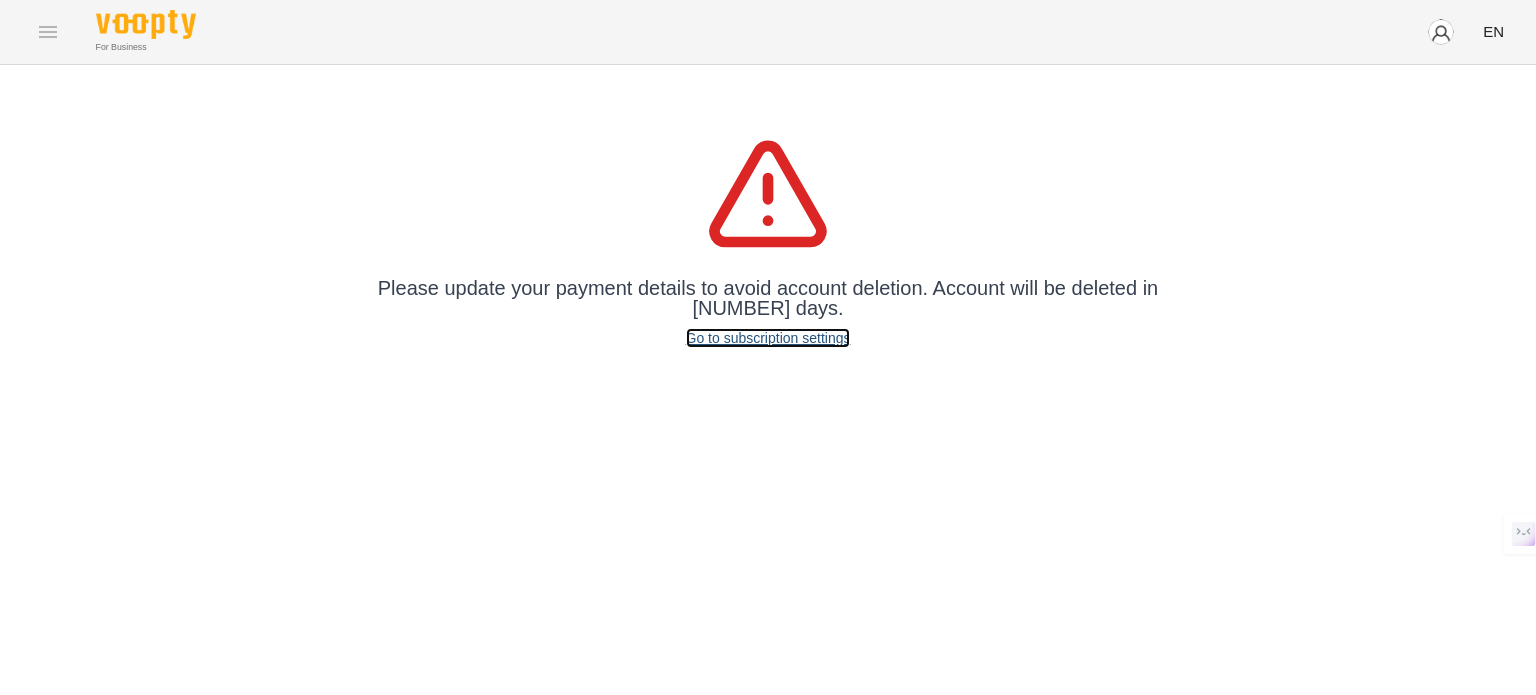 click on "Go to subscription settings" at bounding box center (768, 338) 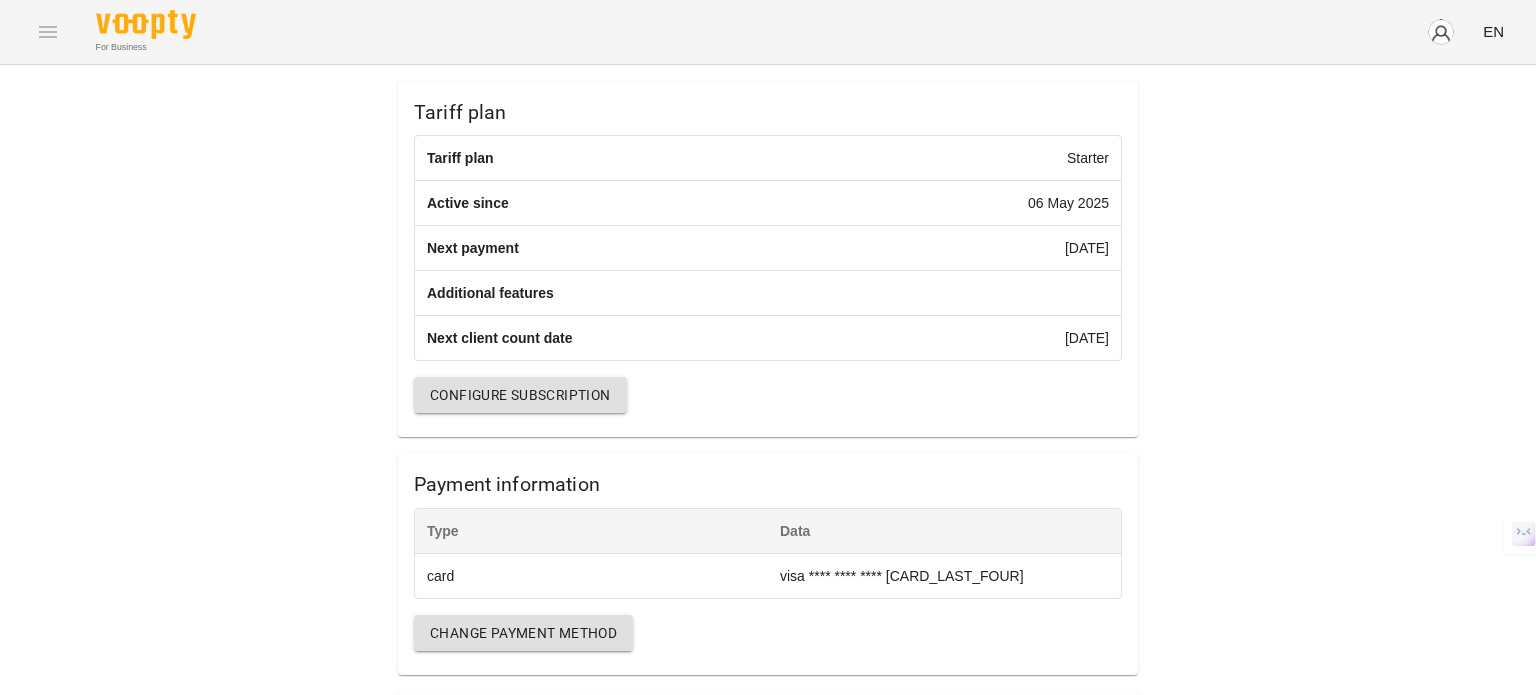 scroll, scrollTop: 0, scrollLeft: 0, axis: both 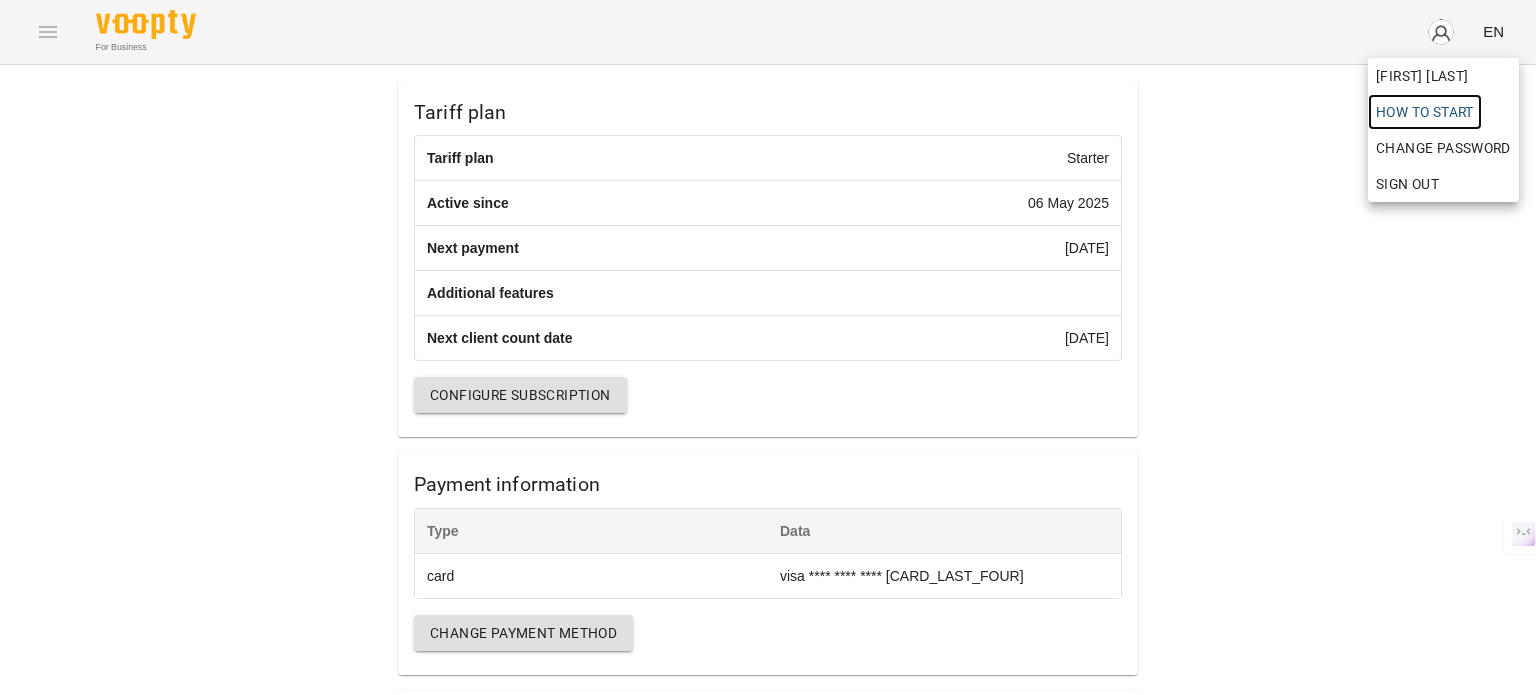 click on "How to start" at bounding box center [1425, 112] 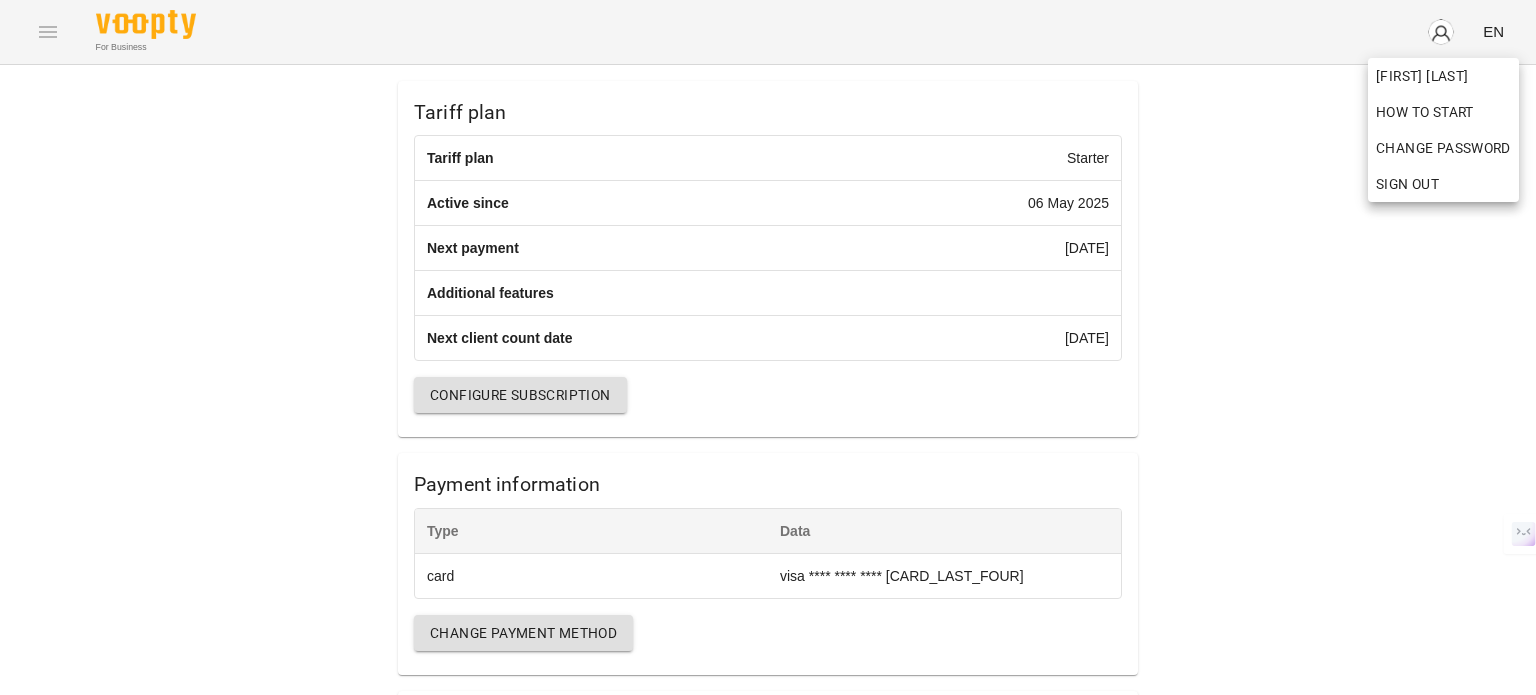 click at bounding box center [768, 347] 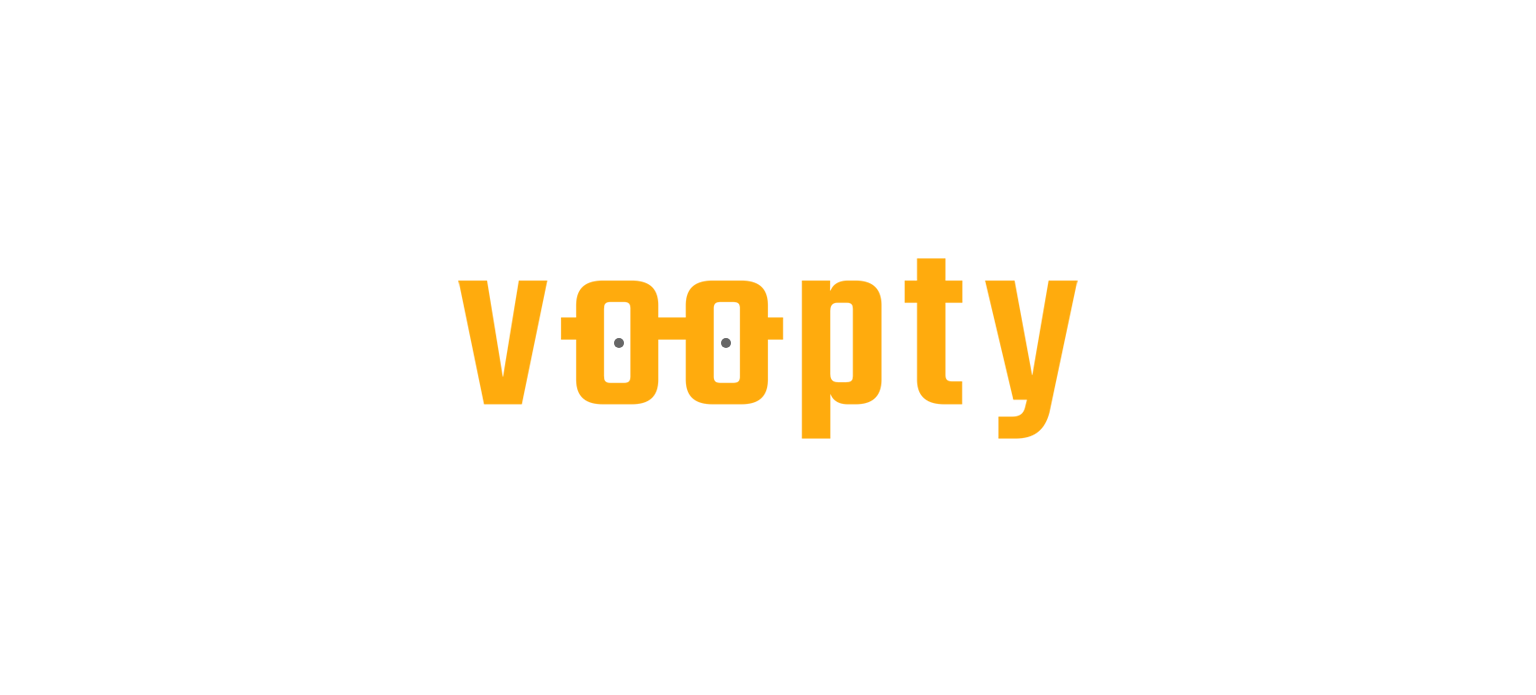 scroll, scrollTop: 0, scrollLeft: 0, axis: both 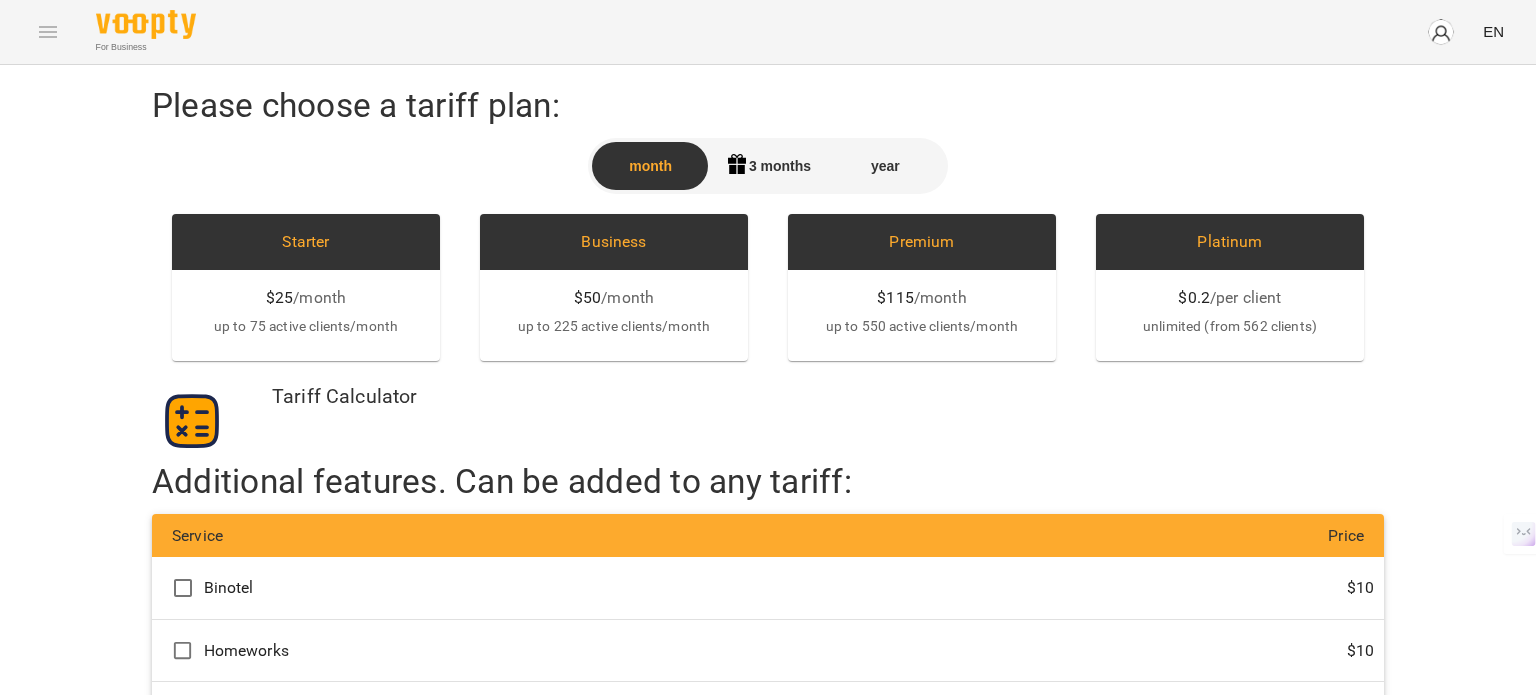click on "For Business EN" at bounding box center (768, 32) 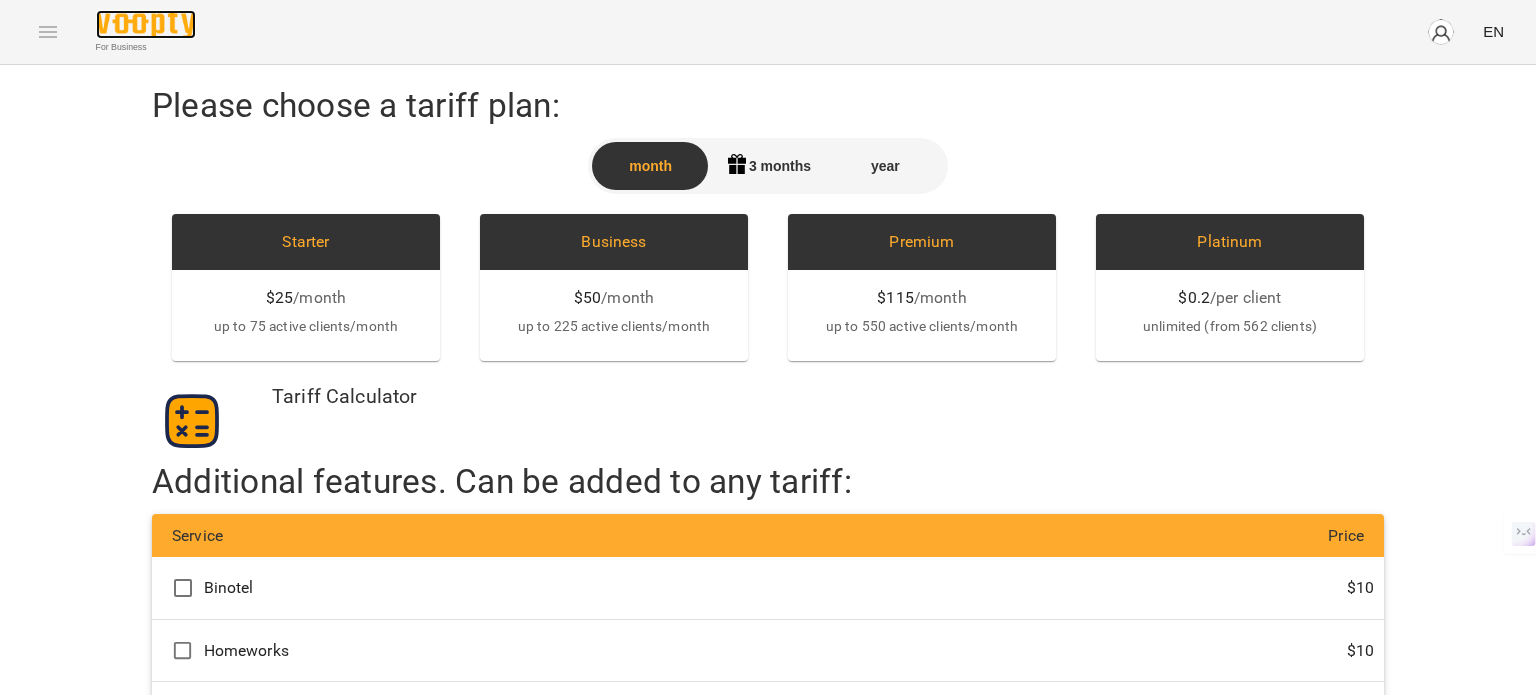 click at bounding box center (146, 24) 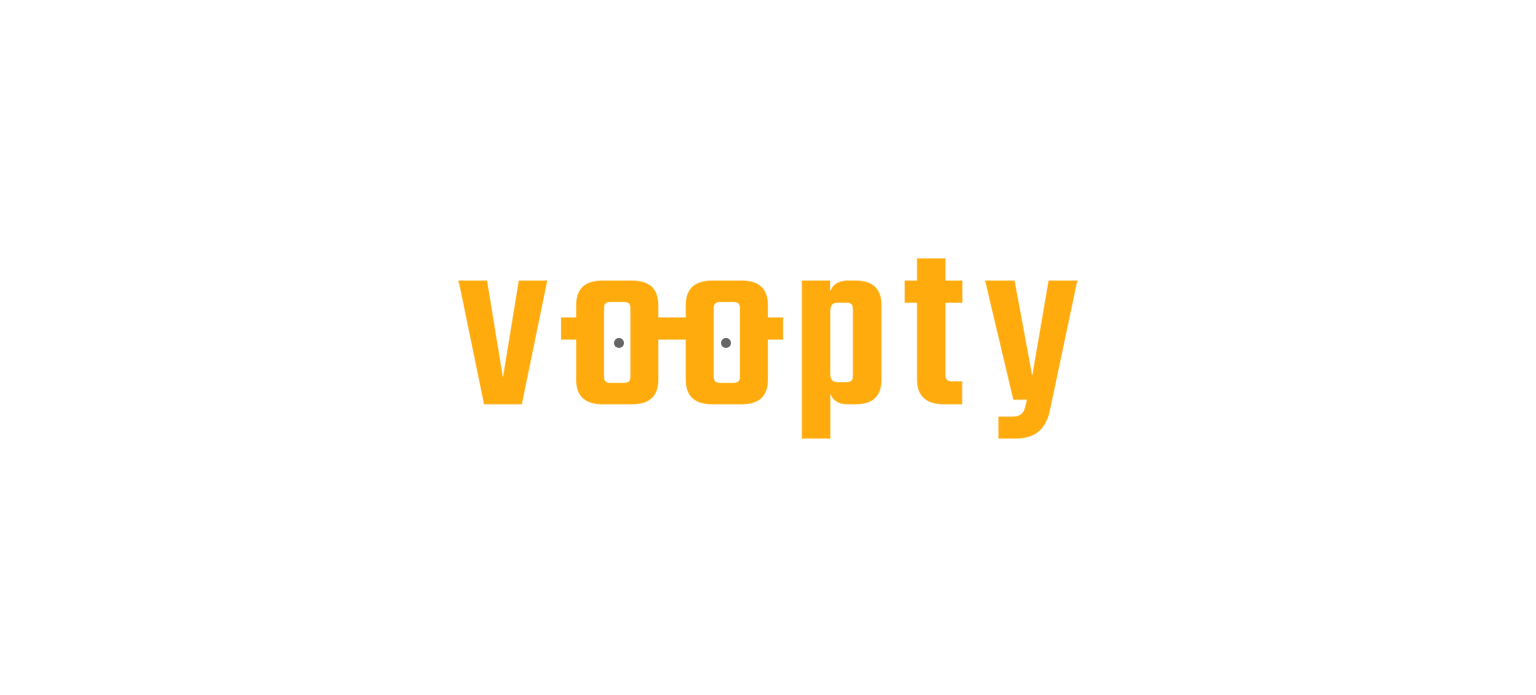 scroll, scrollTop: 0, scrollLeft: 0, axis: both 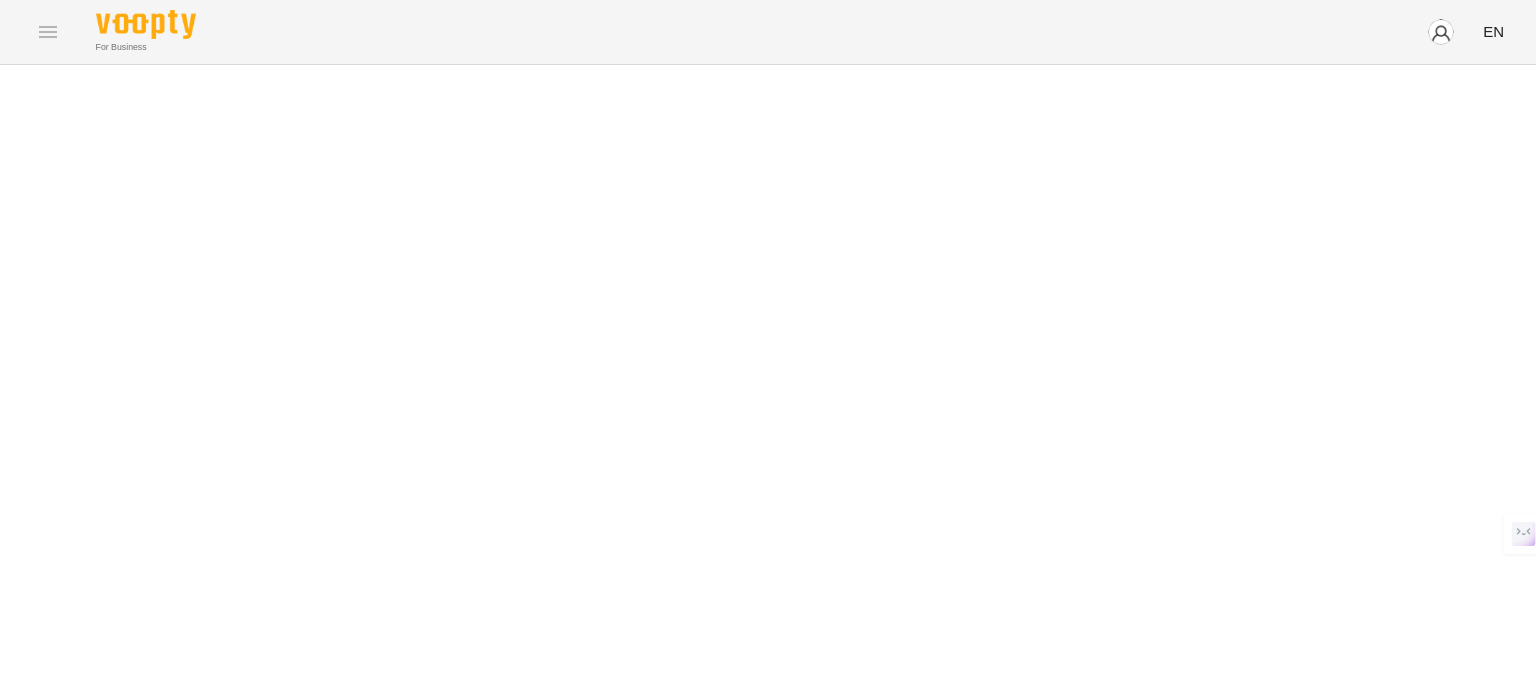 click on "For Business EN" at bounding box center (768, 32) 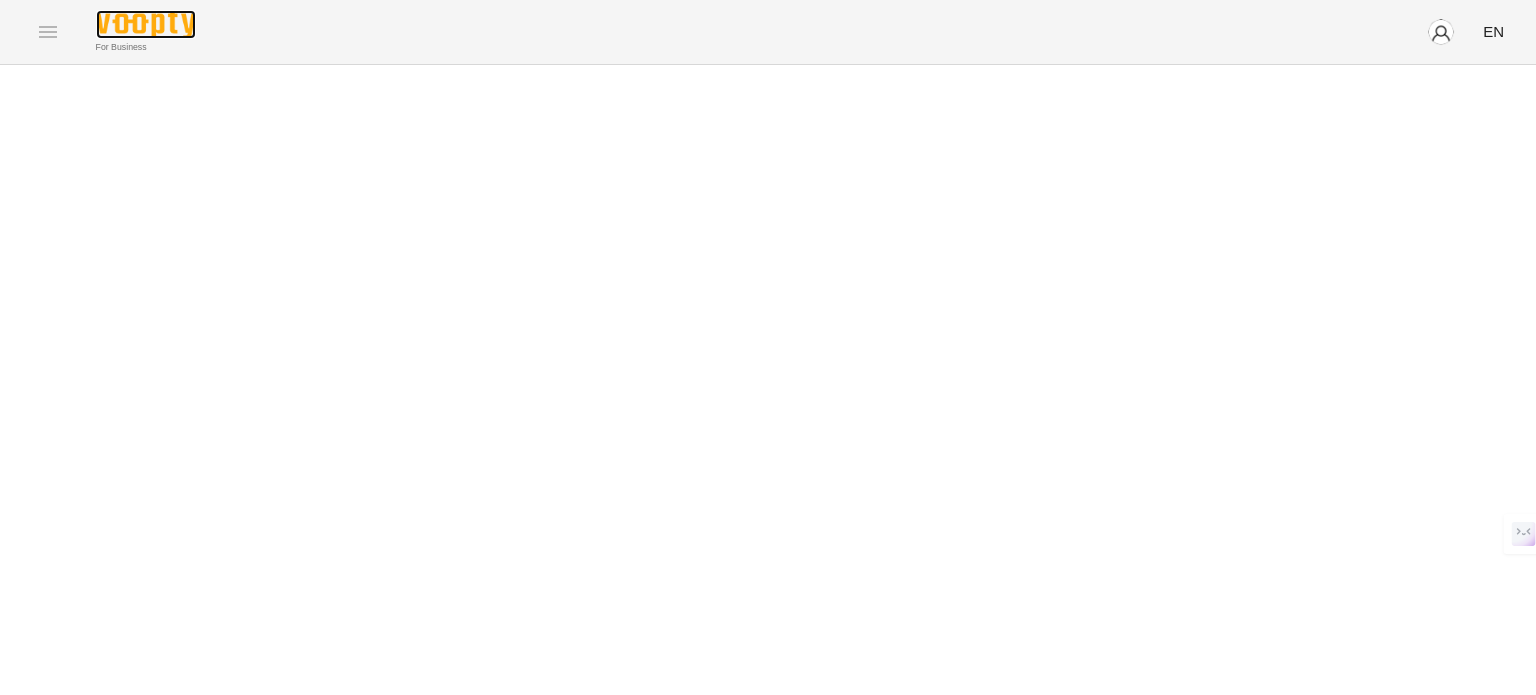 click at bounding box center [146, 24] 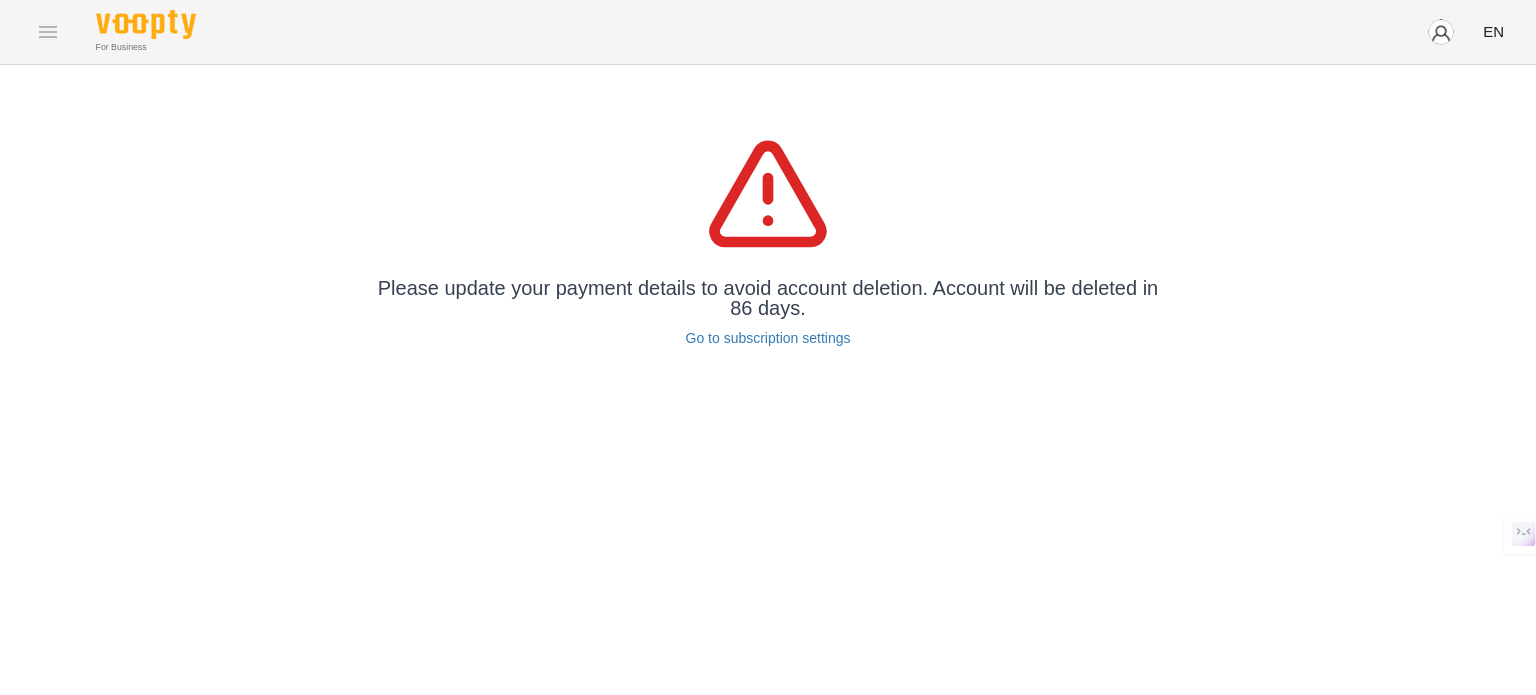 click on "For Business EN" at bounding box center [768, 32] 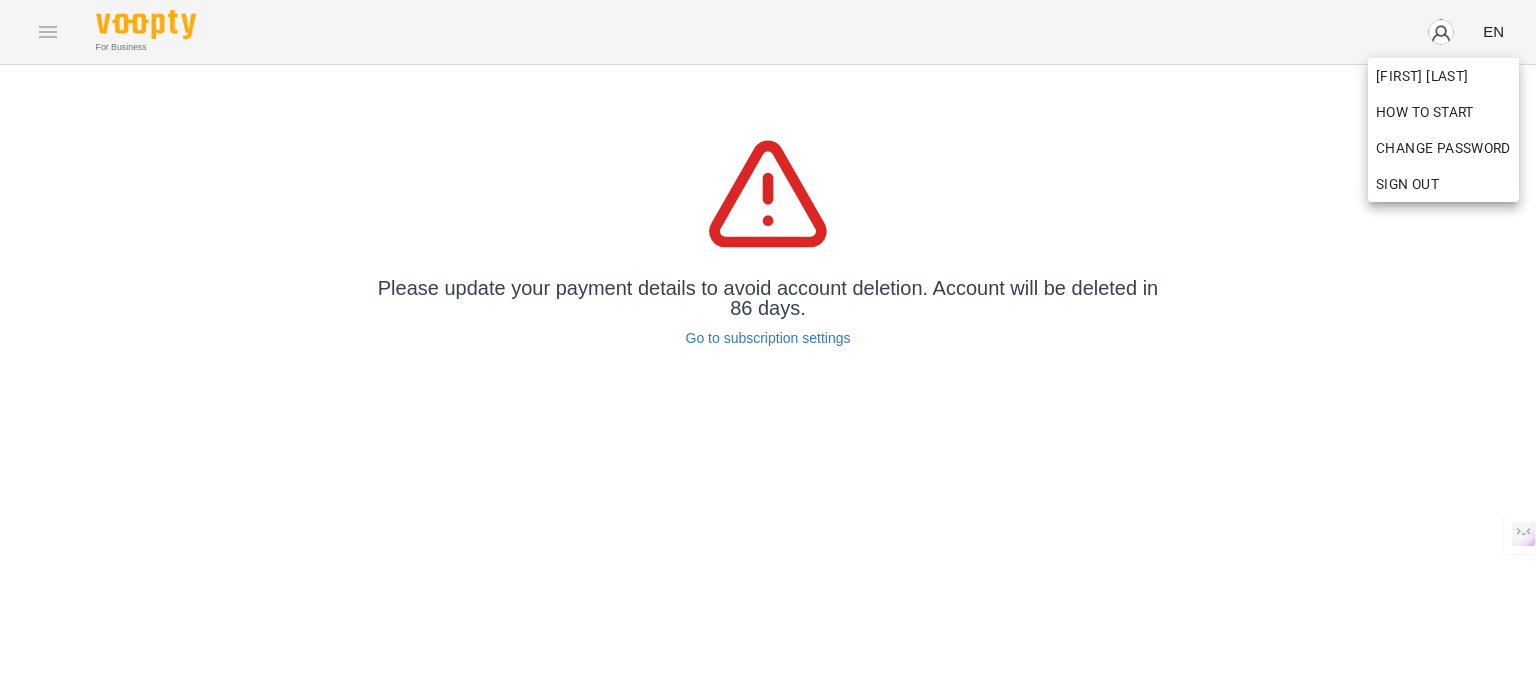drag, startPoint x: 184, startPoint y: 14, endPoint x: 294, endPoint y: 95, distance: 136.60527 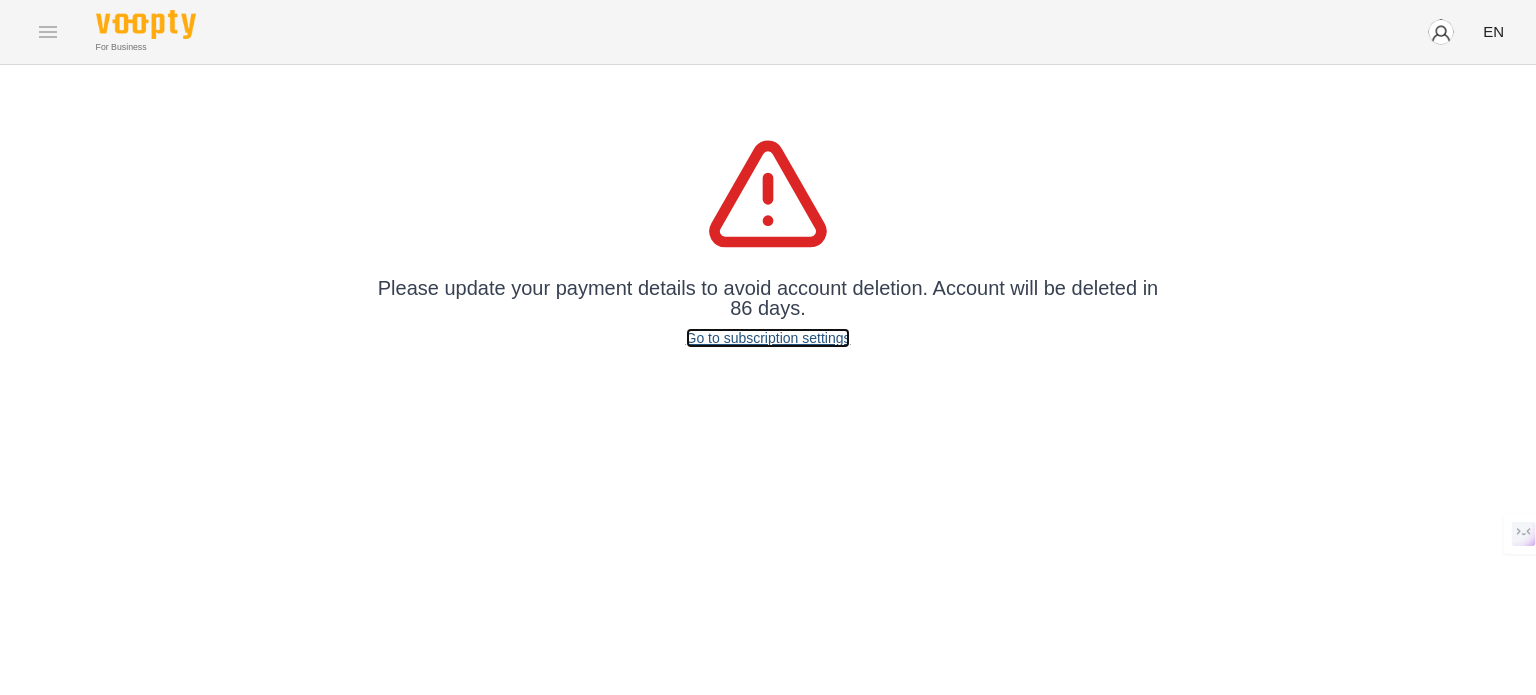 click on "Go to subscription settings" at bounding box center (768, 338) 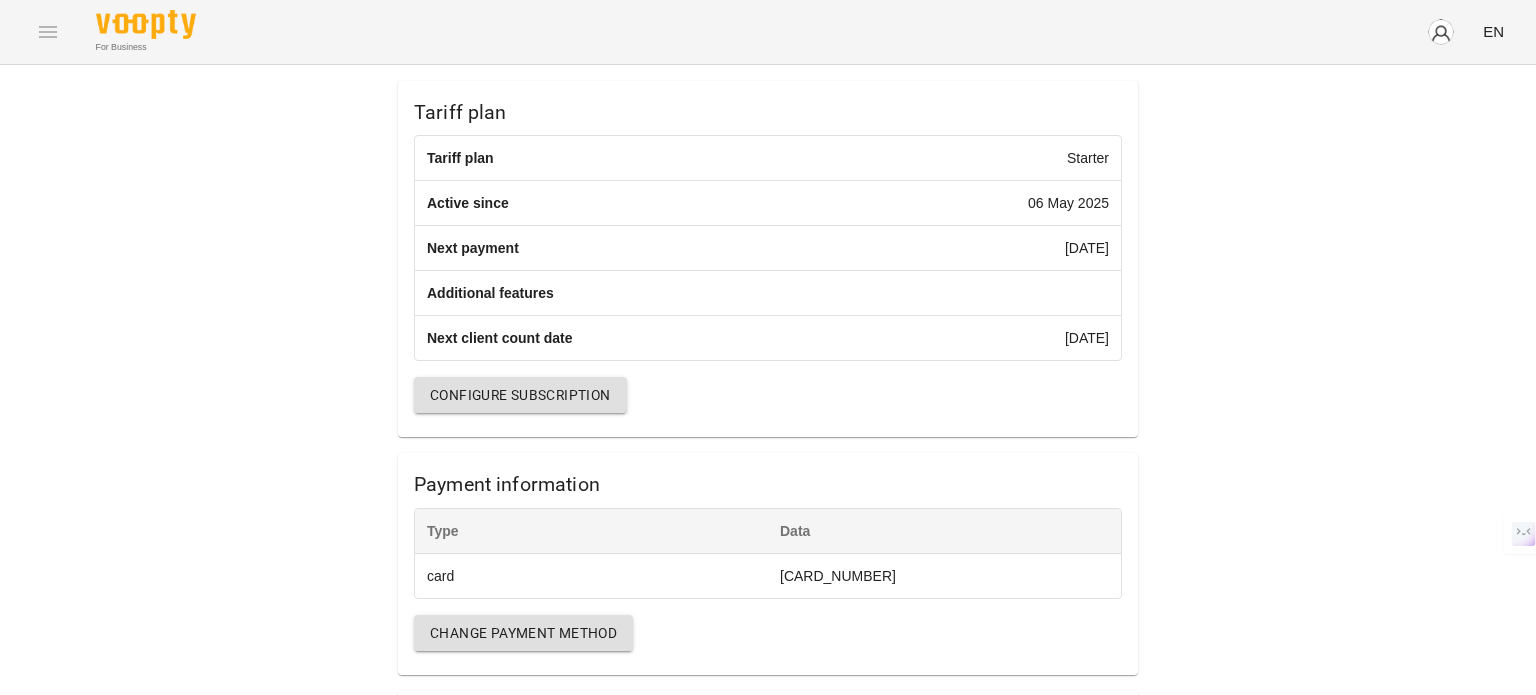 scroll, scrollTop: 100, scrollLeft: 0, axis: vertical 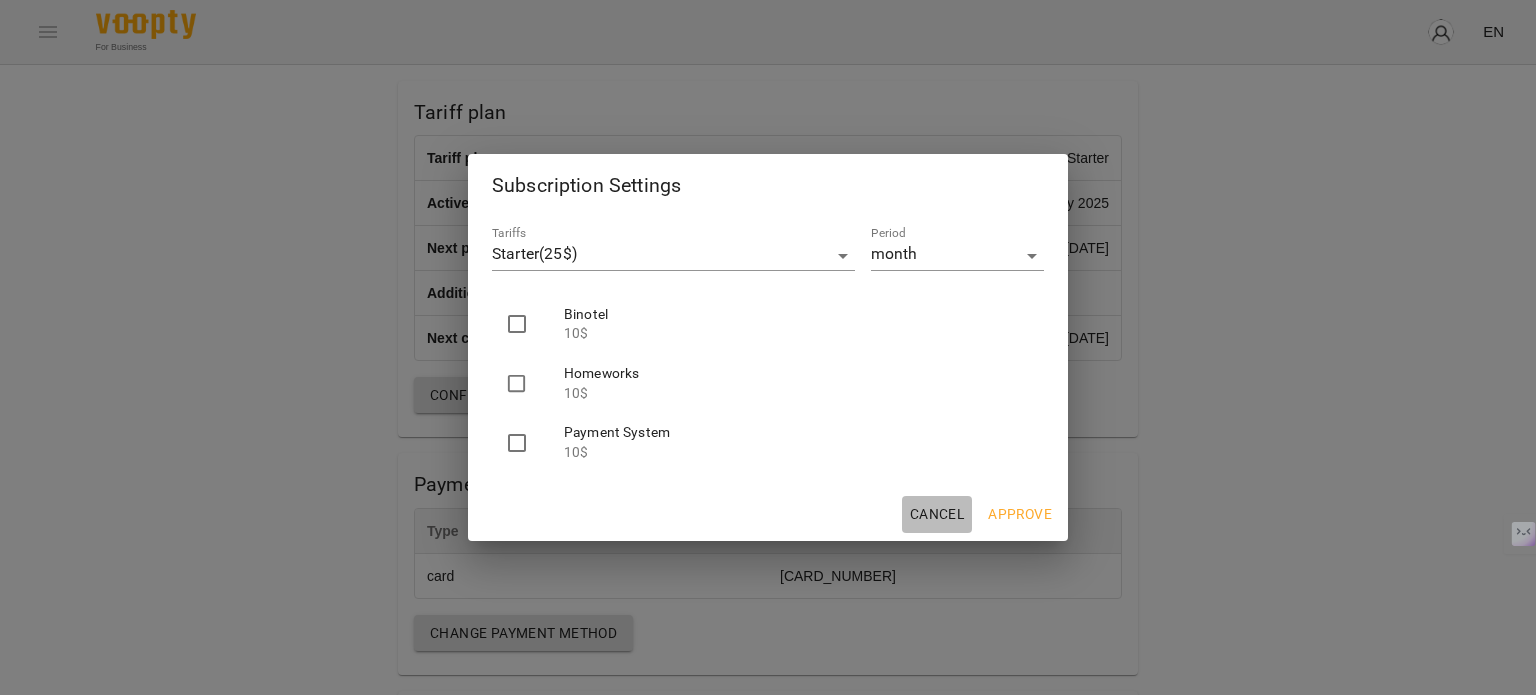 click on "Cancel" at bounding box center (937, 514) 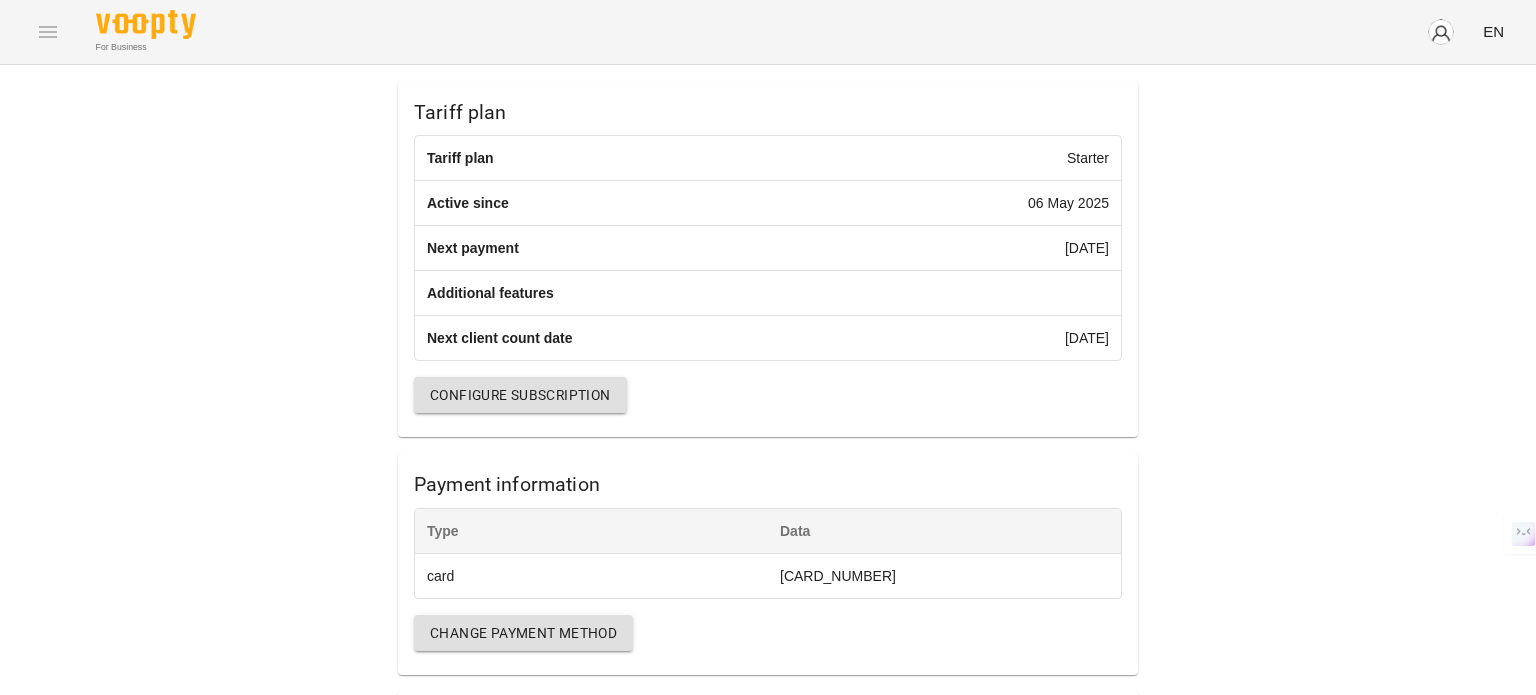 scroll, scrollTop: 0, scrollLeft: 0, axis: both 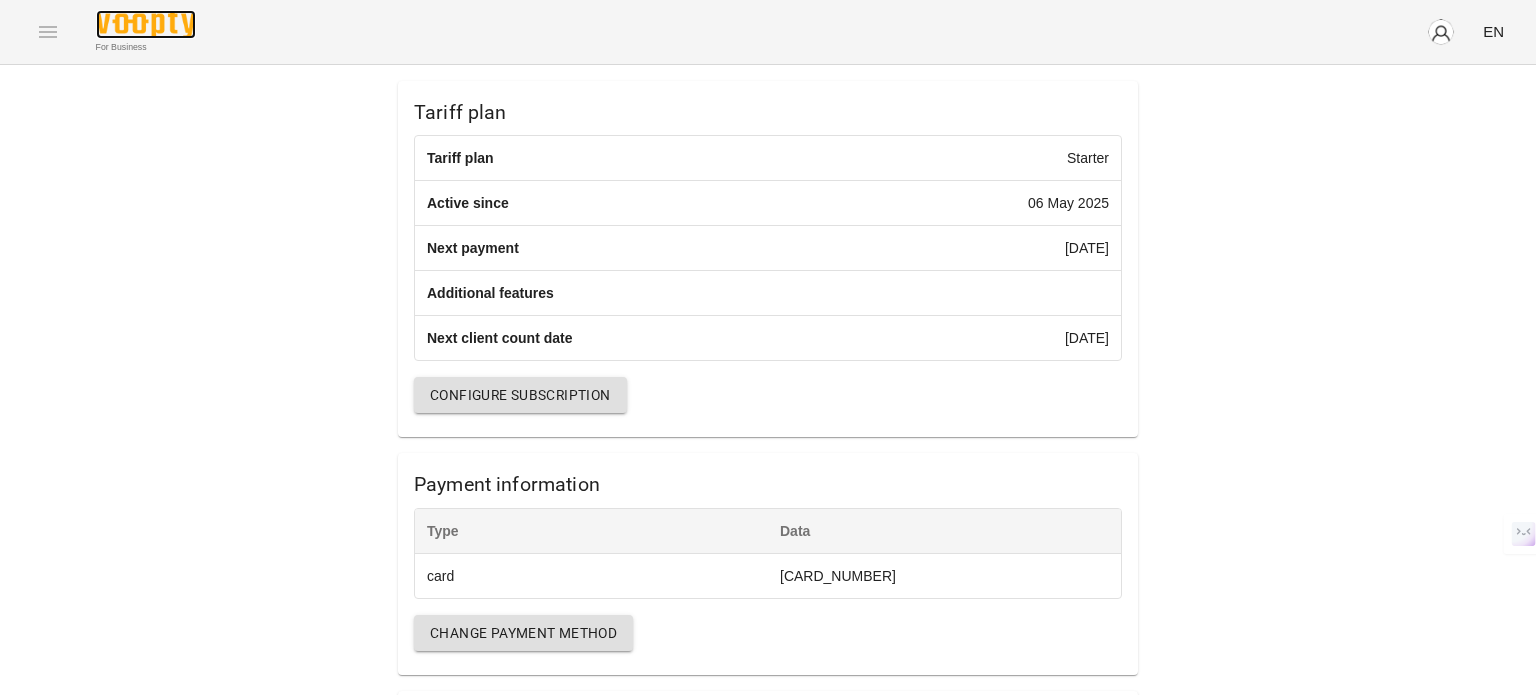 click at bounding box center (146, 24) 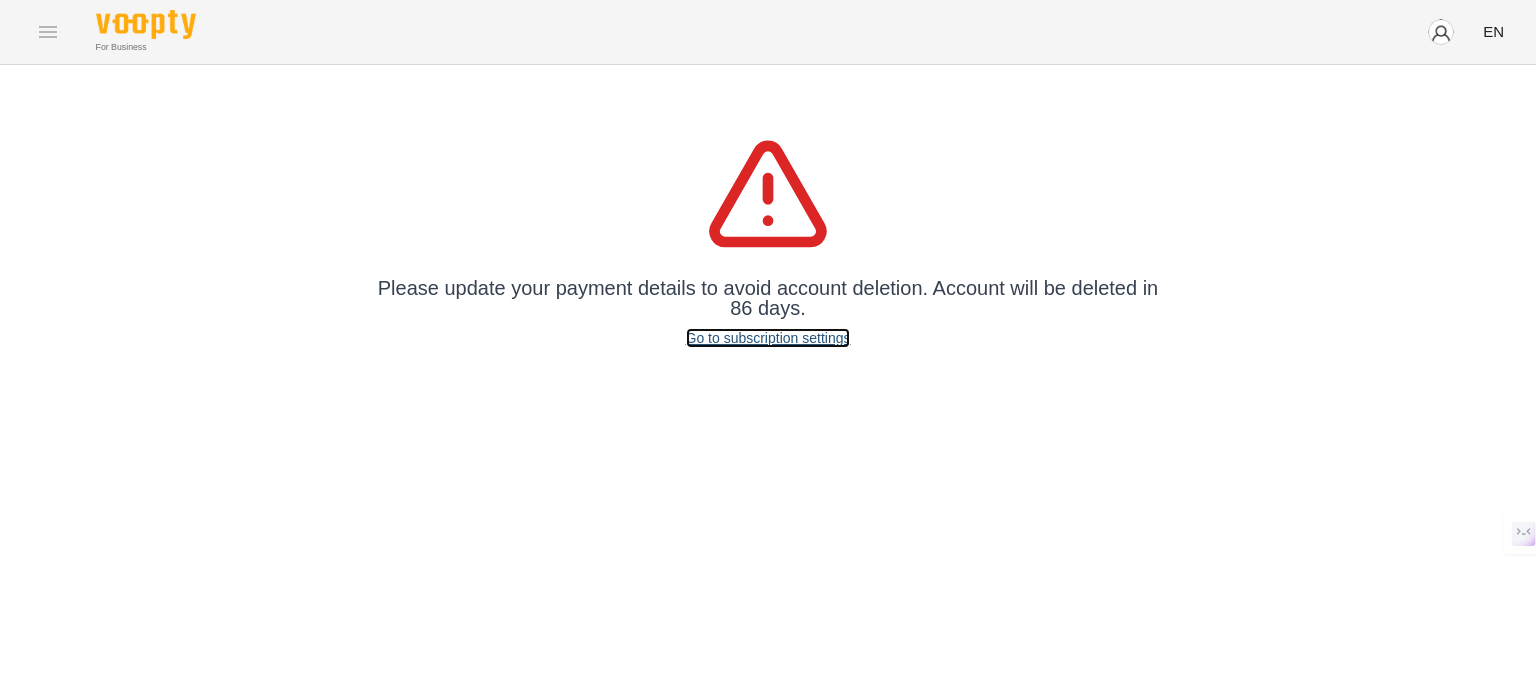 click on "Go to subscription settings" at bounding box center [768, 338] 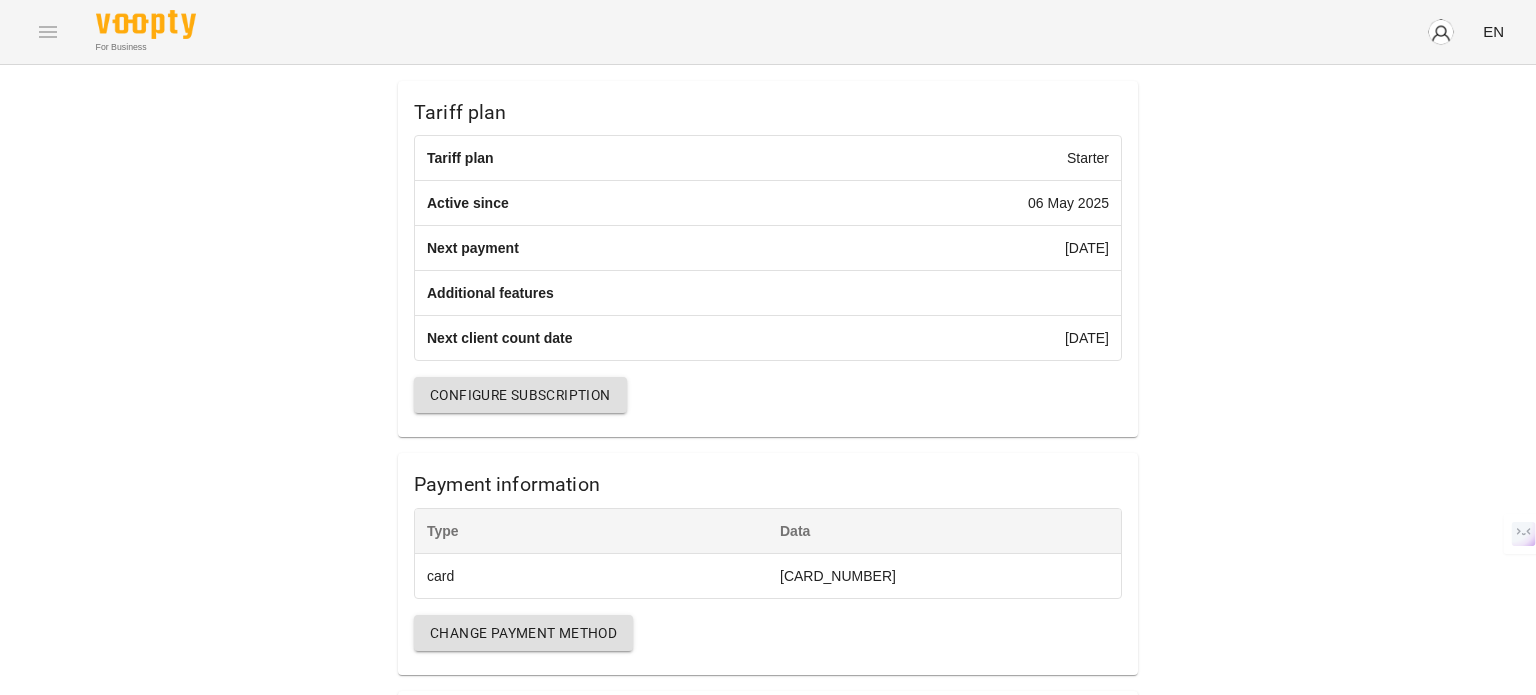 scroll, scrollTop: 0, scrollLeft: 0, axis: both 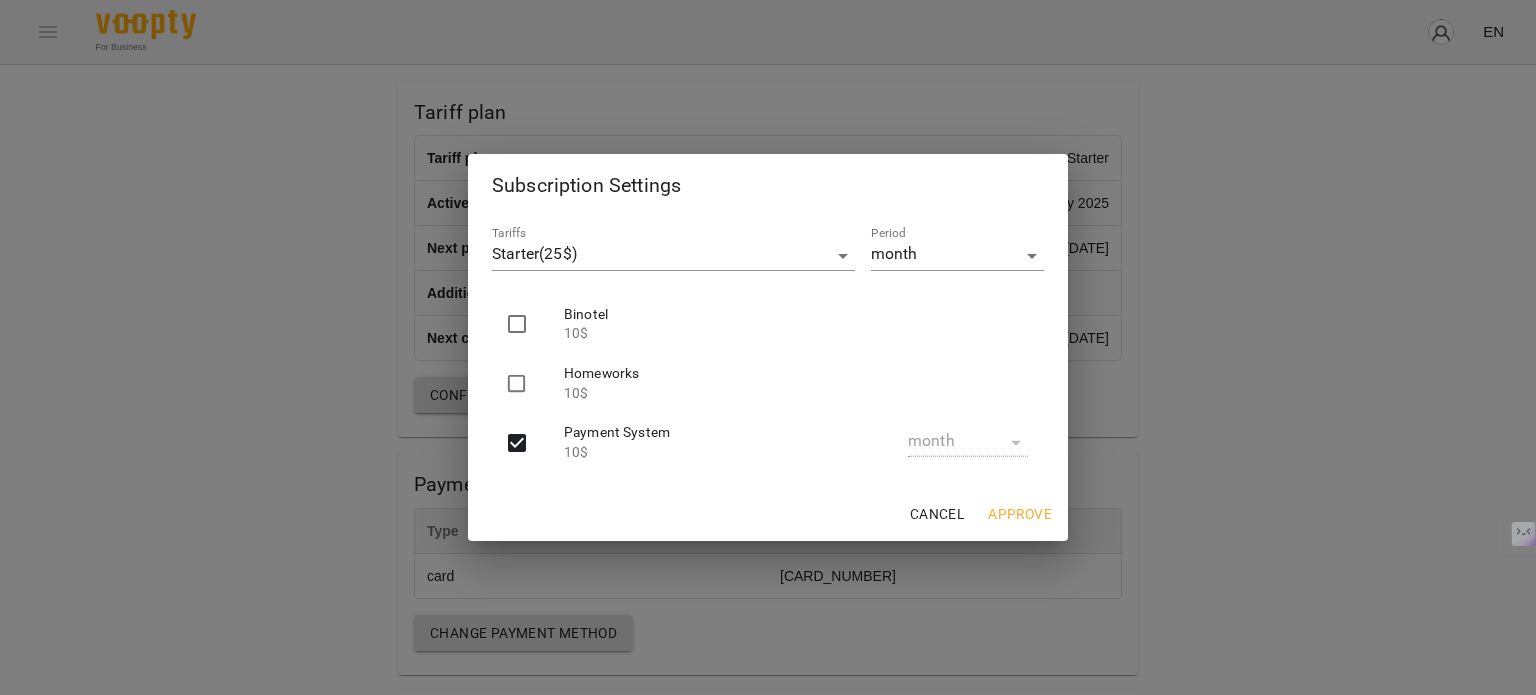 click on "month" at bounding box center [968, 442] 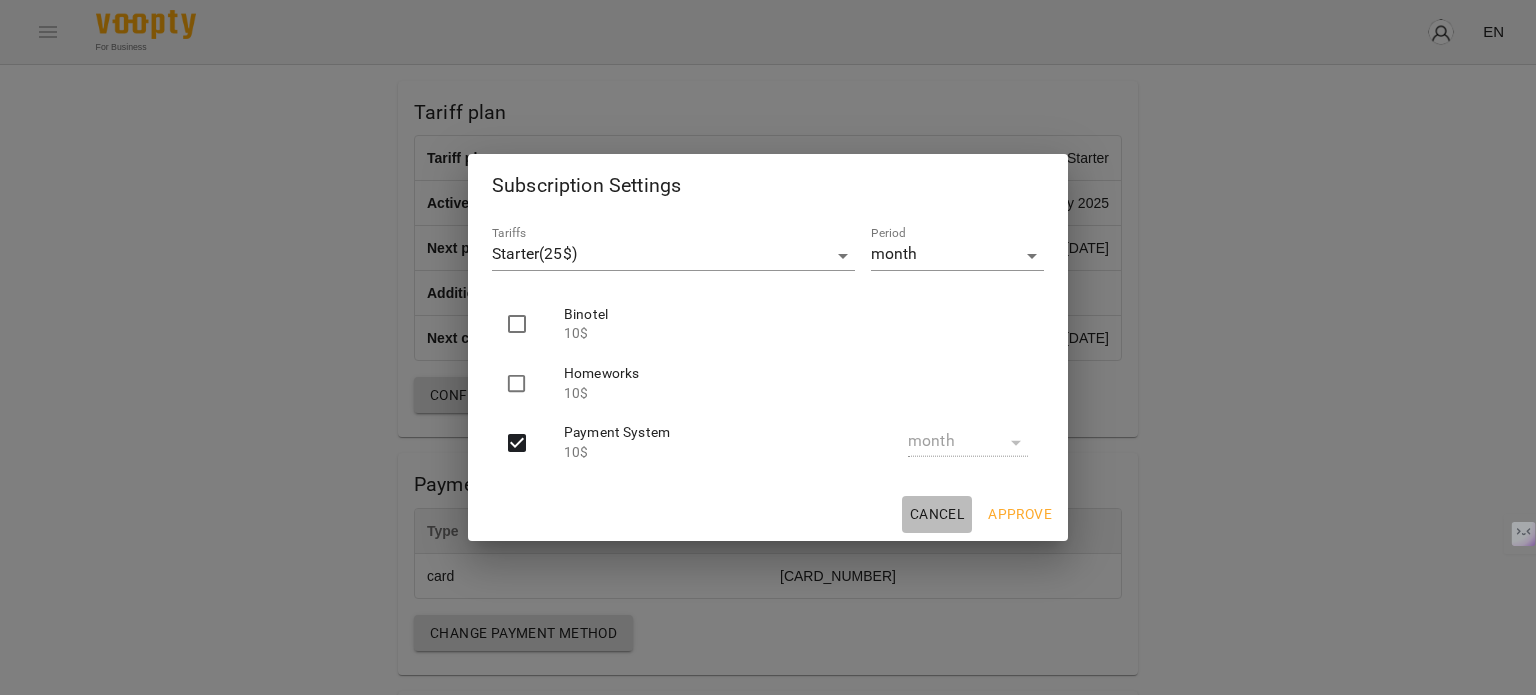 click on "Cancel" at bounding box center [937, 514] 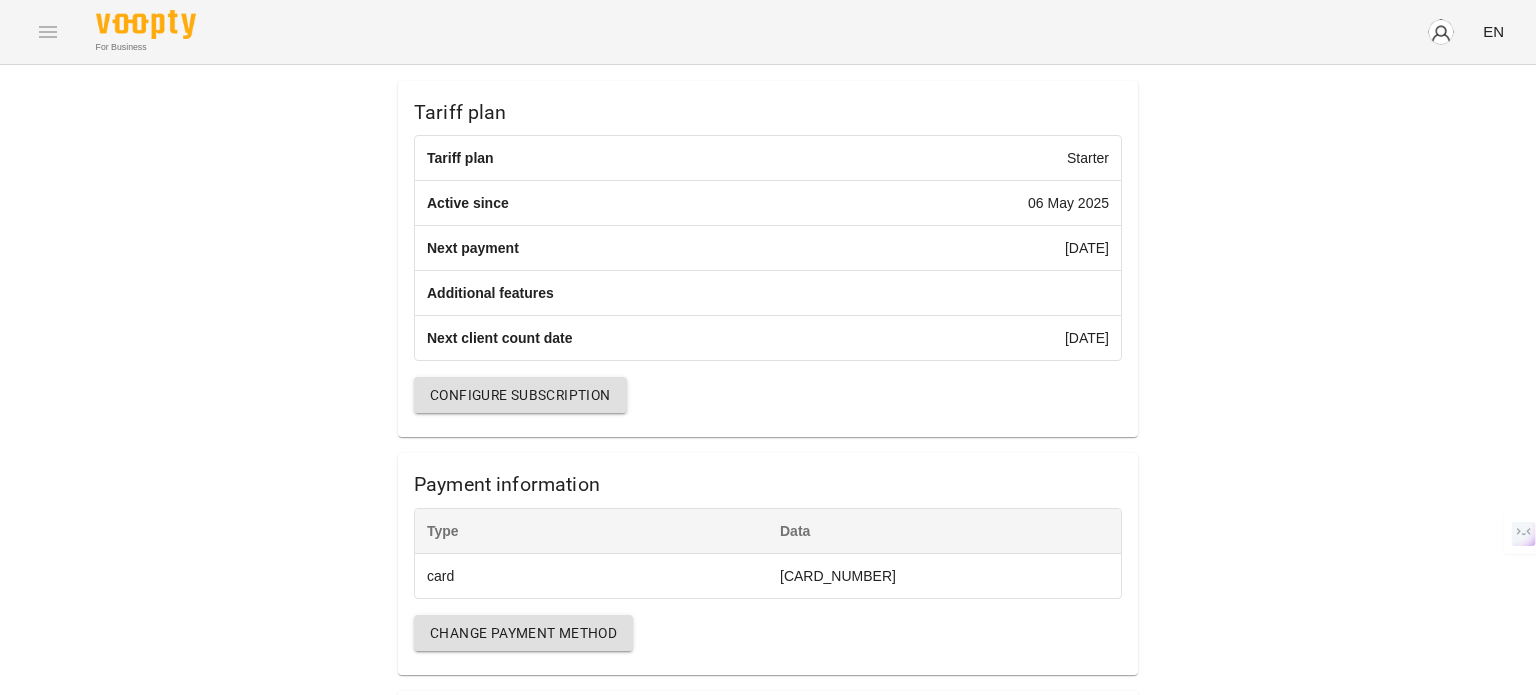 scroll, scrollTop: 261, scrollLeft: 0, axis: vertical 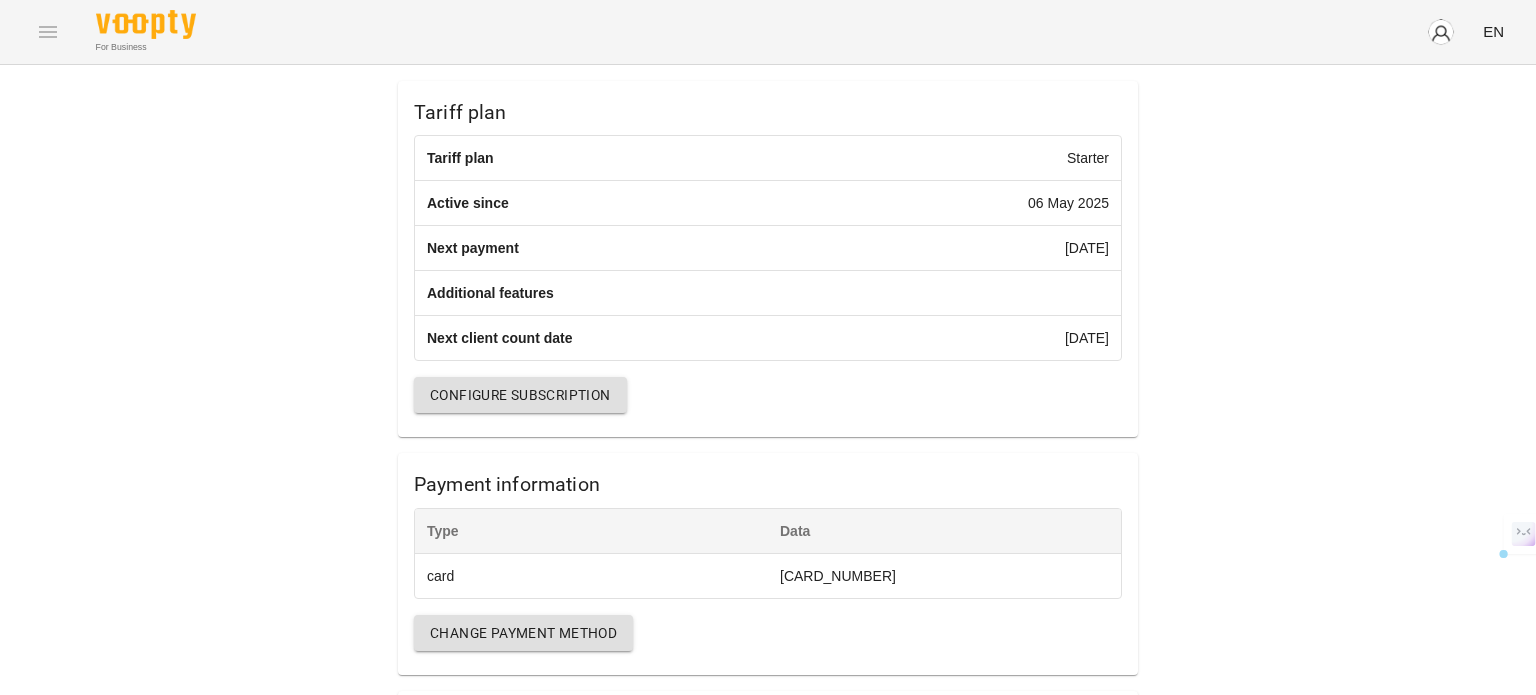 drag, startPoint x: 414, startPoint y: 575, endPoint x: 475, endPoint y: 574, distance: 61.008198 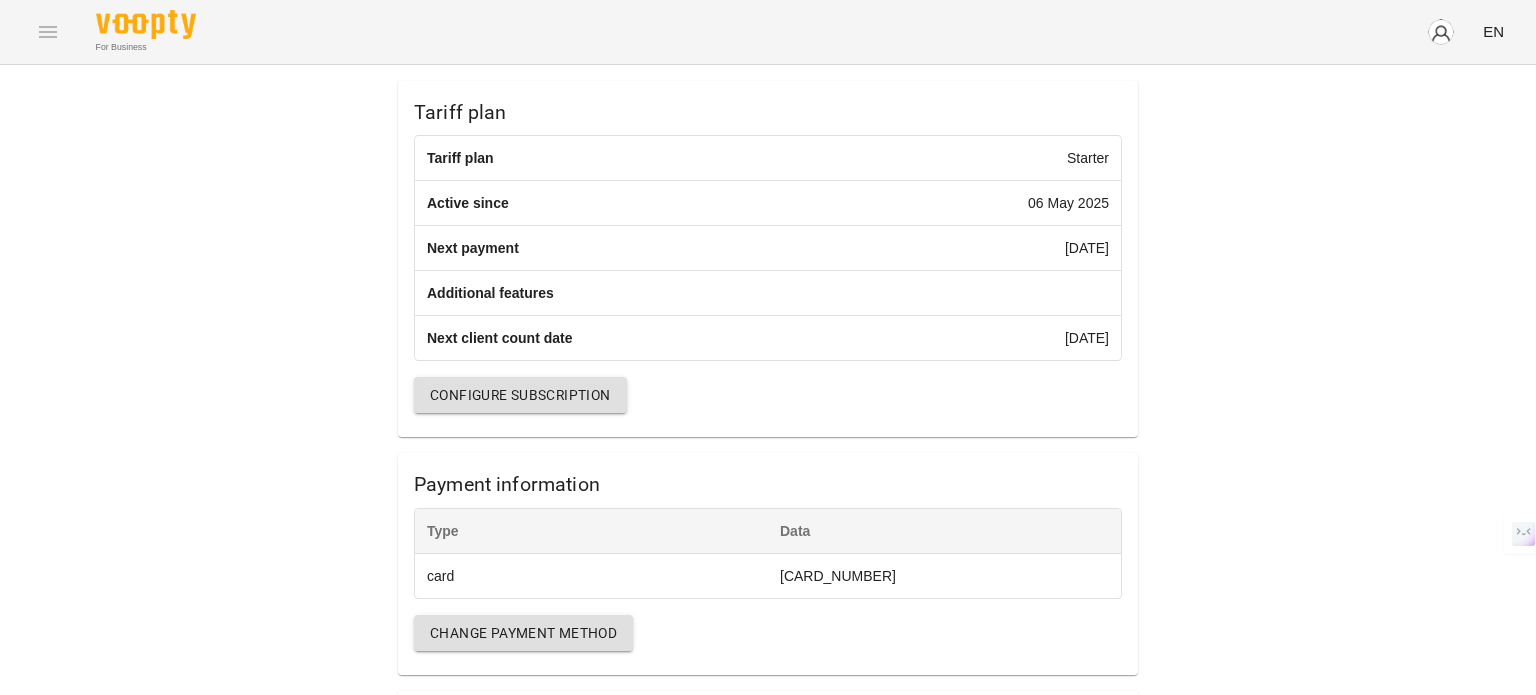 scroll, scrollTop: 0, scrollLeft: 0, axis: both 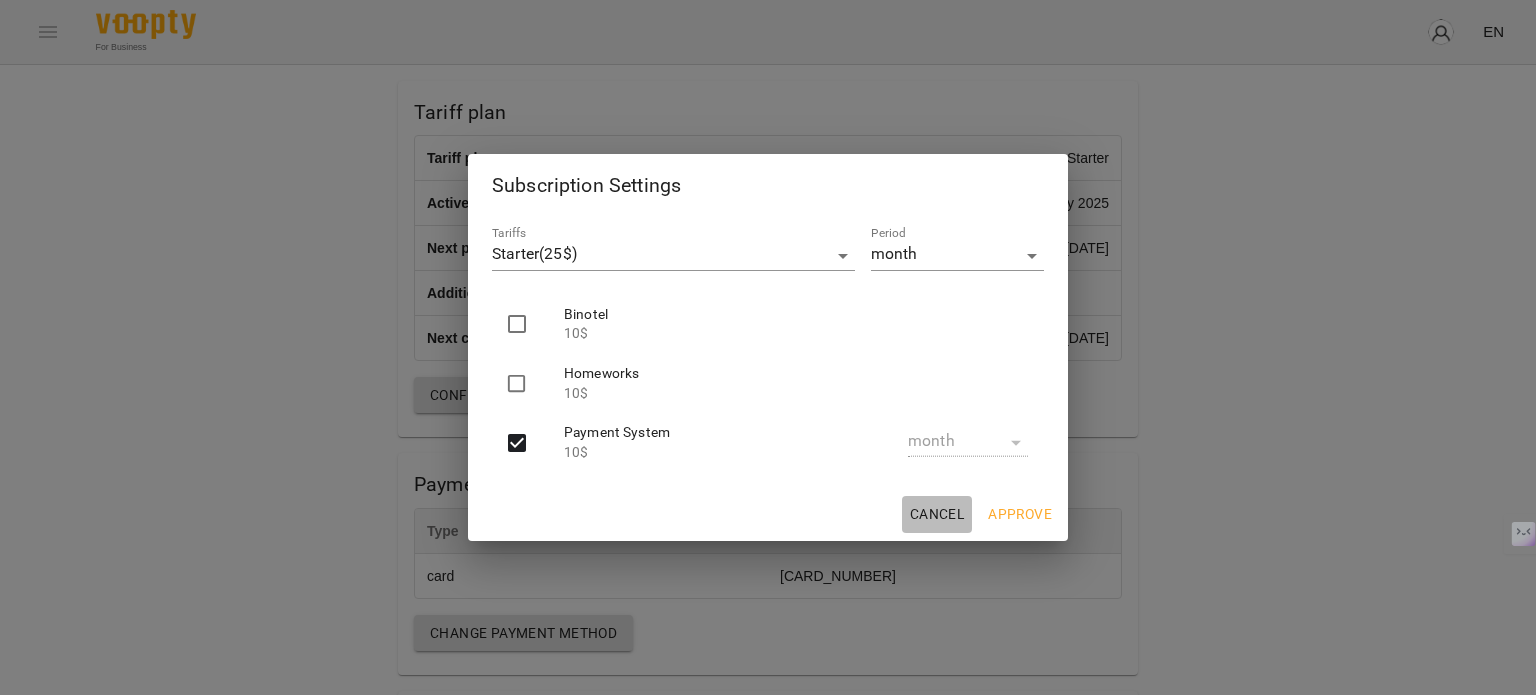 click on "Cancel" at bounding box center (937, 514) 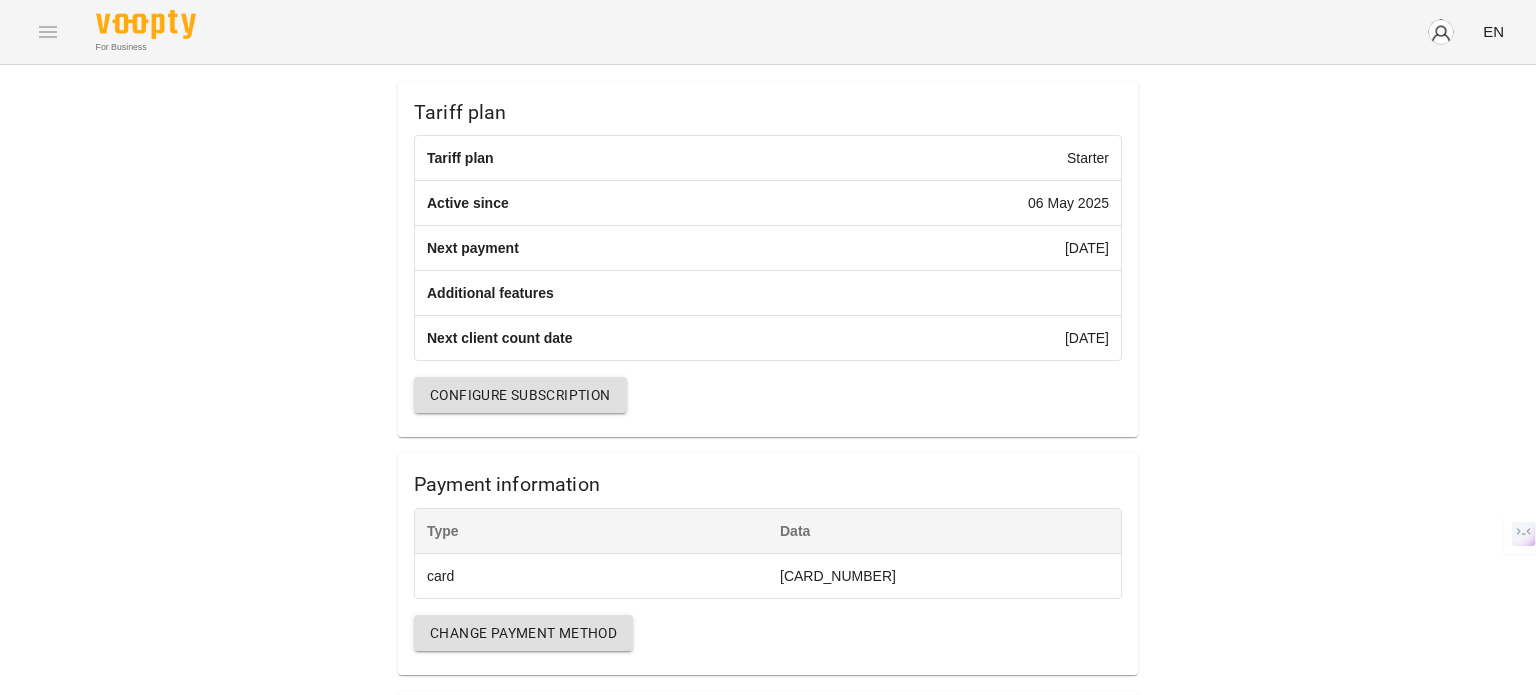 scroll, scrollTop: 0, scrollLeft: 0, axis: both 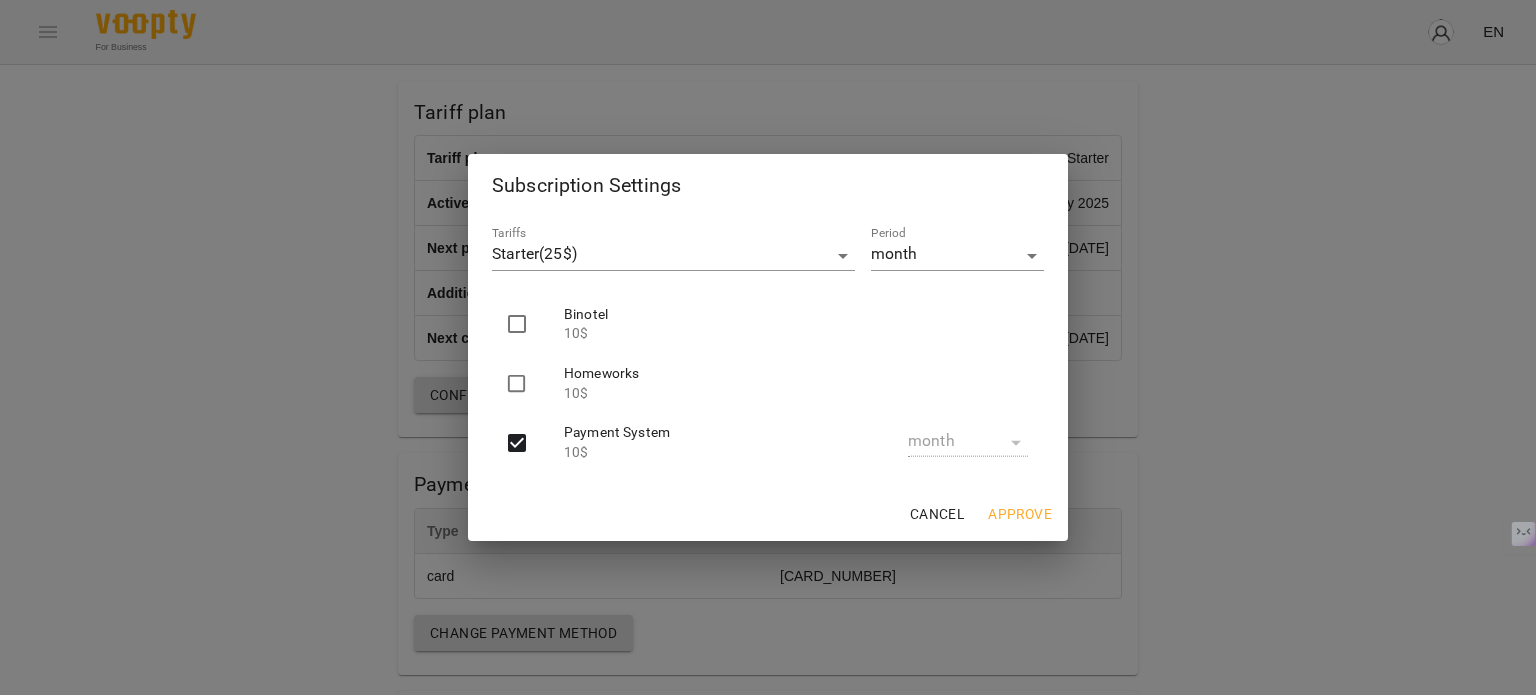 click on "Approve" at bounding box center [1020, 514] 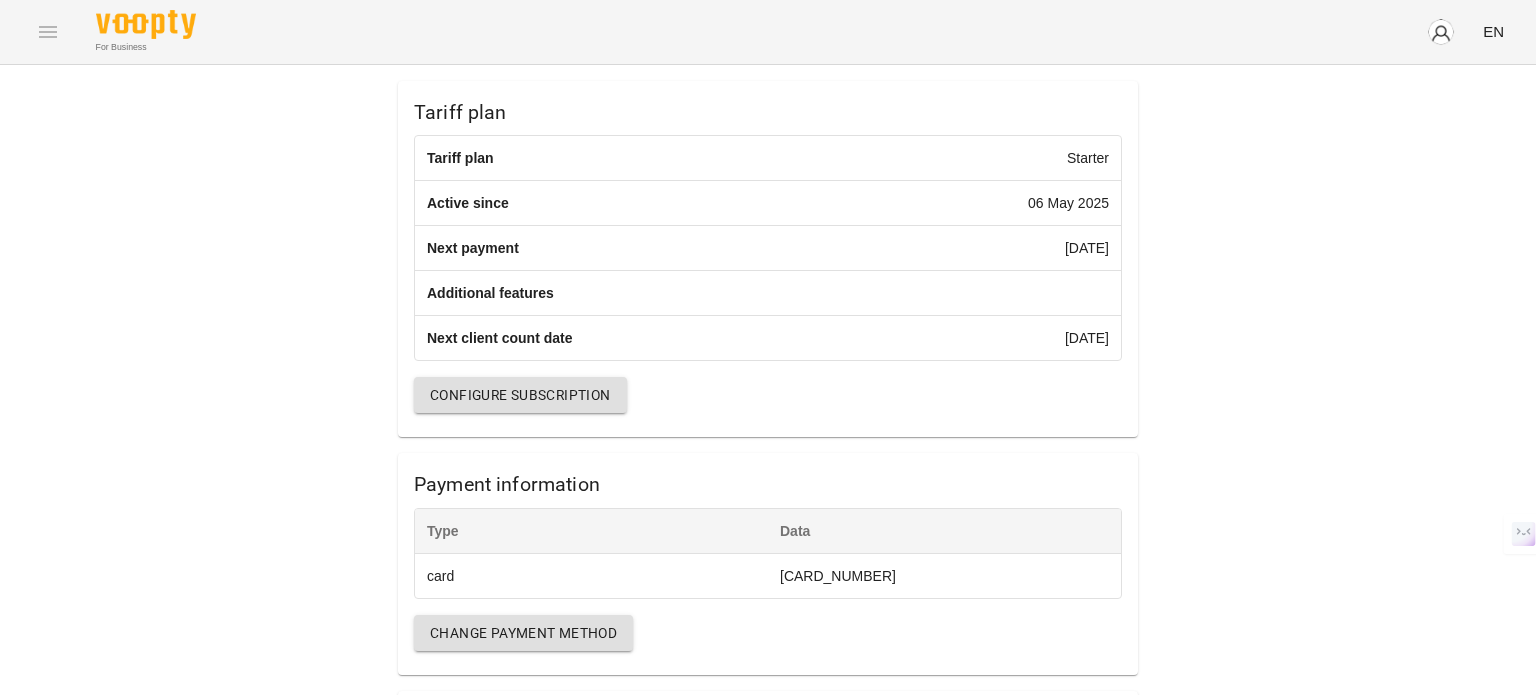 scroll, scrollTop: 261, scrollLeft: 0, axis: vertical 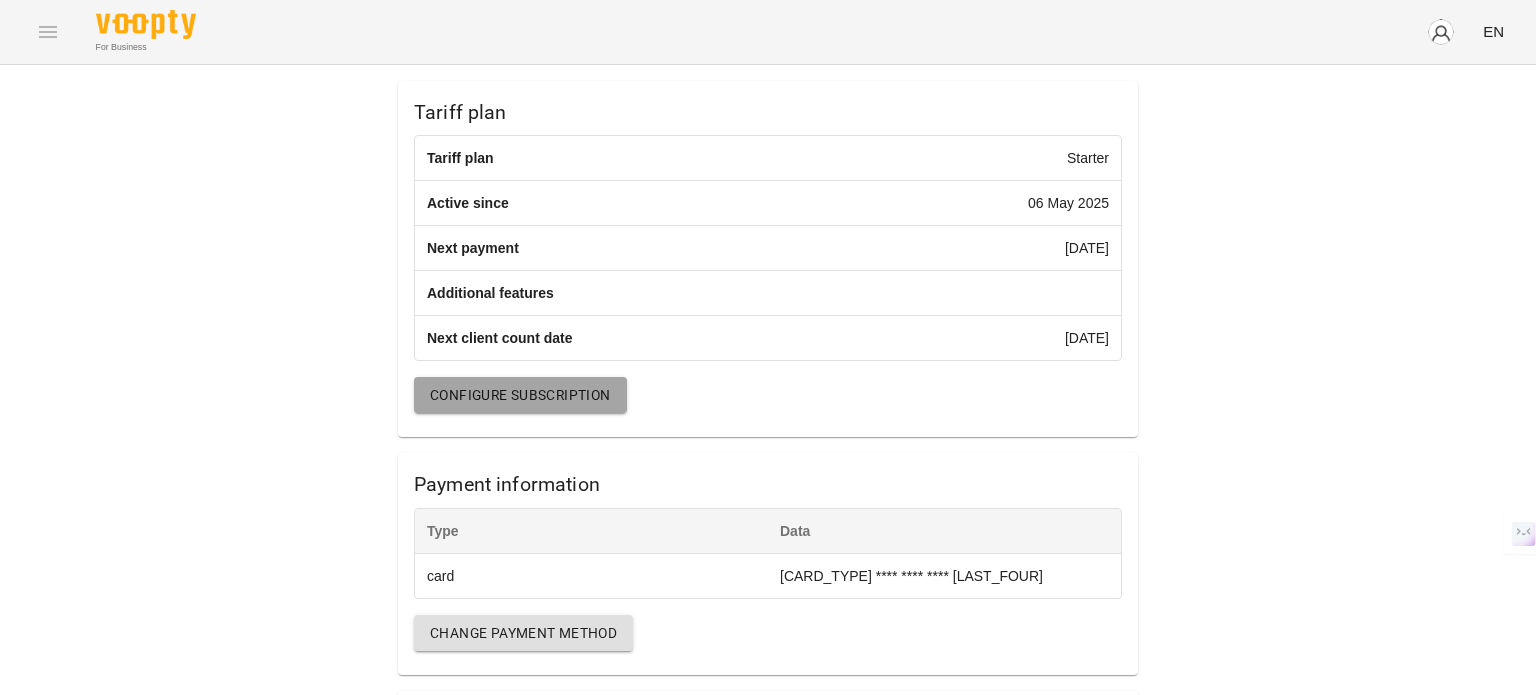 click on "Configure subscription" at bounding box center (520, 395) 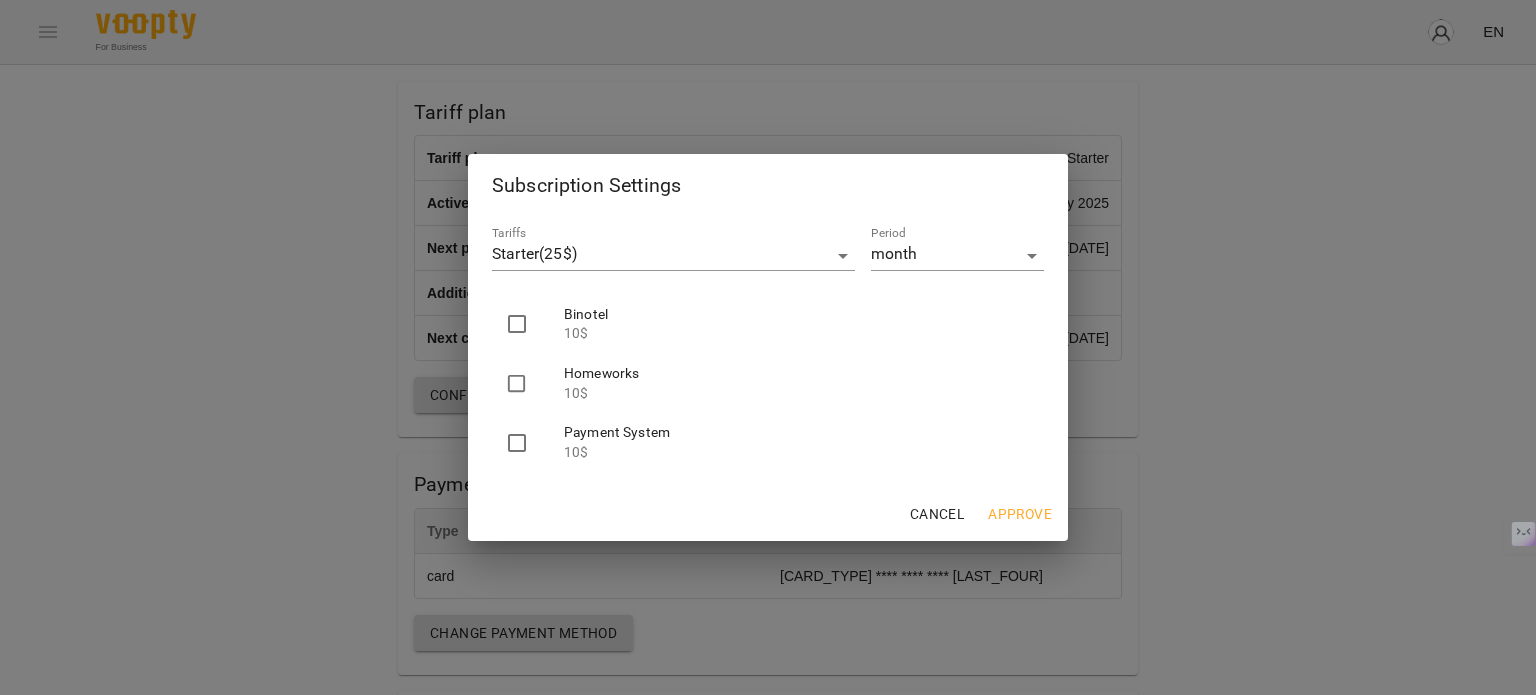 click on "Cancel" at bounding box center [937, 514] 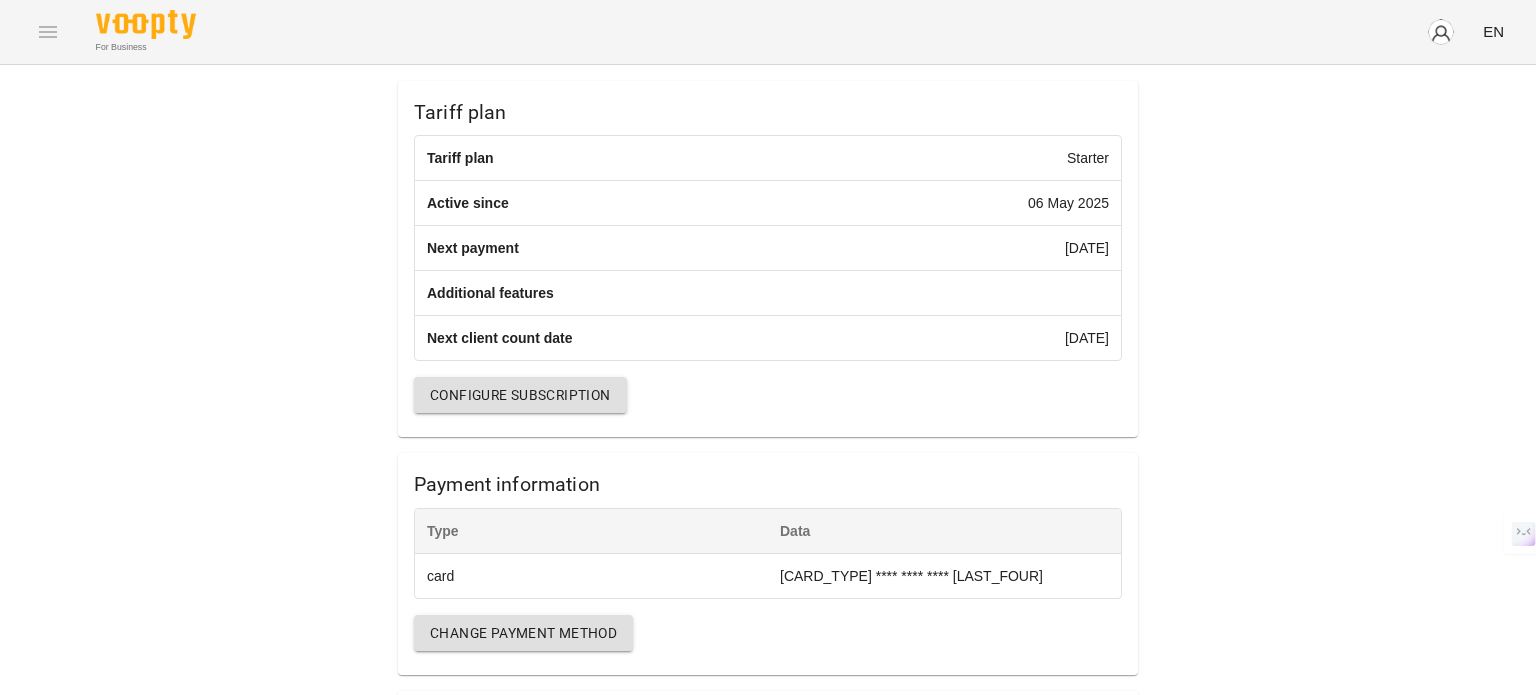 scroll, scrollTop: 0, scrollLeft: 0, axis: both 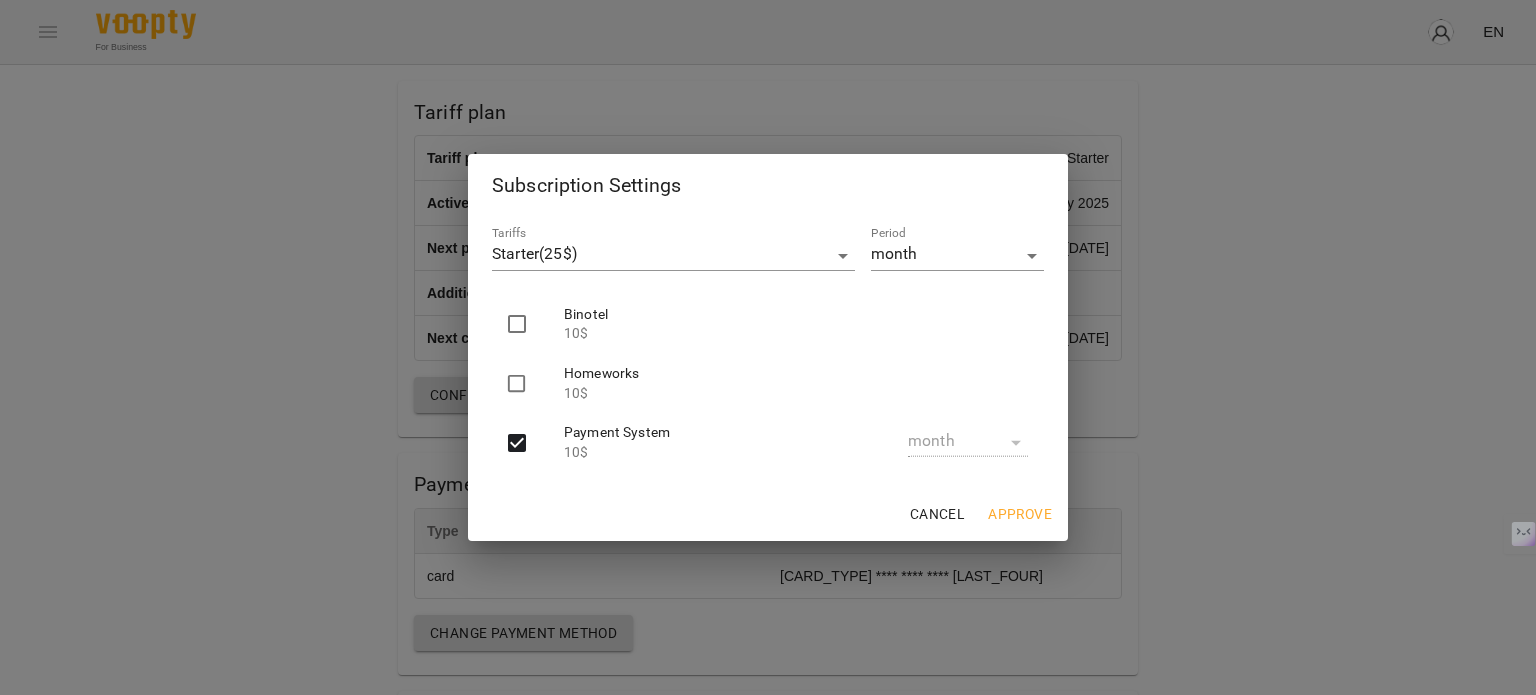 click on "Approve" at bounding box center [1020, 514] 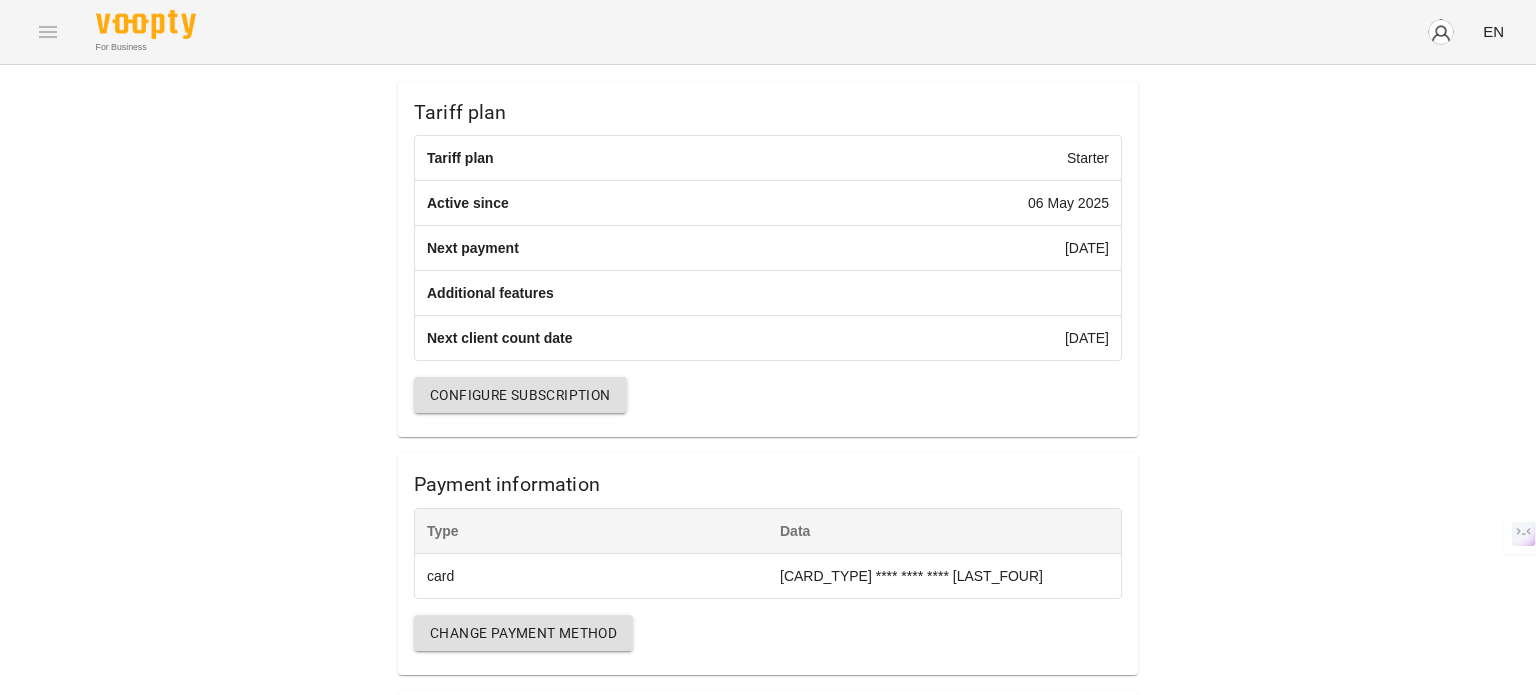 scroll, scrollTop: 261, scrollLeft: 0, axis: vertical 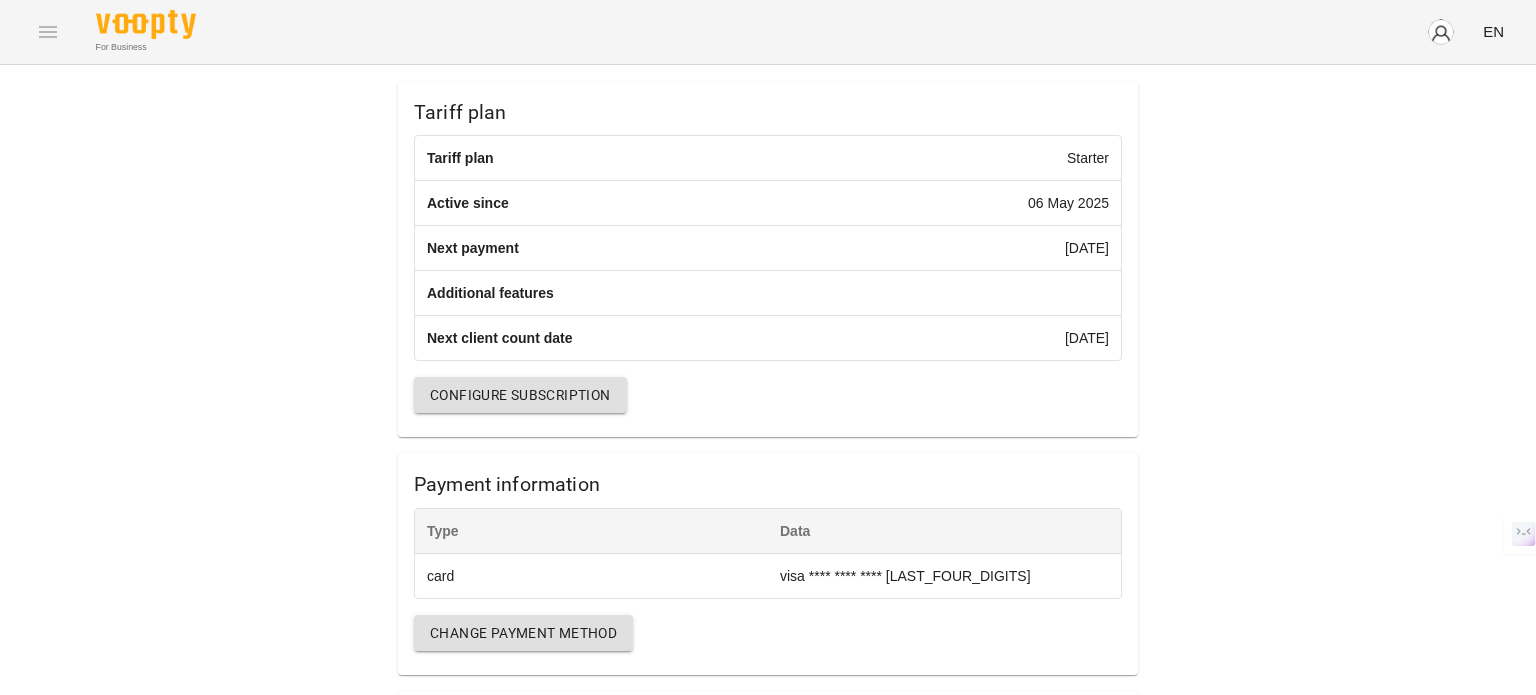 click on "Tariff plan Tariff plan Starter Active since [DATE] Next payment [DATE] Additional features Next client count date [DATE] Configure subscription Payment information Type Data card visa **** **** **** [LAST_FOUR_DIGITS] Change payment method Invoices Amount Date Status Actions 35.00 $ [DATE] Paid Download 35.00 $ [DATE] Paid Download" at bounding box center (768, 501) 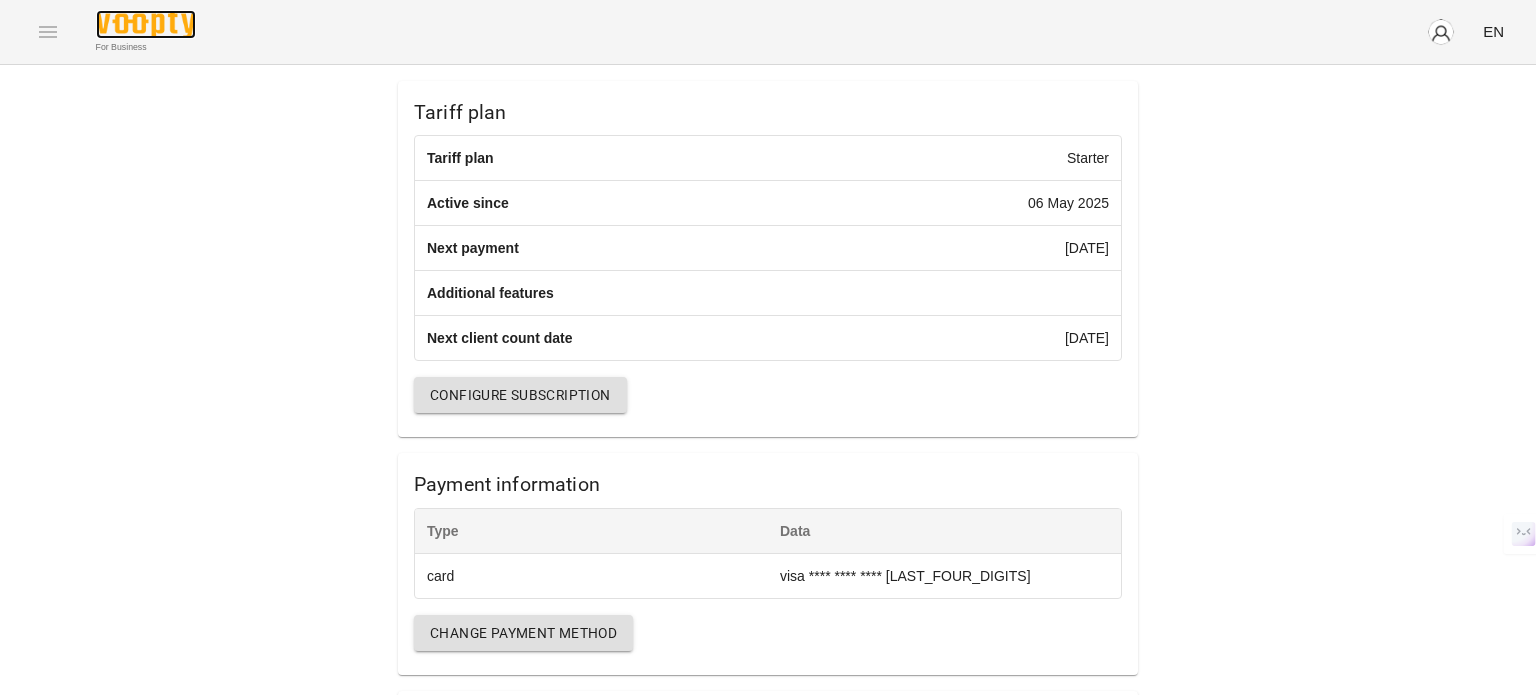 click at bounding box center (146, 24) 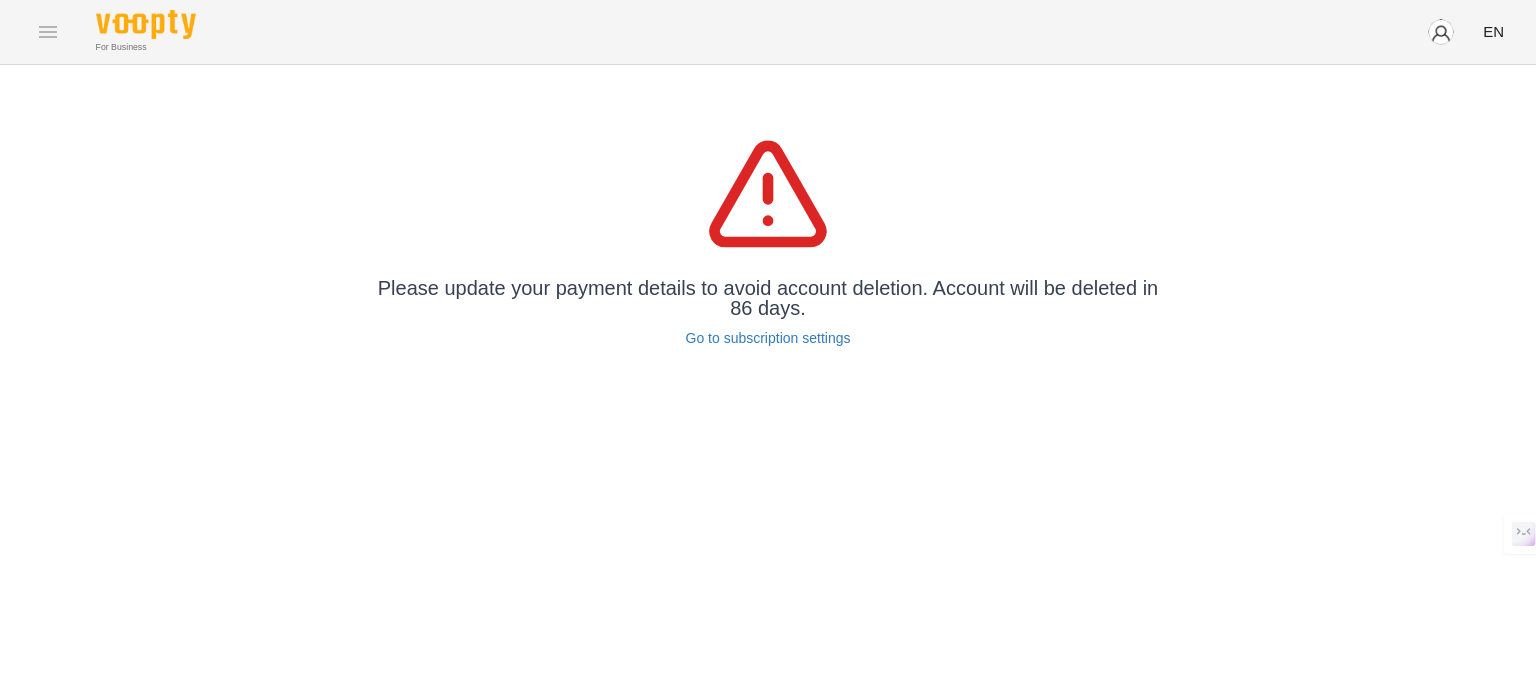 click at bounding box center (1441, 32) 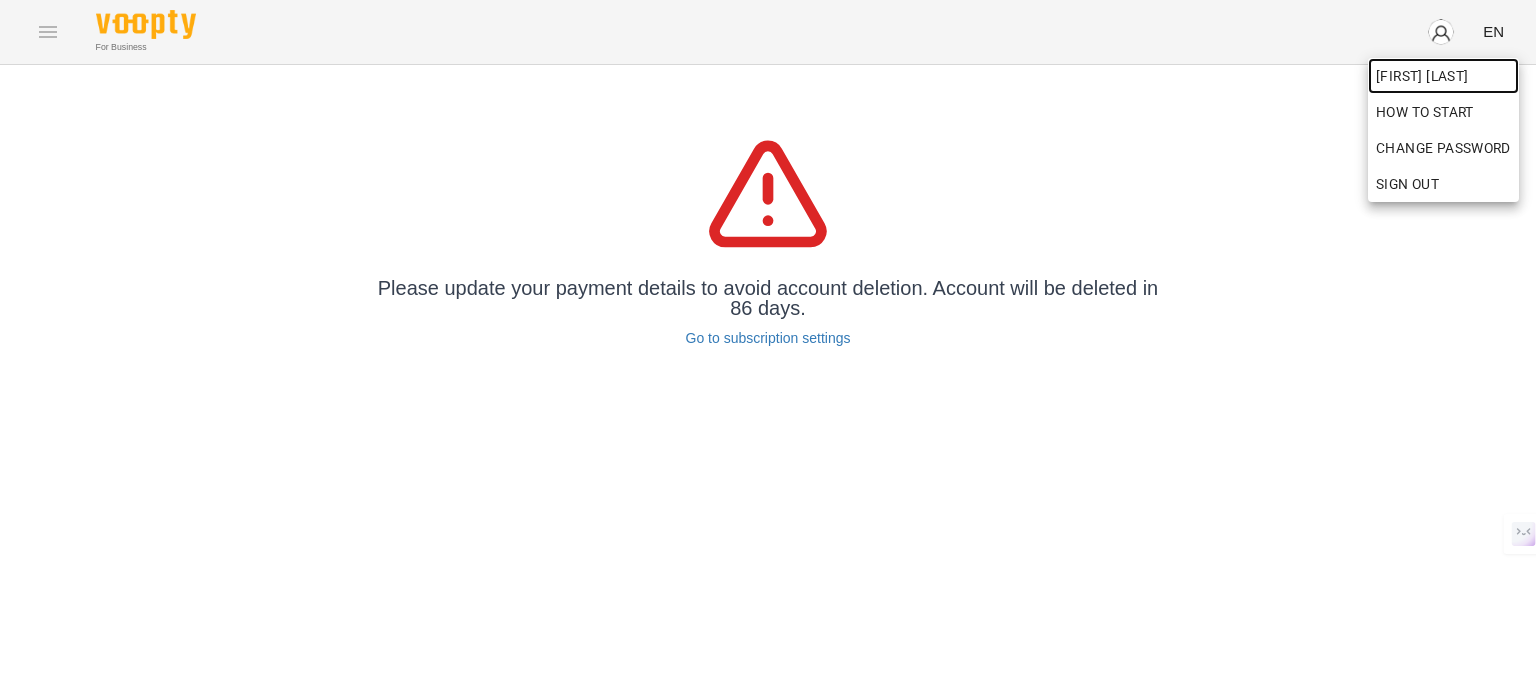 click on "[FIRST] [LAST]" at bounding box center [1443, 76] 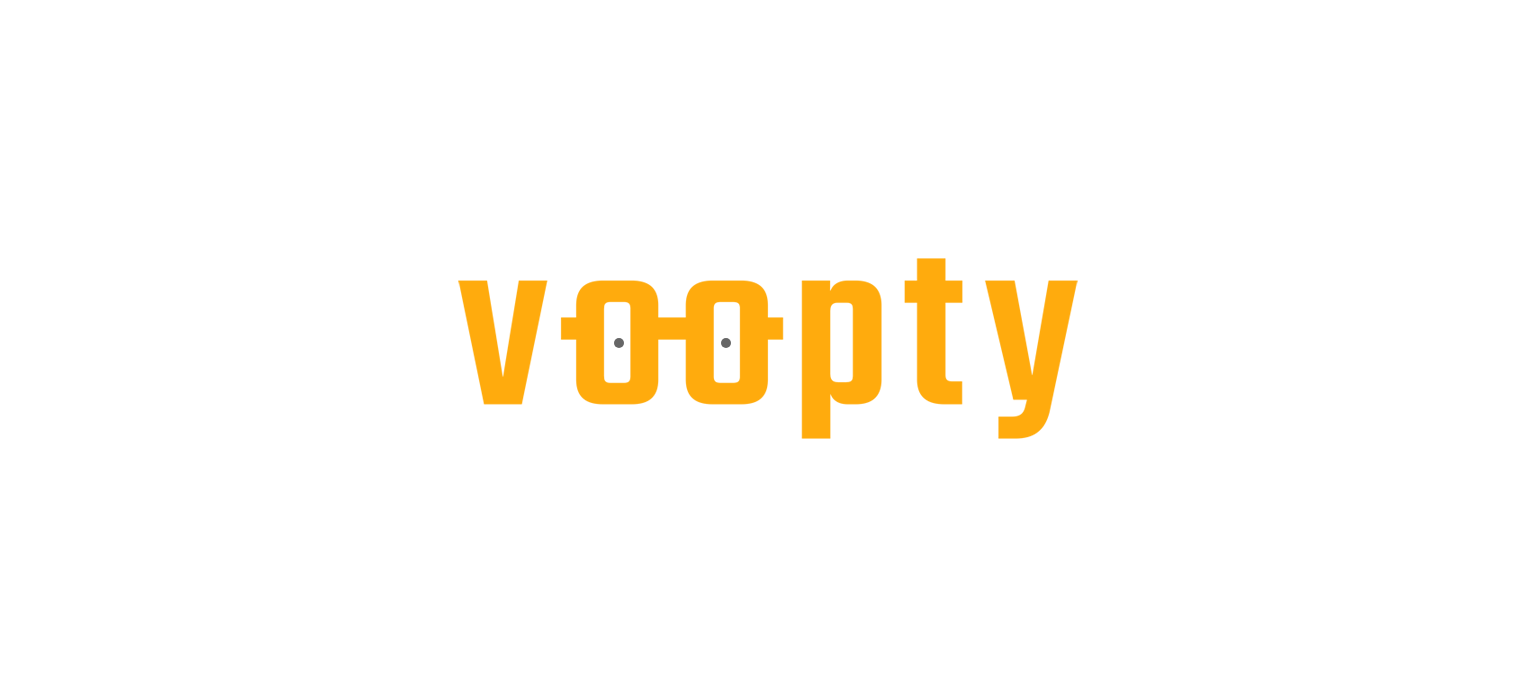 scroll, scrollTop: 0, scrollLeft: 0, axis: both 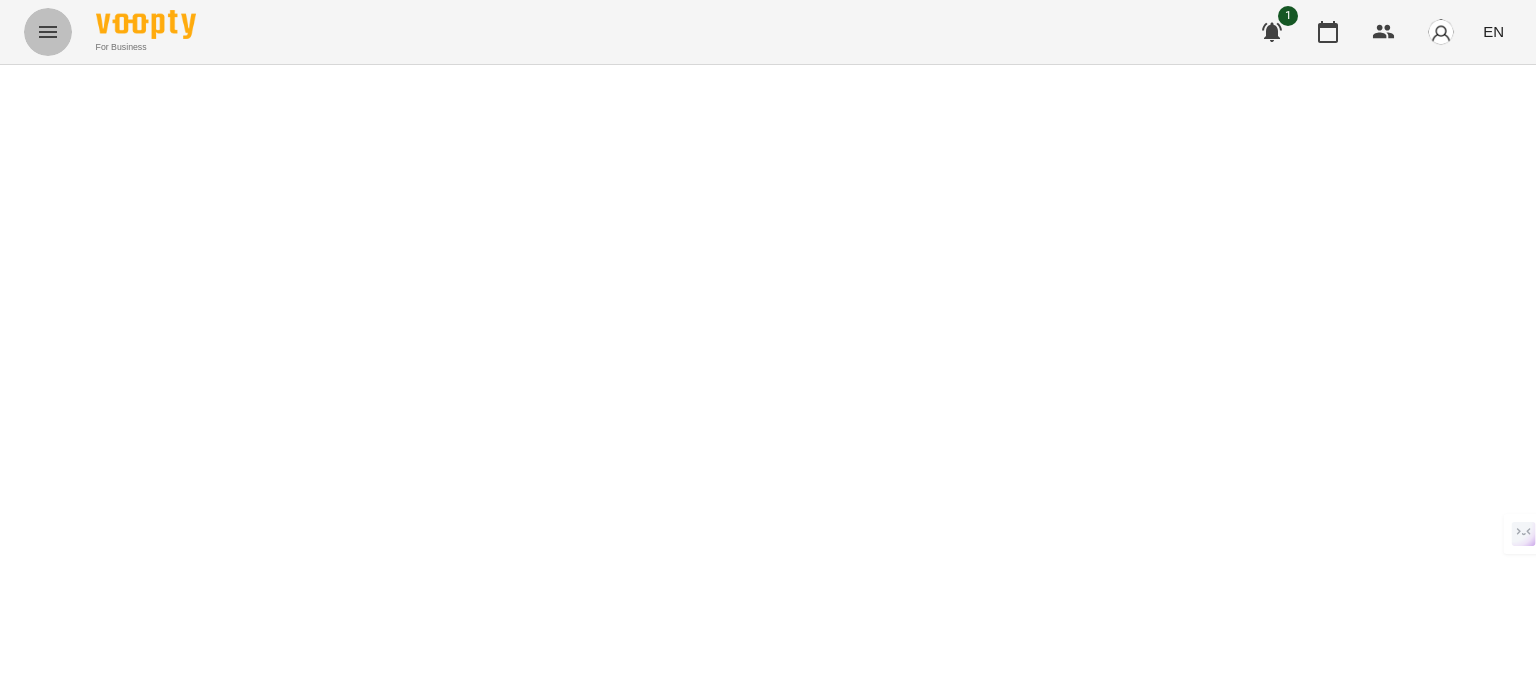 click 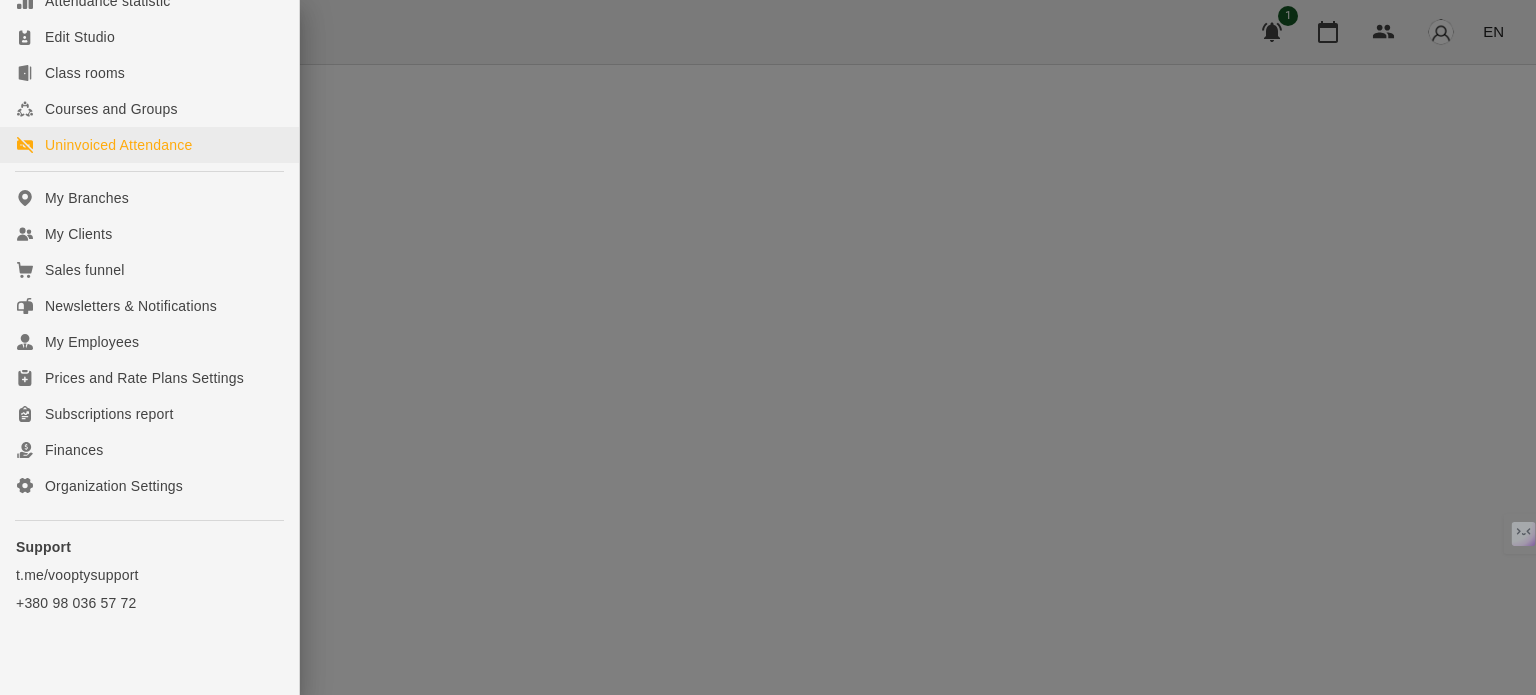 scroll, scrollTop: 200, scrollLeft: 0, axis: vertical 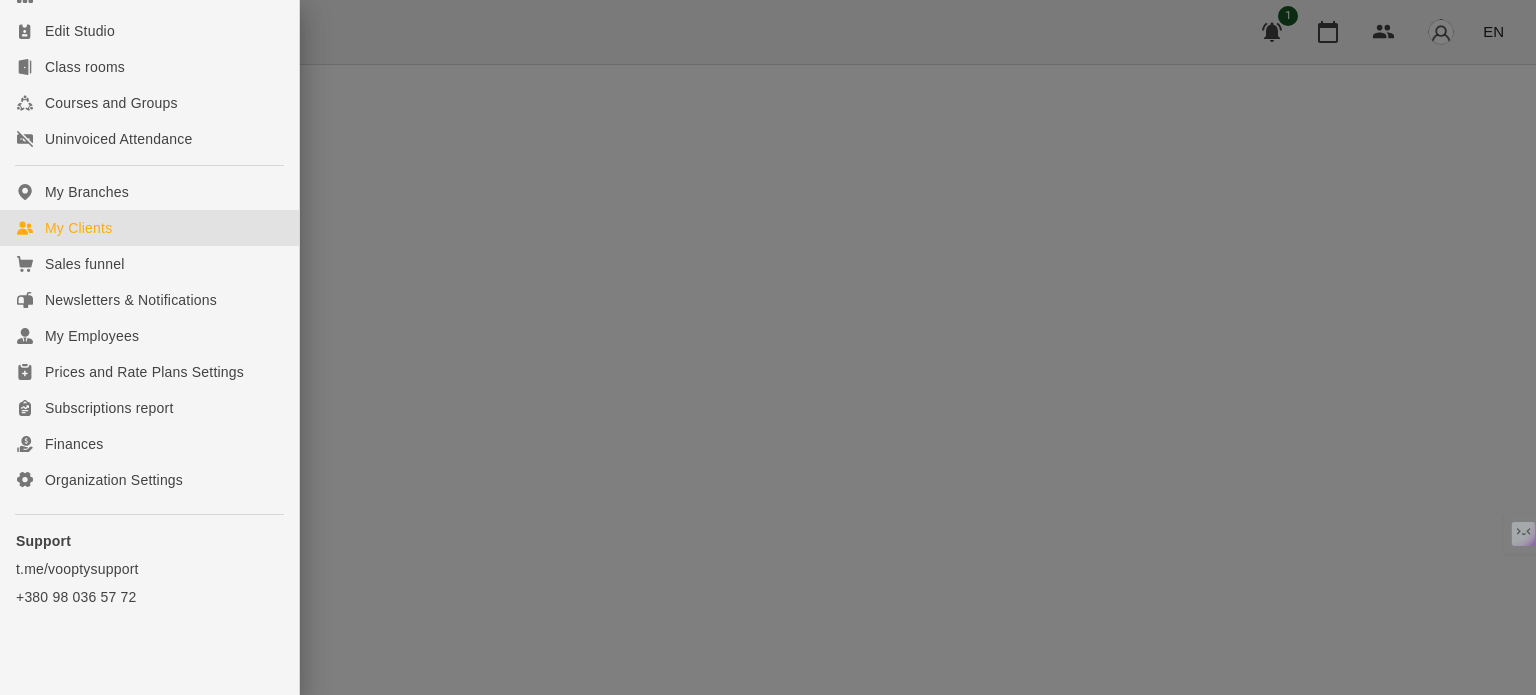 click on "My Clients" at bounding box center (78, 228) 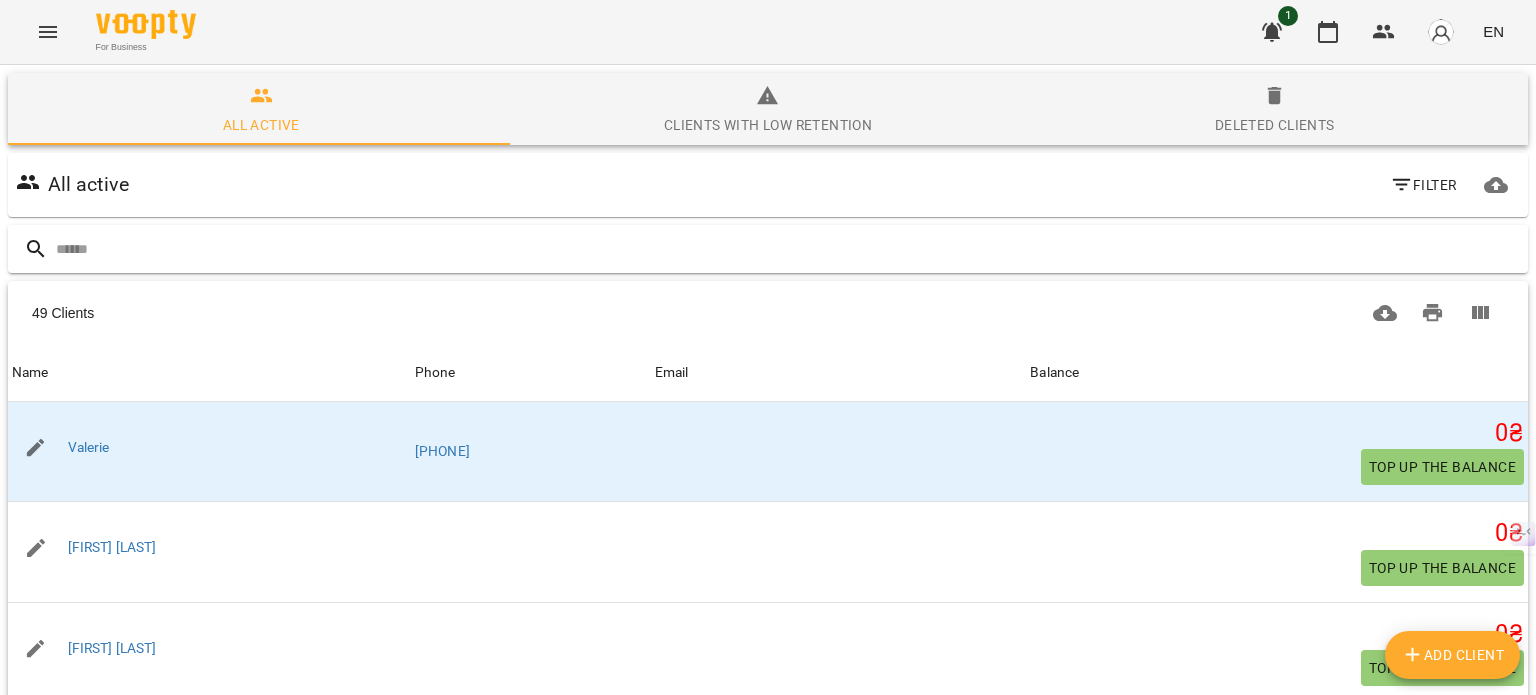 scroll, scrollTop: 0, scrollLeft: 0, axis: both 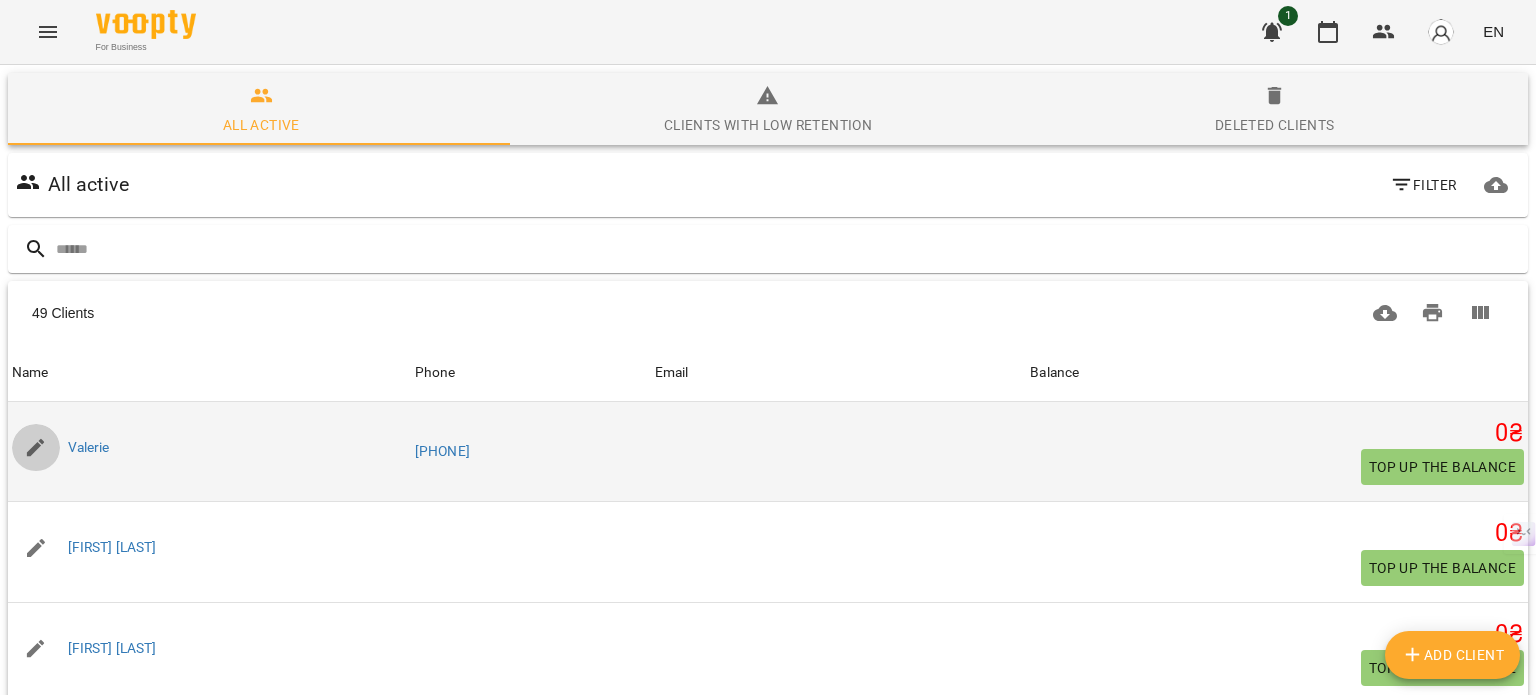 click 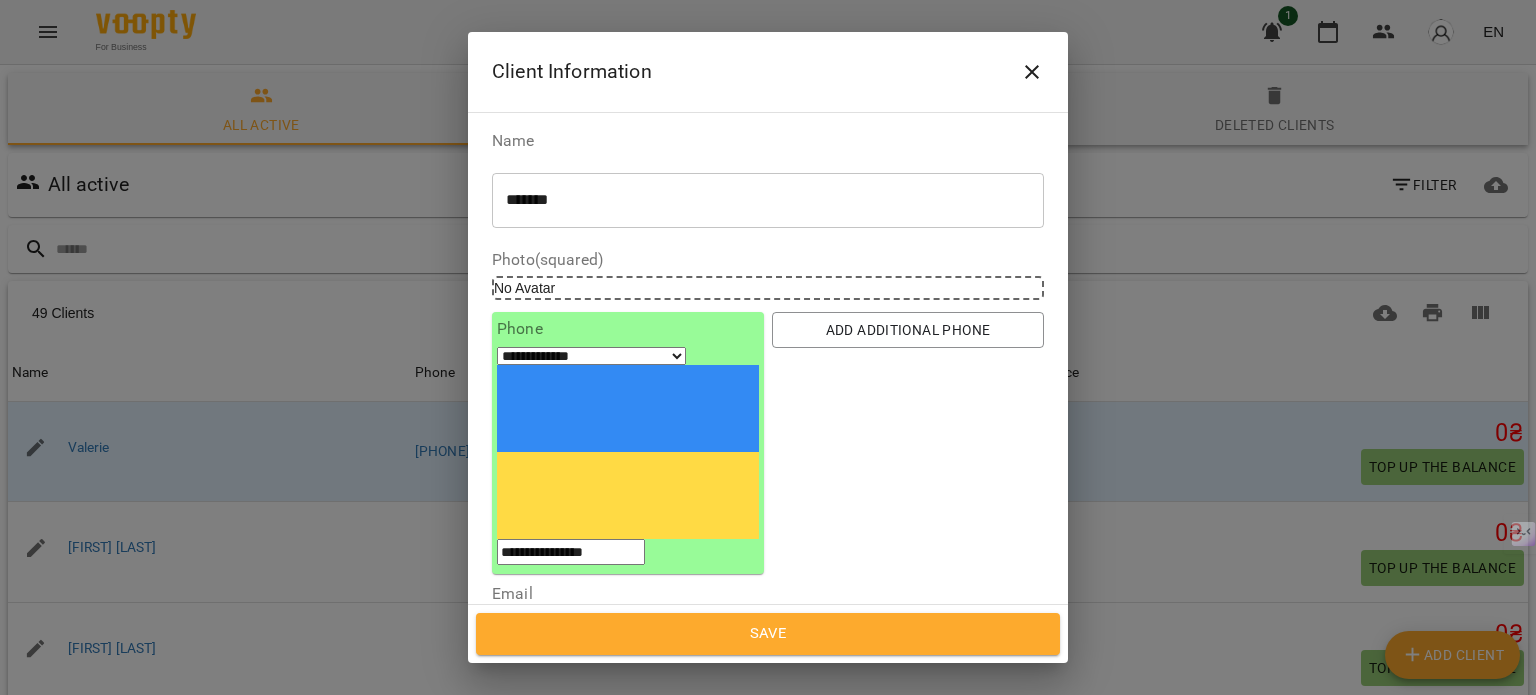 click 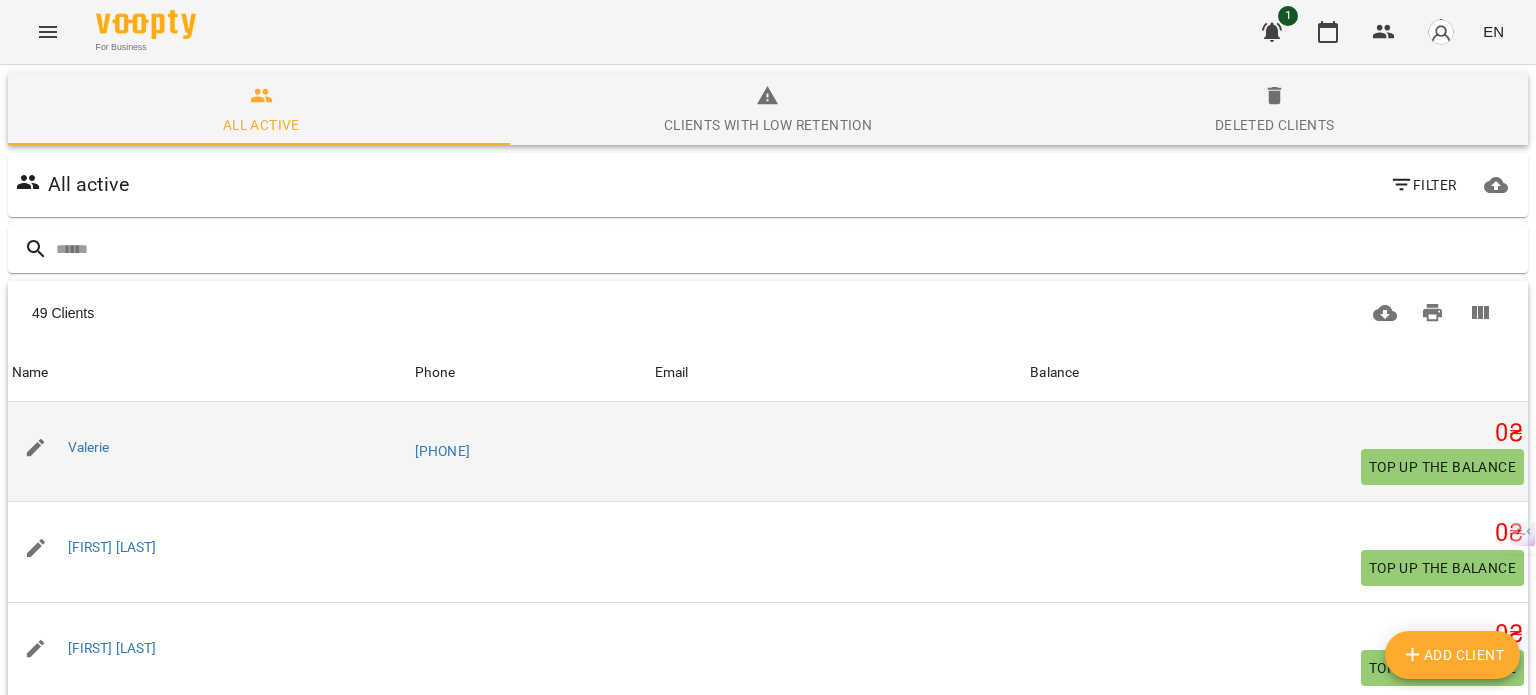 click at bounding box center [839, 452] 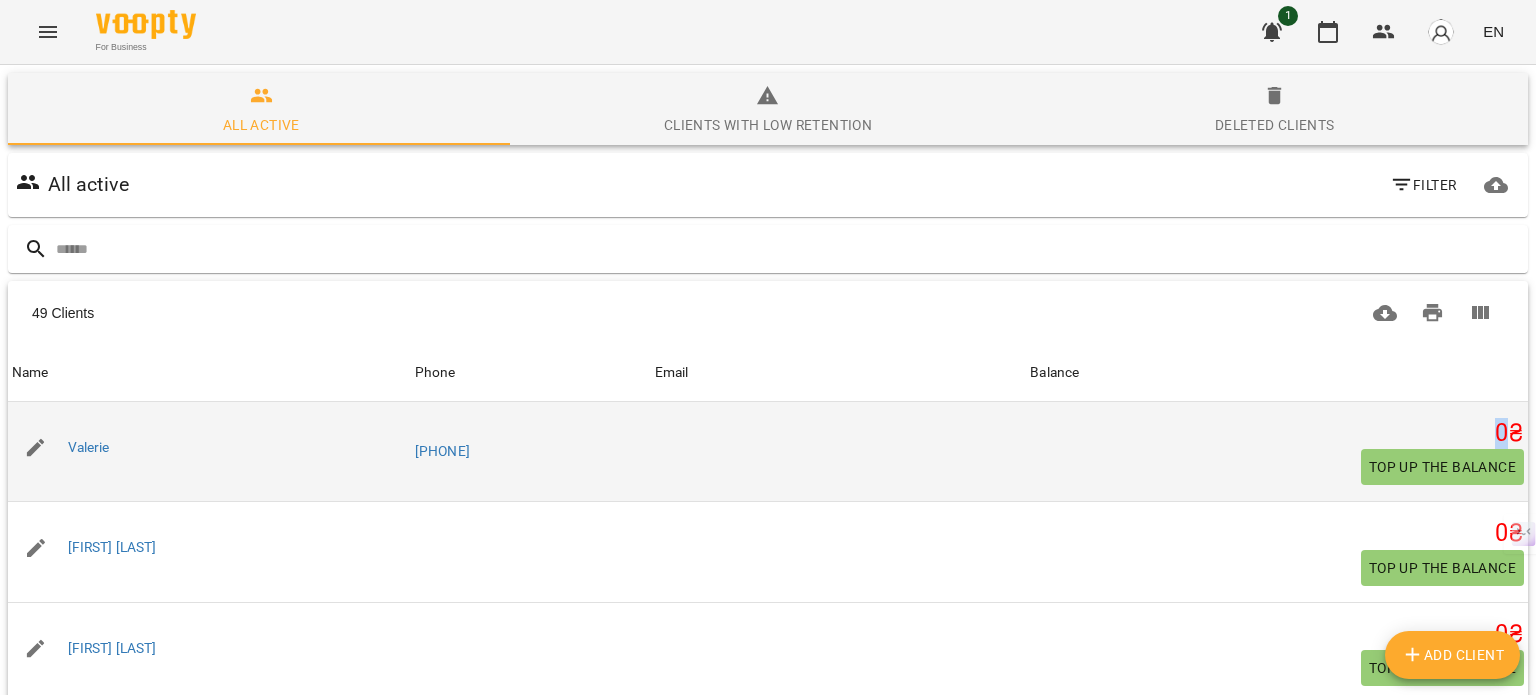 click on "0 ₴ Top up the balance" at bounding box center (1277, 452) 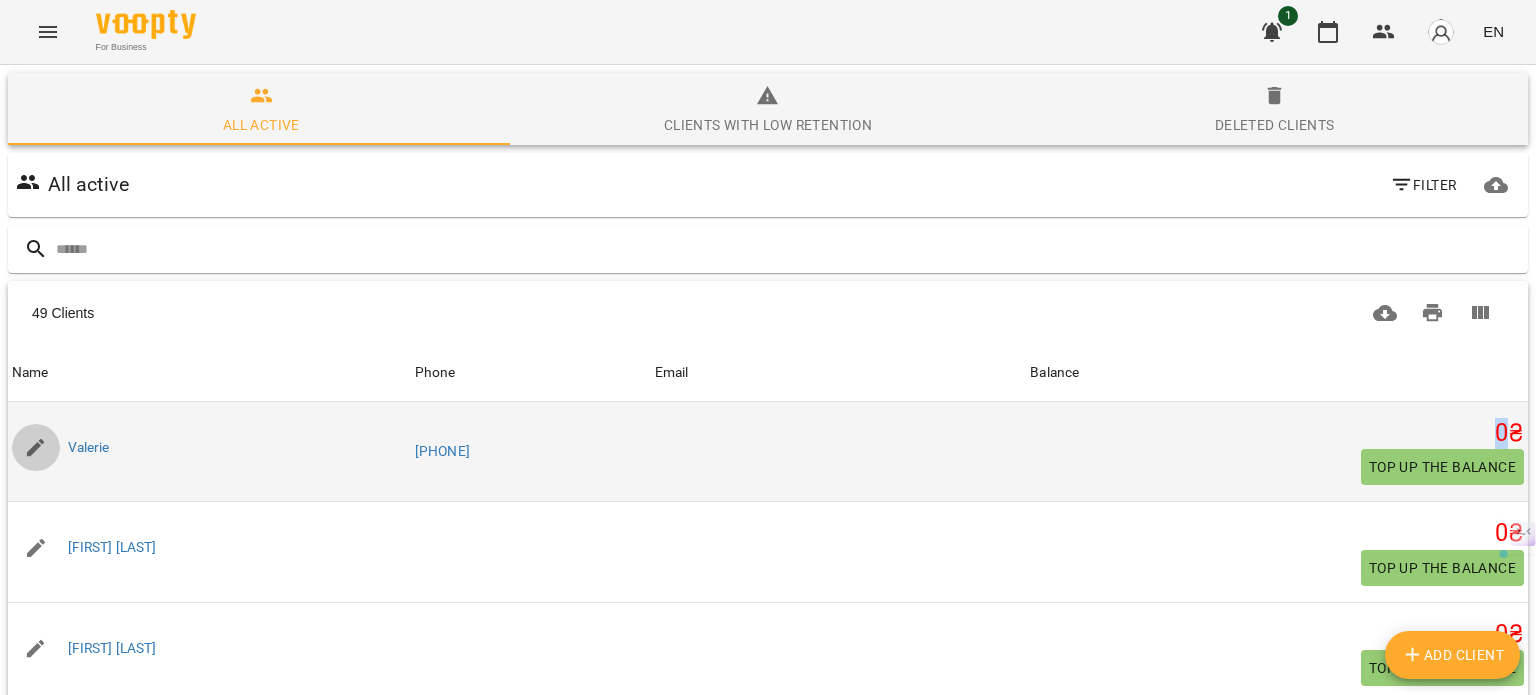 click 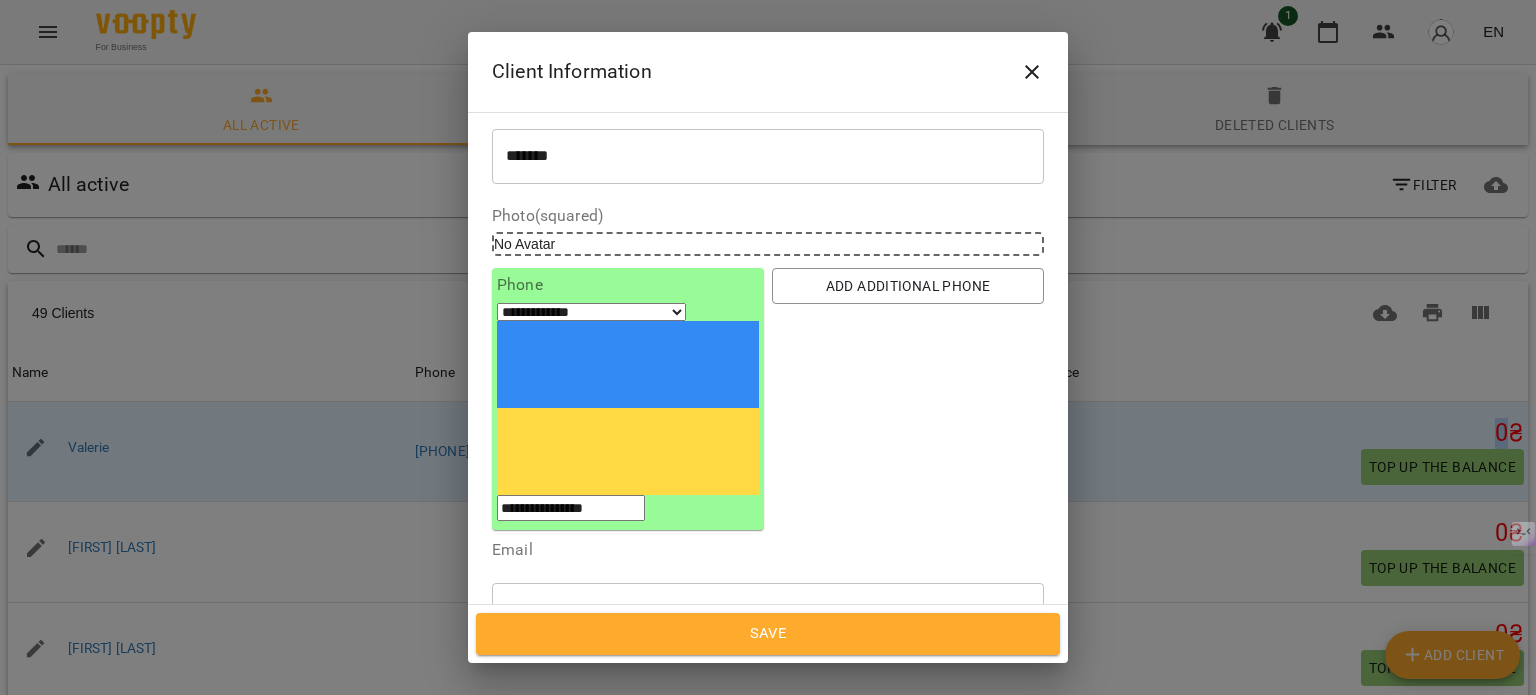 scroll, scrollTop: 0, scrollLeft: 0, axis: both 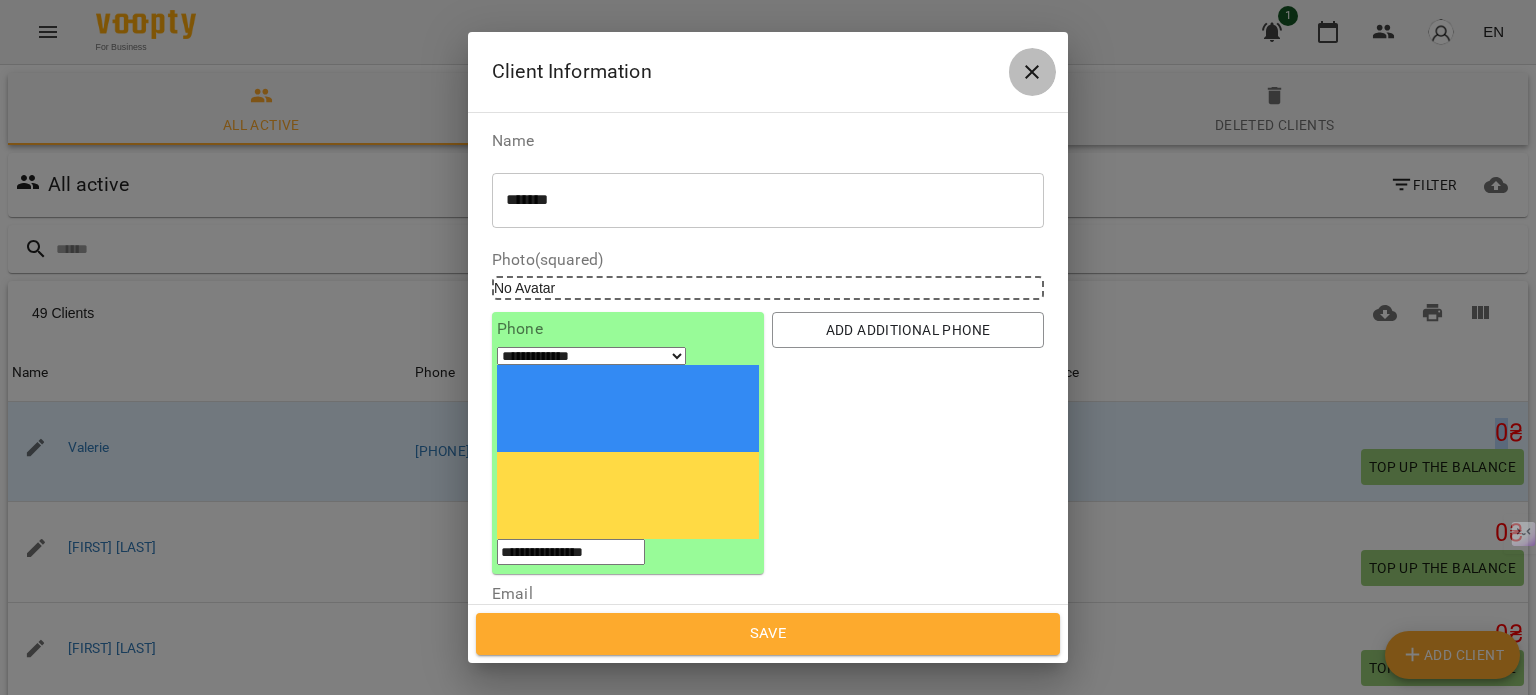 click at bounding box center (1032, 72) 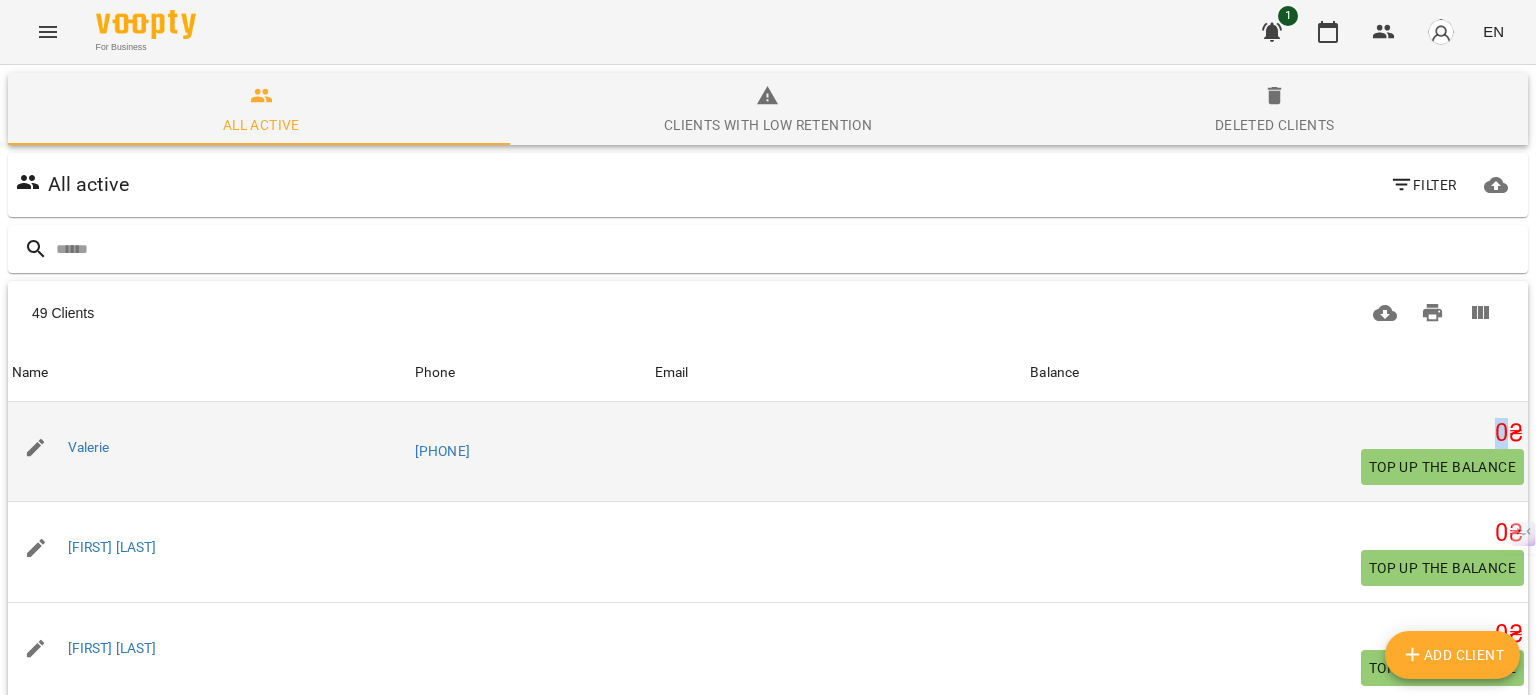 click 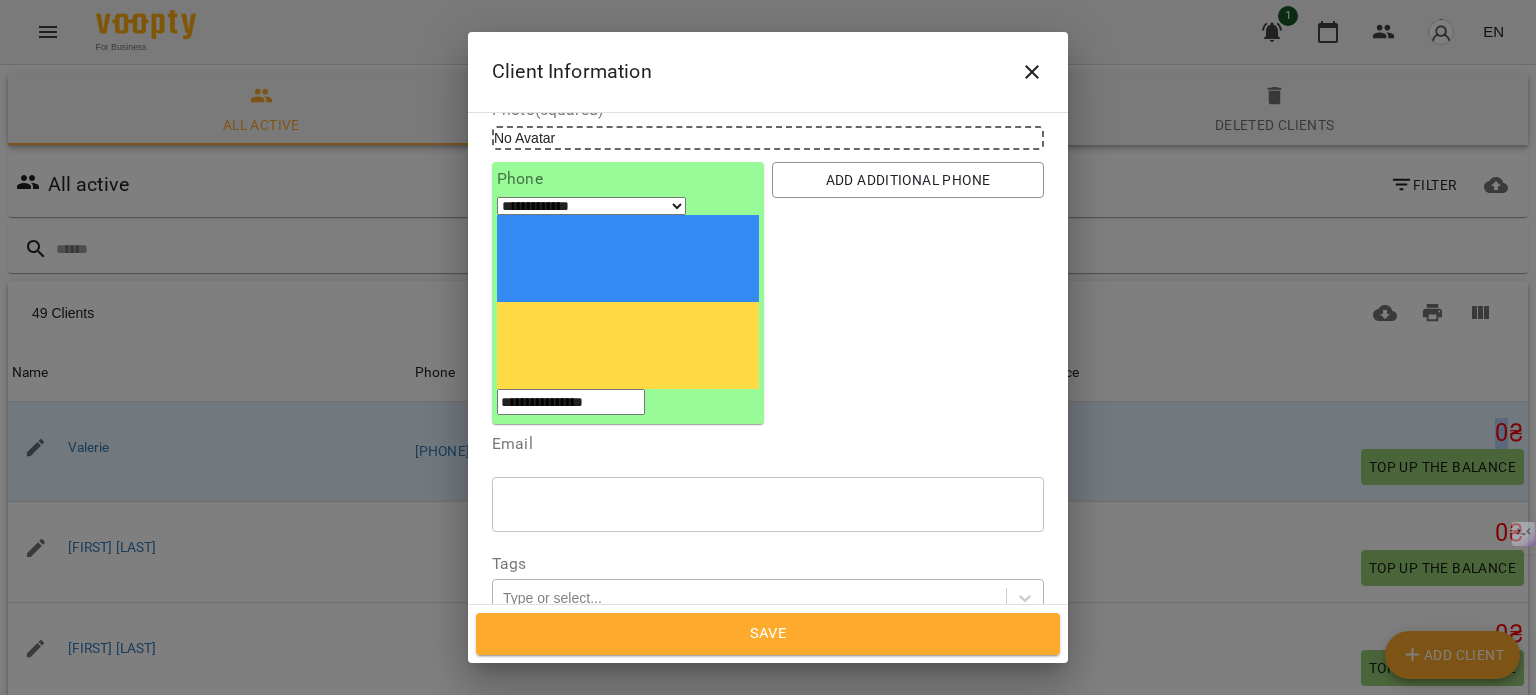 scroll, scrollTop: 148, scrollLeft: 0, axis: vertical 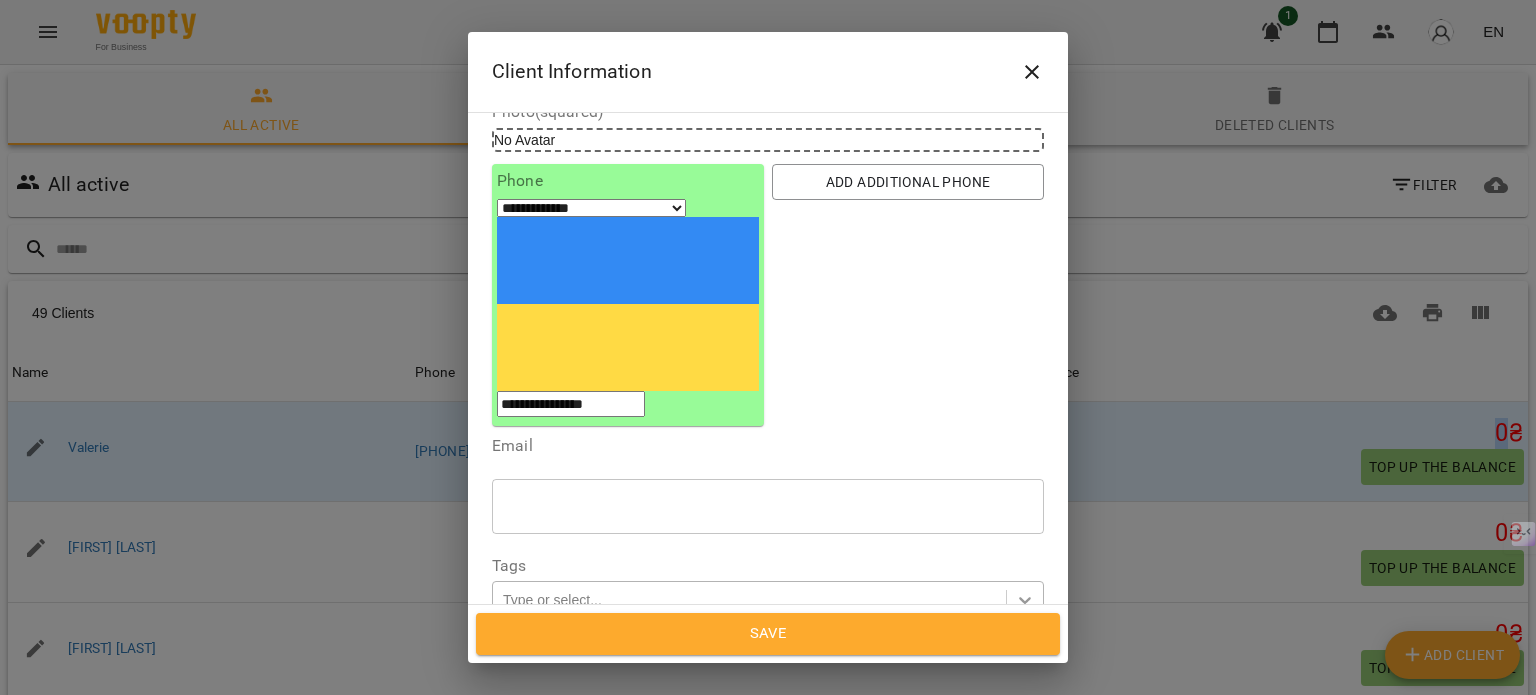 click 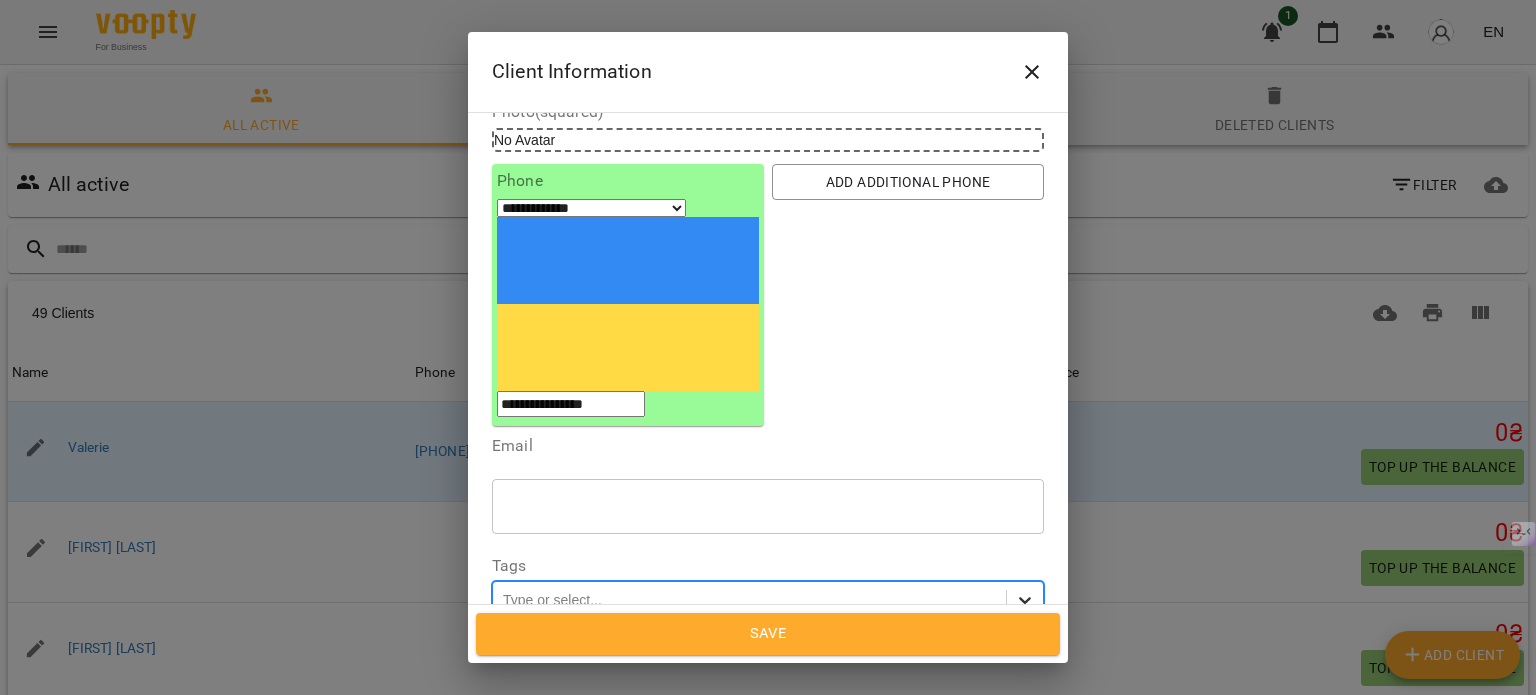 click 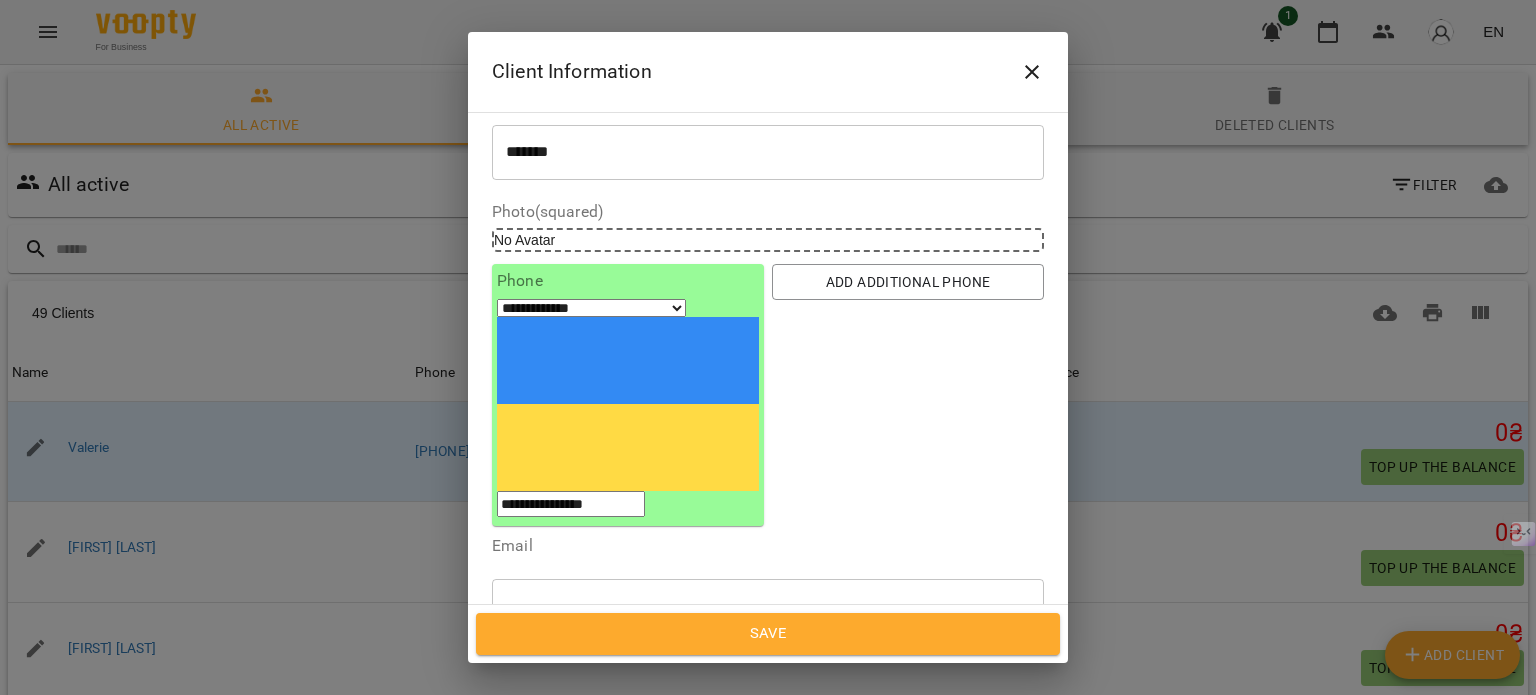 scroll, scrollTop: 0, scrollLeft: 0, axis: both 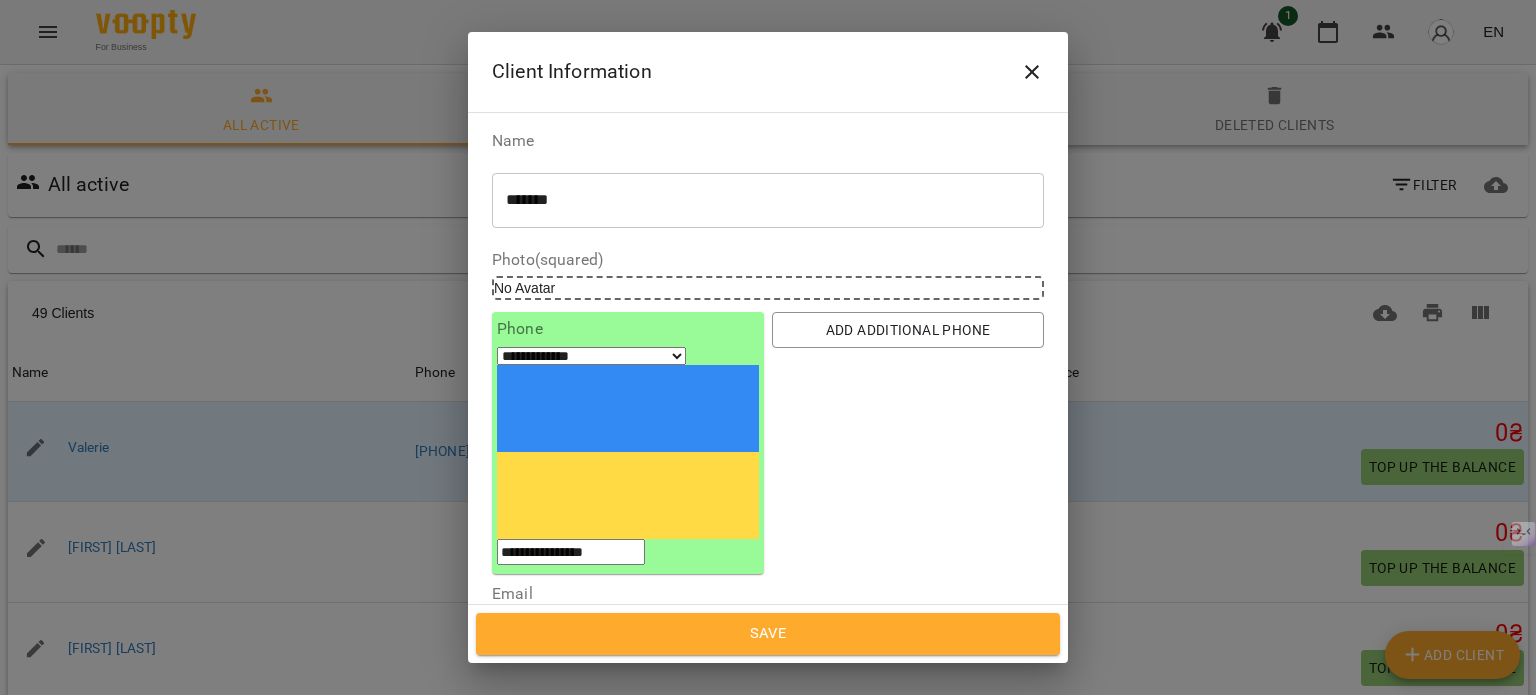 click 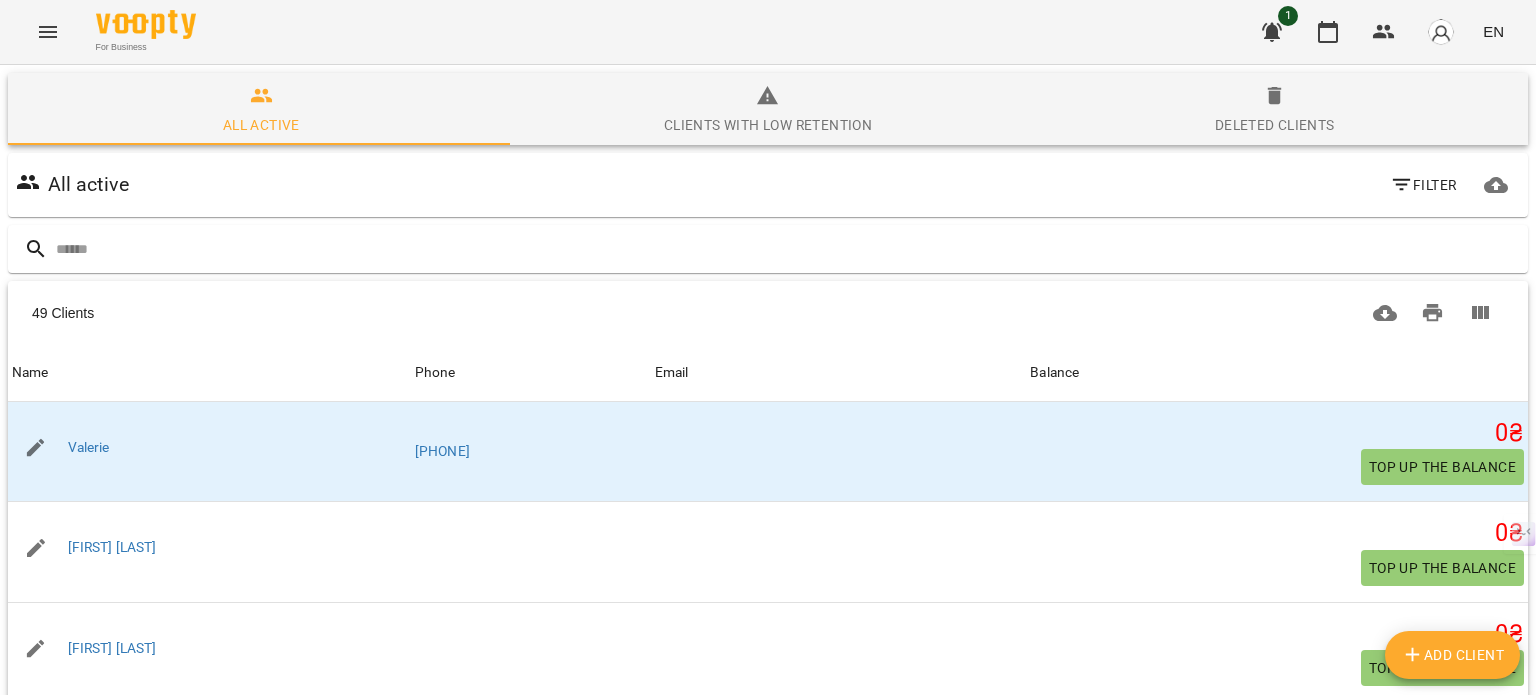 click at bounding box center [48, 32] 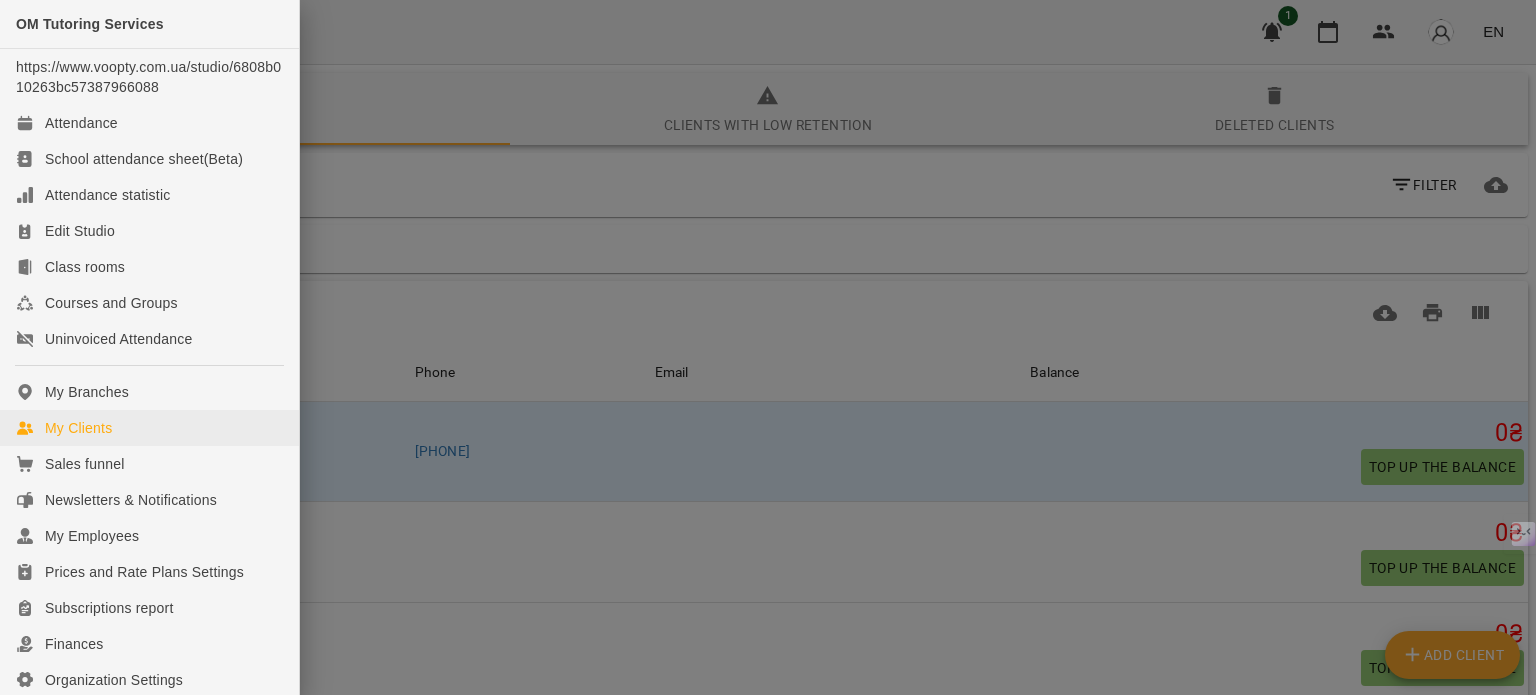 scroll, scrollTop: 100, scrollLeft: 0, axis: vertical 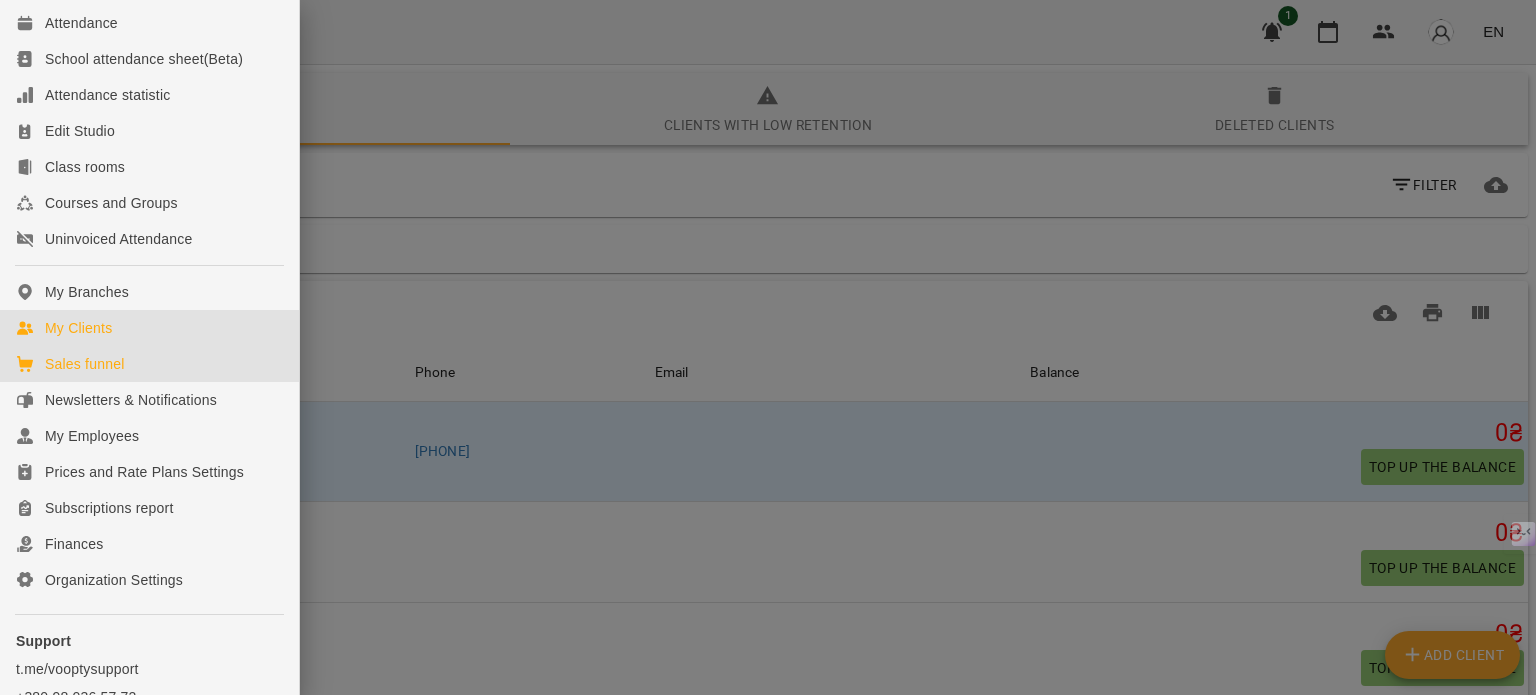 click on "Sales funnel" at bounding box center (149, 364) 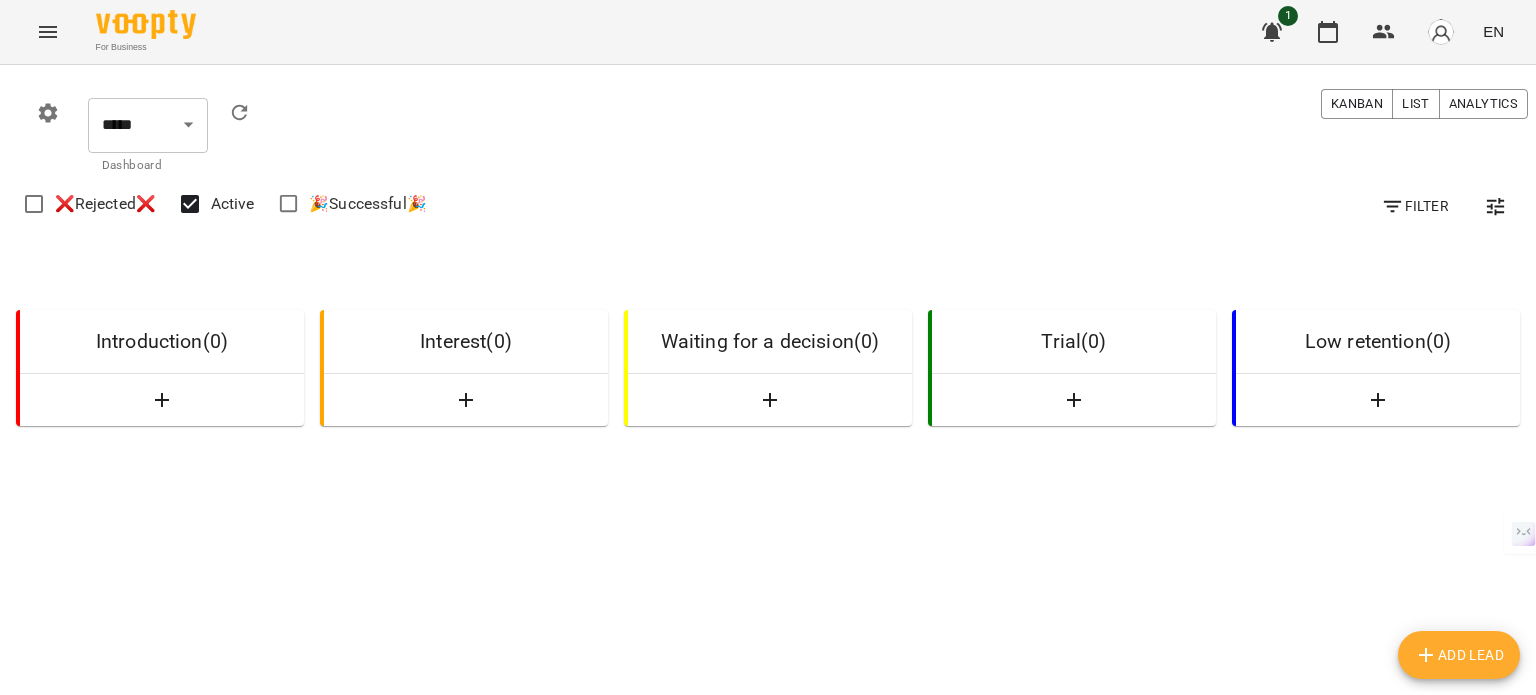 click 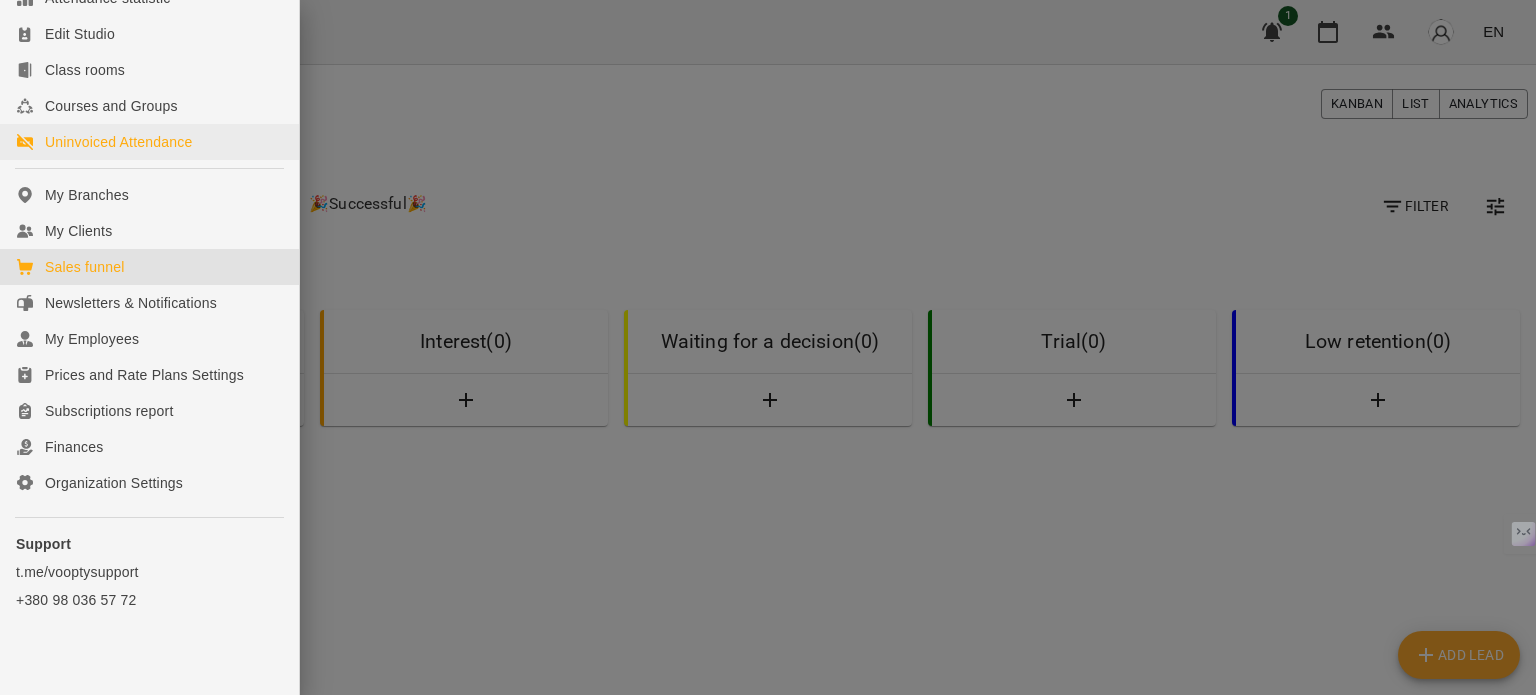scroll, scrollTop: 200, scrollLeft: 0, axis: vertical 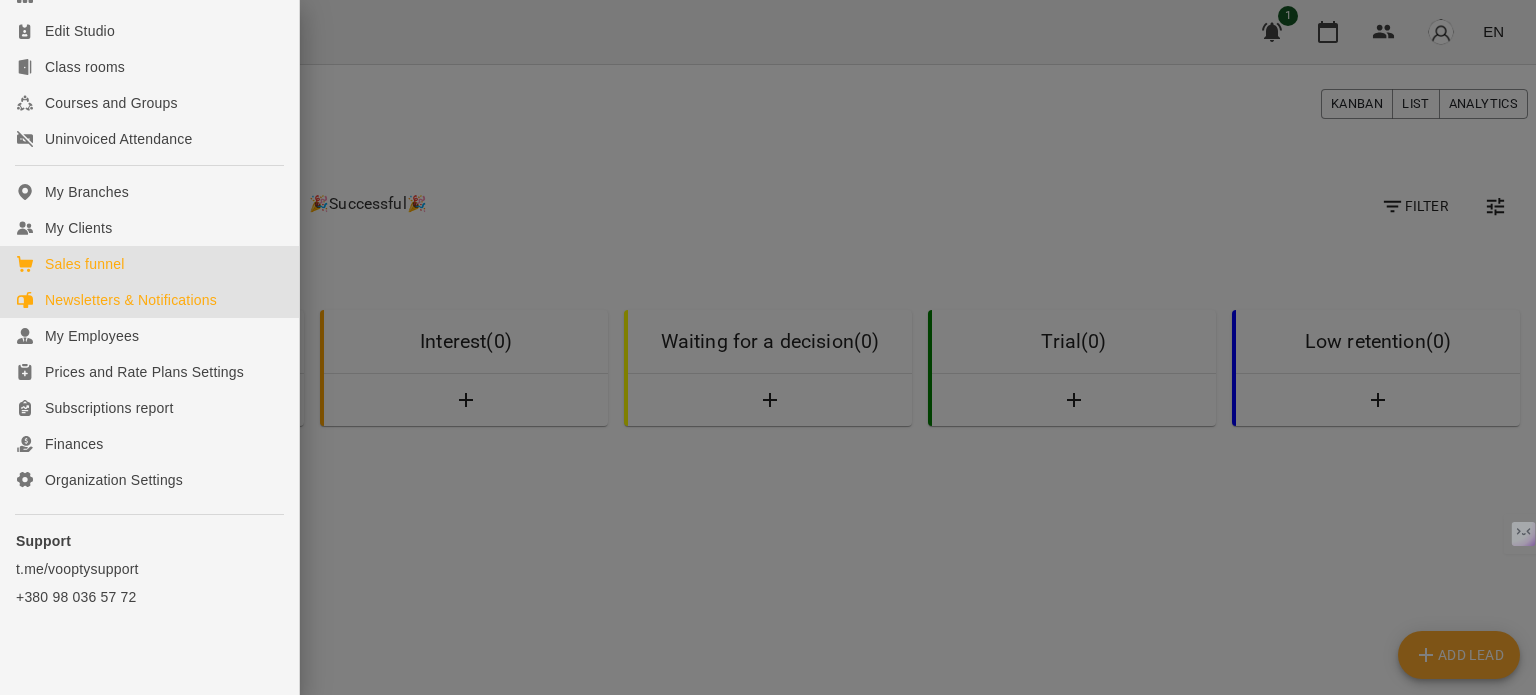 click on "Newsletters & Notifications" at bounding box center [131, 300] 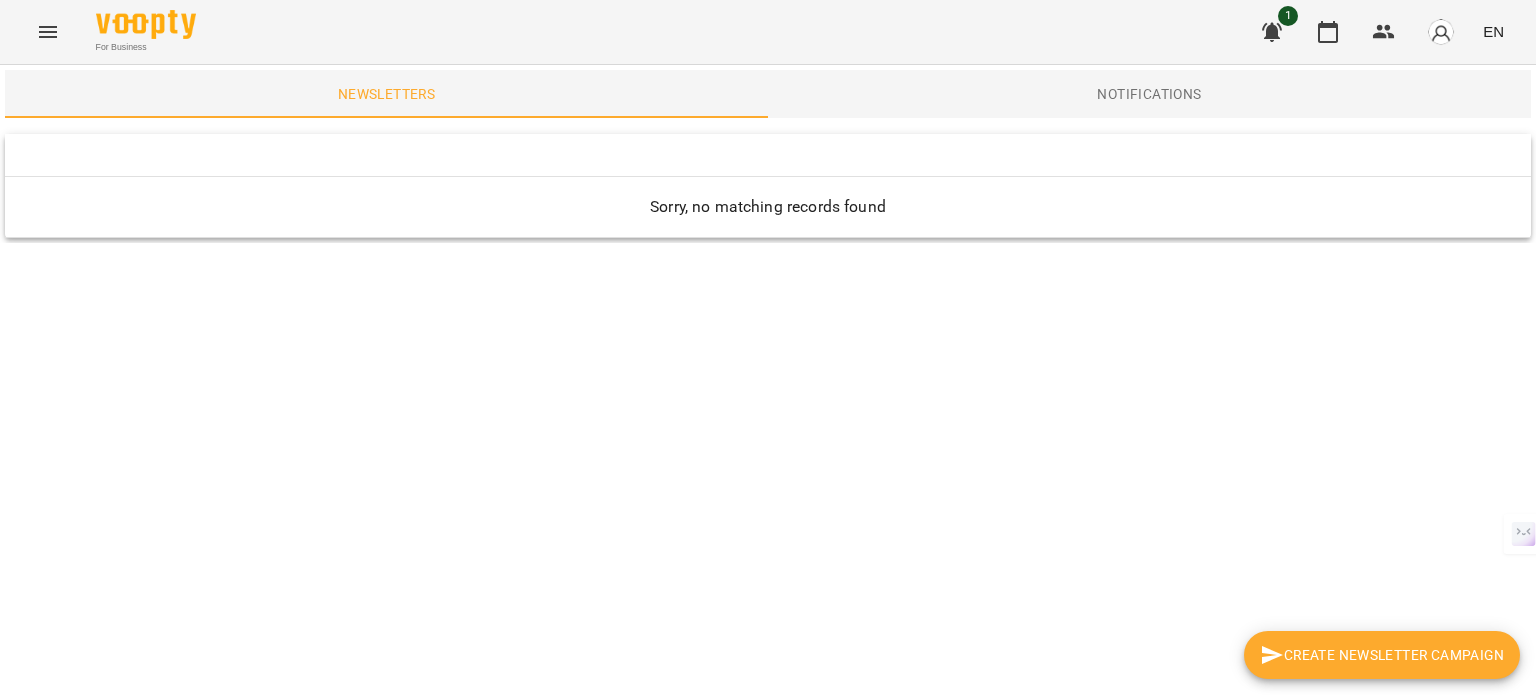 click on "Notifications" at bounding box center (1149, 94) 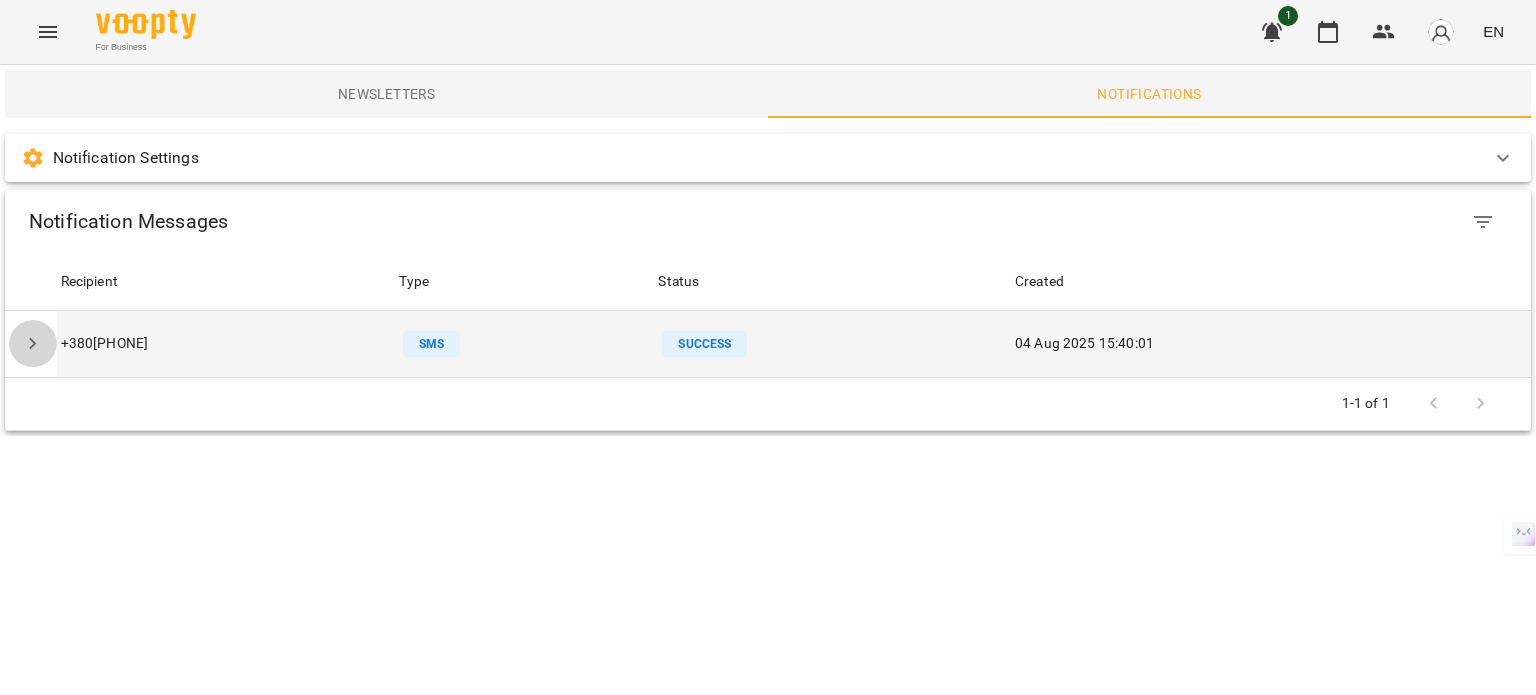 click 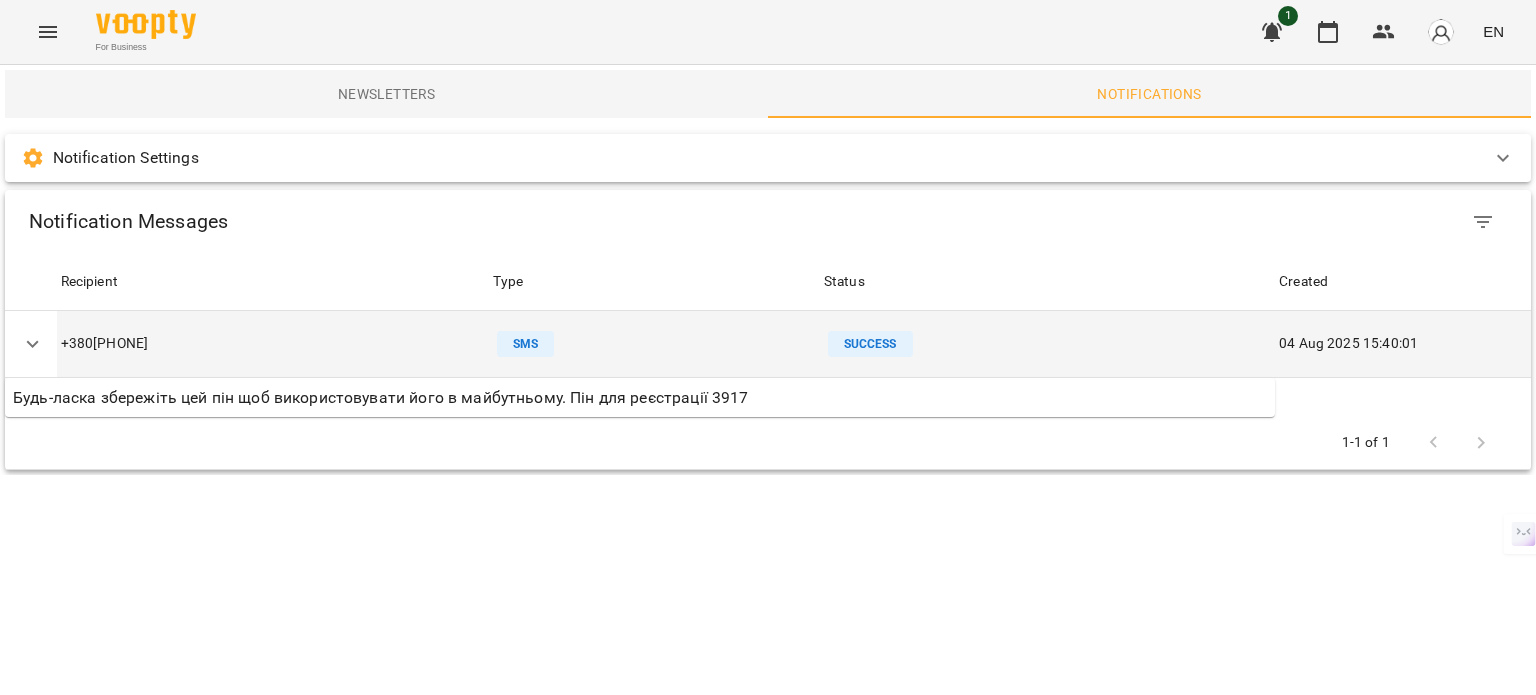 click 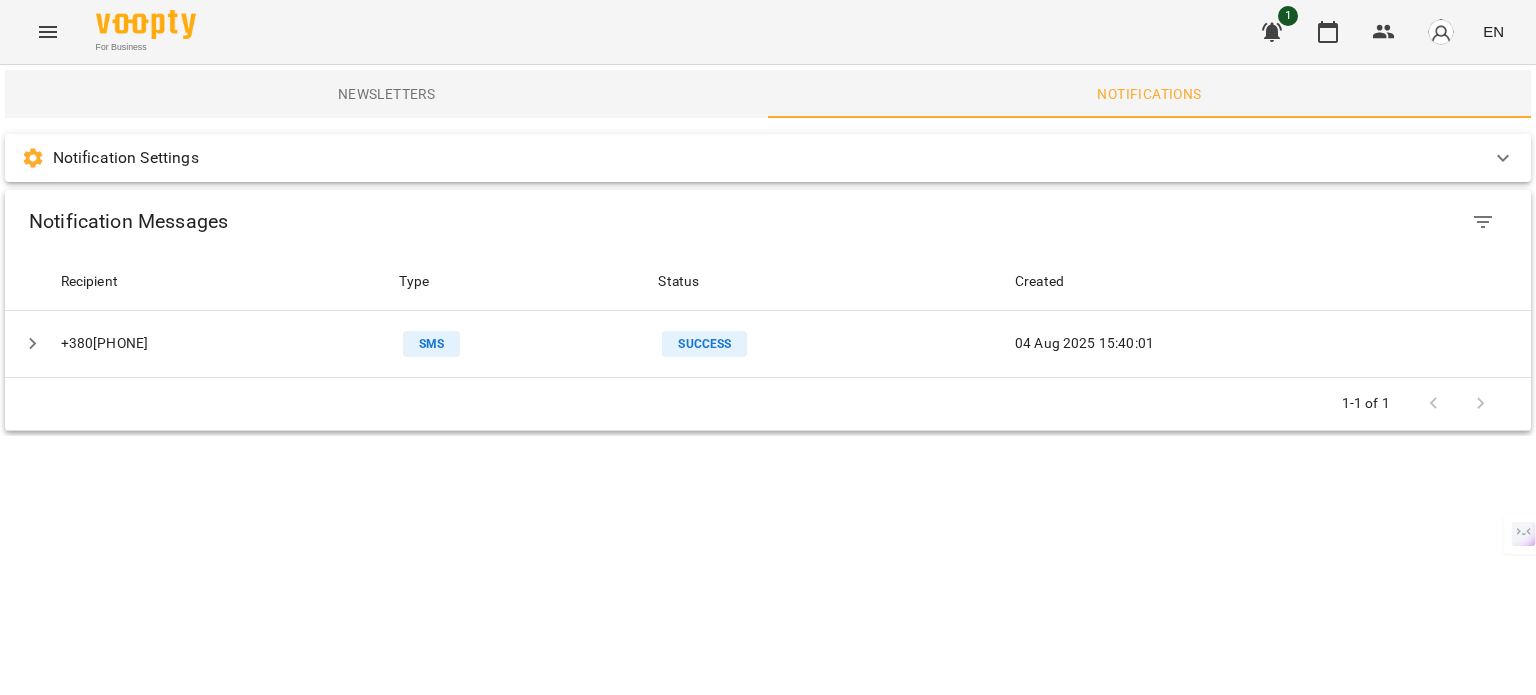 click on "Notification Settings" at bounding box center (126, 158) 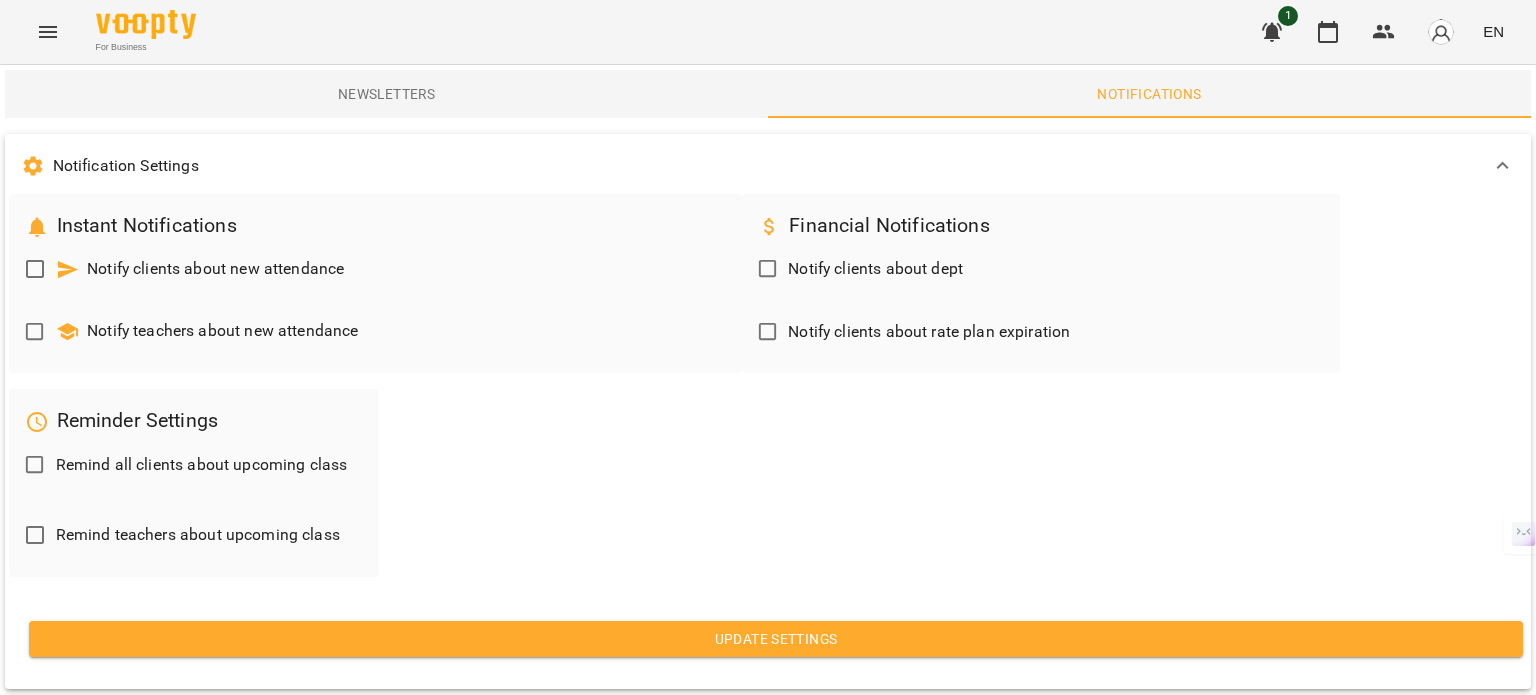 click on "Notification Settings" at bounding box center [768, 166] 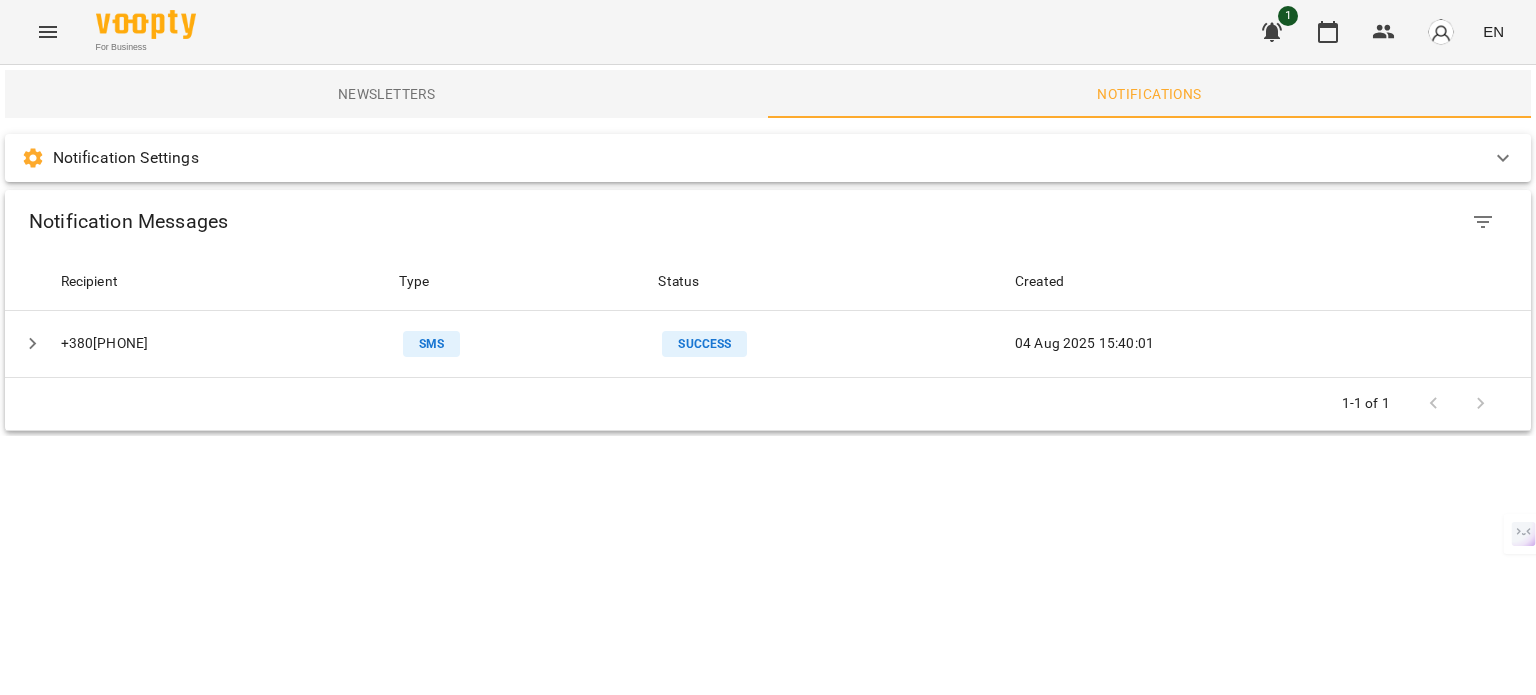 click on "Newsletters" at bounding box center (386, 94) 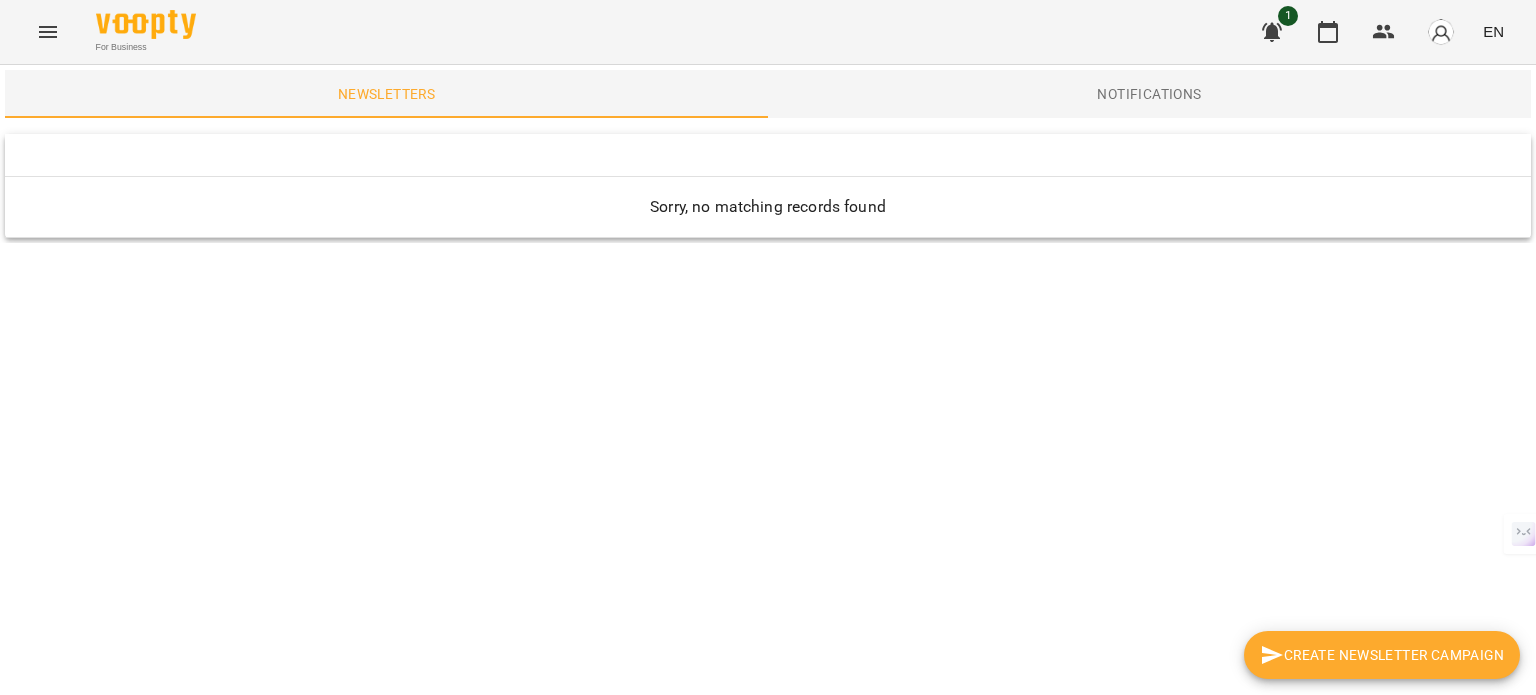 click 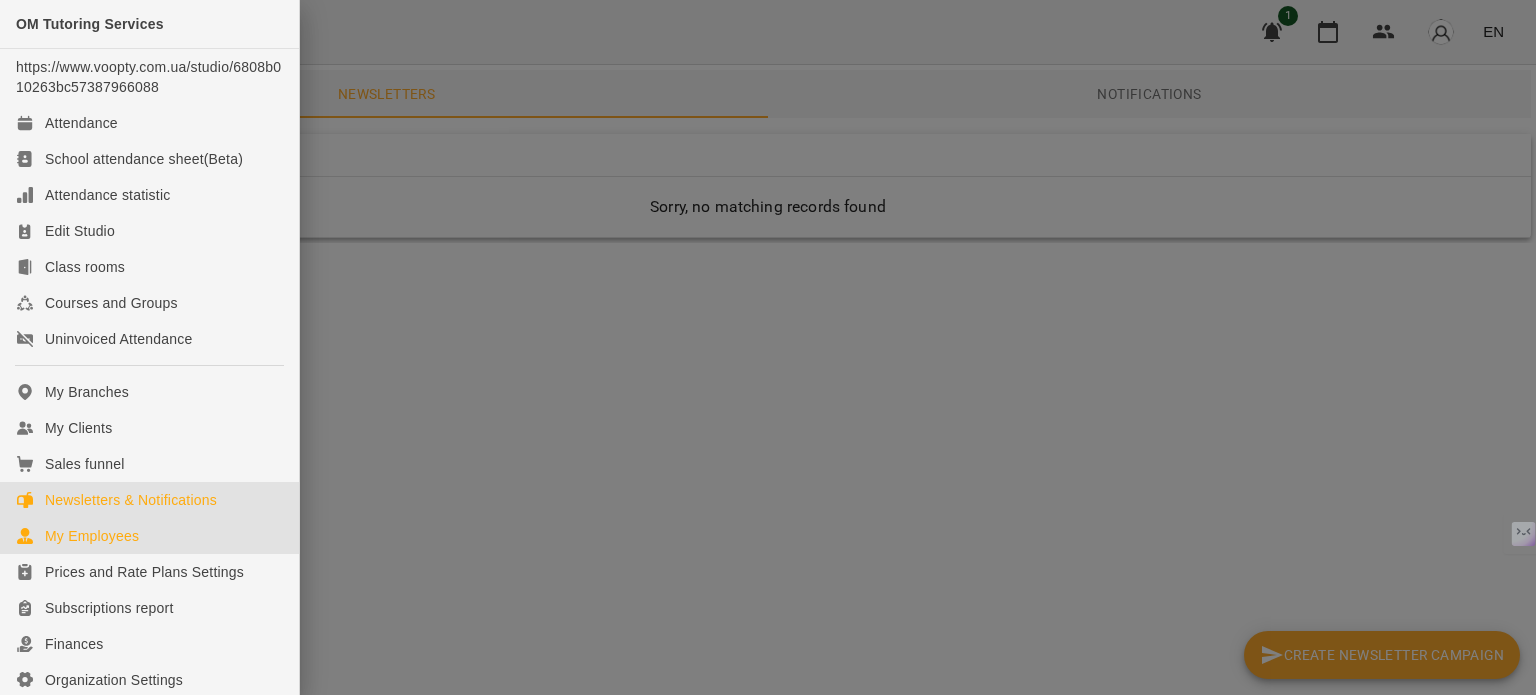 click on "My Employees" at bounding box center [92, 536] 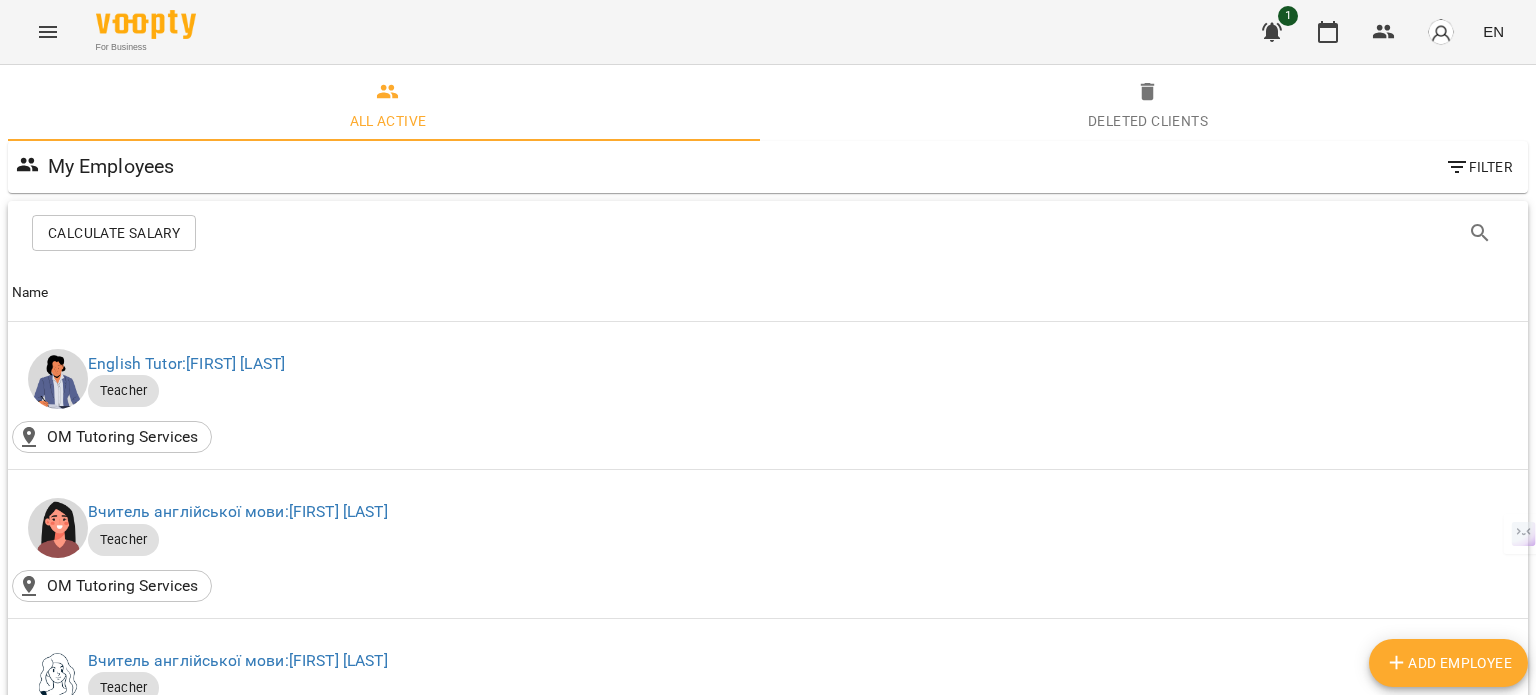 scroll, scrollTop: 600, scrollLeft: 0, axis: vertical 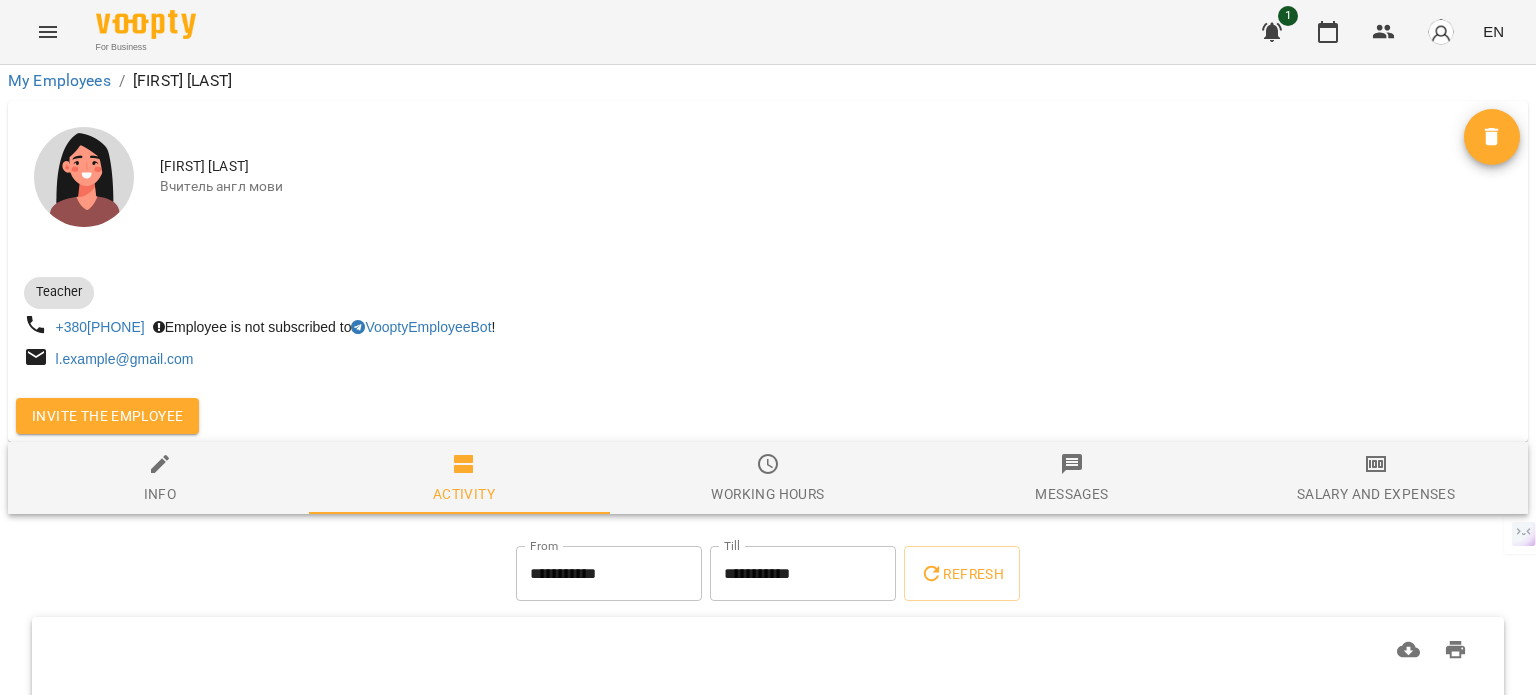 click on "Salary and Expenses" at bounding box center (1376, 494) 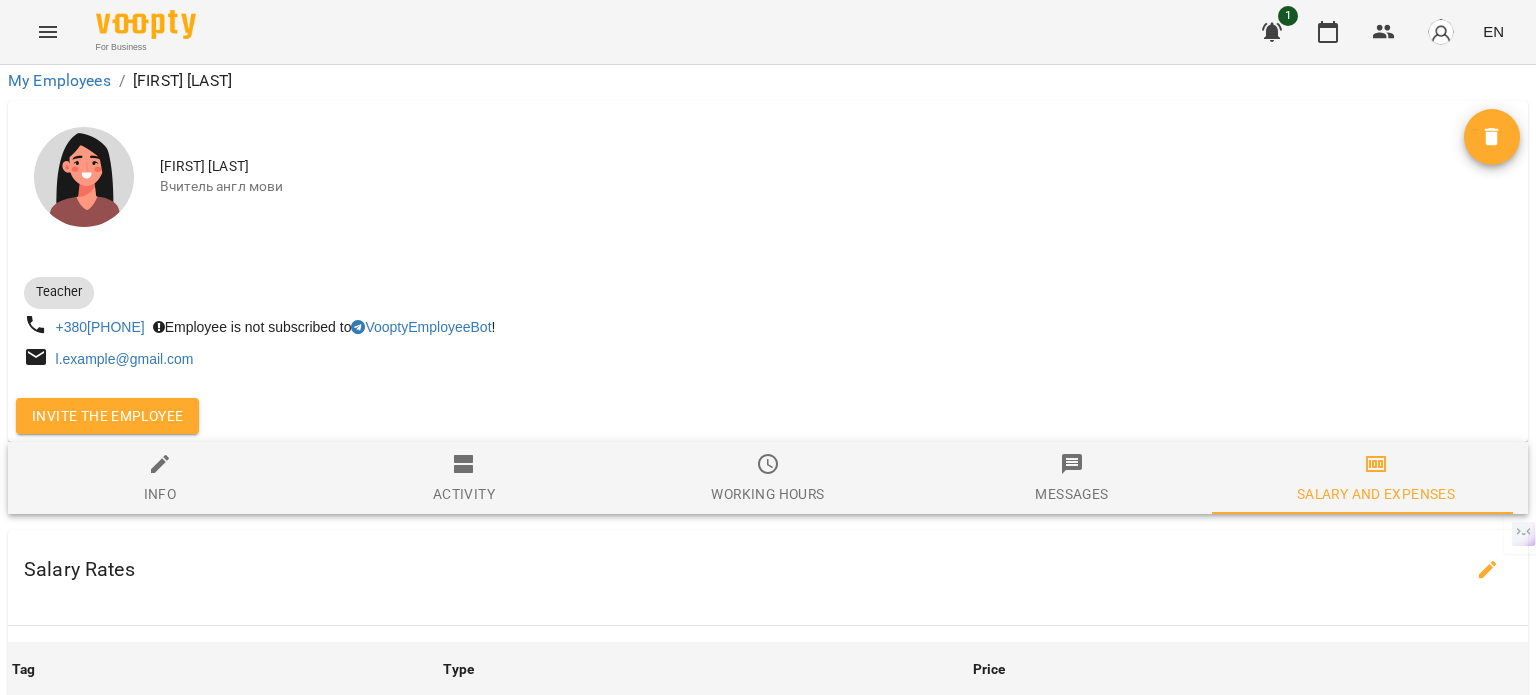 scroll, scrollTop: 248, scrollLeft: 0, axis: vertical 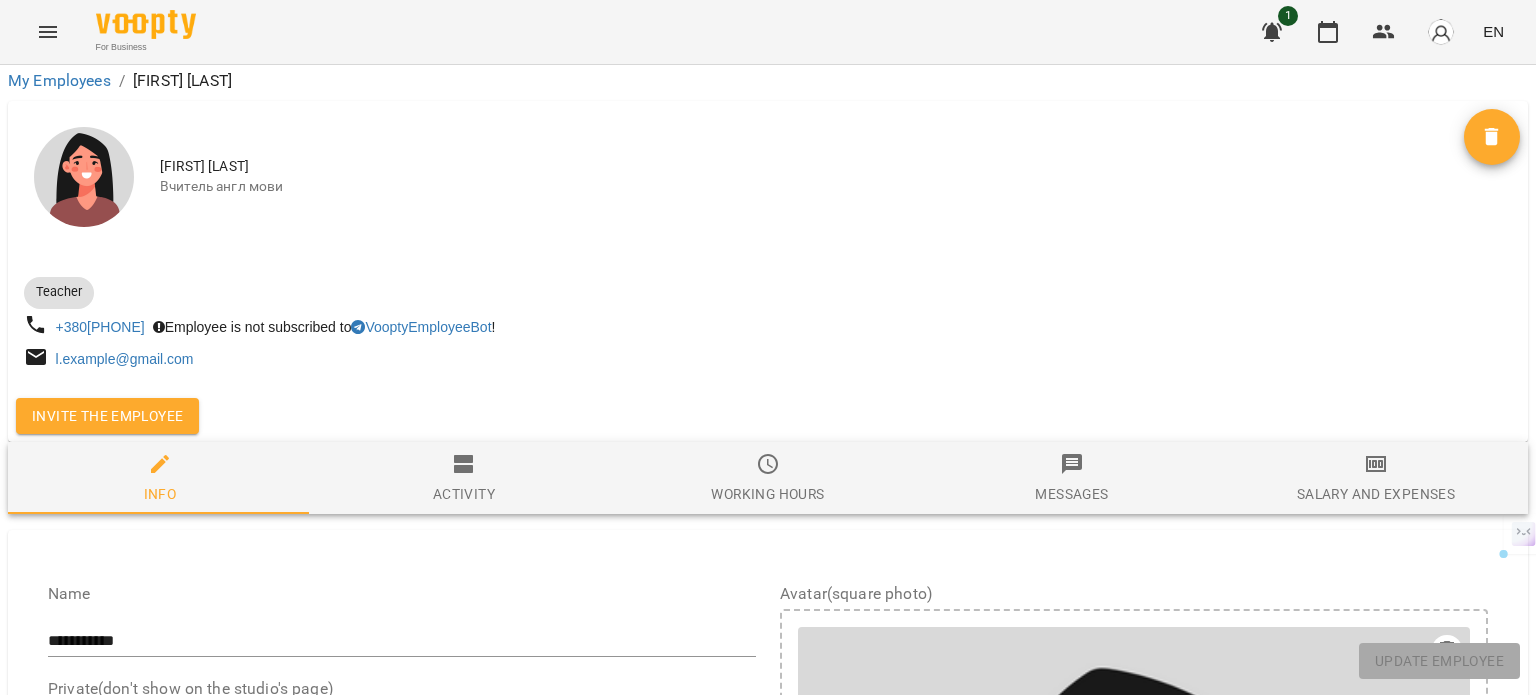 drag, startPoint x: 107, startPoint y: 566, endPoint x: 147, endPoint y: 569, distance: 40.112343 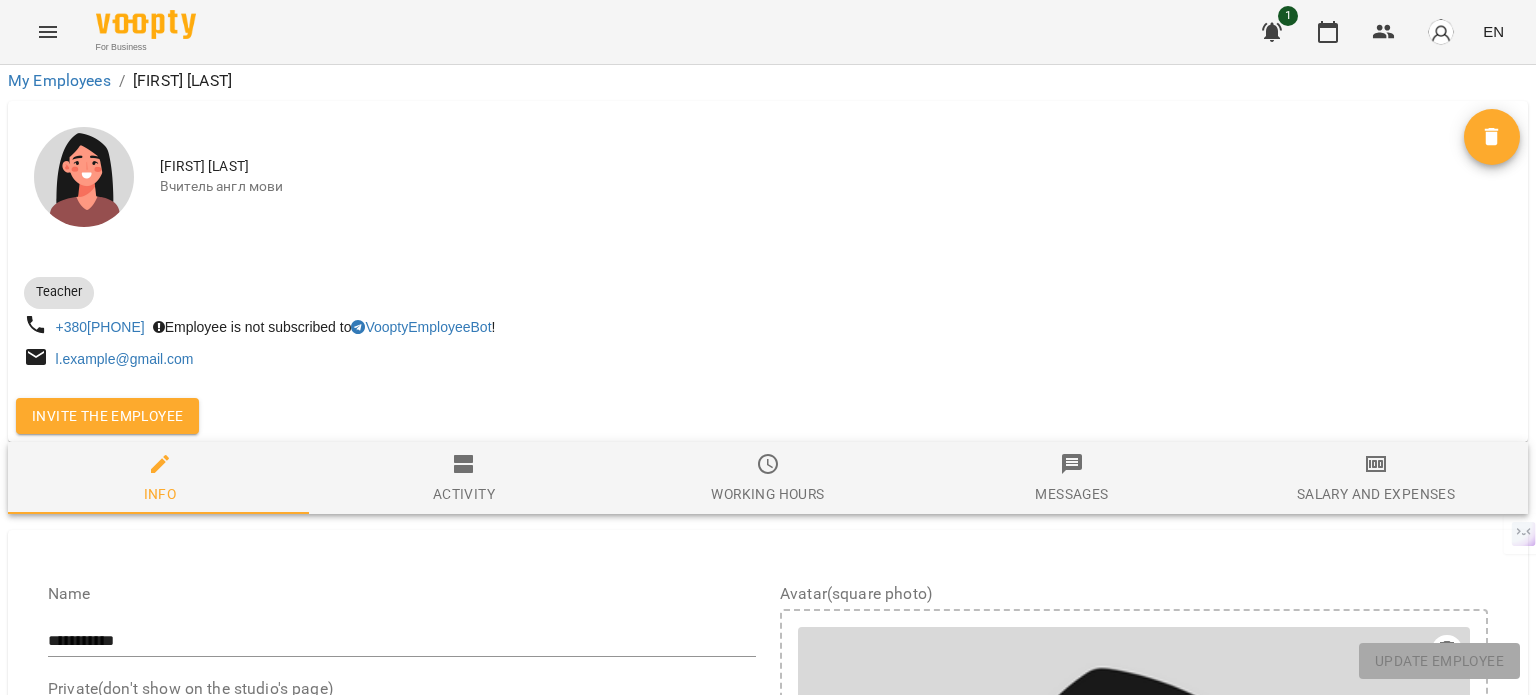 drag, startPoint x: 110, startPoint y: 564, endPoint x: 151, endPoint y: 564, distance: 41 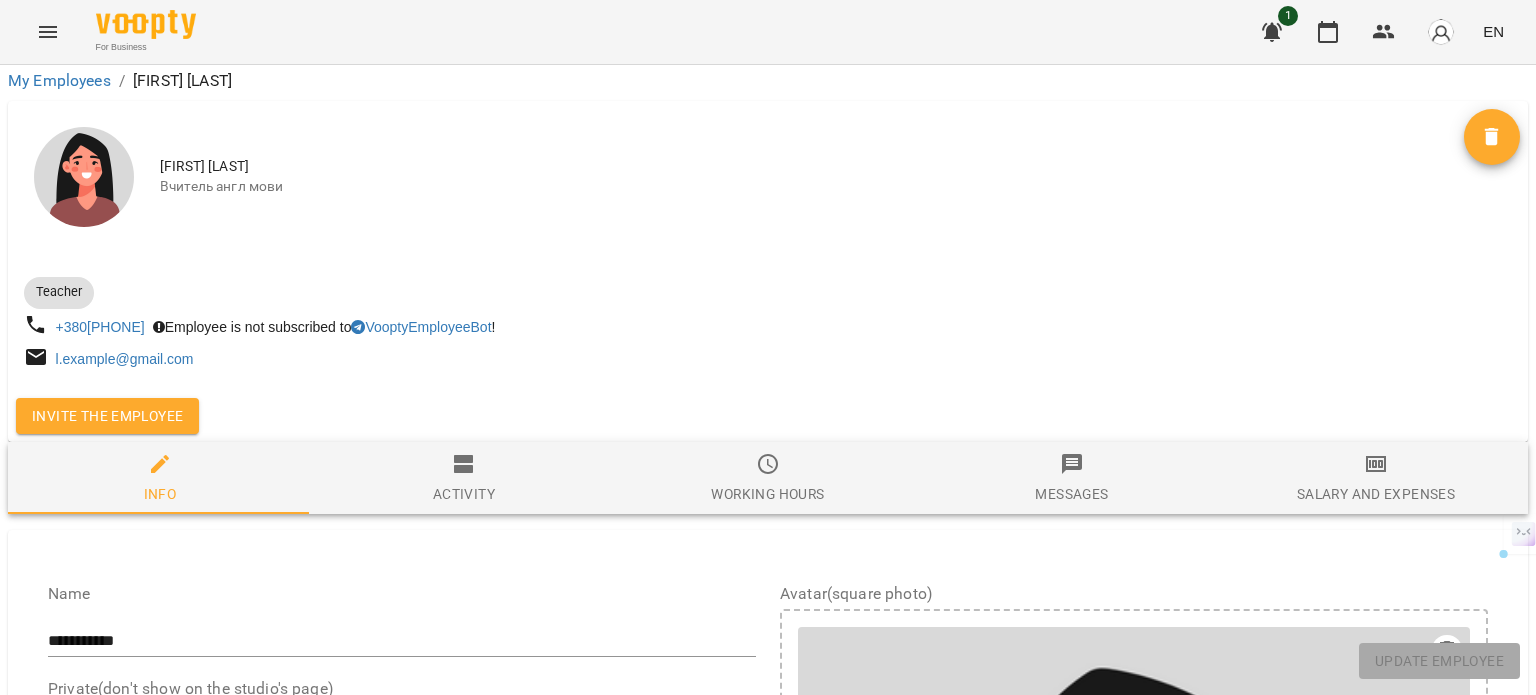 click on "Can use Binotel" at bounding box center (282, 2468) 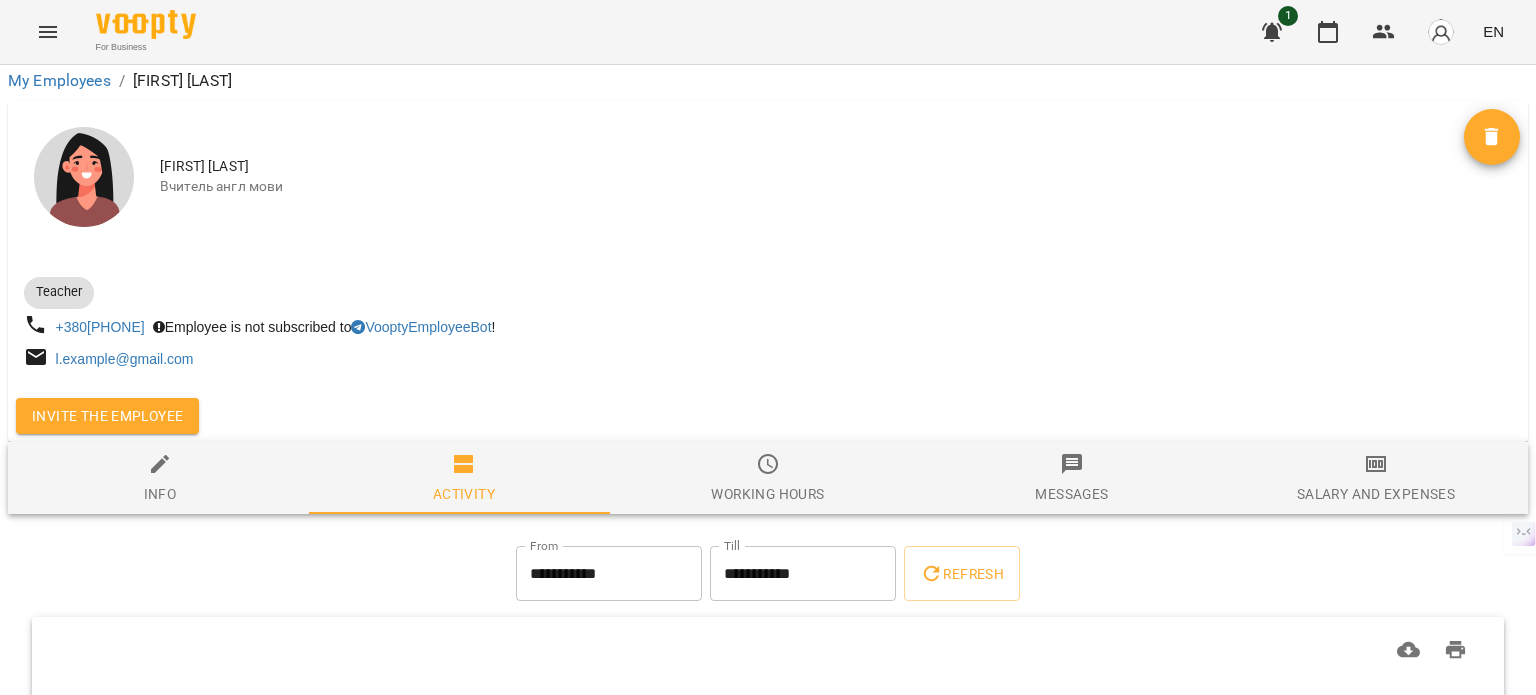 scroll, scrollTop: 204, scrollLeft: 0, axis: vertical 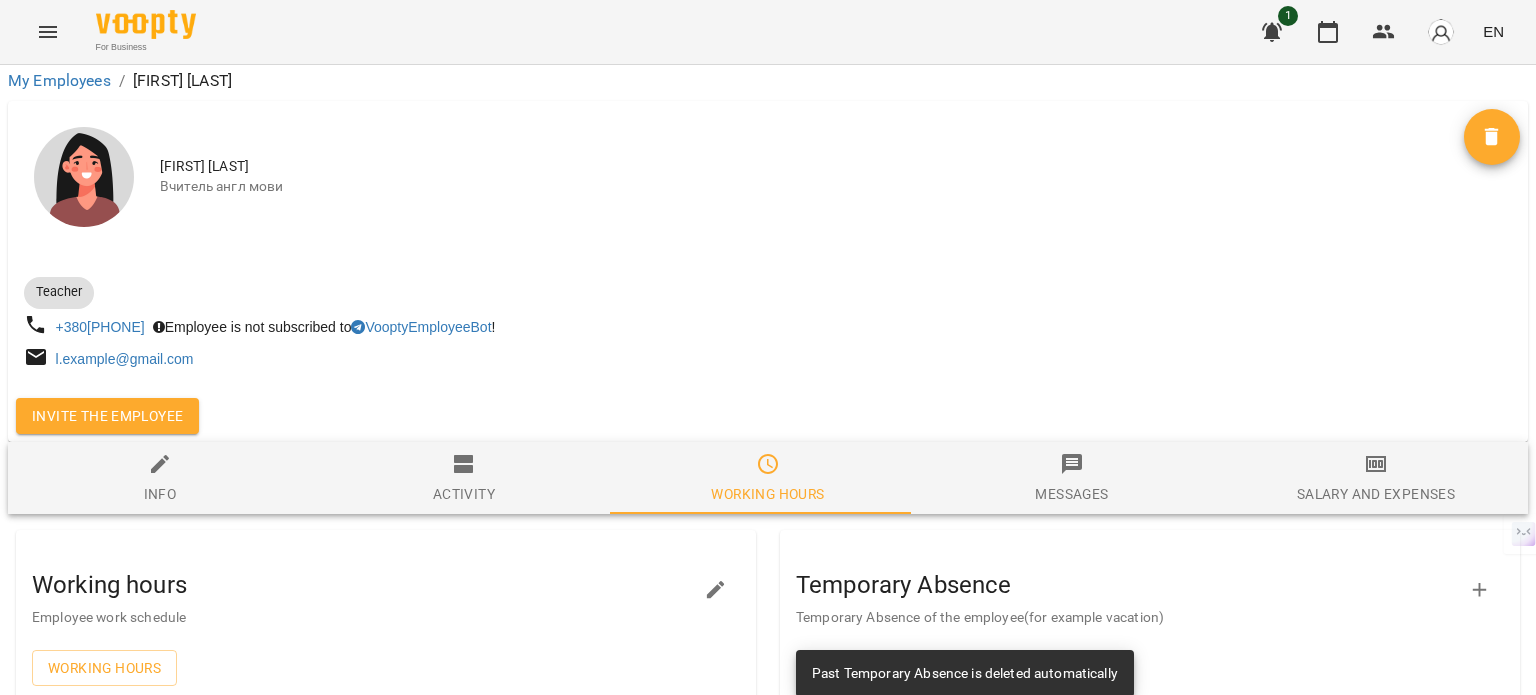 click on "Messages" at bounding box center [1071, 494] 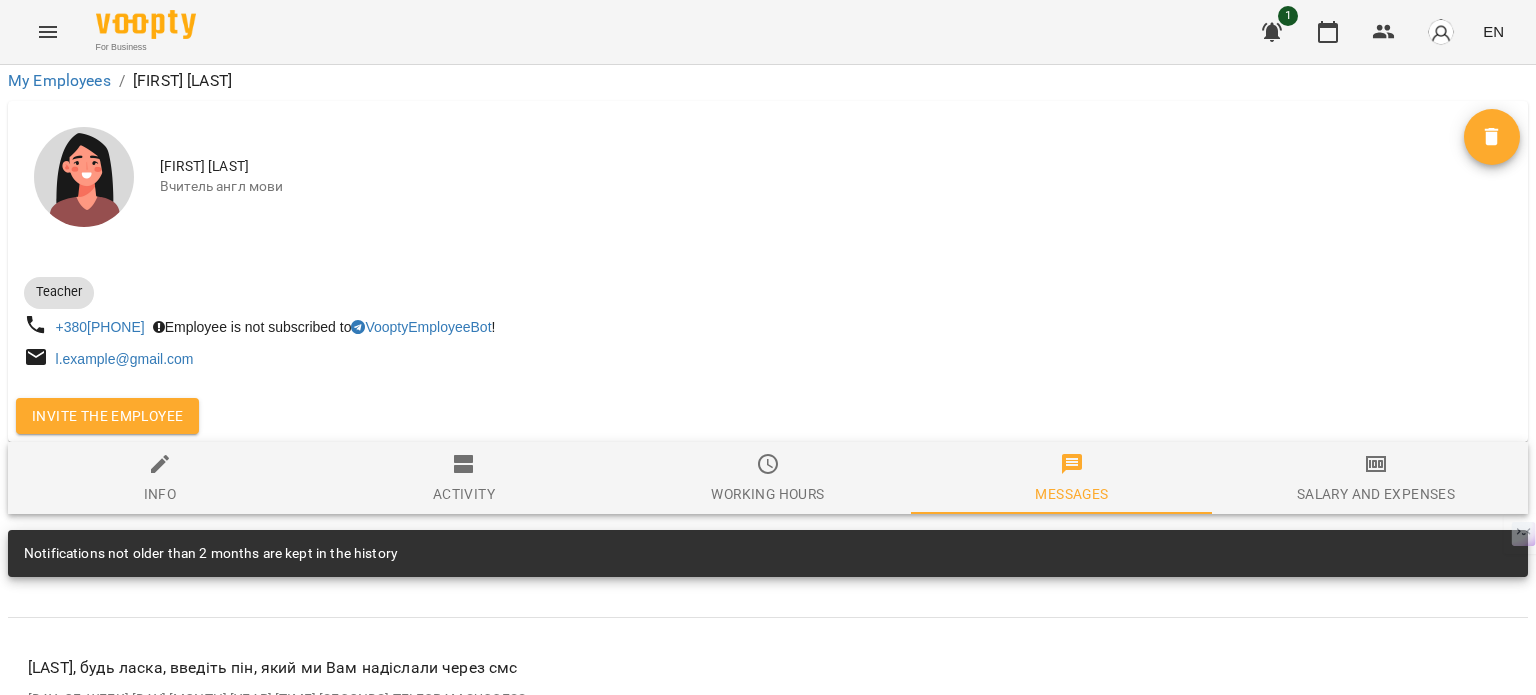scroll, scrollTop: 86, scrollLeft: 0, axis: vertical 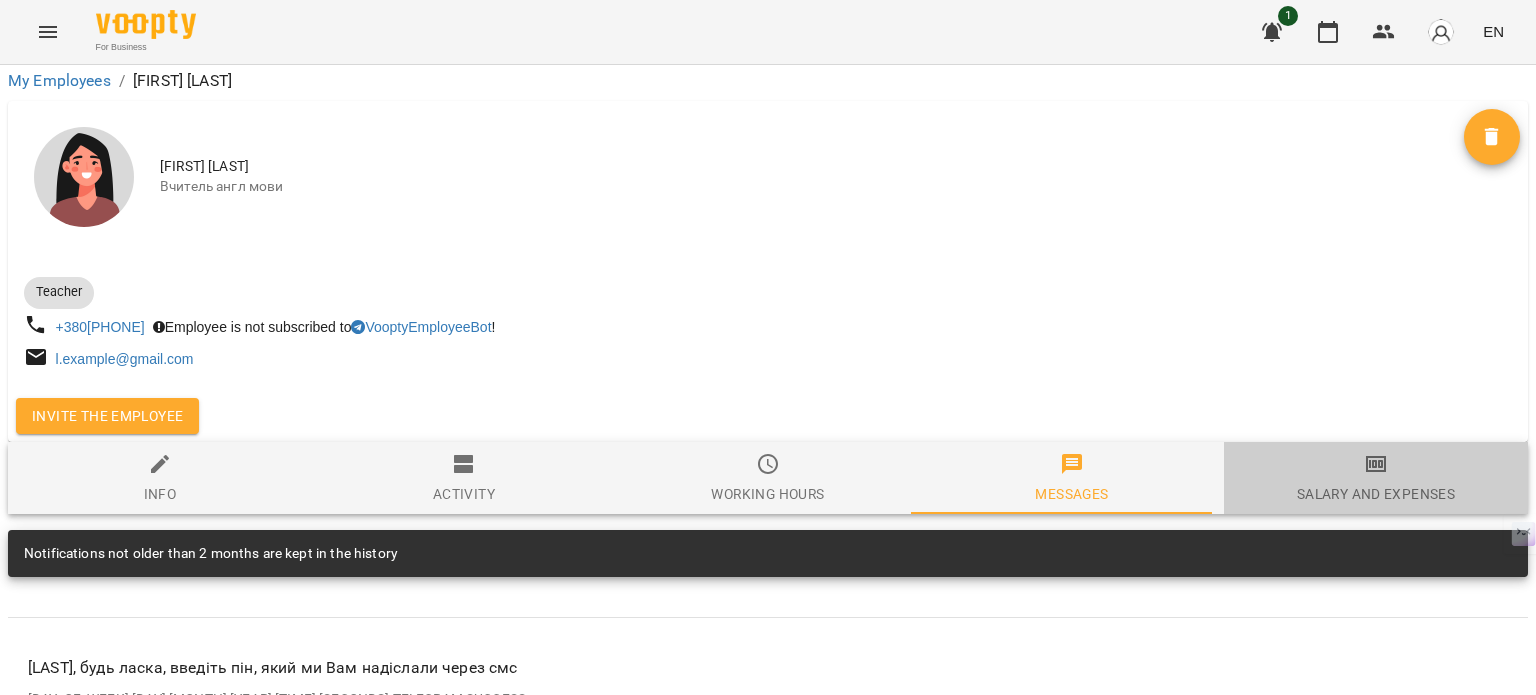 click on "Salary and Expenses" at bounding box center (1376, 479) 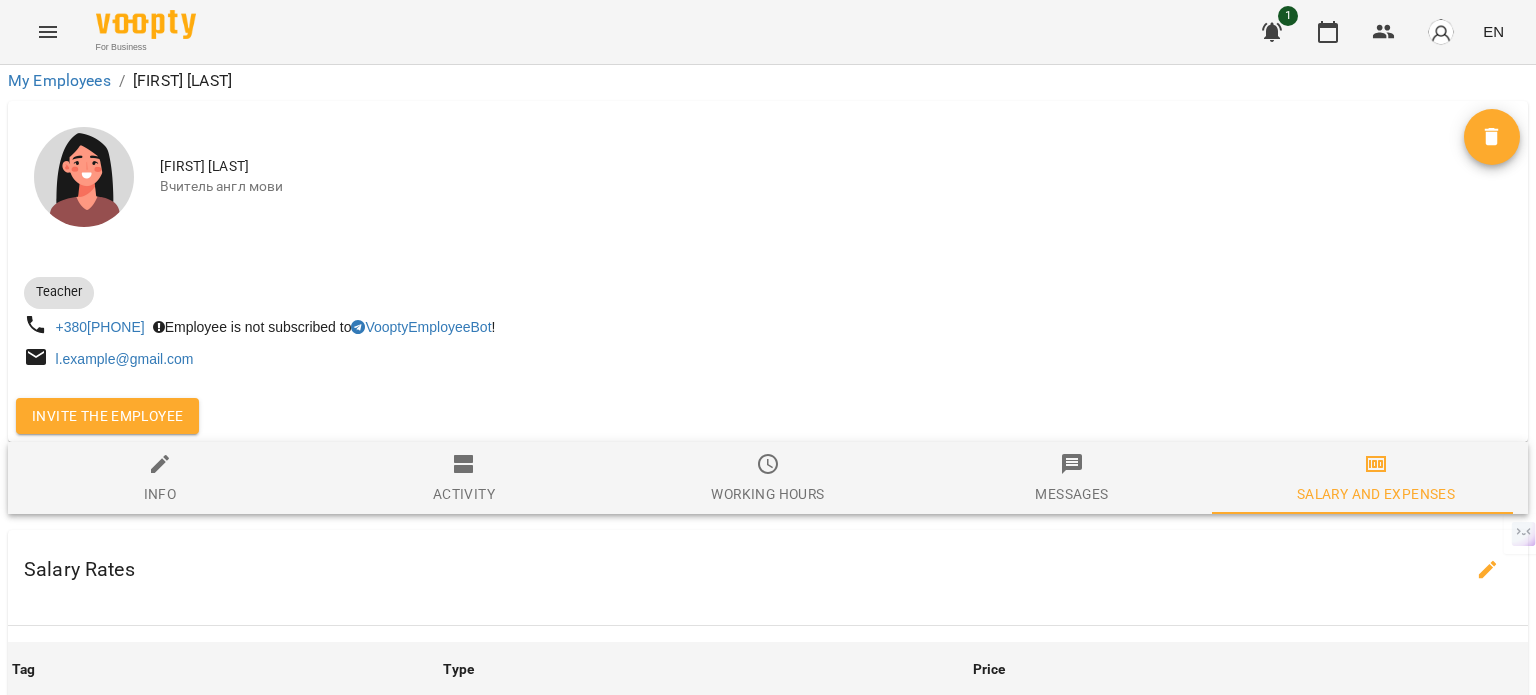 scroll, scrollTop: 448, scrollLeft: 0, axis: vertical 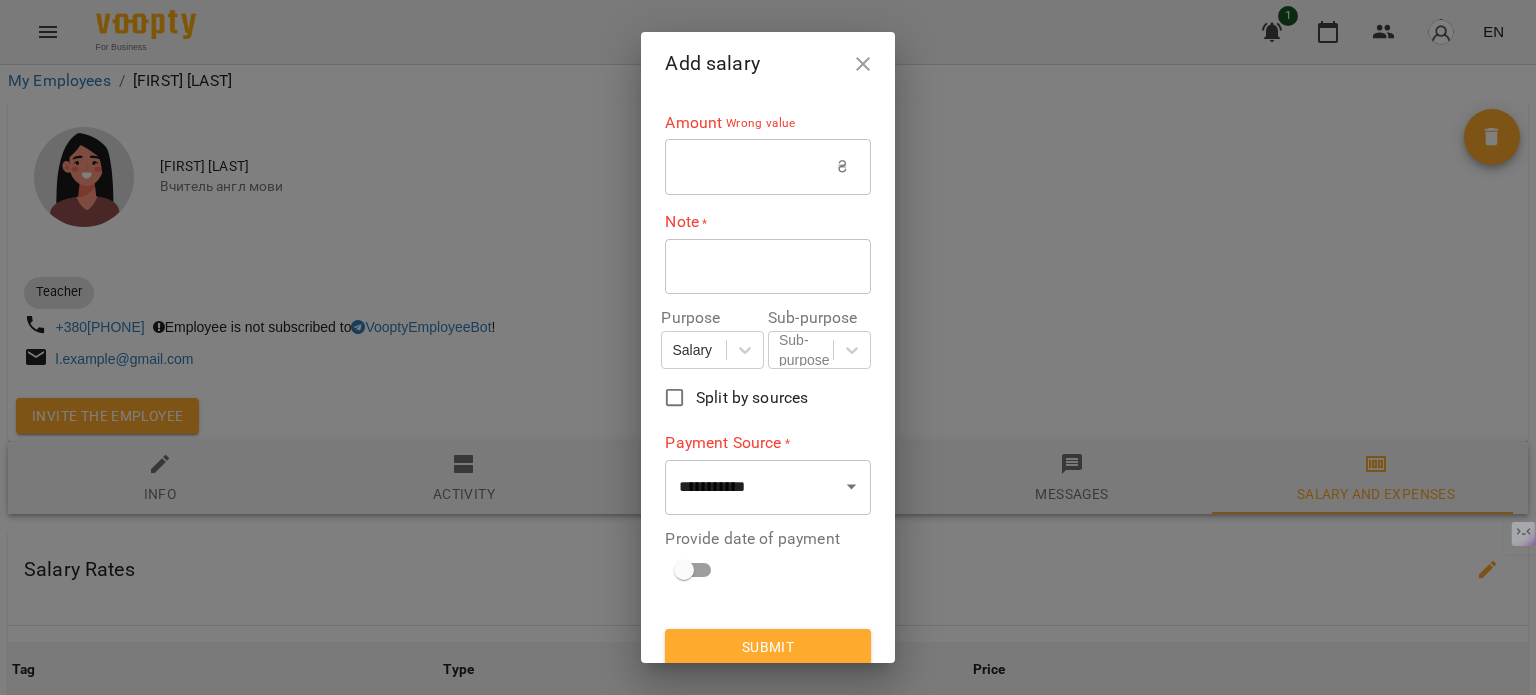 click at bounding box center (751, 167) 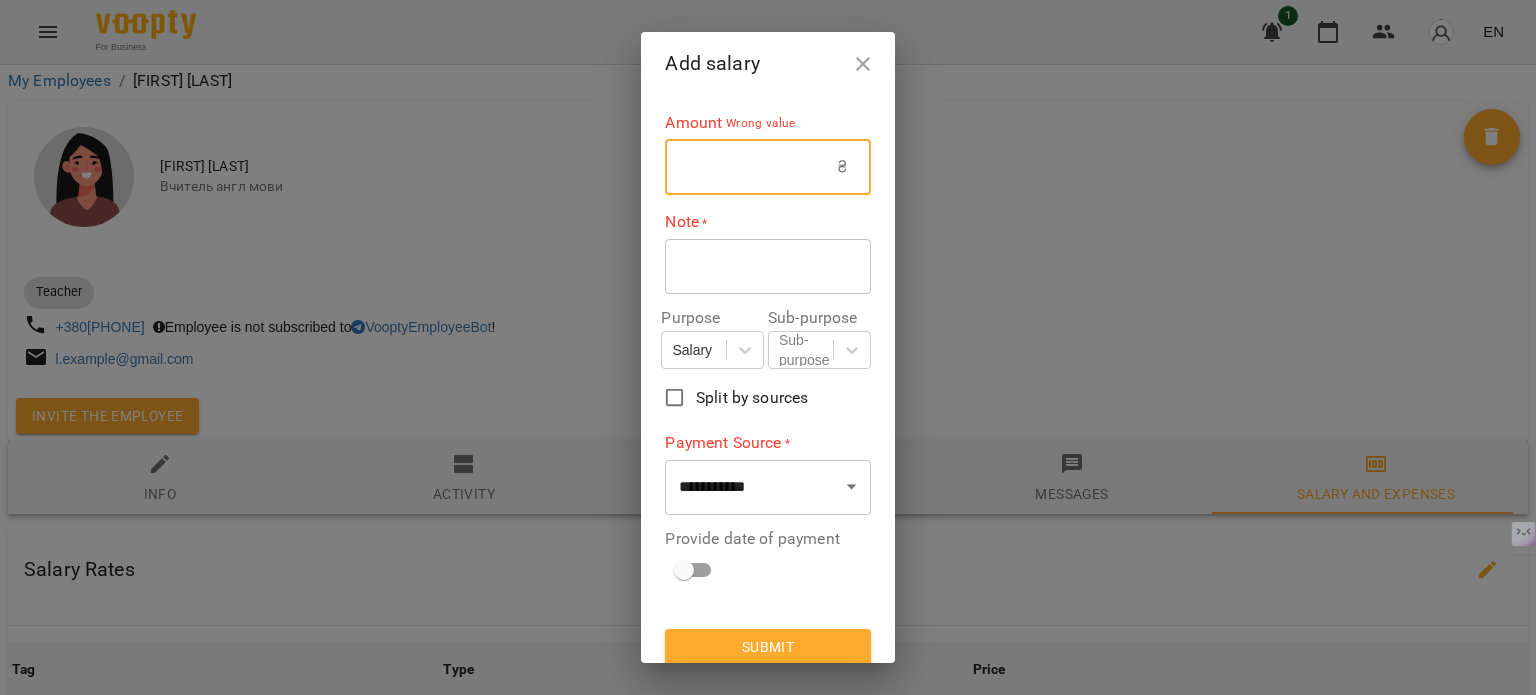 click at bounding box center [751, 167] 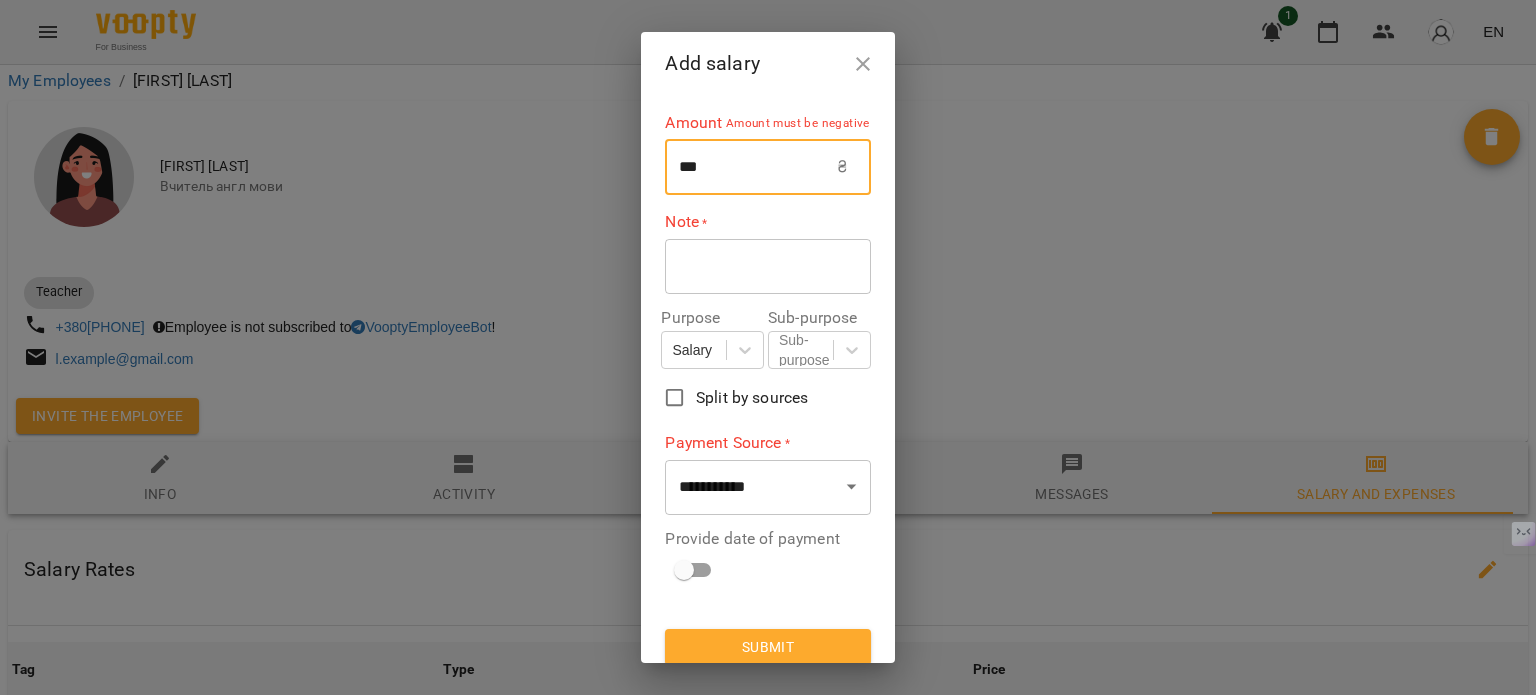 type on "***" 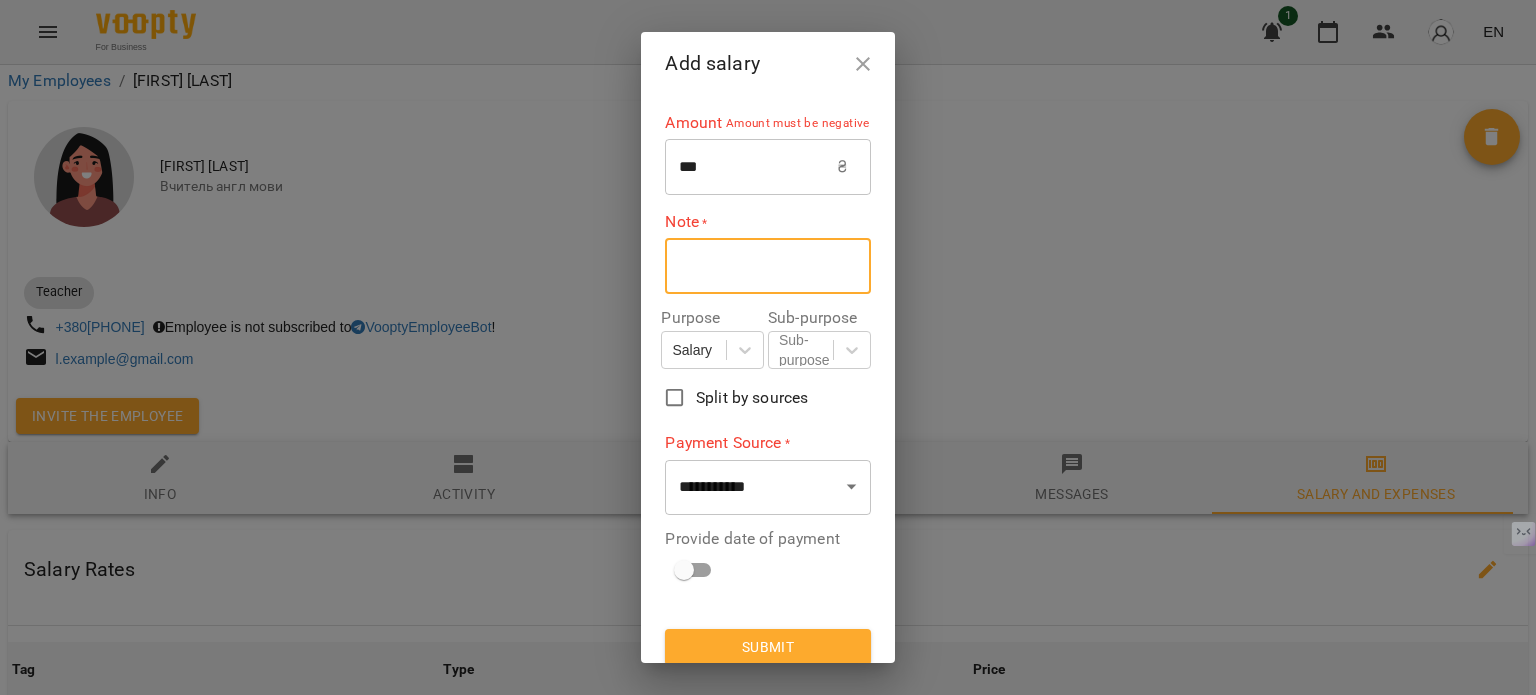 click at bounding box center [767, 266] 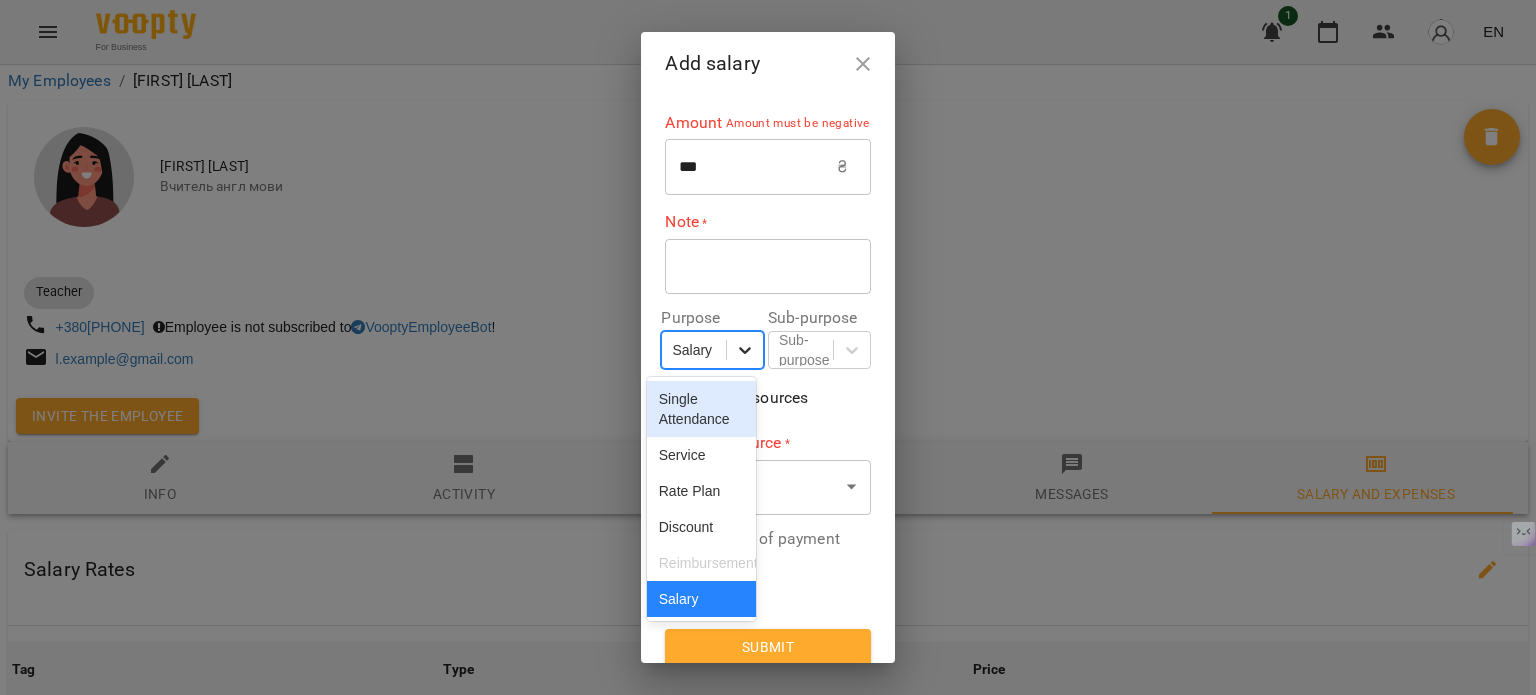 click at bounding box center [745, 350] 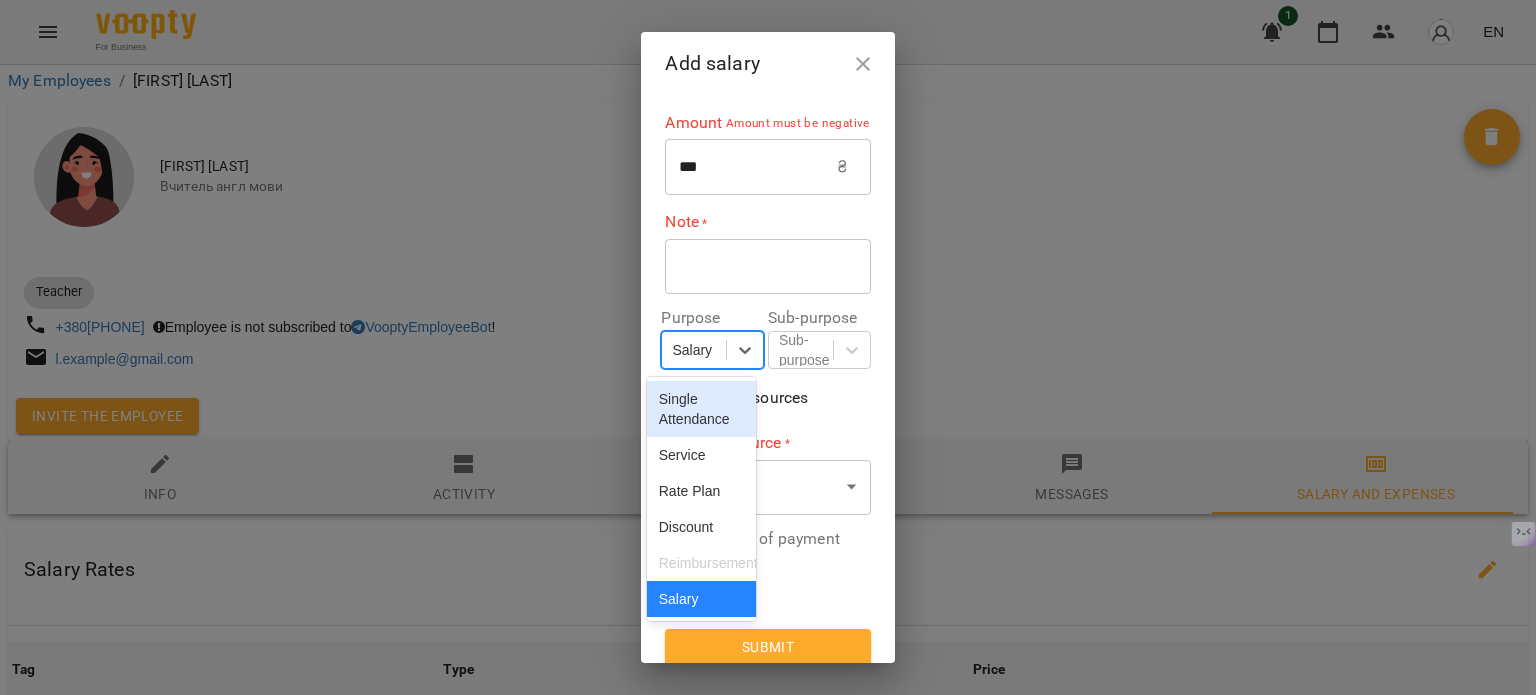 click on "Single Attendance" at bounding box center [702, 409] 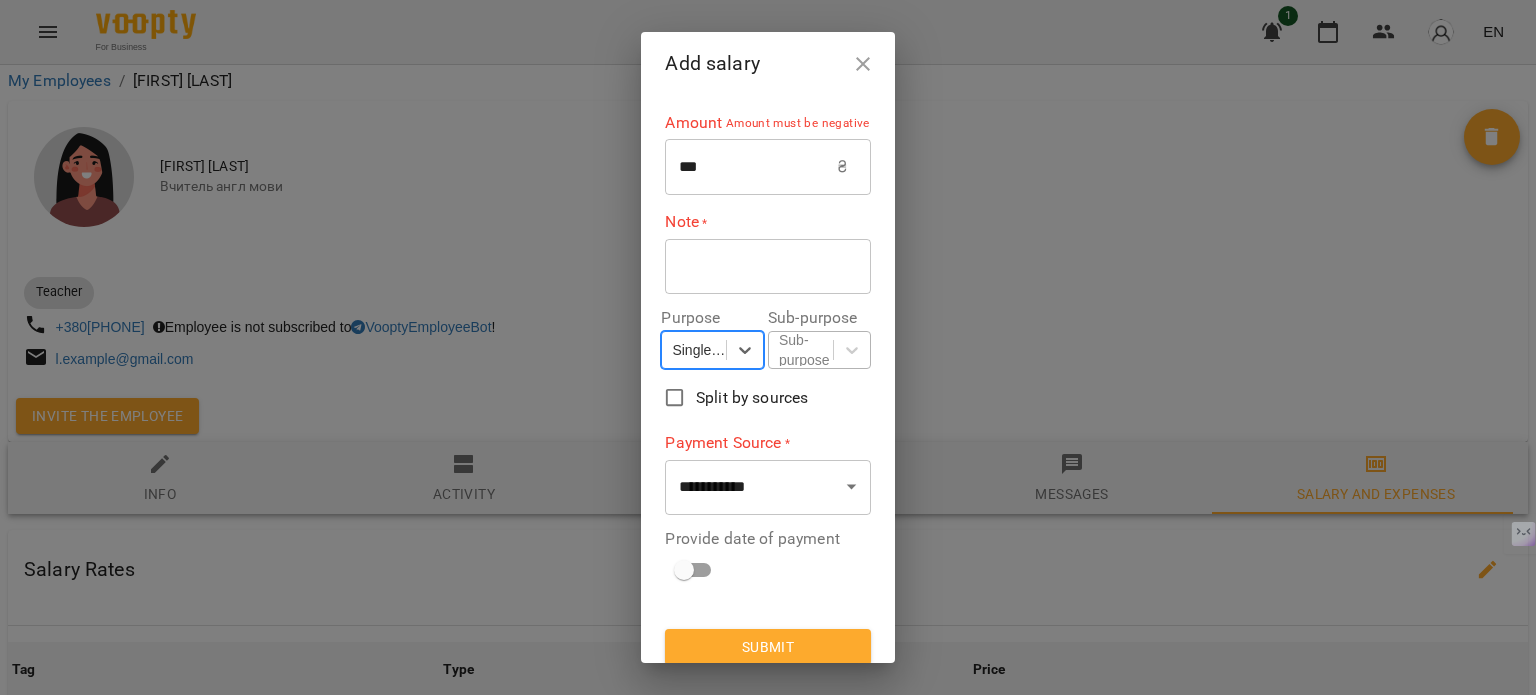 click on "Sub-purpose" at bounding box center [805, 350] 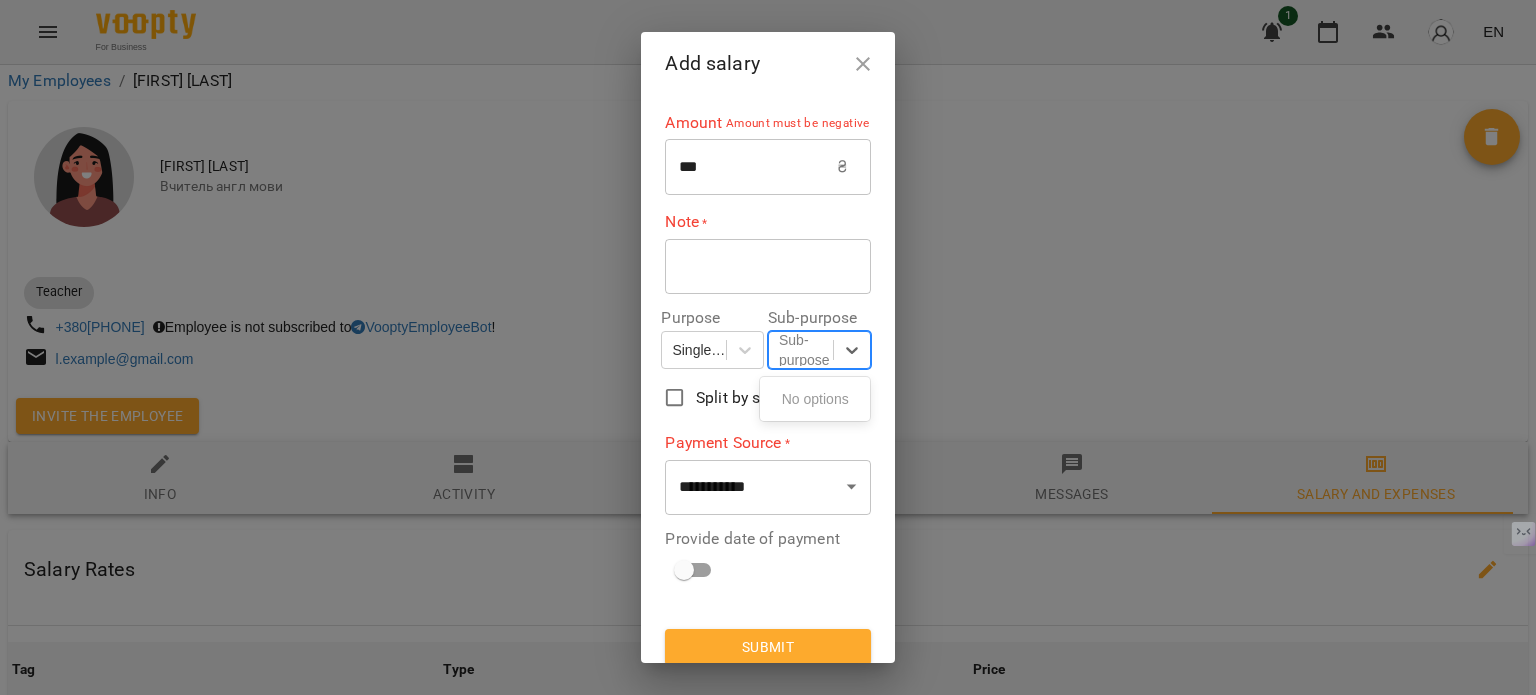click on "**********" at bounding box center (767, 350) 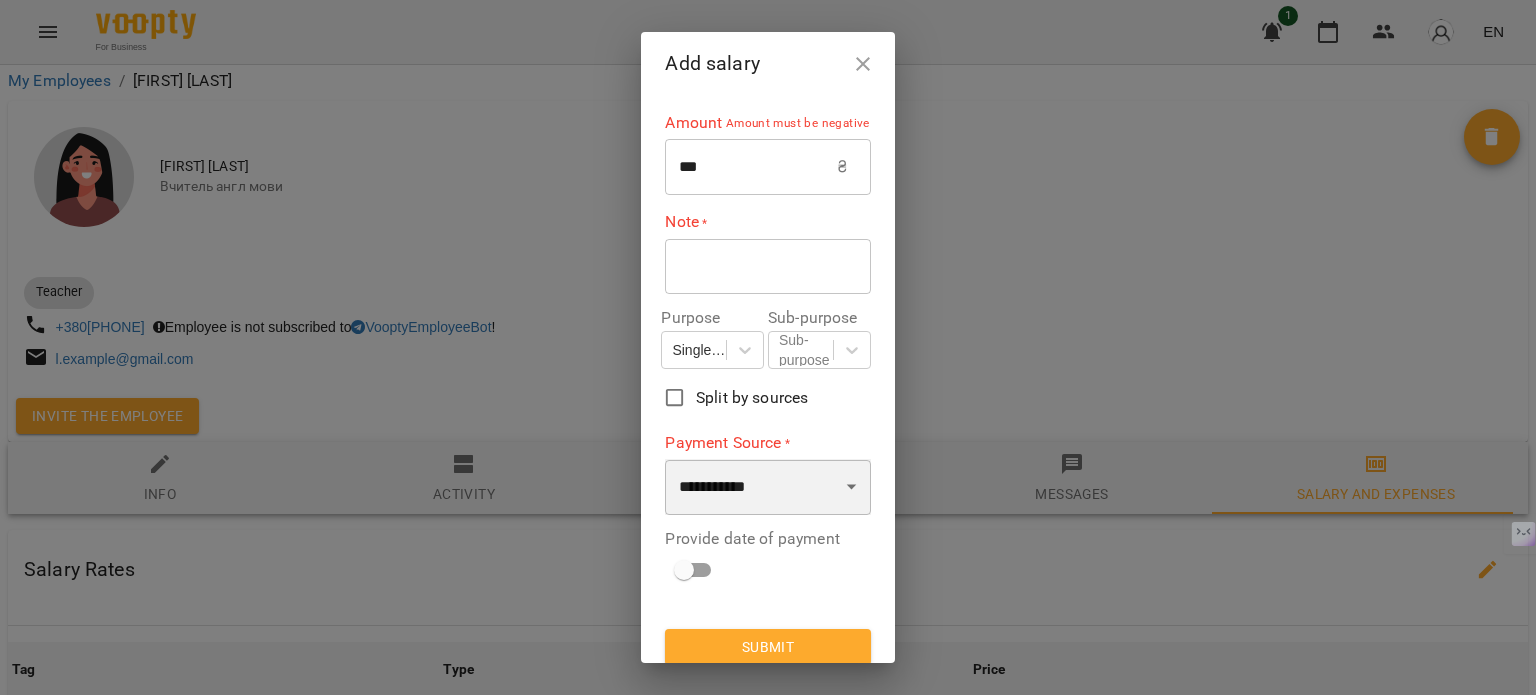 click on "**** **** ****" at bounding box center (767, 487) 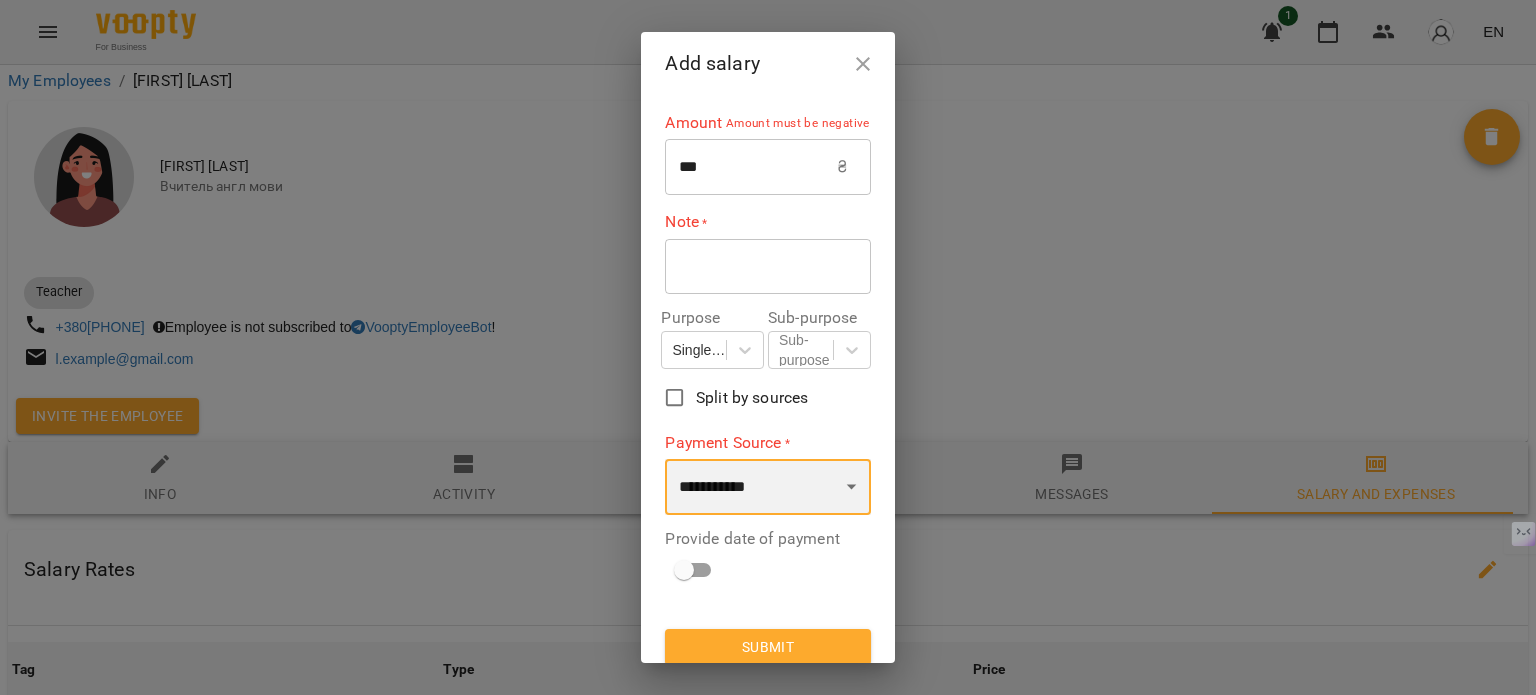 select on "****" 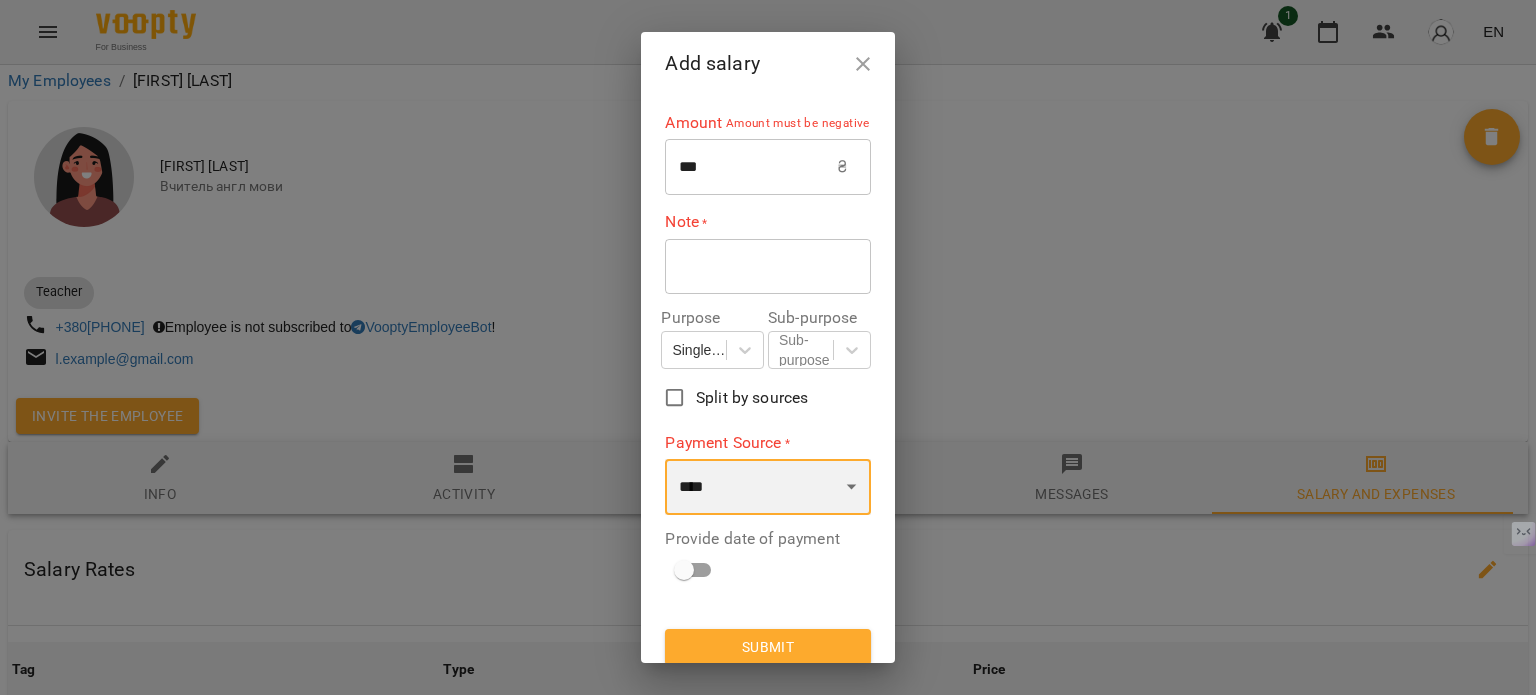 click on "**** **** ****" at bounding box center [767, 487] 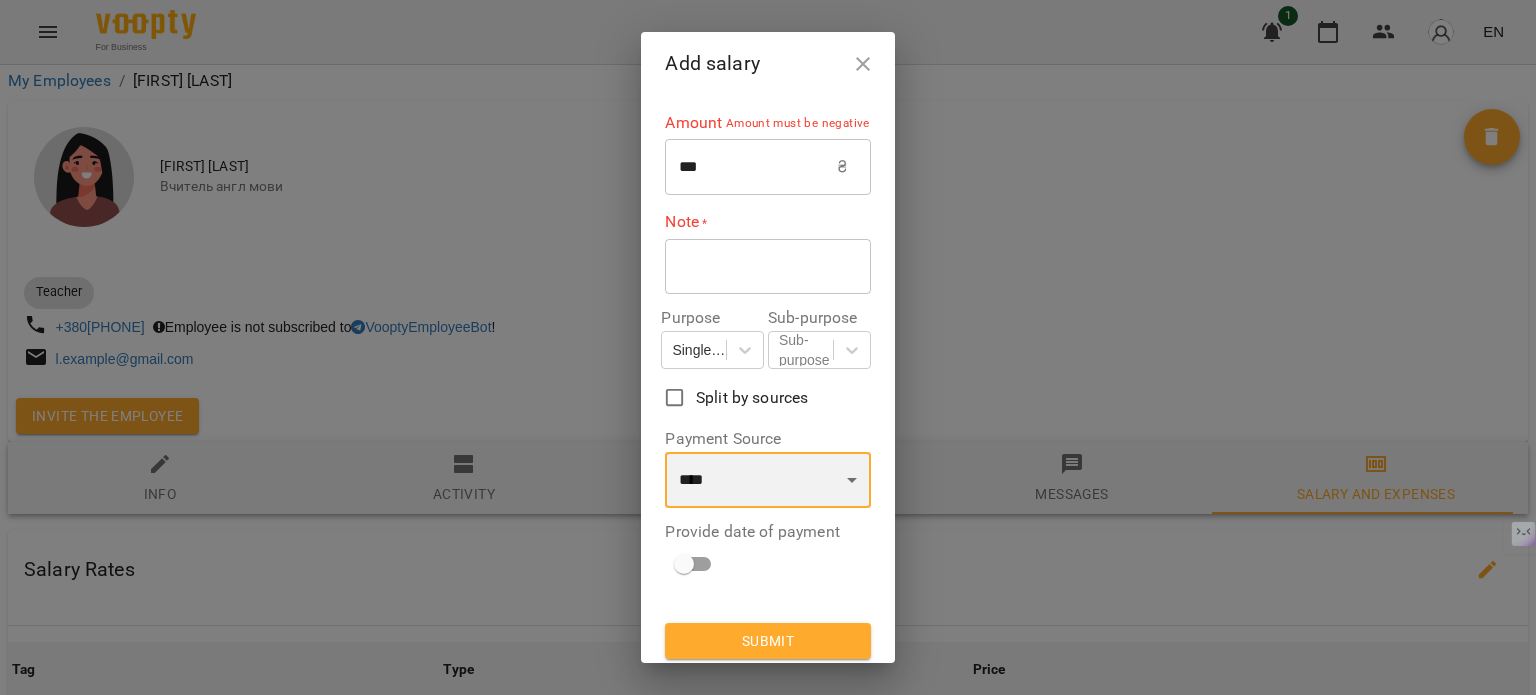 scroll, scrollTop: 3, scrollLeft: 0, axis: vertical 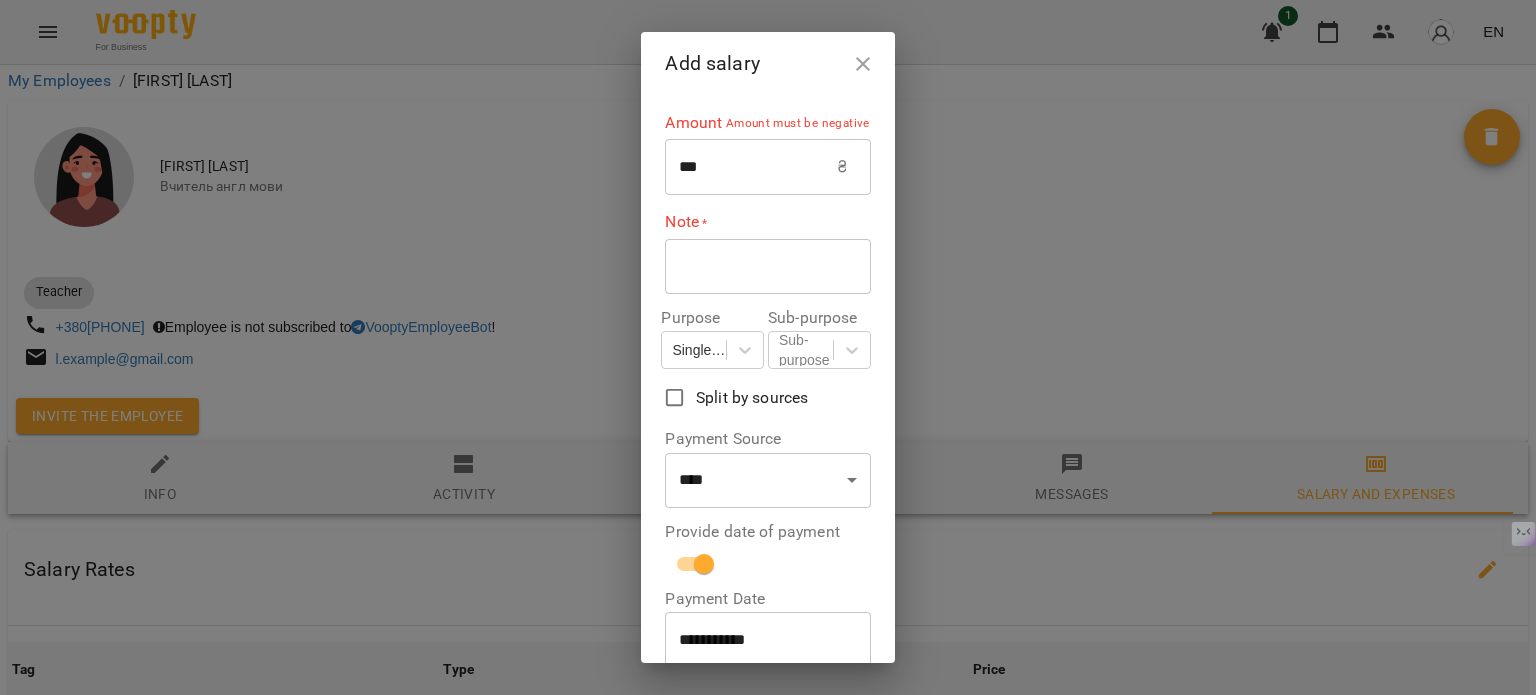 click on "* ​" at bounding box center (767, 266) 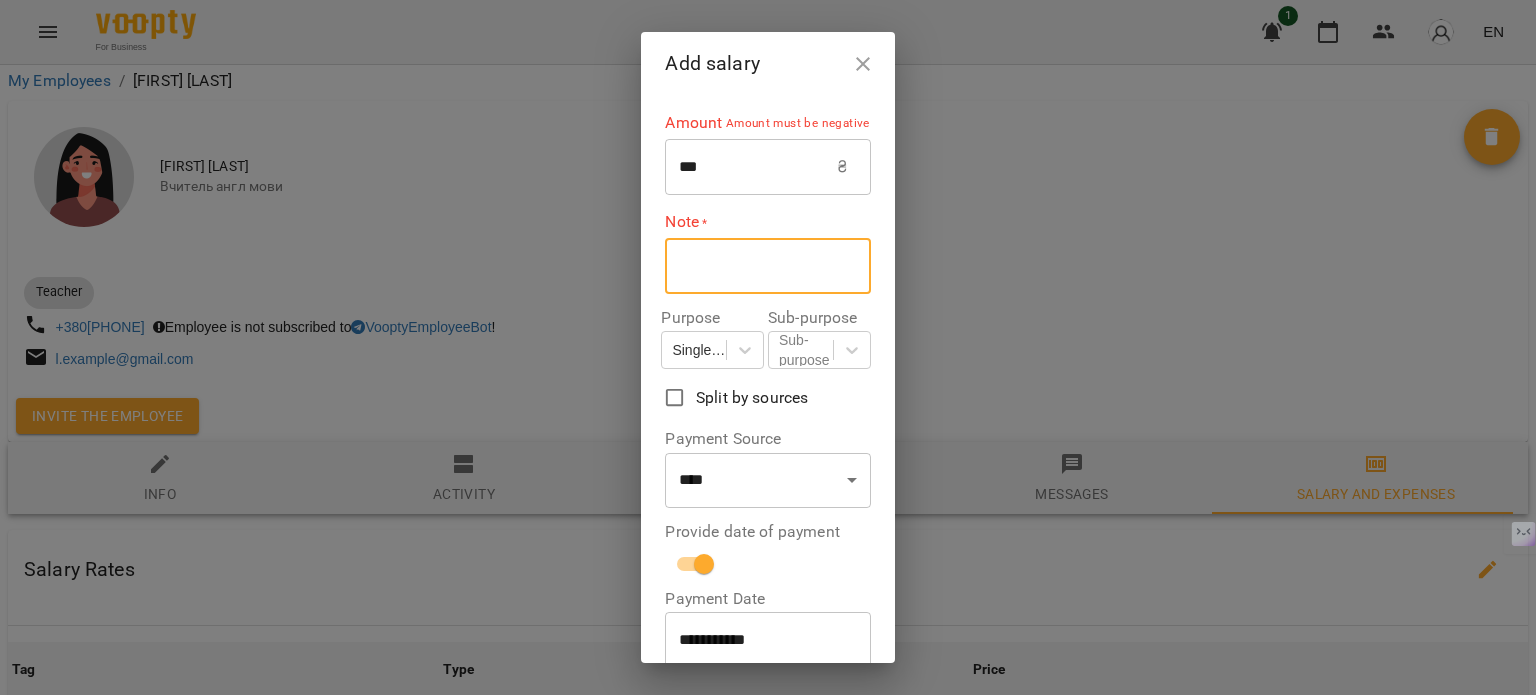 click on "***" at bounding box center [751, 167] 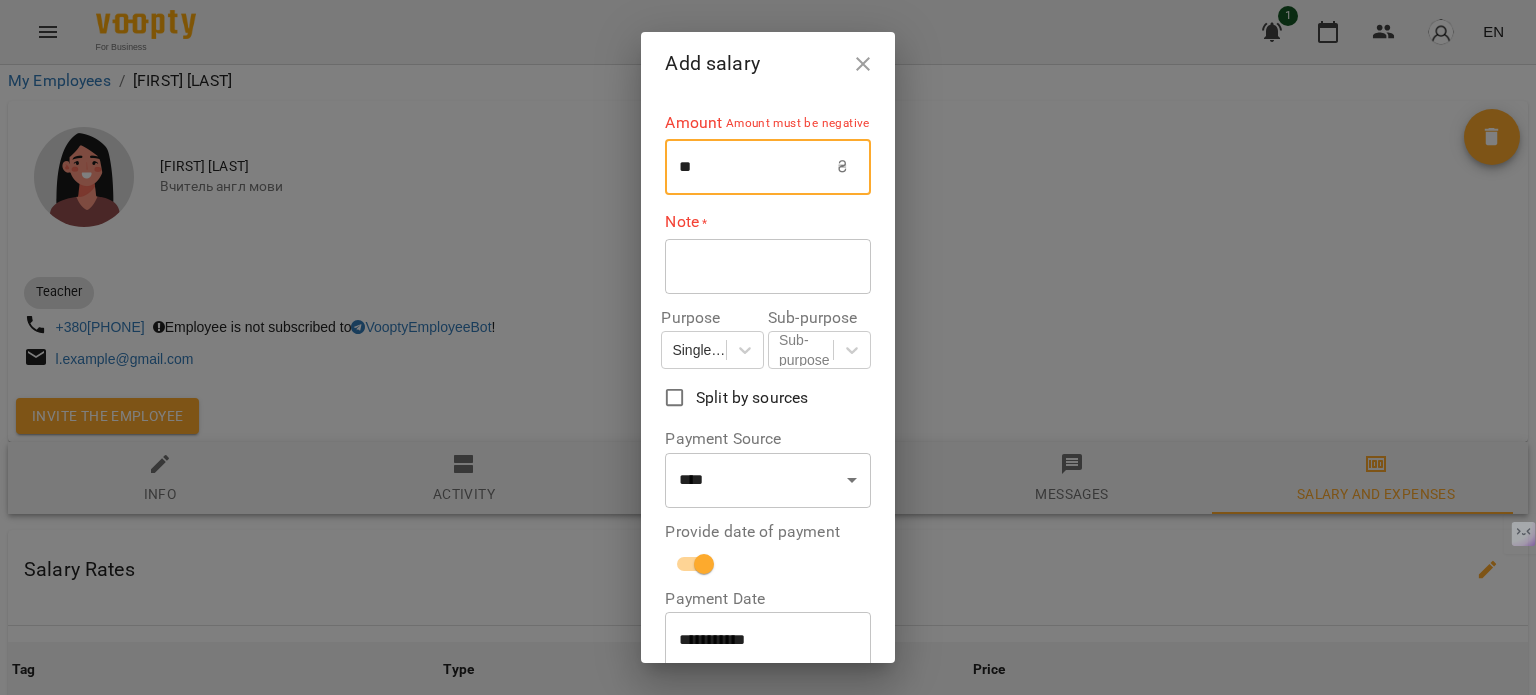 type on "*" 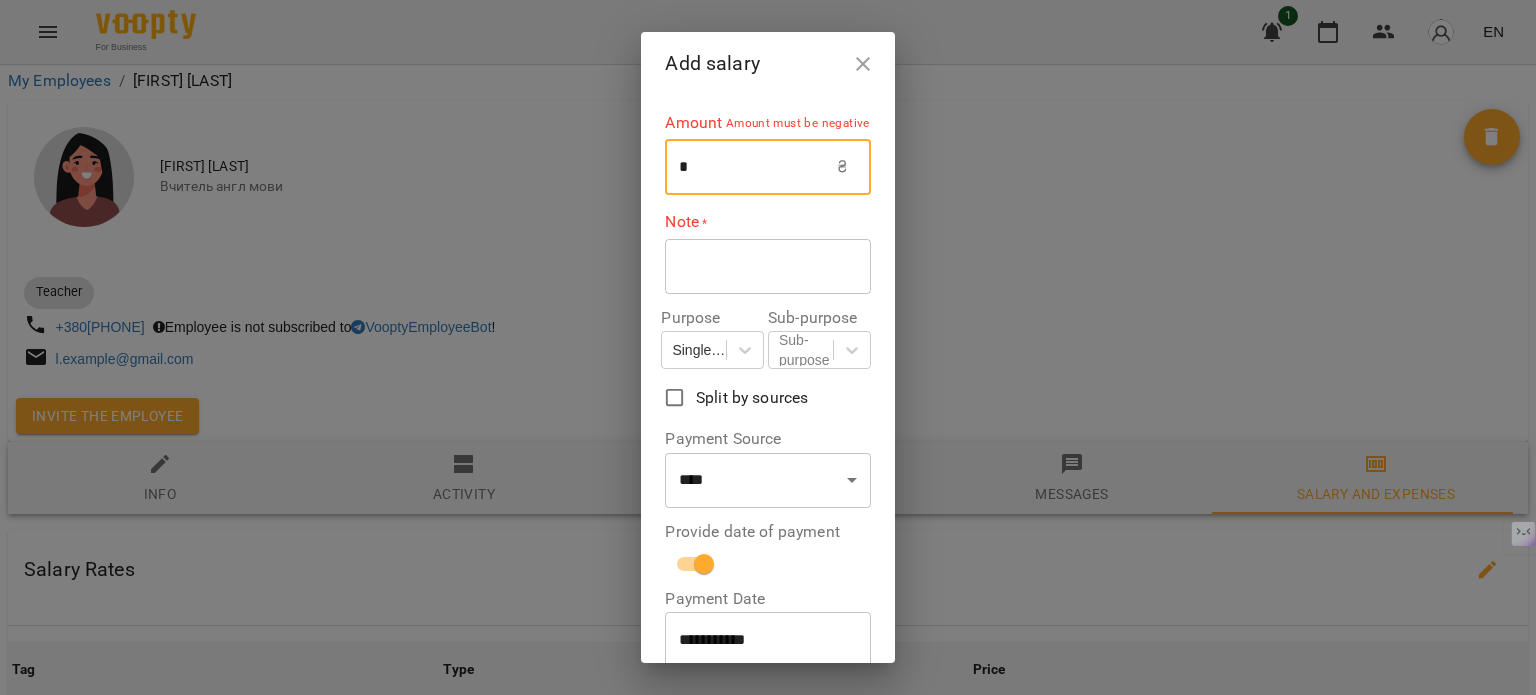 click on "*" at bounding box center [751, 167] 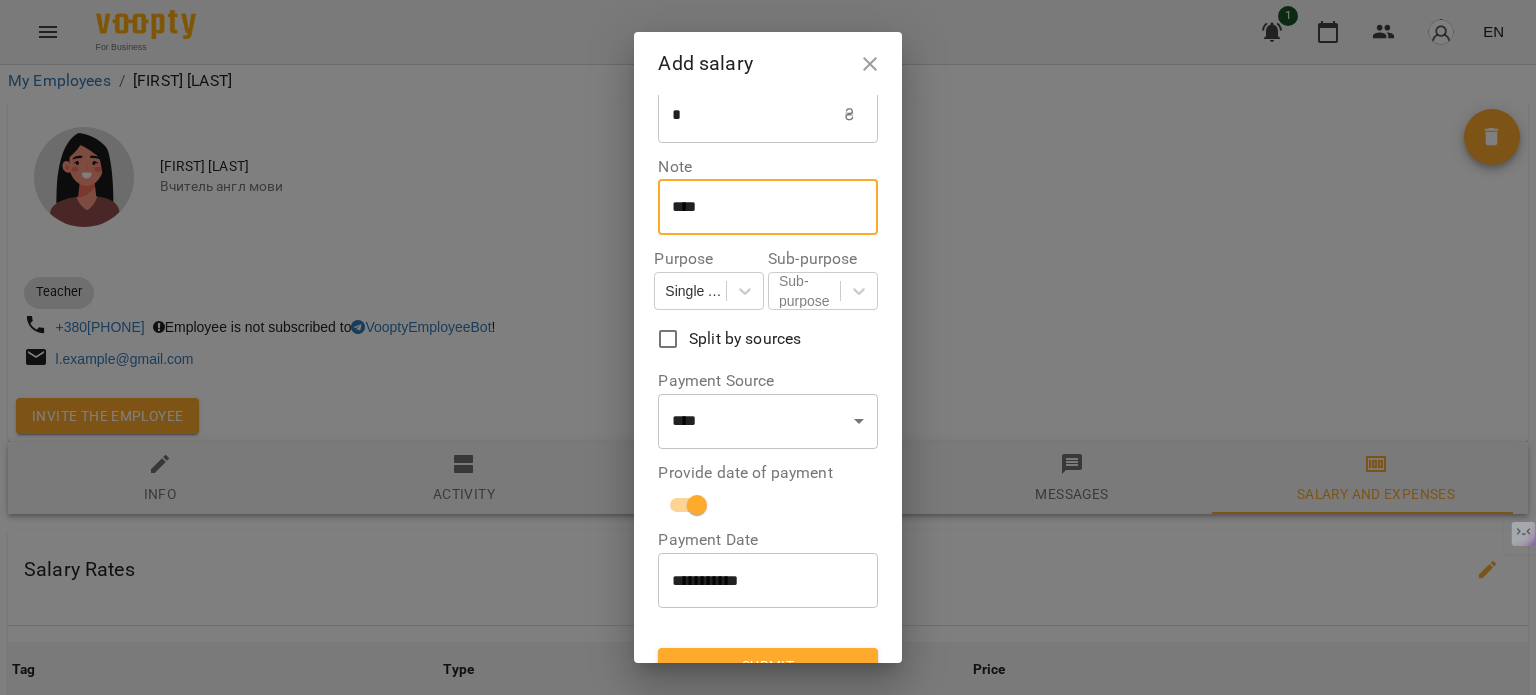 scroll, scrollTop: 80, scrollLeft: 0, axis: vertical 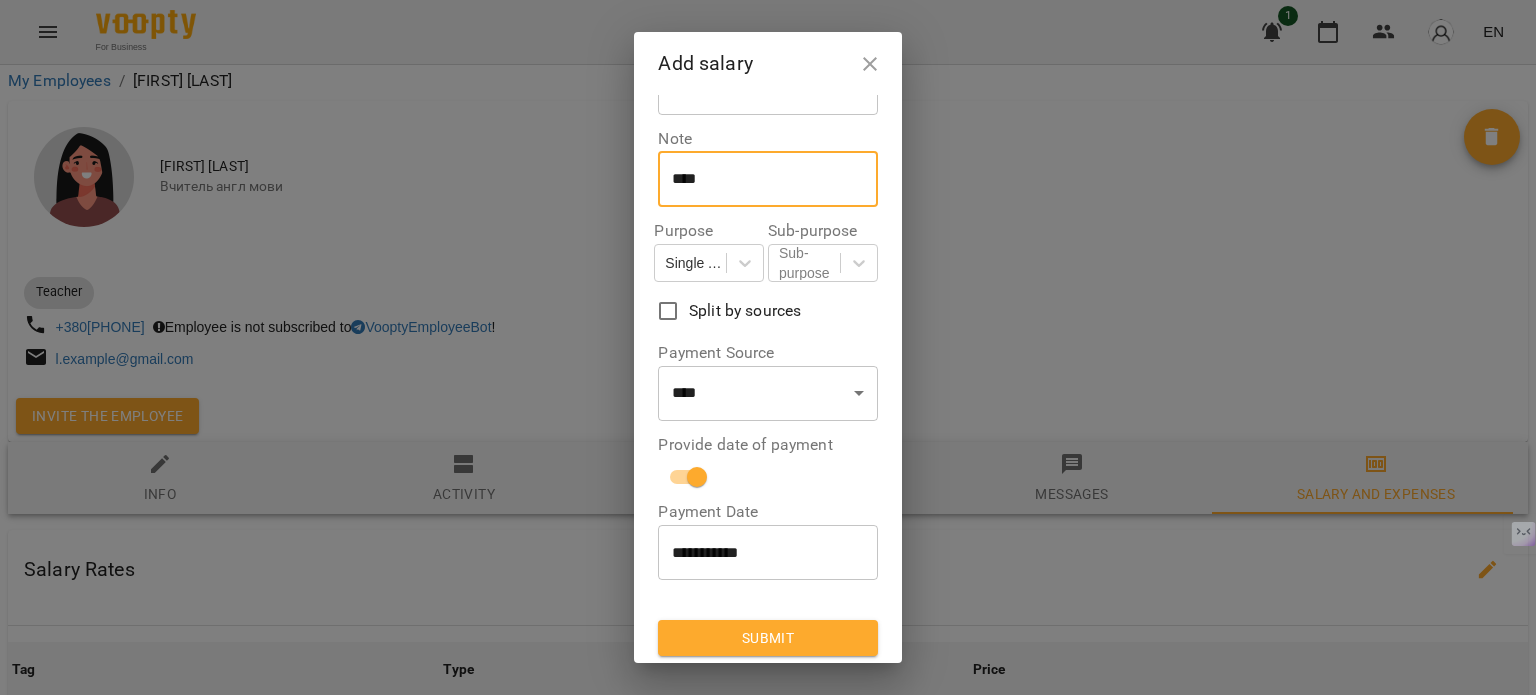 type on "****" 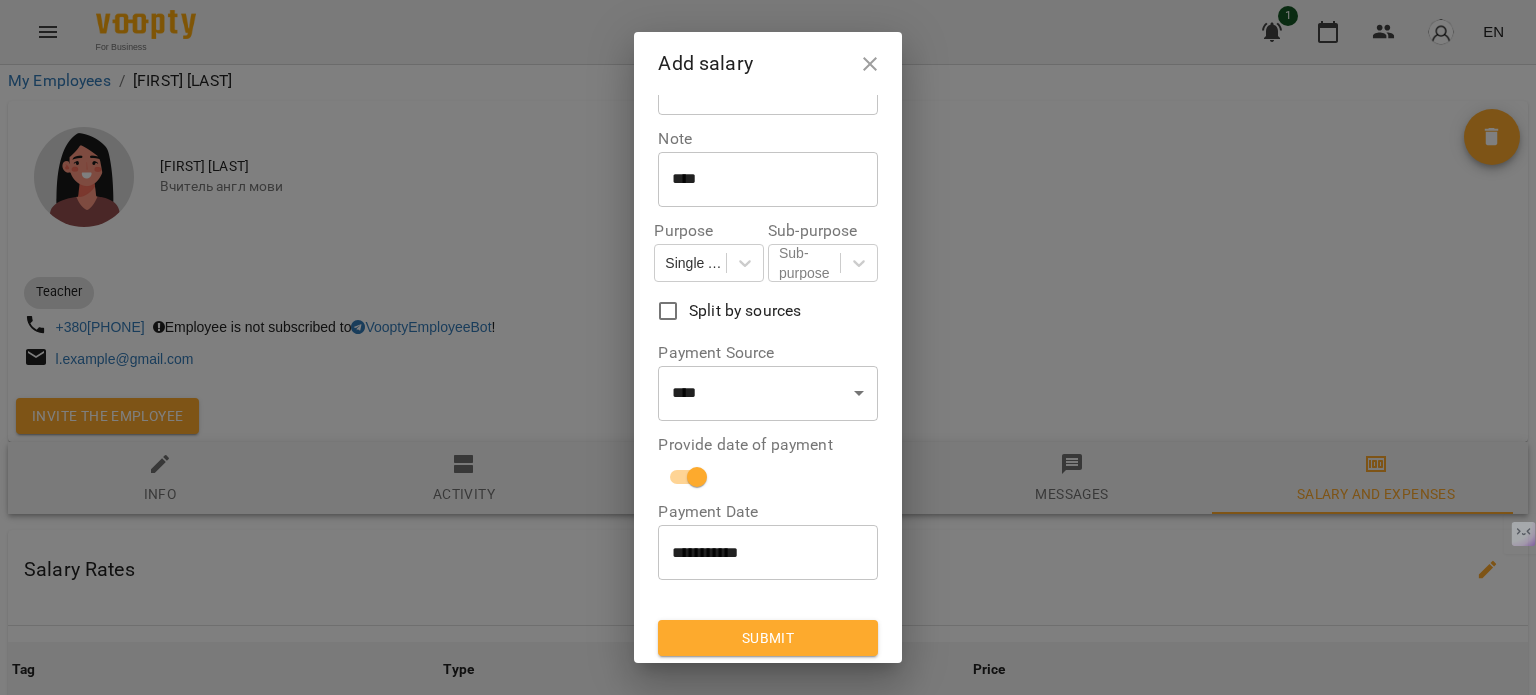 scroll, scrollTop: 0, scrollLeft: 0, axis: both 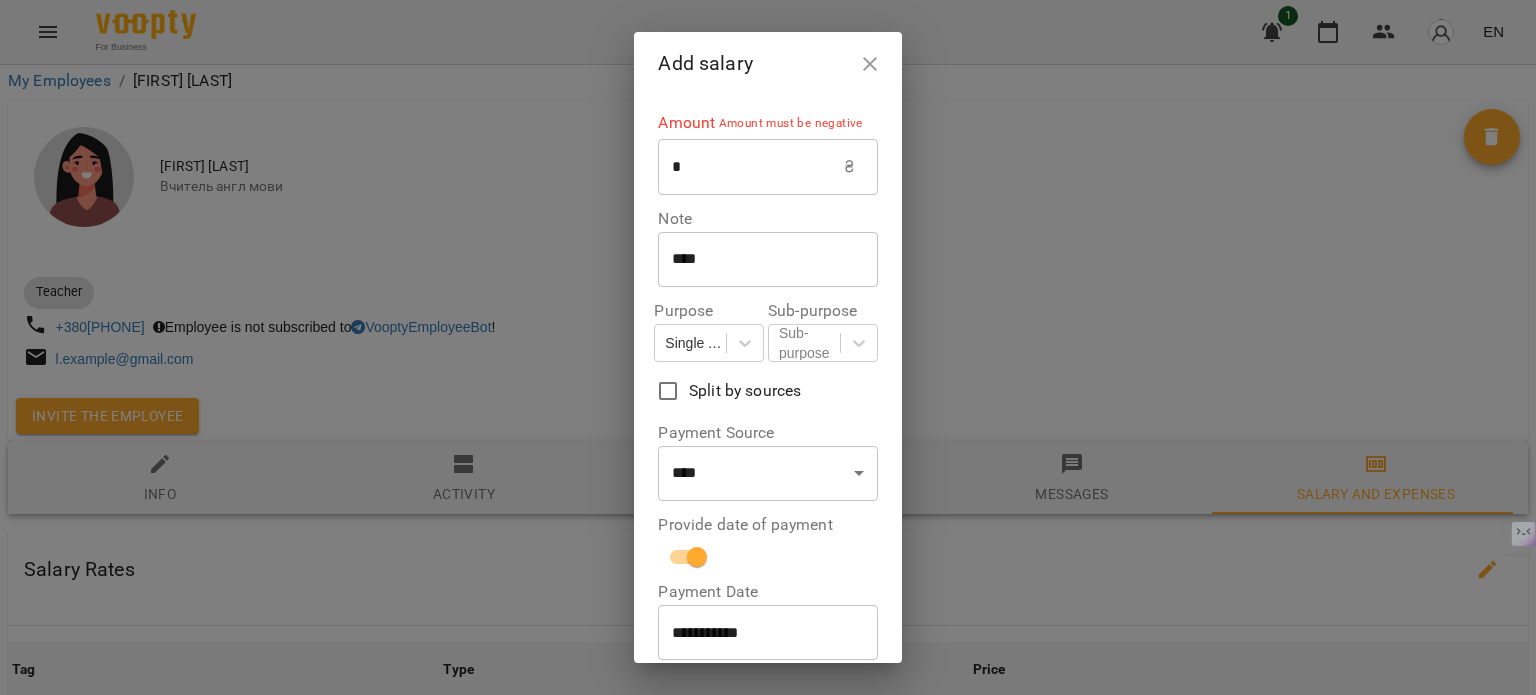 click on "Amount must be negative" at bounding box center [788, 124] 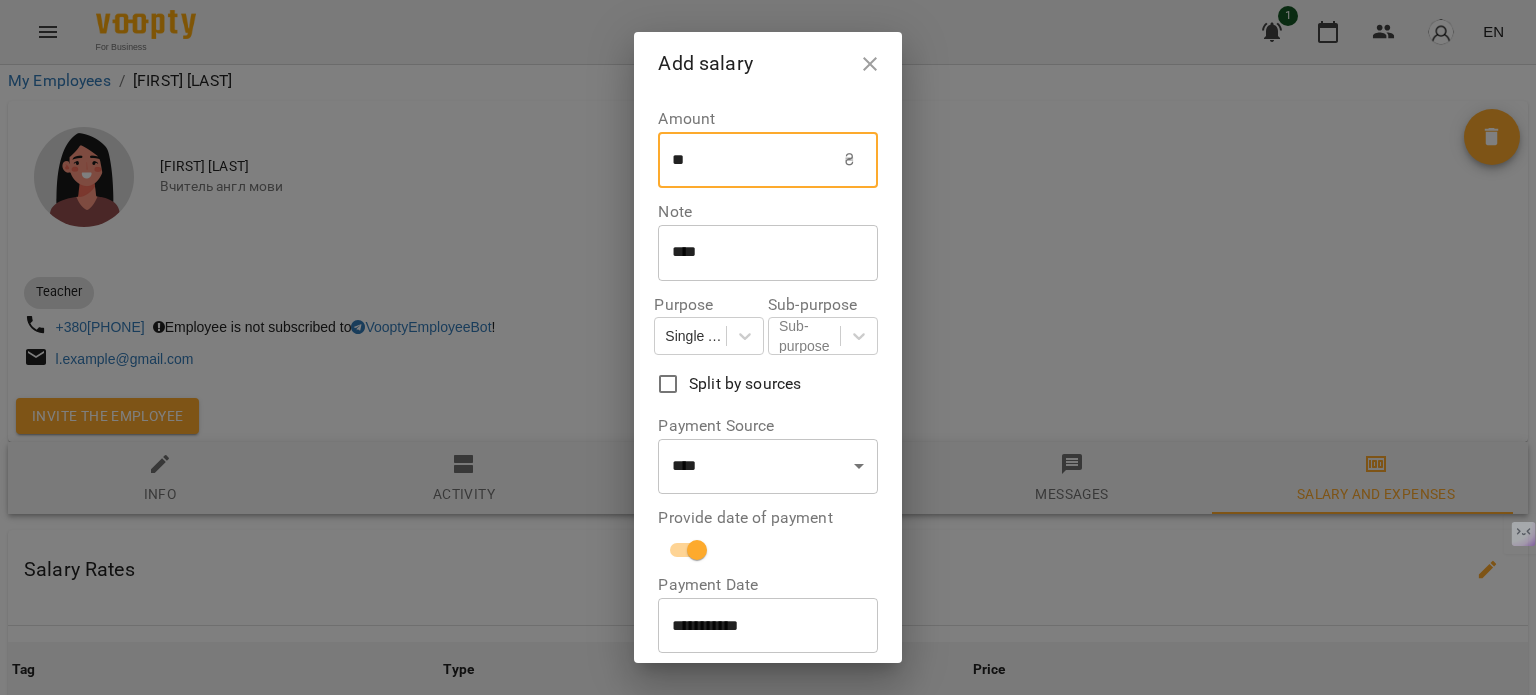 scroll, scrollTop: 73, scrollLeft: 0, axis: vertical 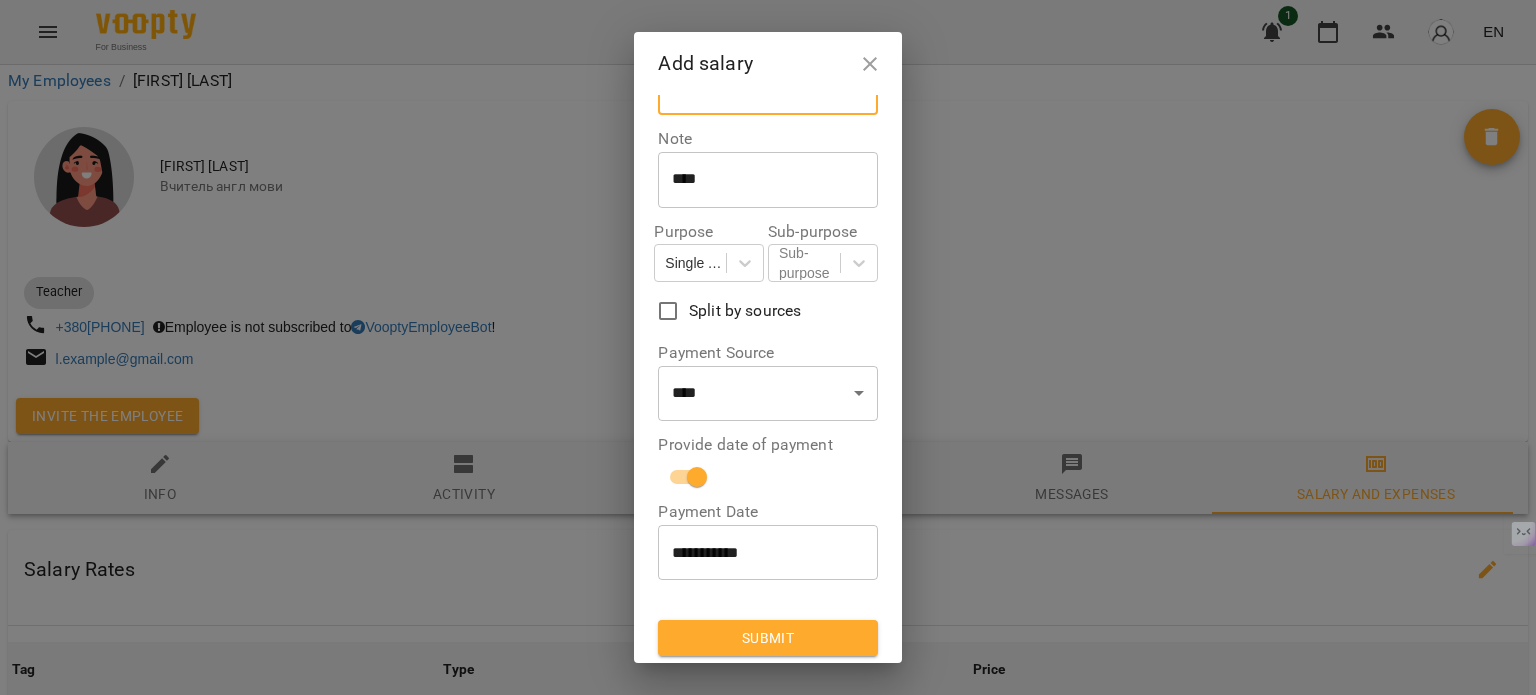 type on "**" 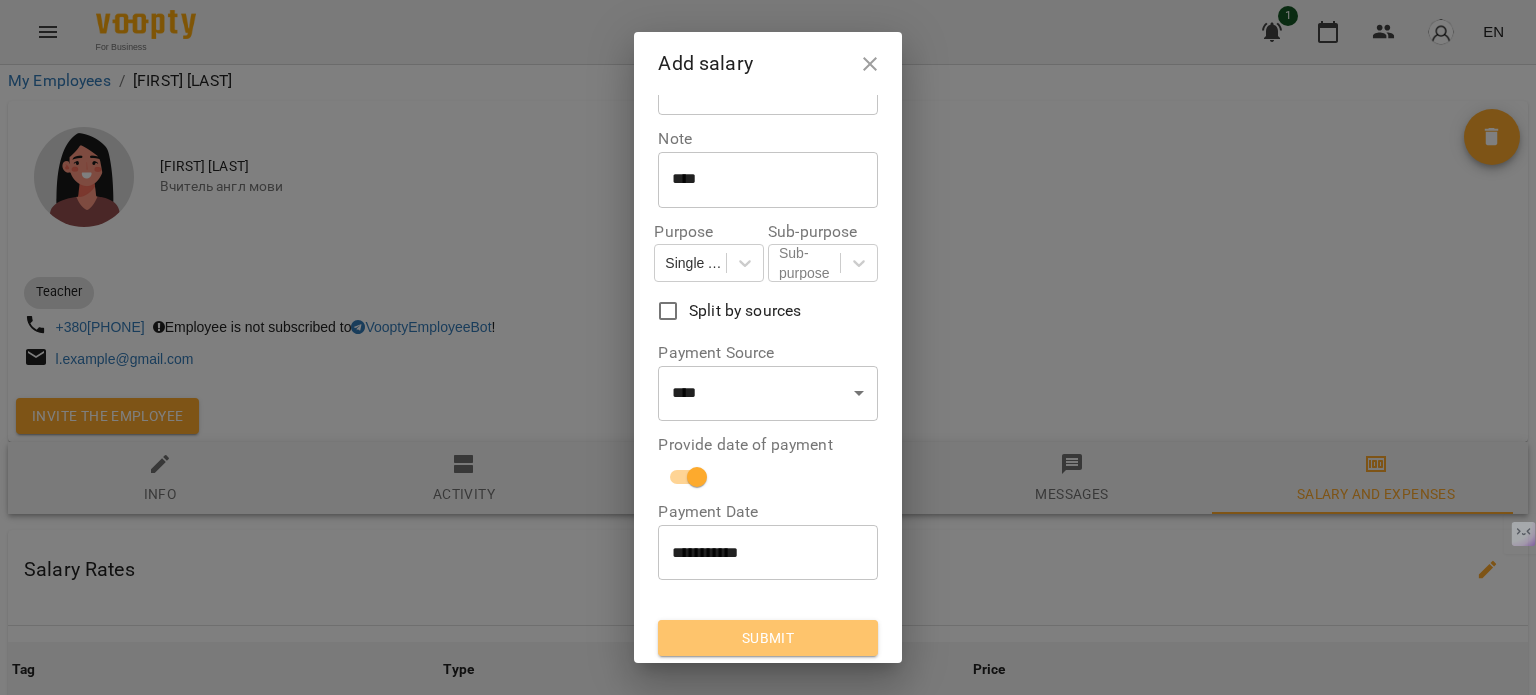 click on "Submit" at bounding box center [767, 638] 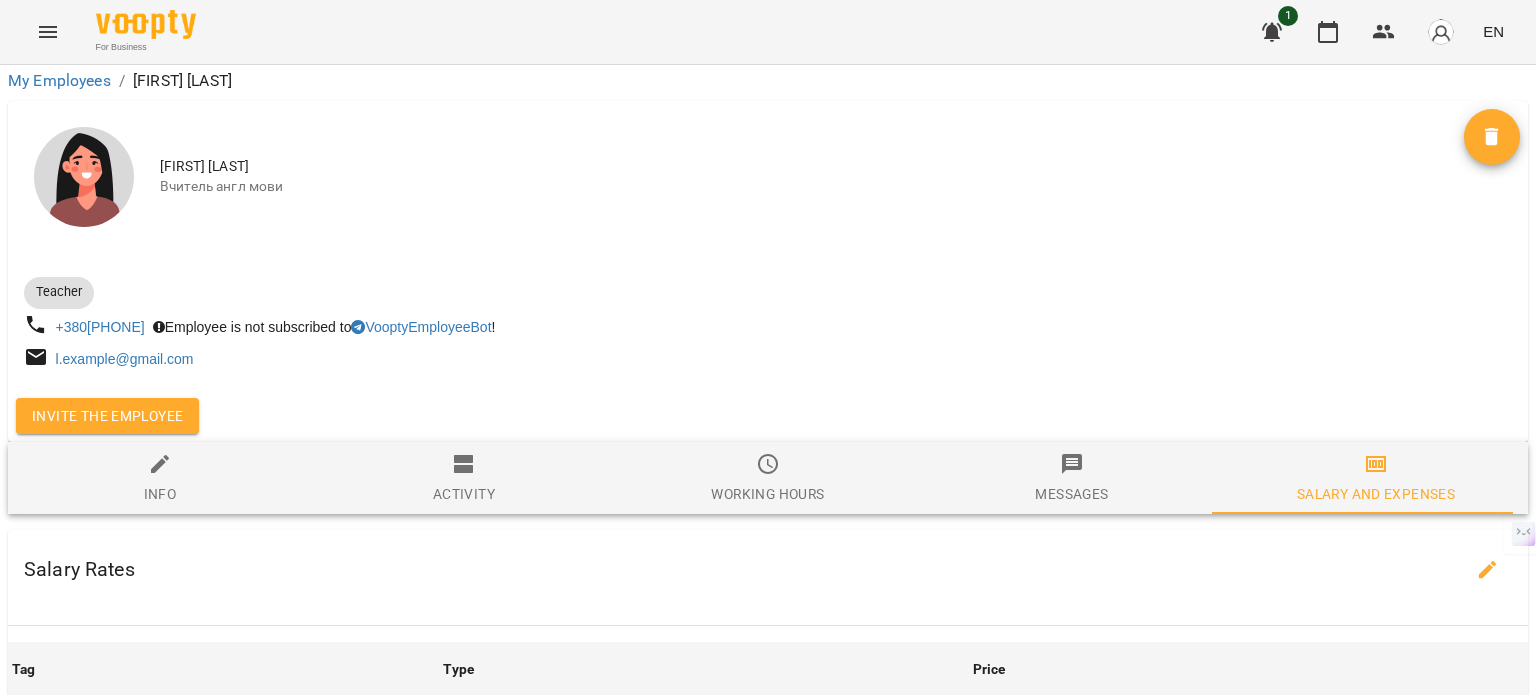 scroll, scrollTop: 645, scrollLeft: 0, axis: vertical 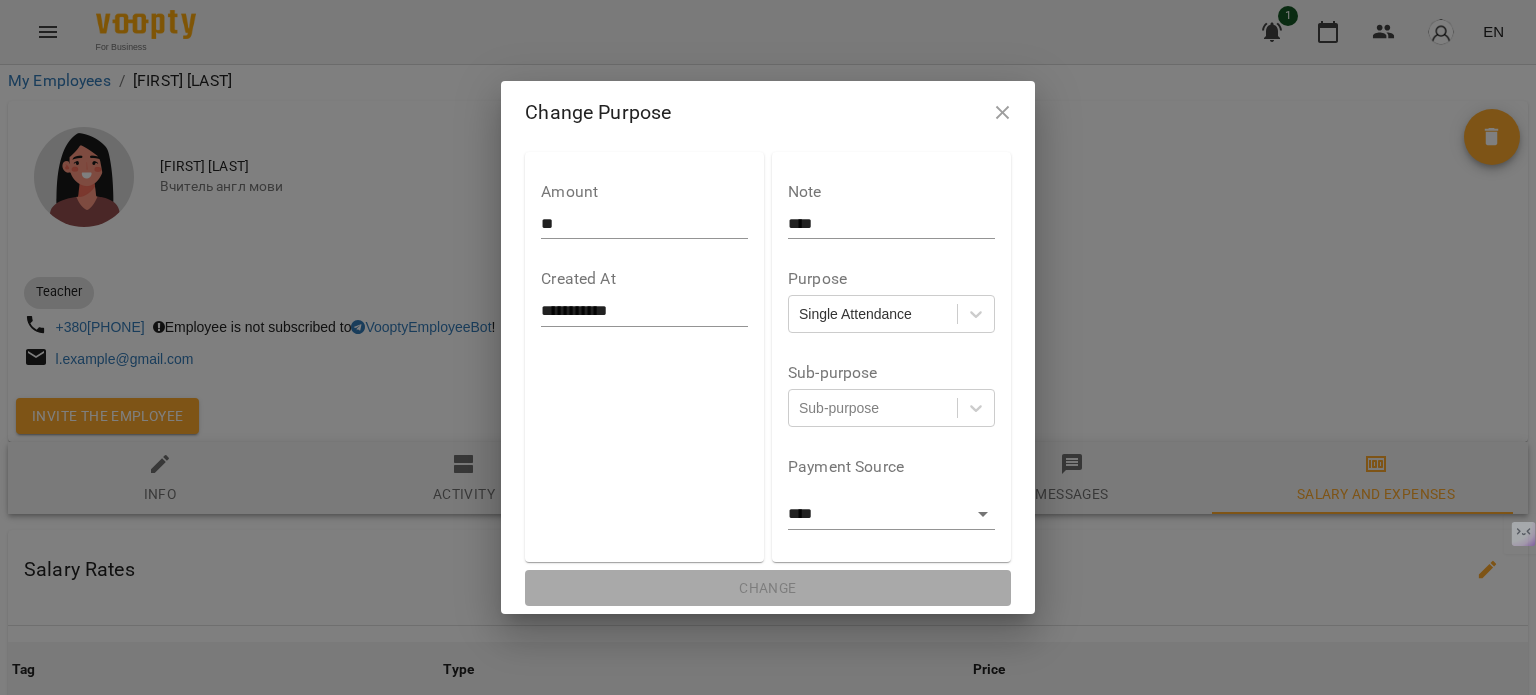 click on "**" at bounding box center (644, 224) 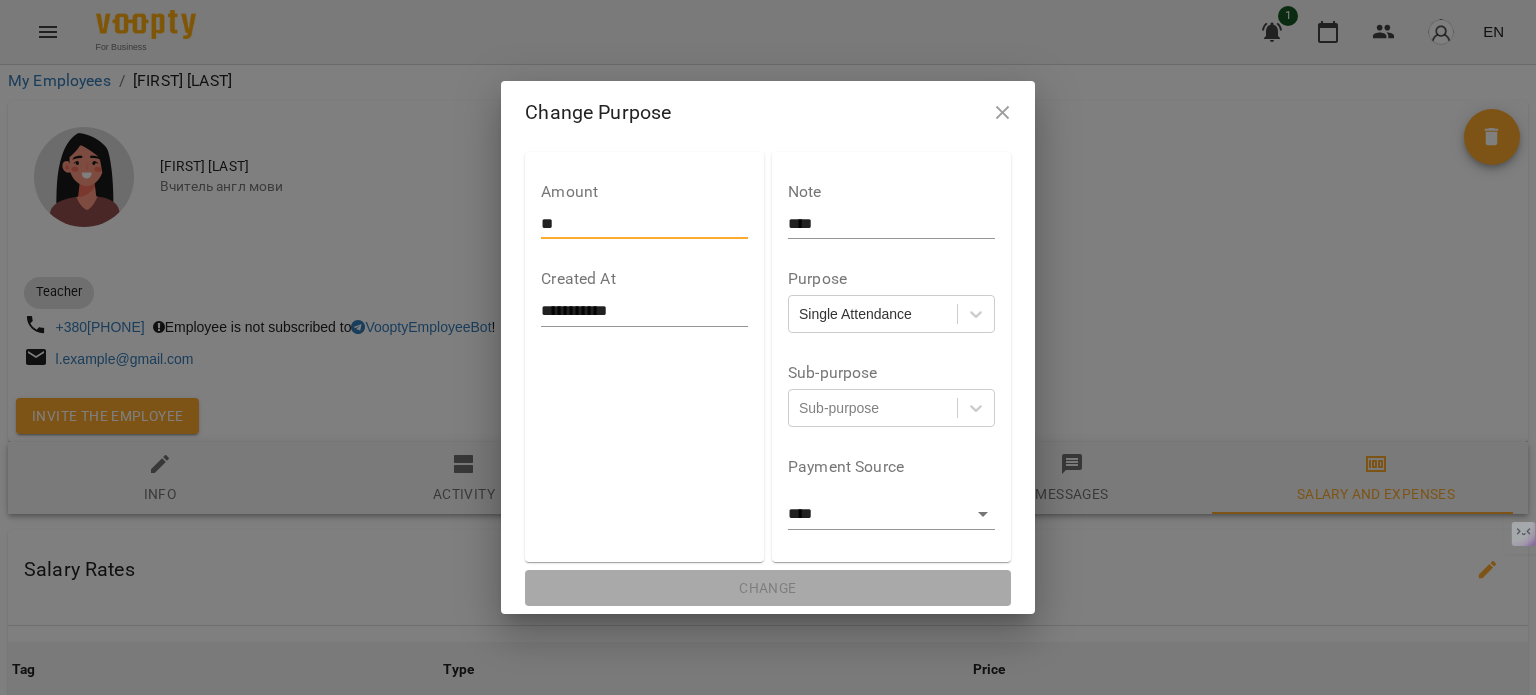 click on "**" at bounding box center [644, 224] 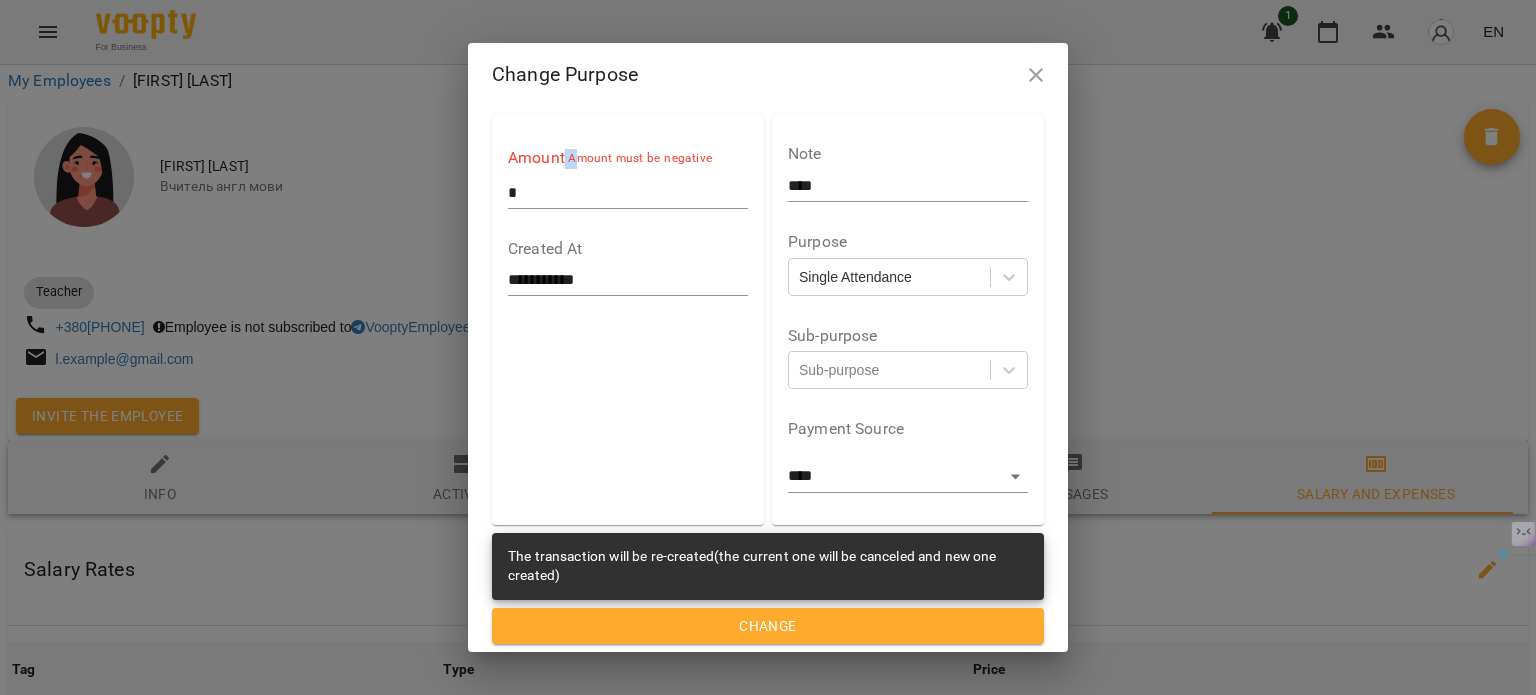 drag, startPoint x: 575, startPoint y: 165, endPoint x: 712, endPoint y: 159, distance: 137.13132 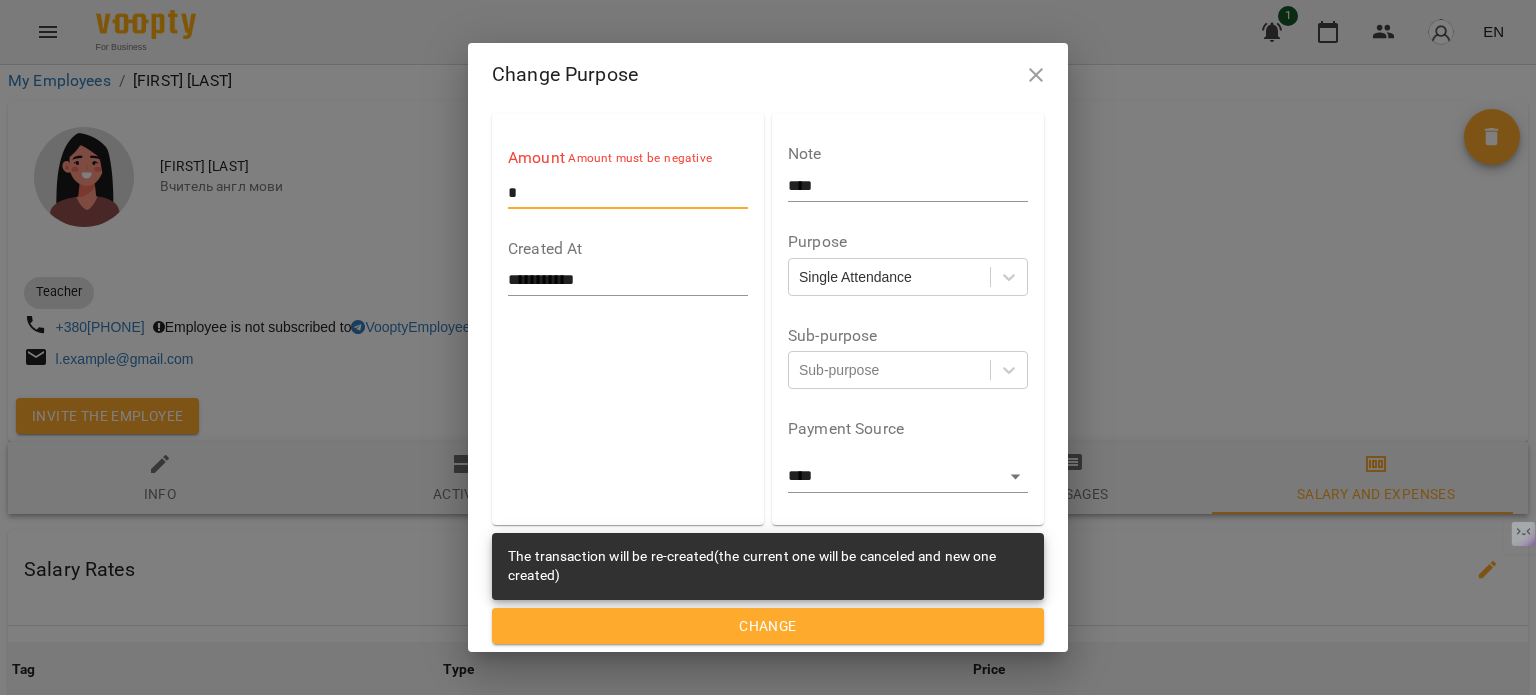 click on "*" at bounding box center [628, 193] 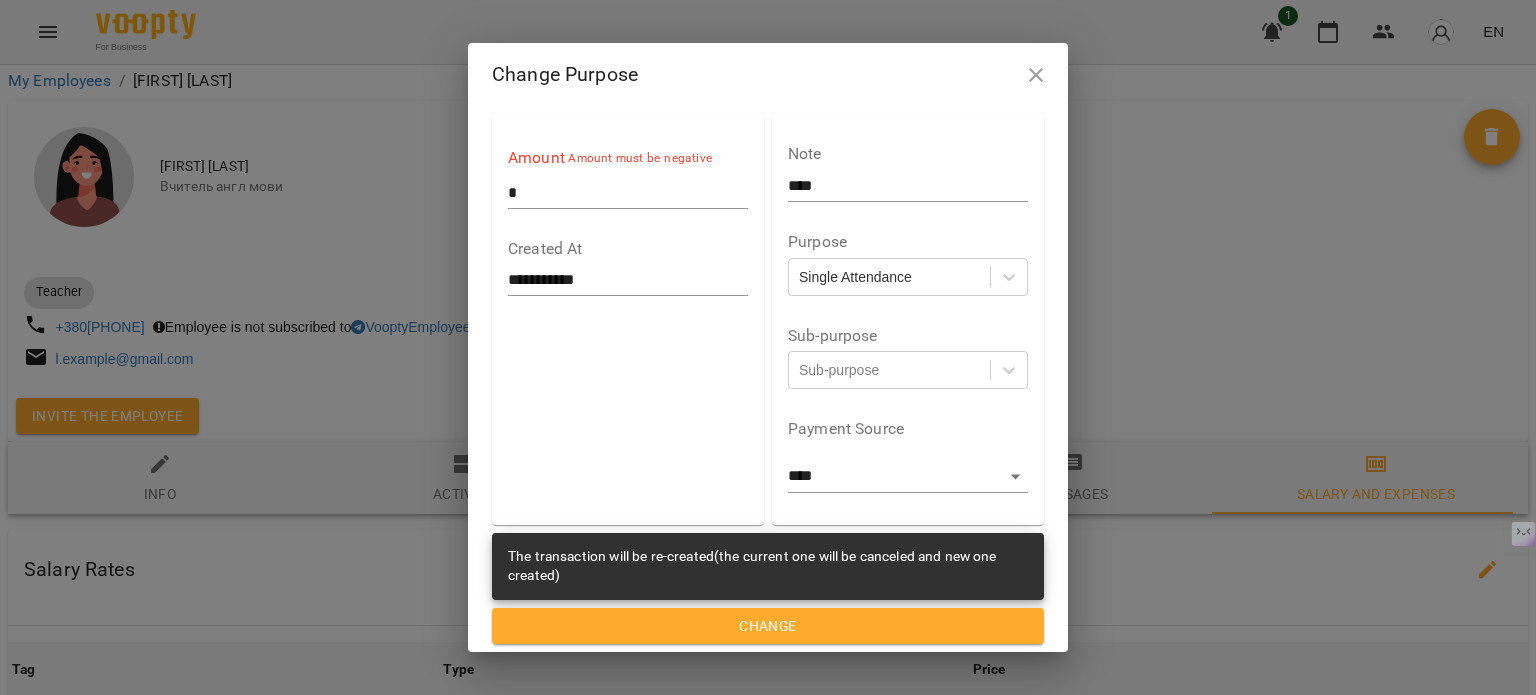 click on "**********" at bounding box center [628, 319] 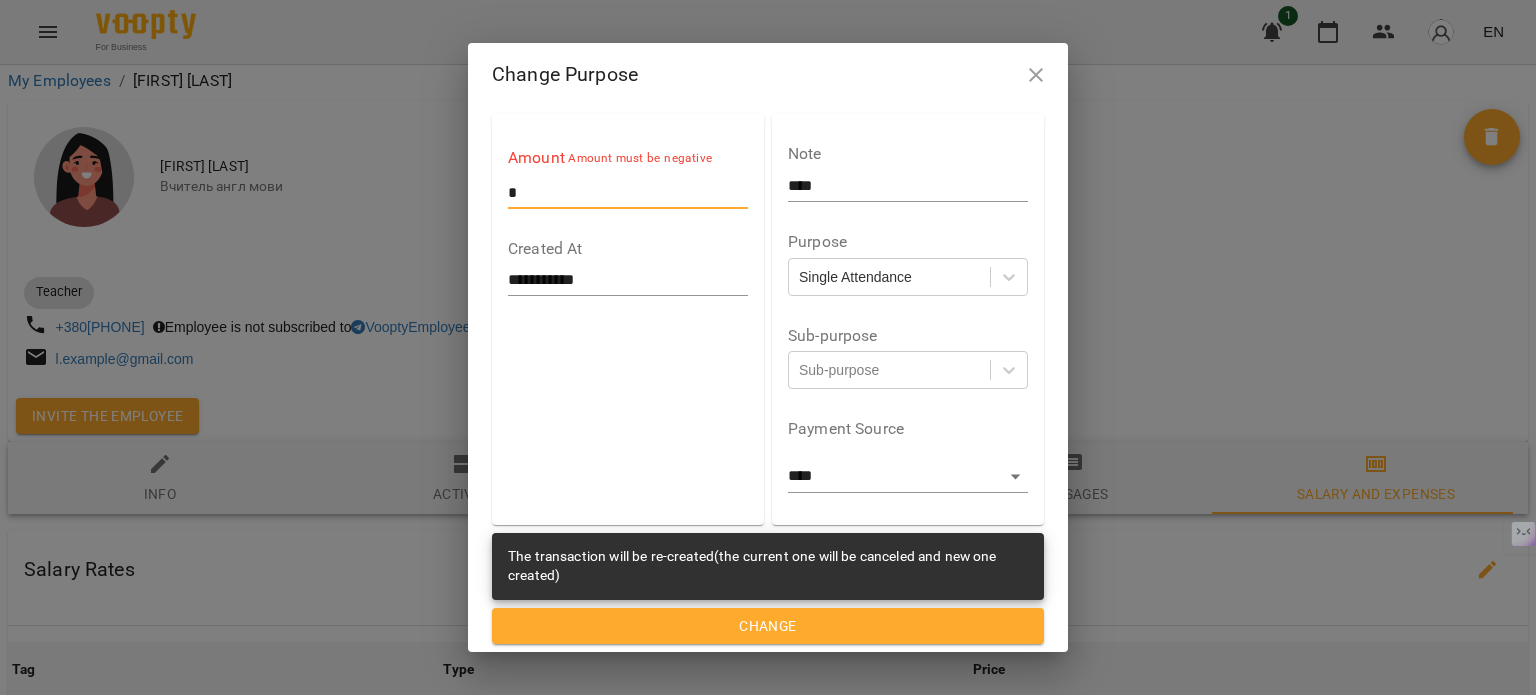 click on "*" at bounding box center [628, 193] 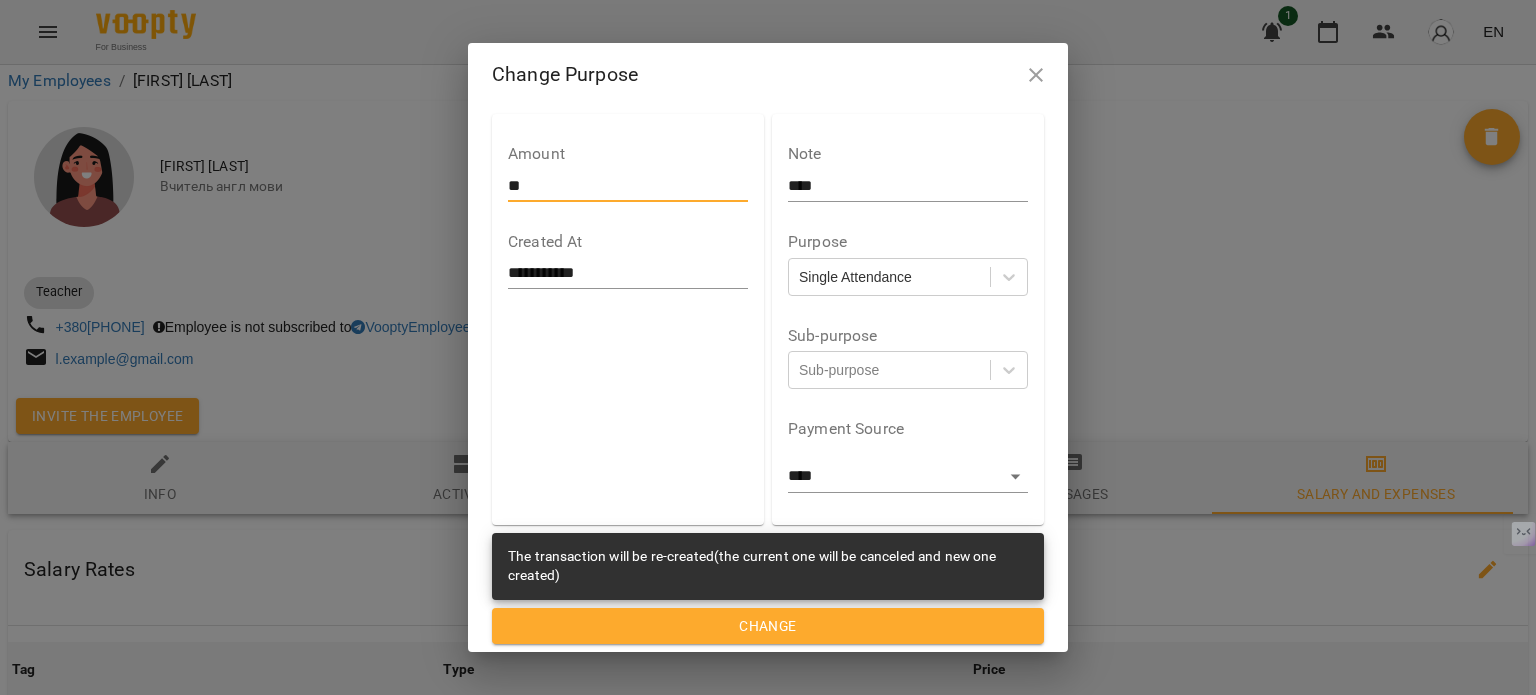 type on "**" 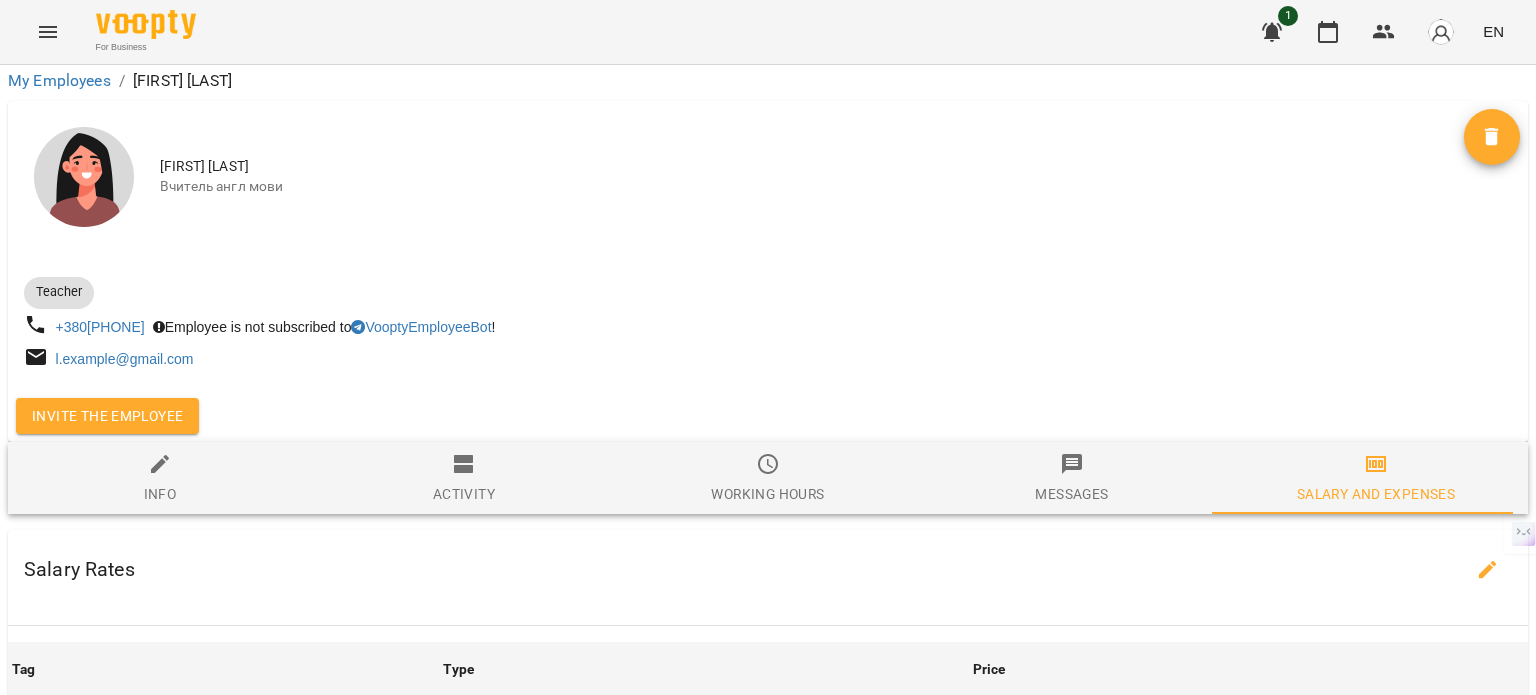 scroll, scrollTop: 645, scrollLeft: 0, axis: vertical 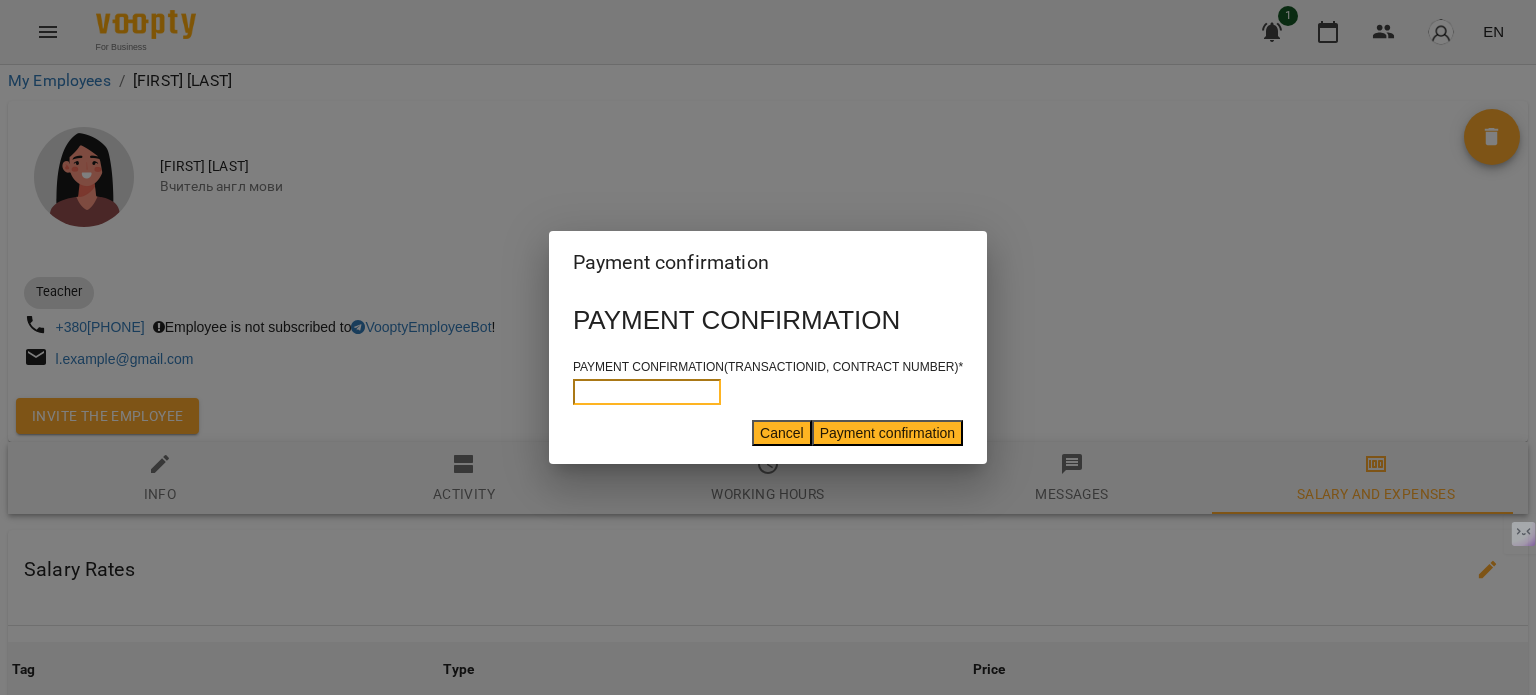 click at bounding box center (647, 392) 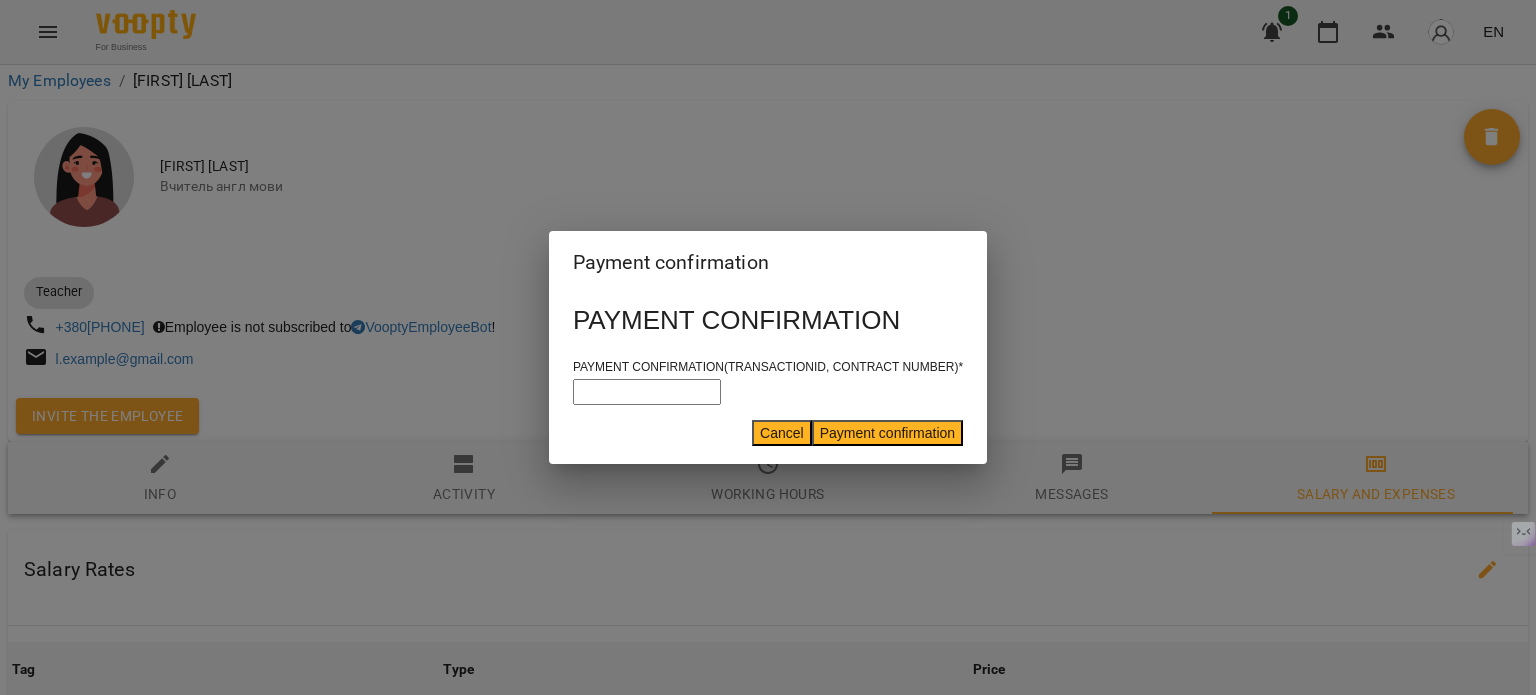 click on "Cancel" at bounding box center [782, 433] 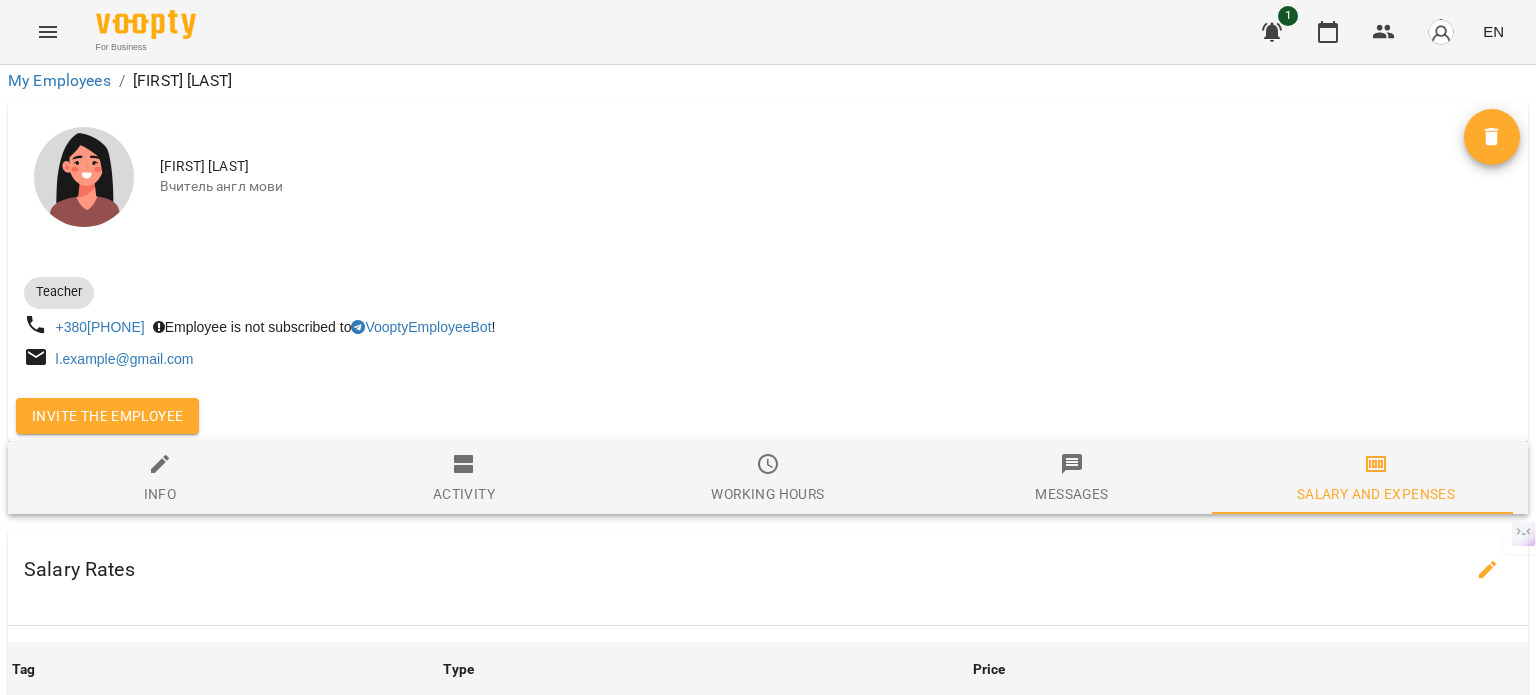 scroll, scrollTop: 645, scrollLeft: 0, axis: vertical 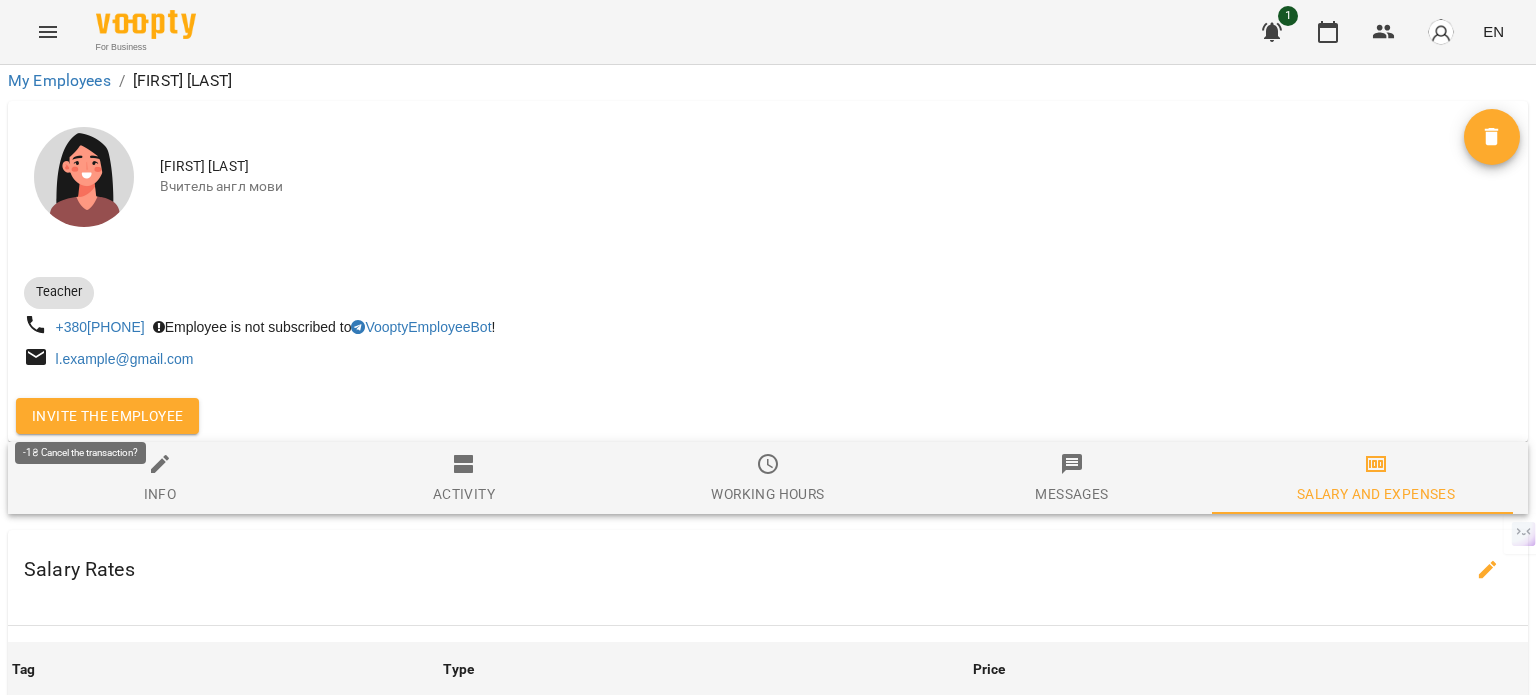 click on "Card" at bounding box center (140, 1068) 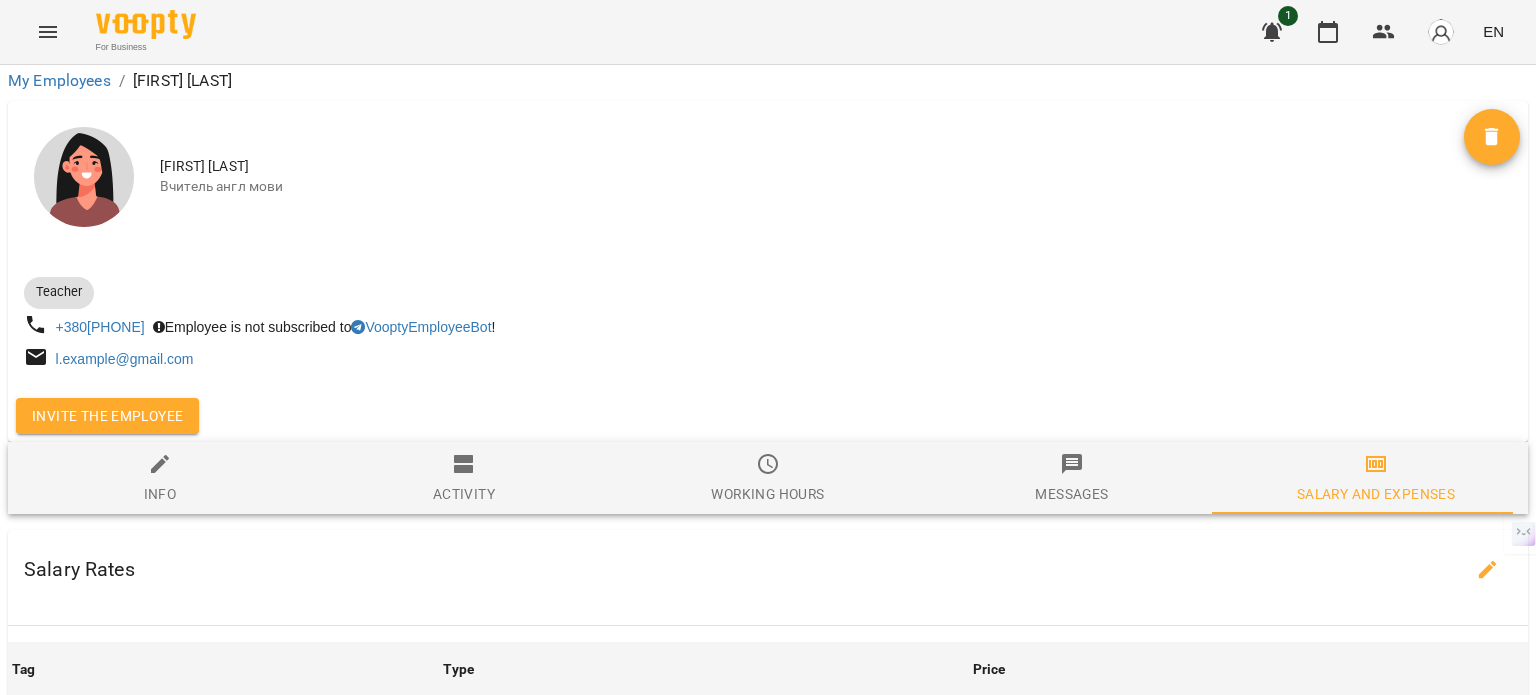 click 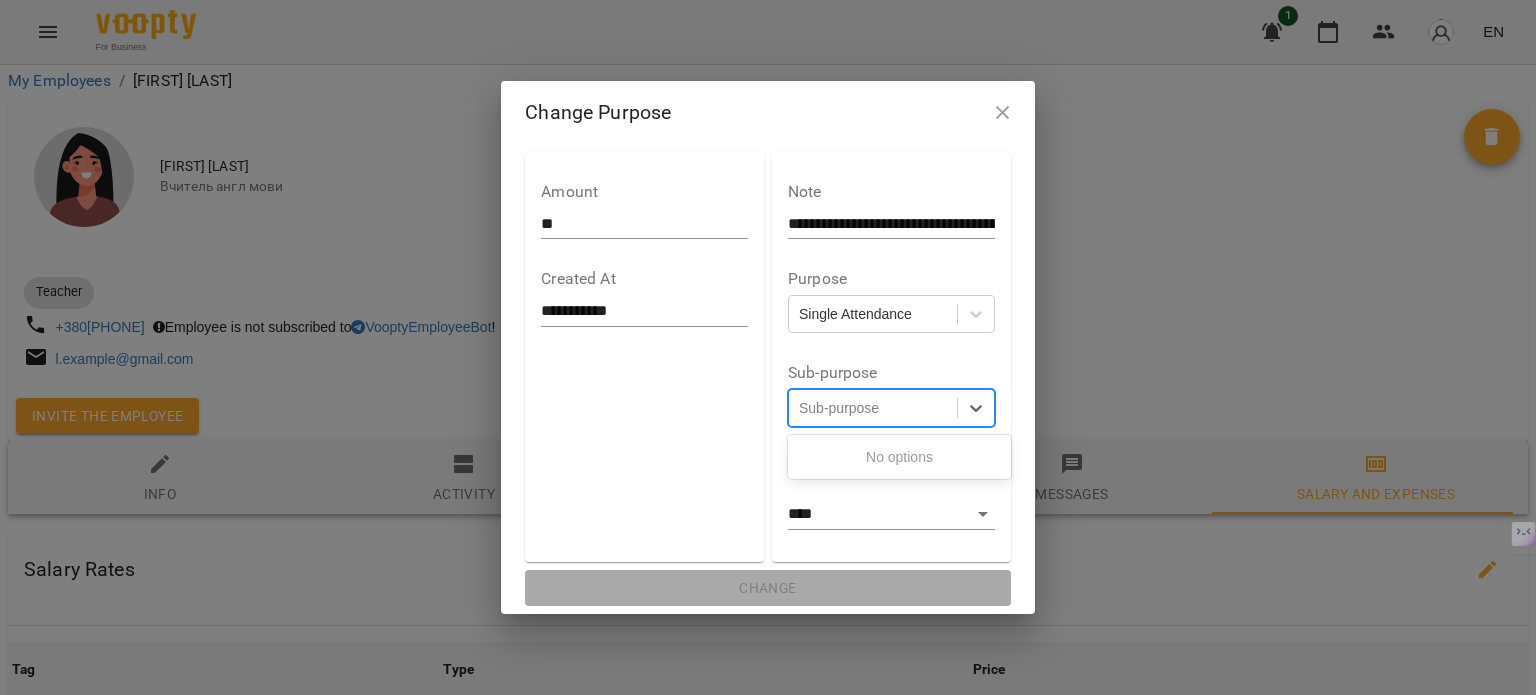 click on "Sub-purpose" at bounding box center (873, 407) 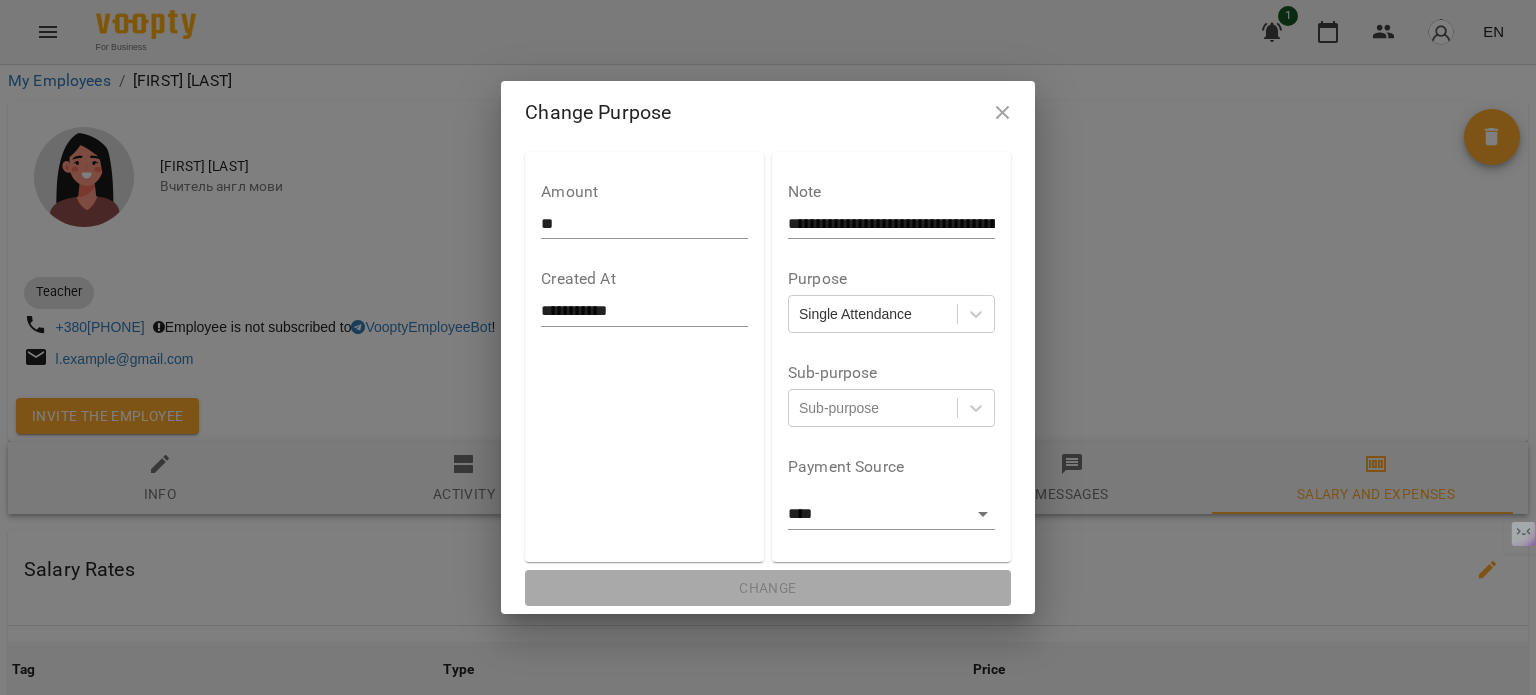 click on "Sub-purpose" at bounding box center [891, 373] 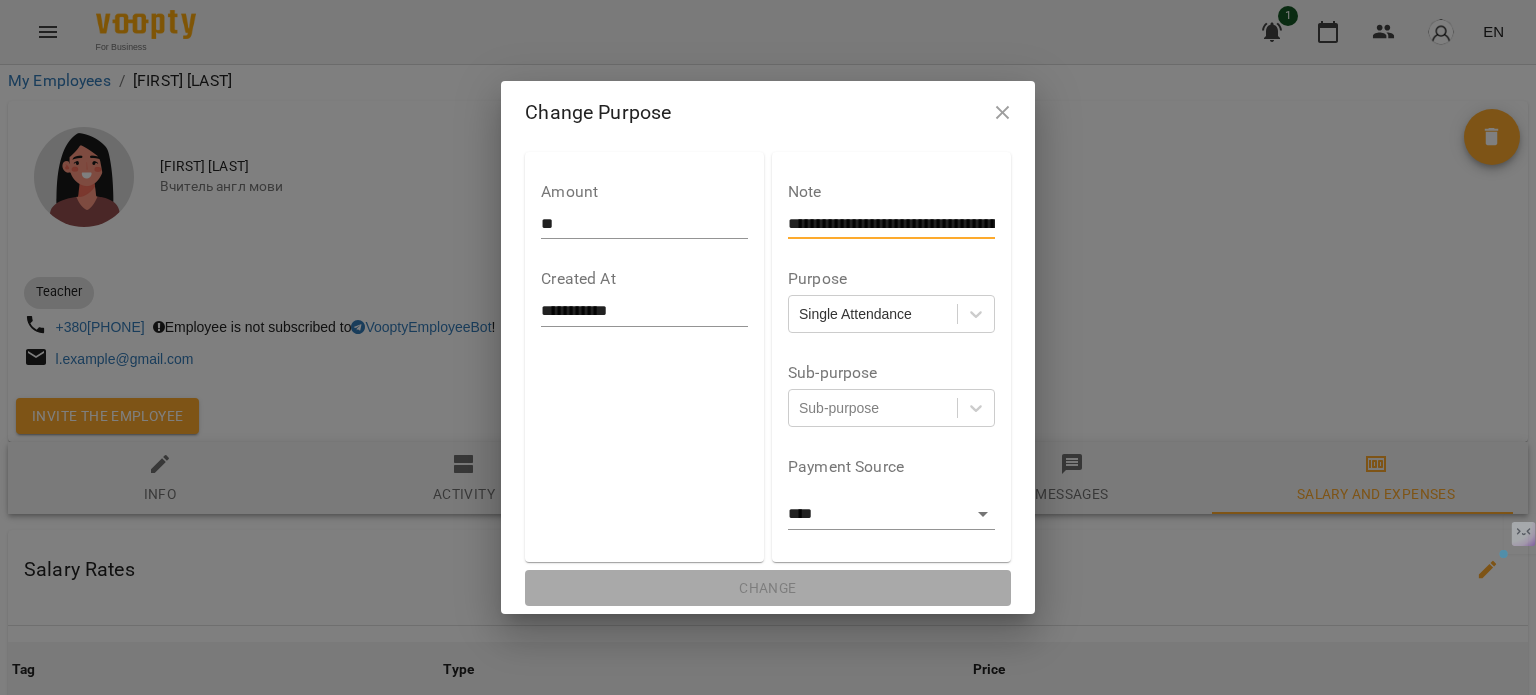 scroll, scrollTop: 0, scrollLeft: 128, axis: horizontal 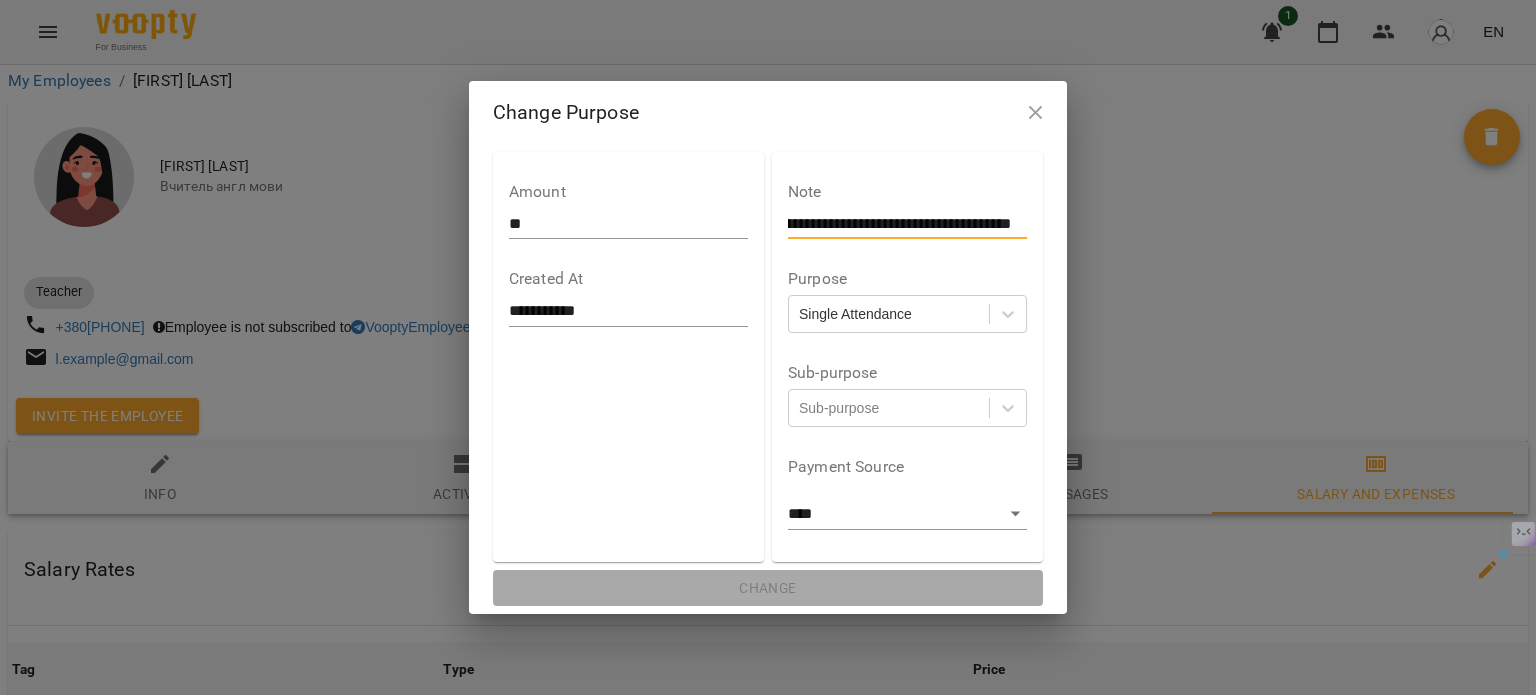 drag, startPoint x: 942, startPoint y: 223, endPoint x: 1111, endPoint y: 226, distance: 169.02663 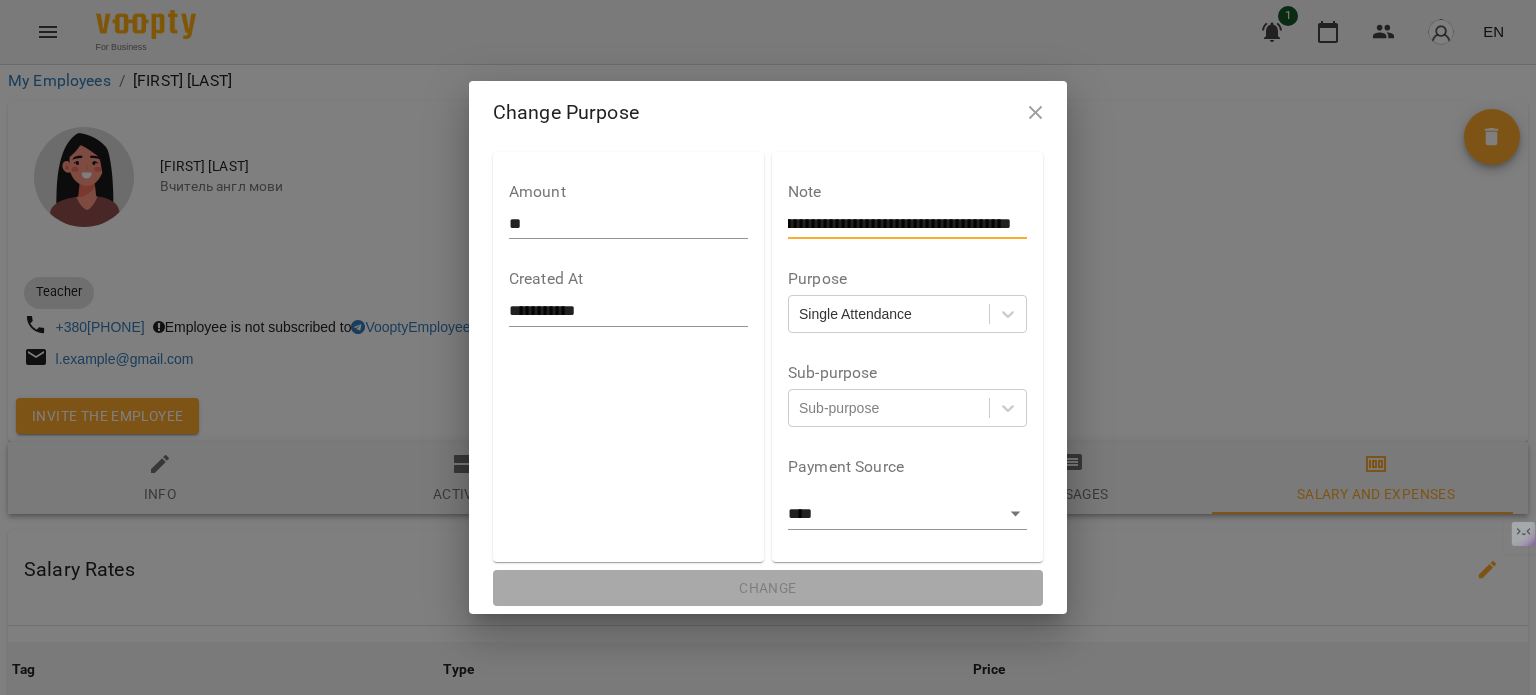 click on "**********" at bounding box center (899, 224) 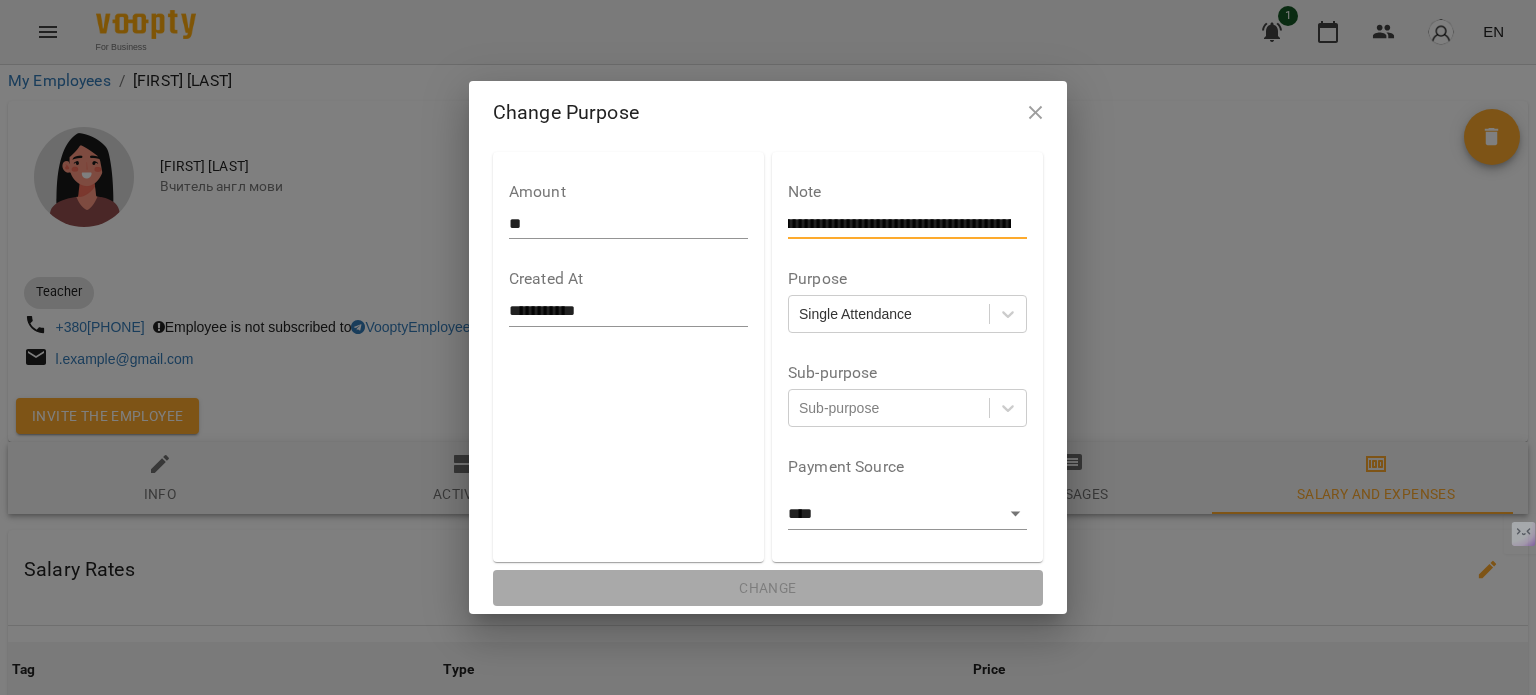 scroll, scrollTop: 0, scrollLeft: 0, axis: both 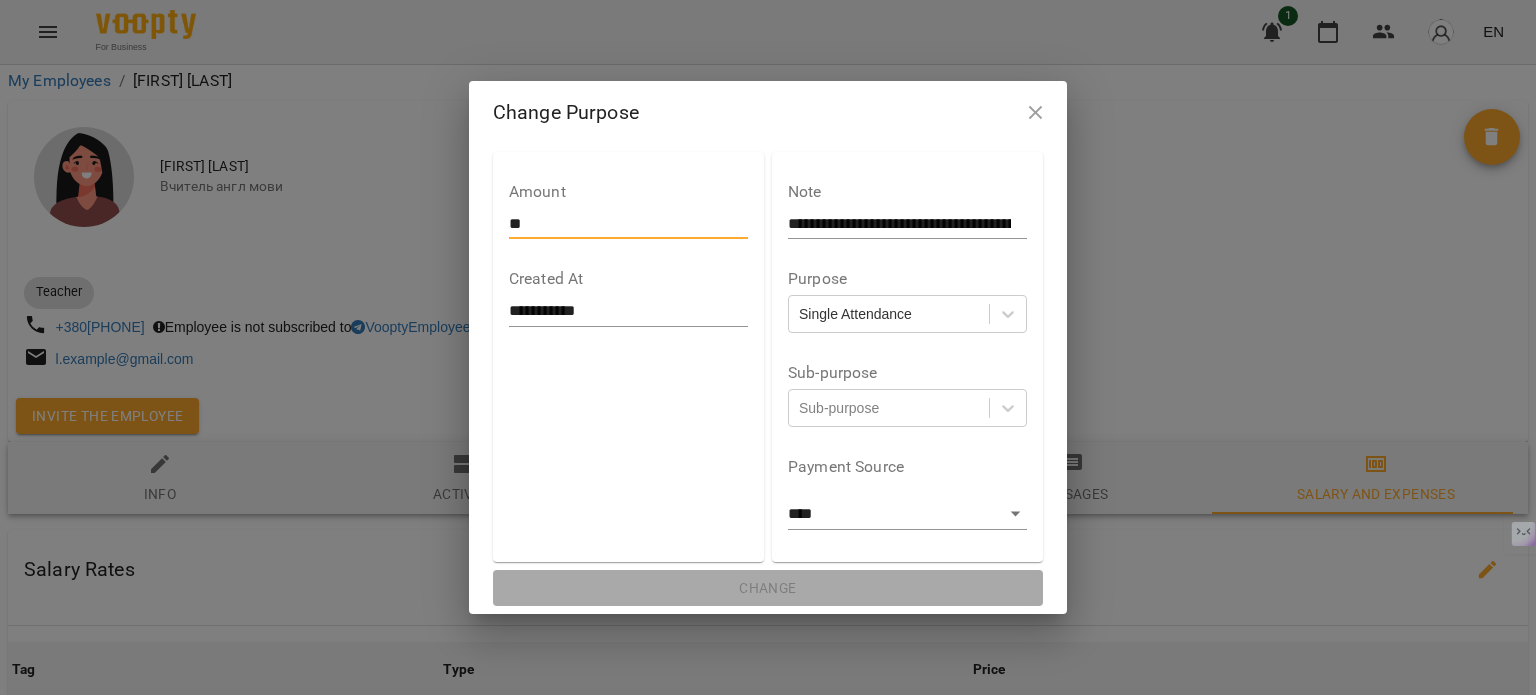 click on "**" at bounding box center [628, 224] 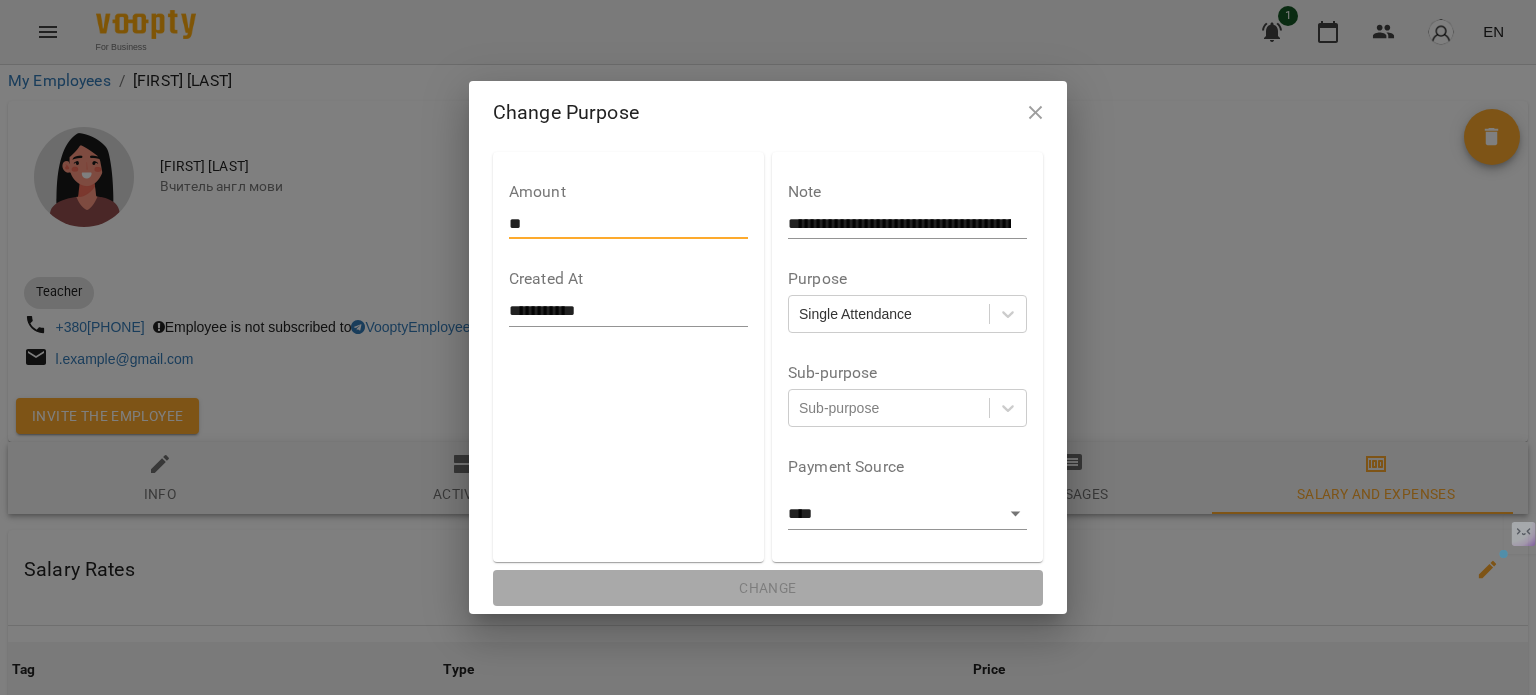 drag, startPoint x: 531, startPoint y: 222, endPoint x: 516, endPoint y: 222, distance: 15 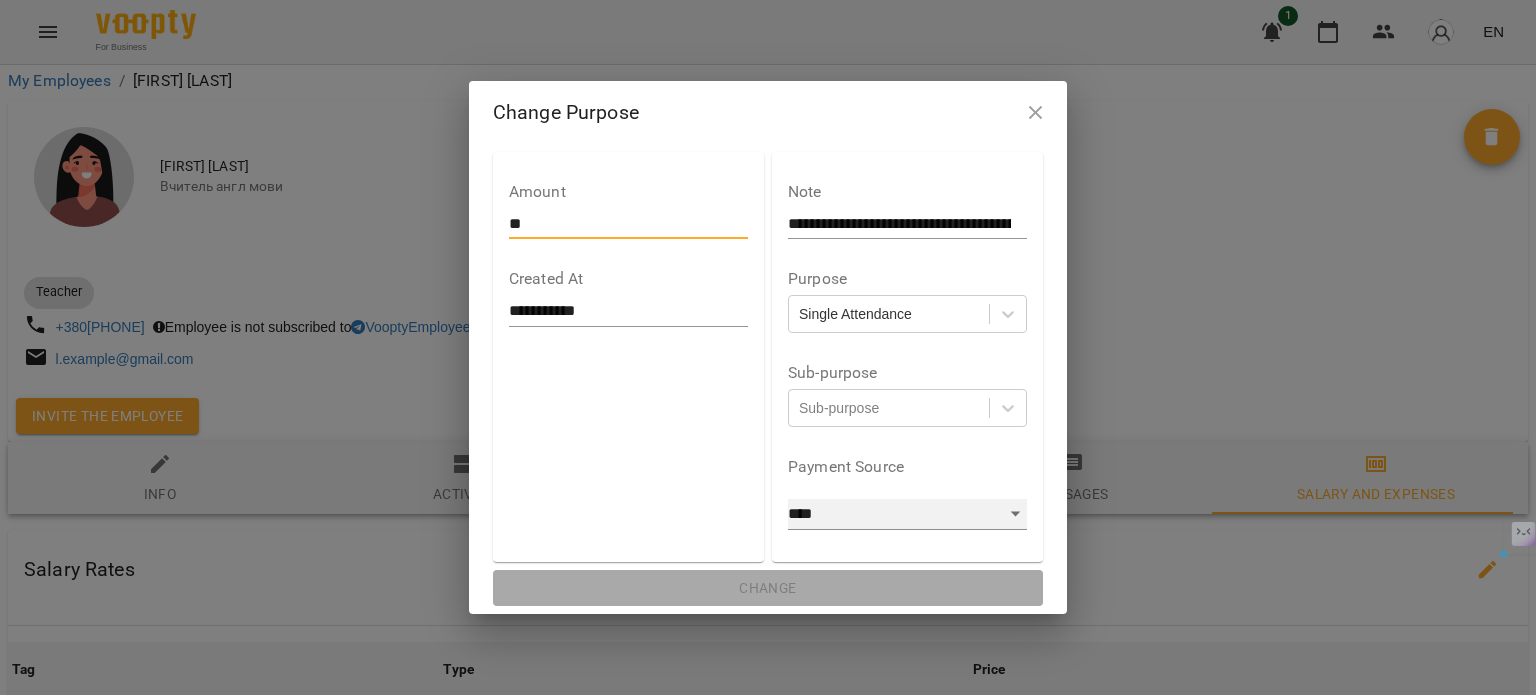 click on "**** **** ****" at bounding box center [907, 515] 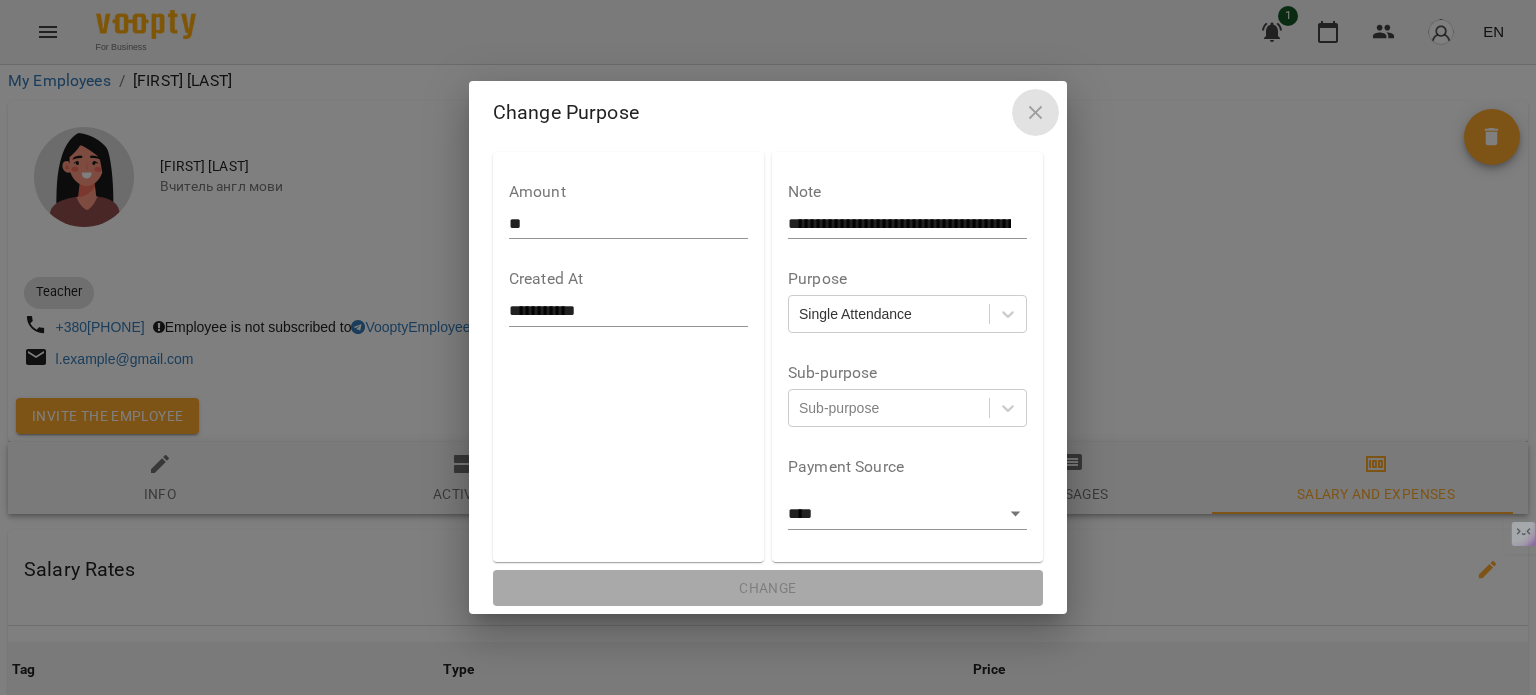 click 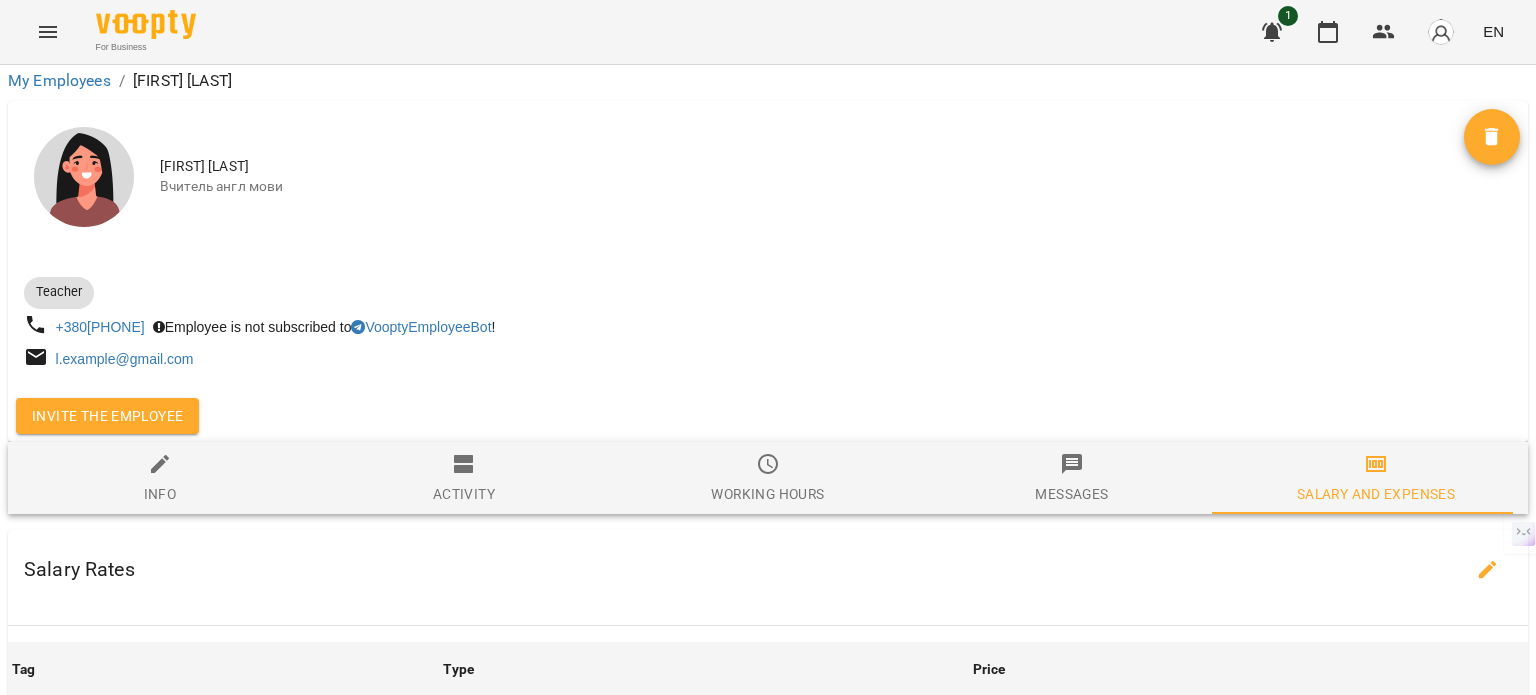 click 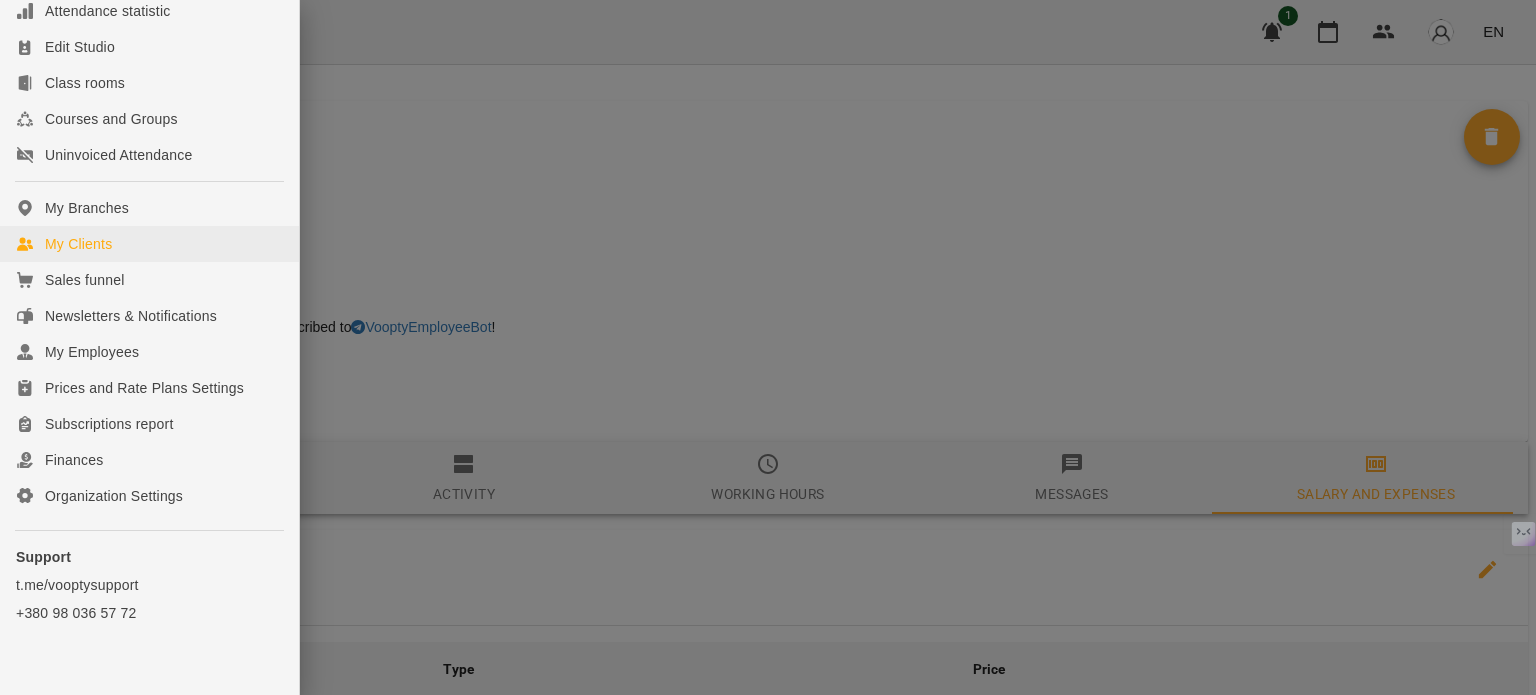 scroll, scrollTop: 208, scrollLeft: 0, axis: vertical 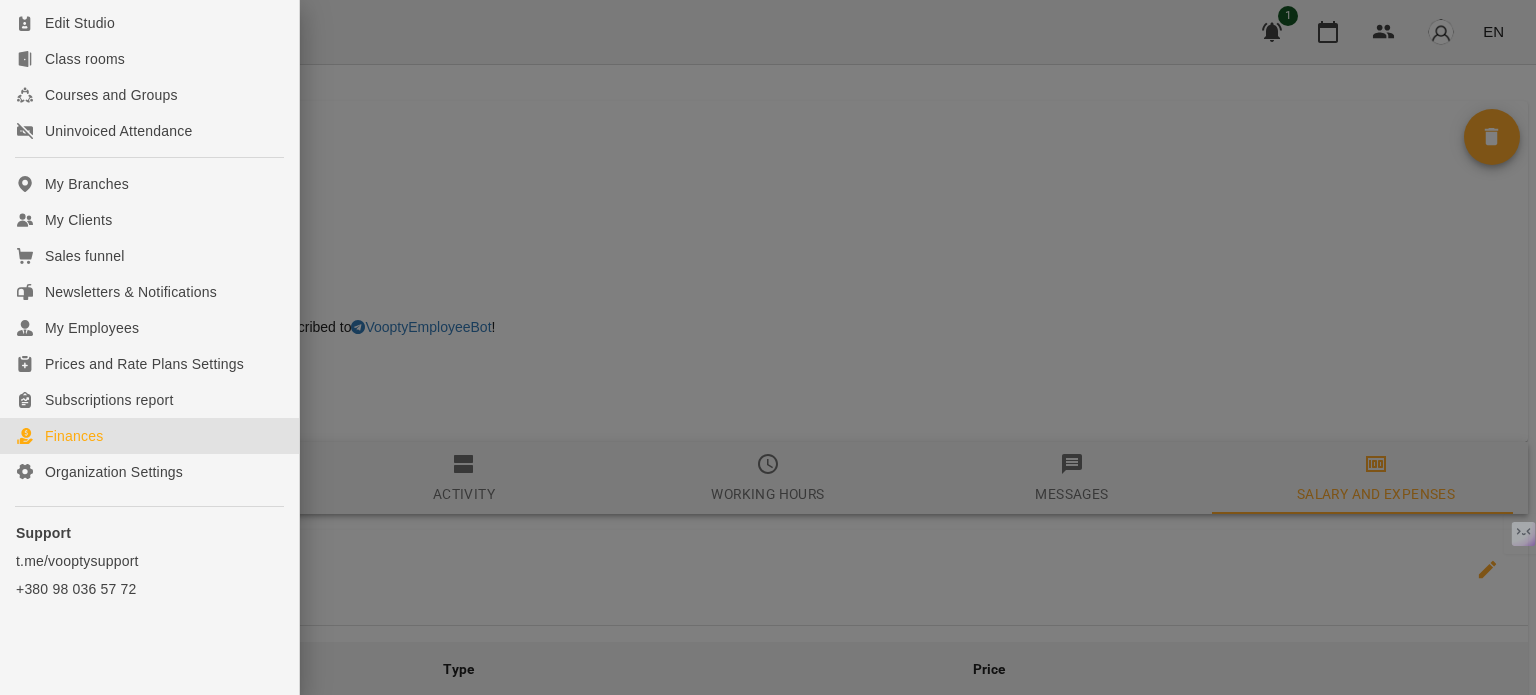 click on "Finances" at bounding box center [74, 436] 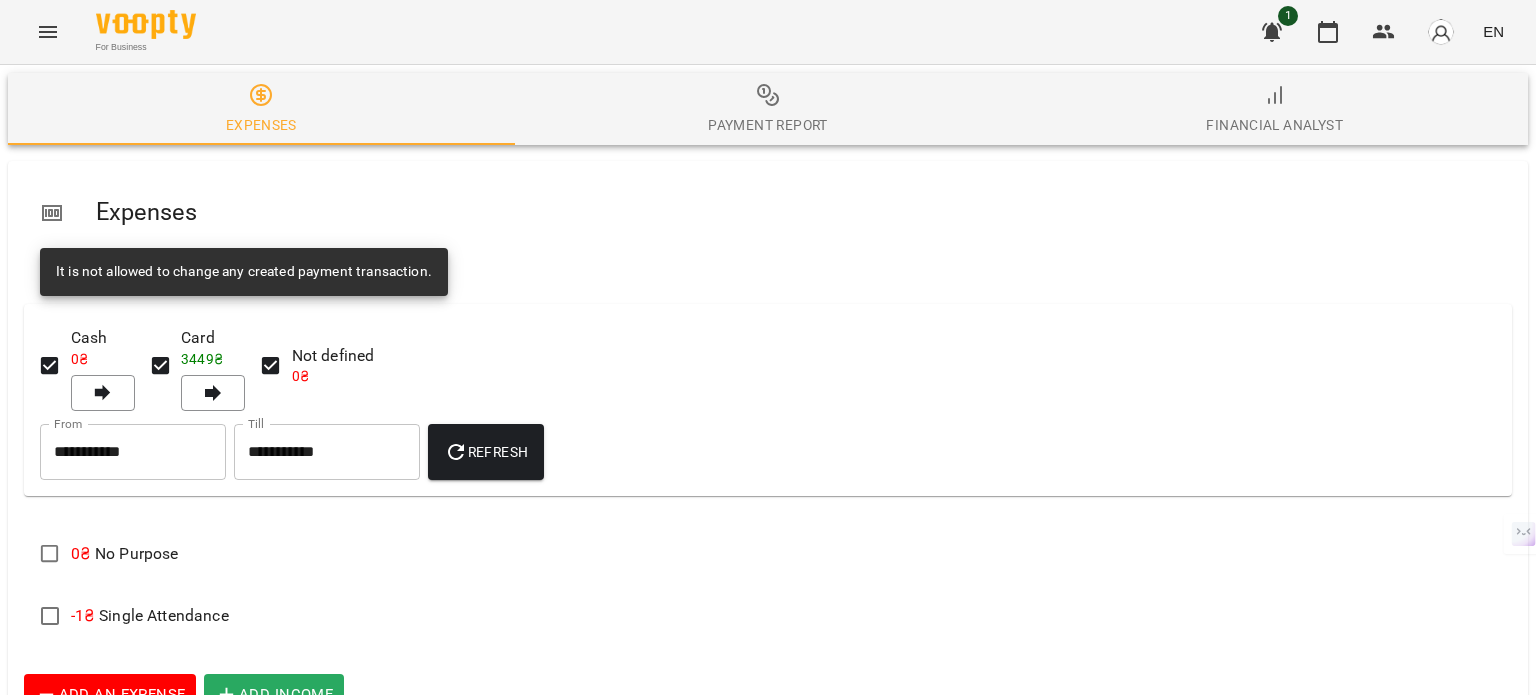 scroll, scrollTop: 400, scrollLeft: 0, axis: vertical 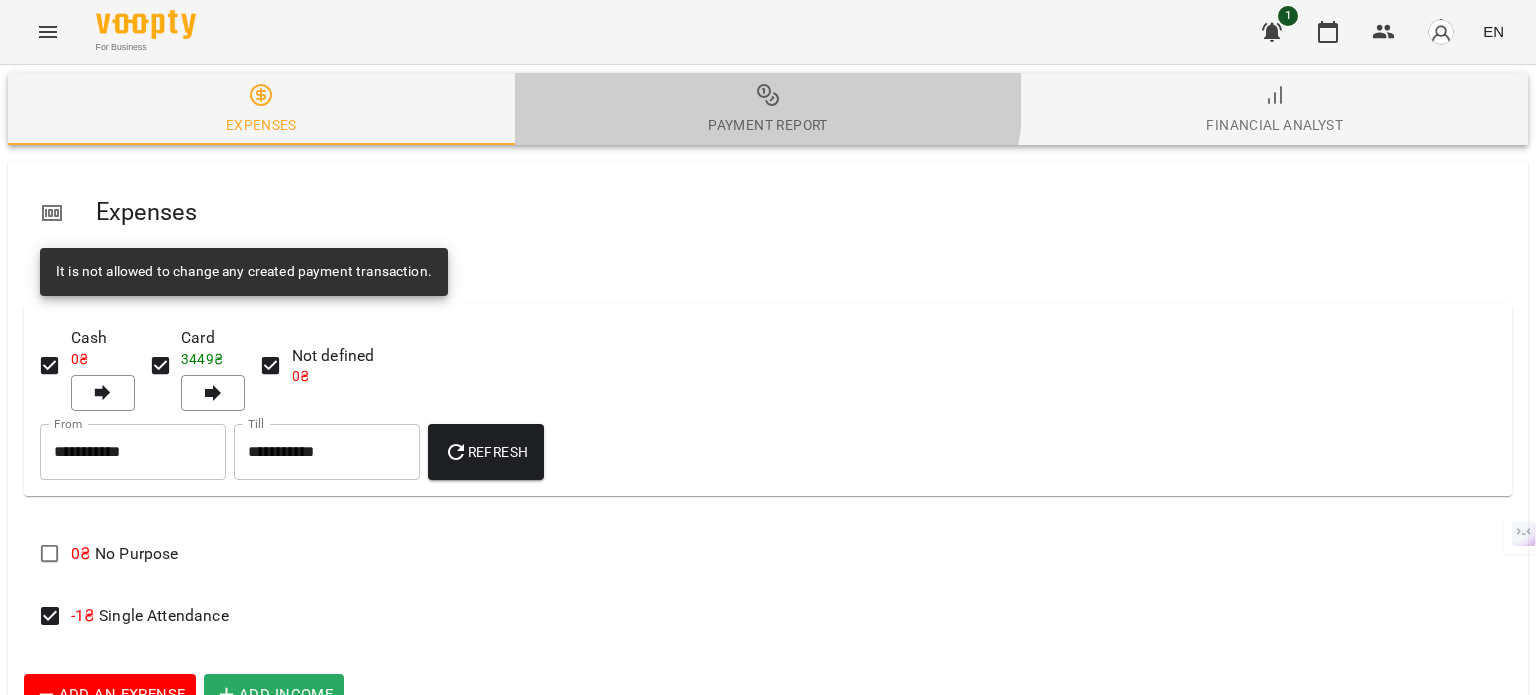 click on "Payment Report" at bounding box center [768, 110] 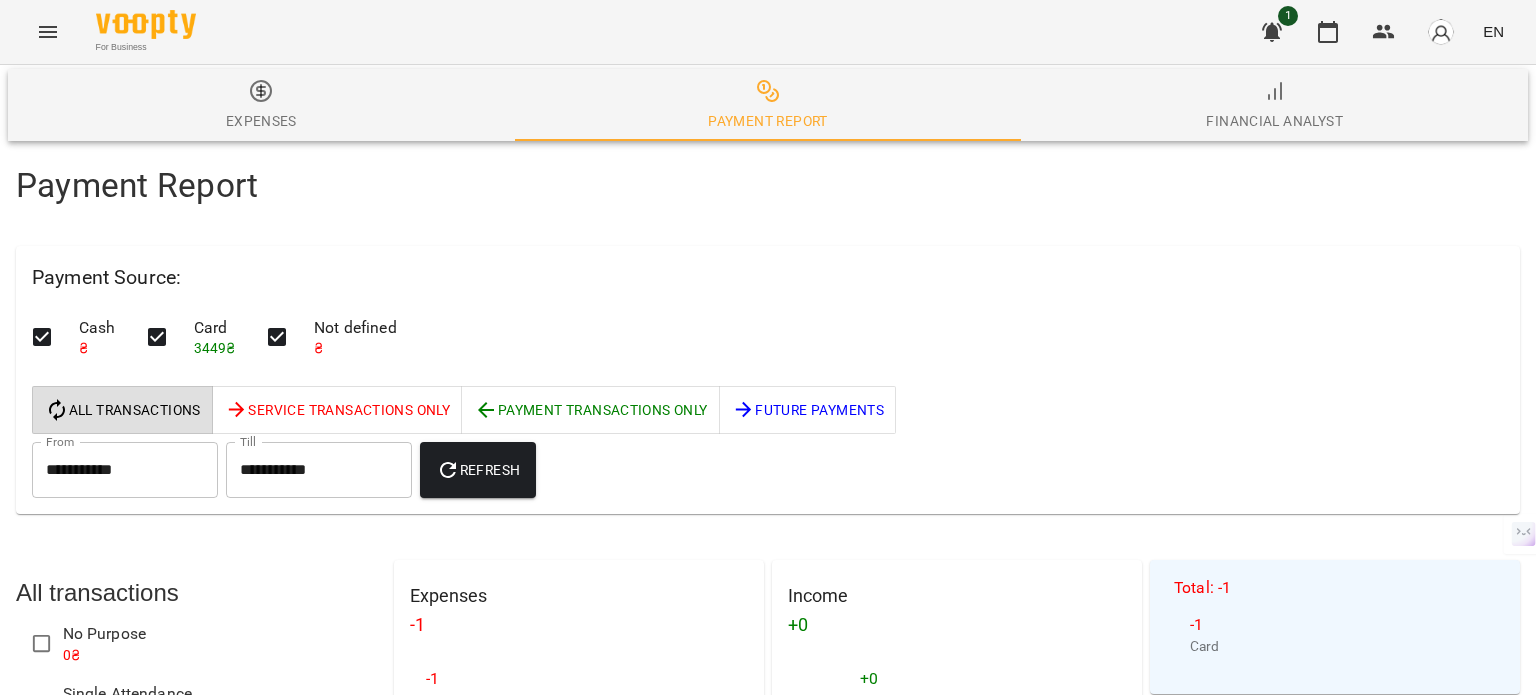 scroll, scrollTop: 400, scrollLeft: 0, axis: vertical 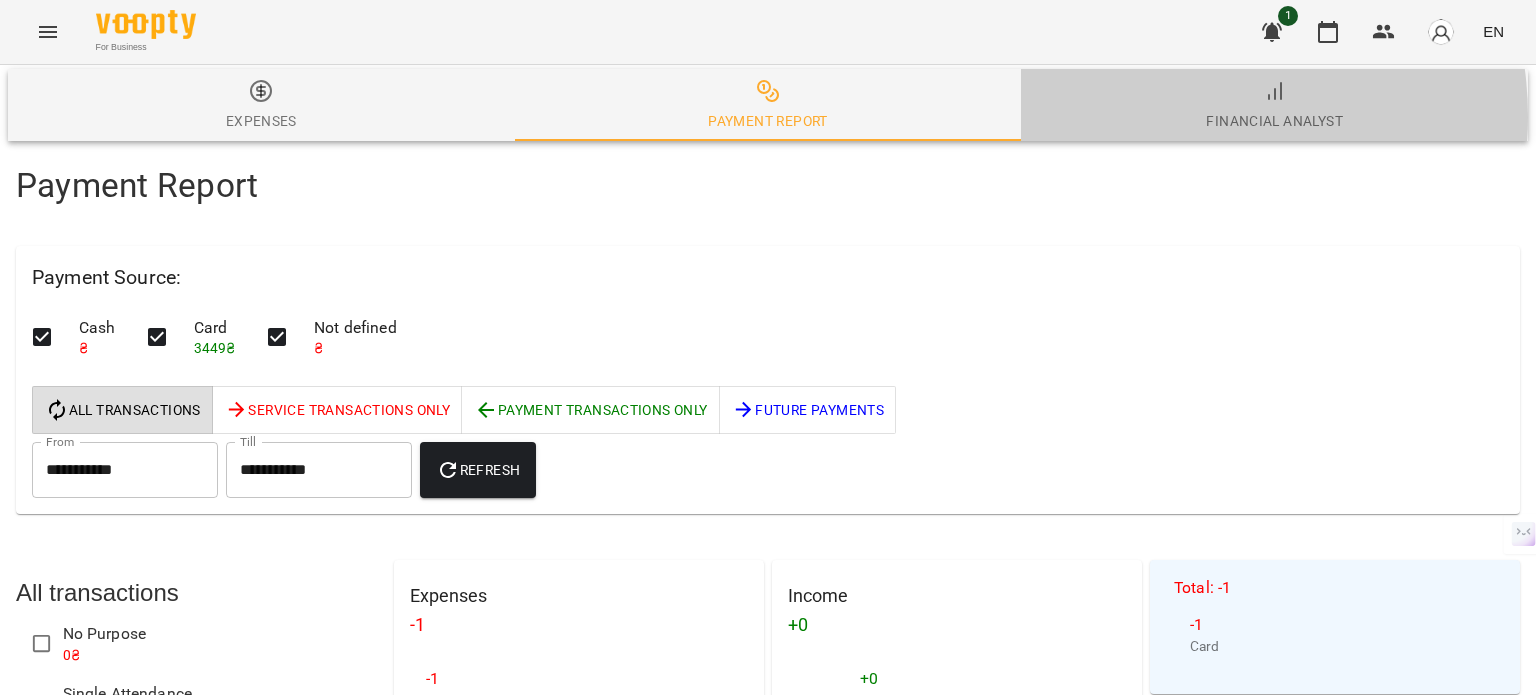 click on "Financial Analyst" at bounding box center (1274, 106) 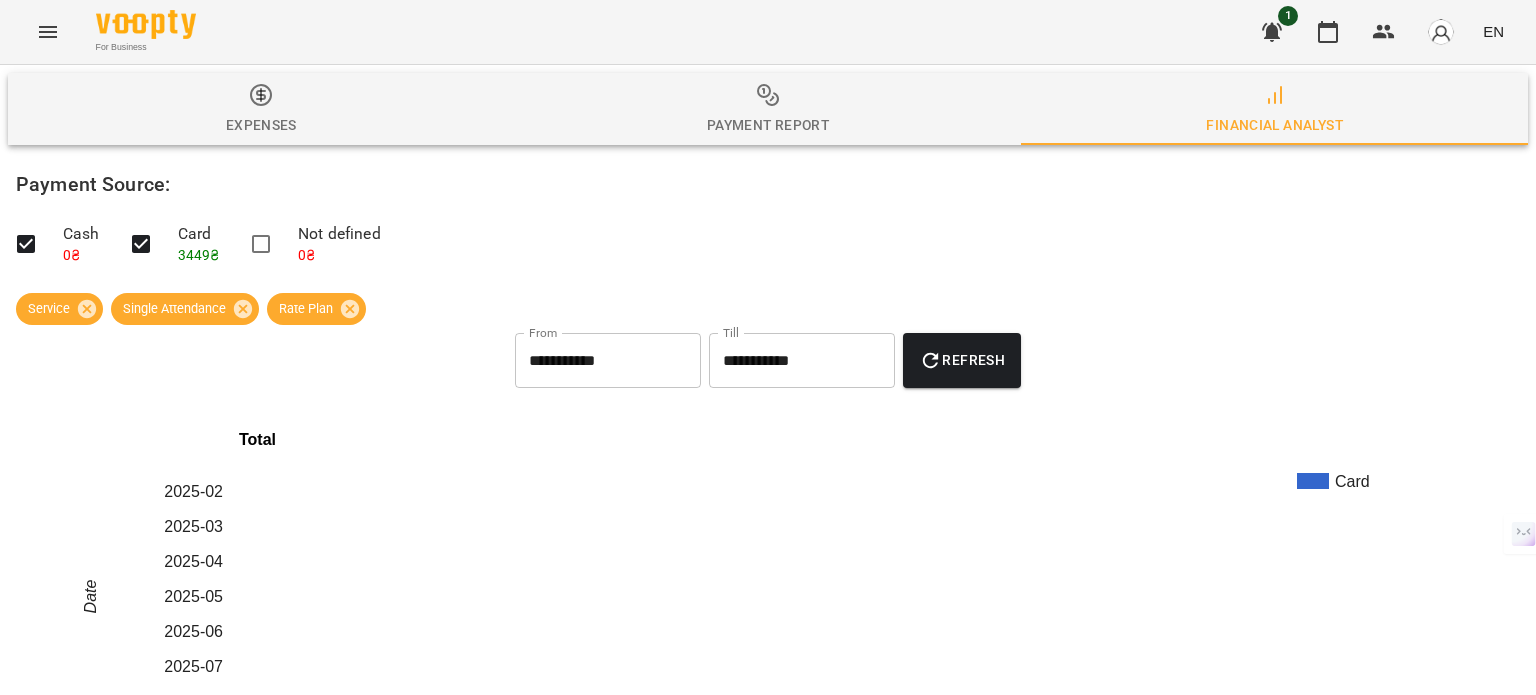 scroll, scrollTop: 0, scrollLeft: 0, axis: both 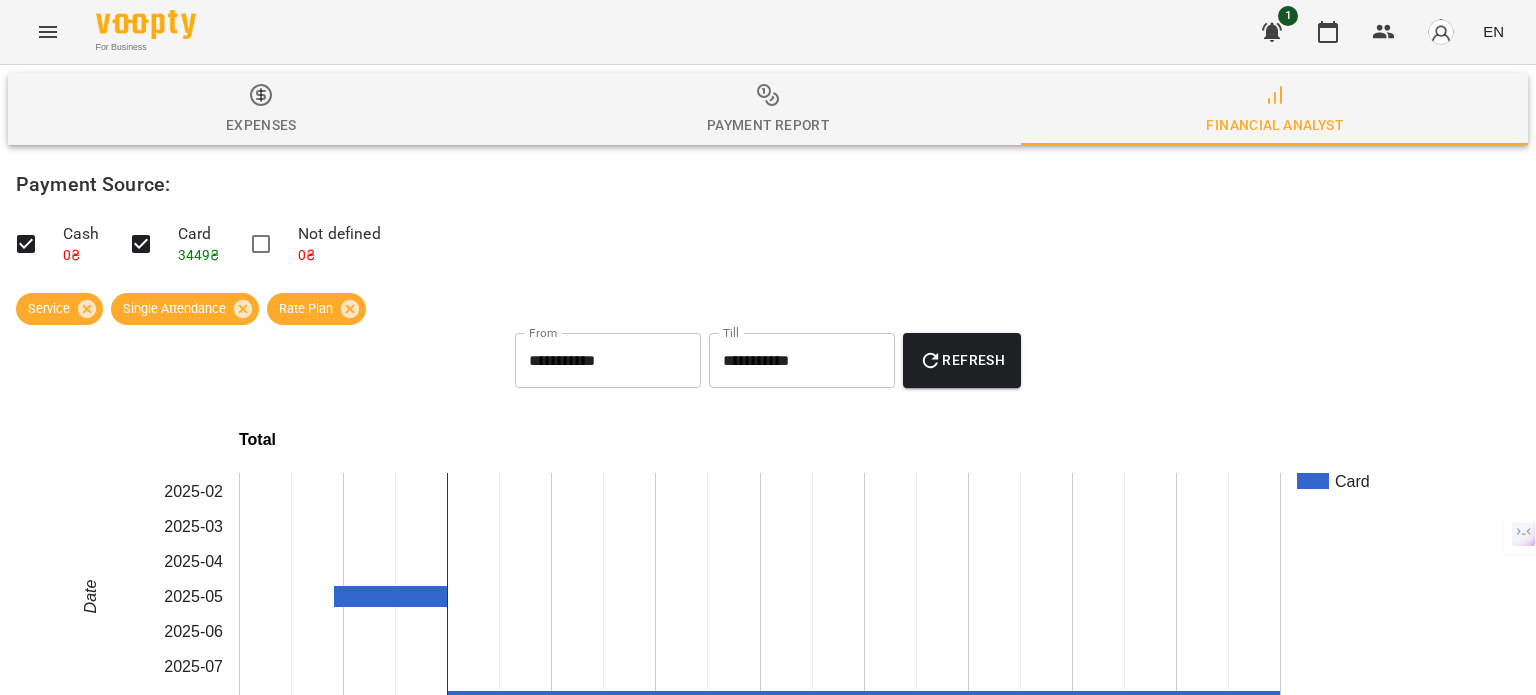 click on "Payment Report" at bounding box center [768, 125] 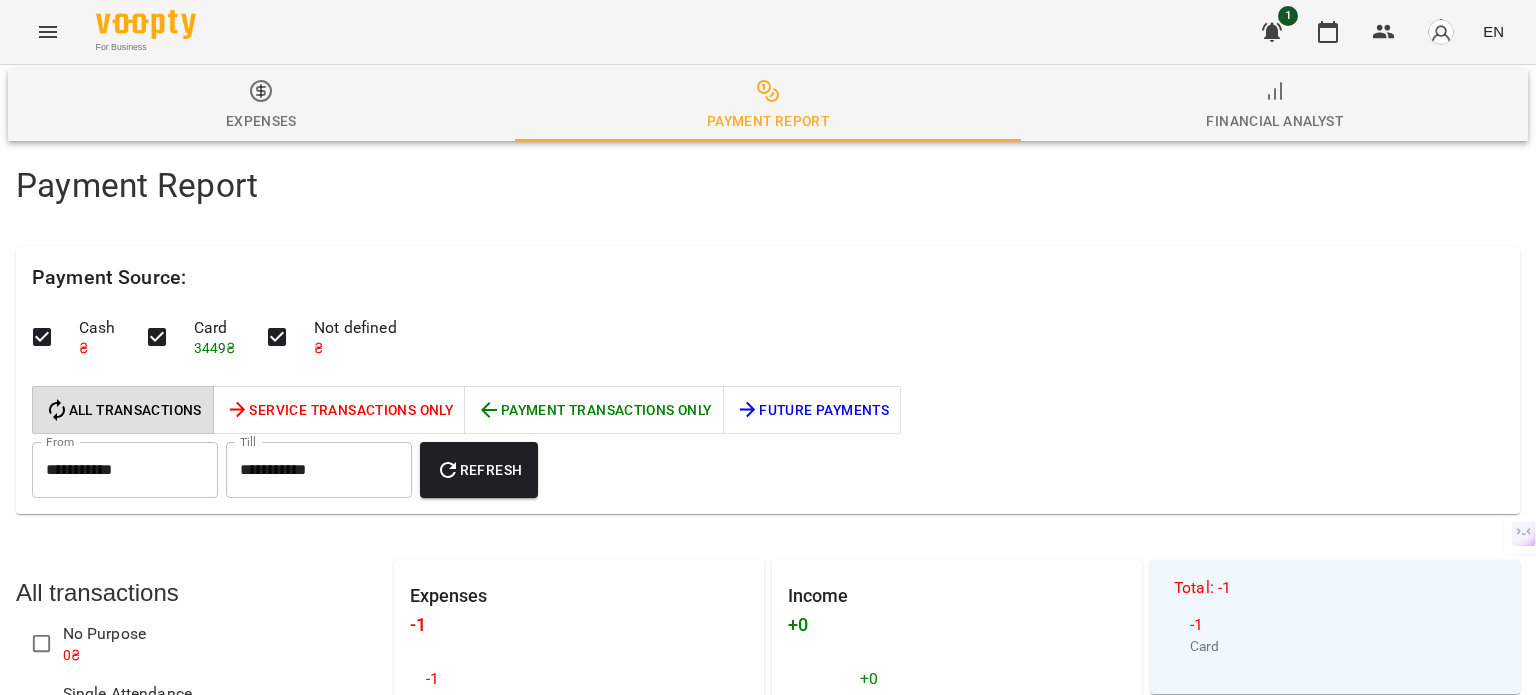 scroll, scrollTop: 0, scrollLeft: 0, axis: both 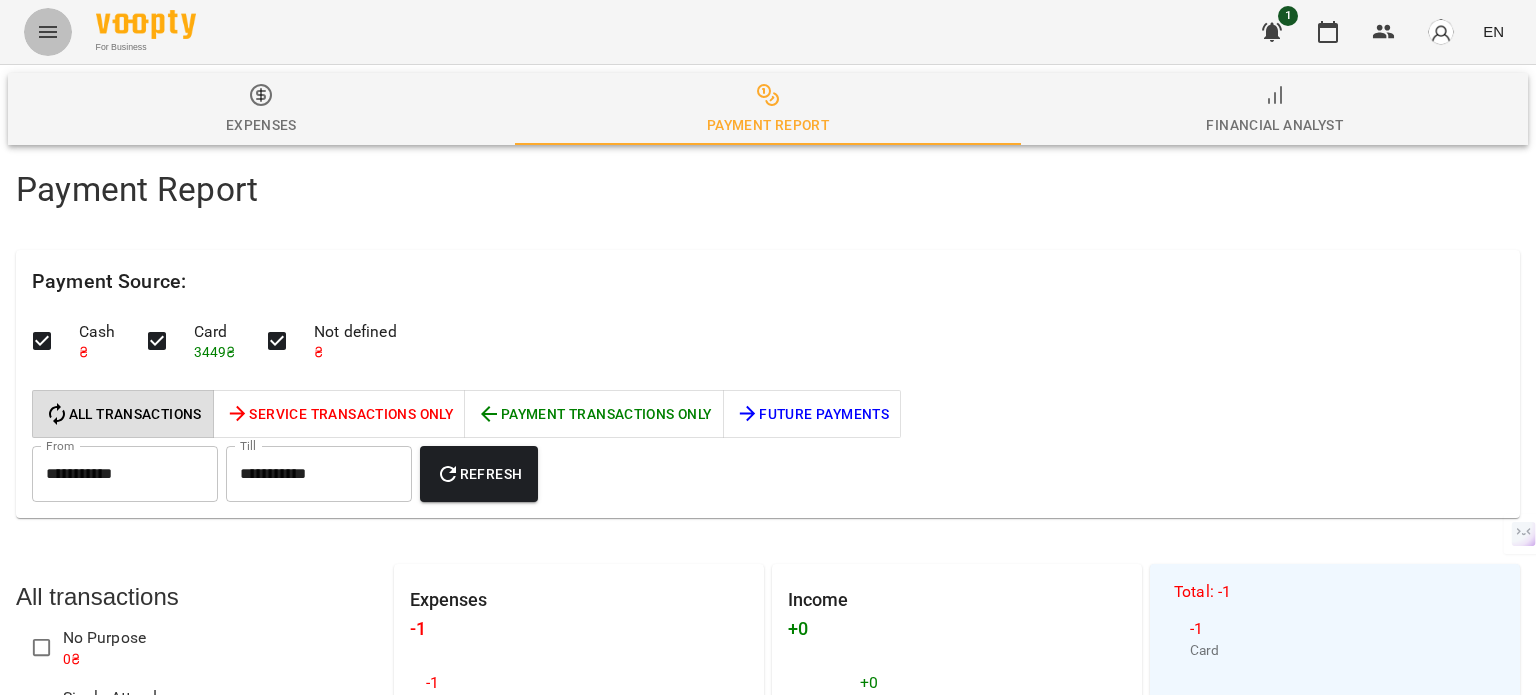 click 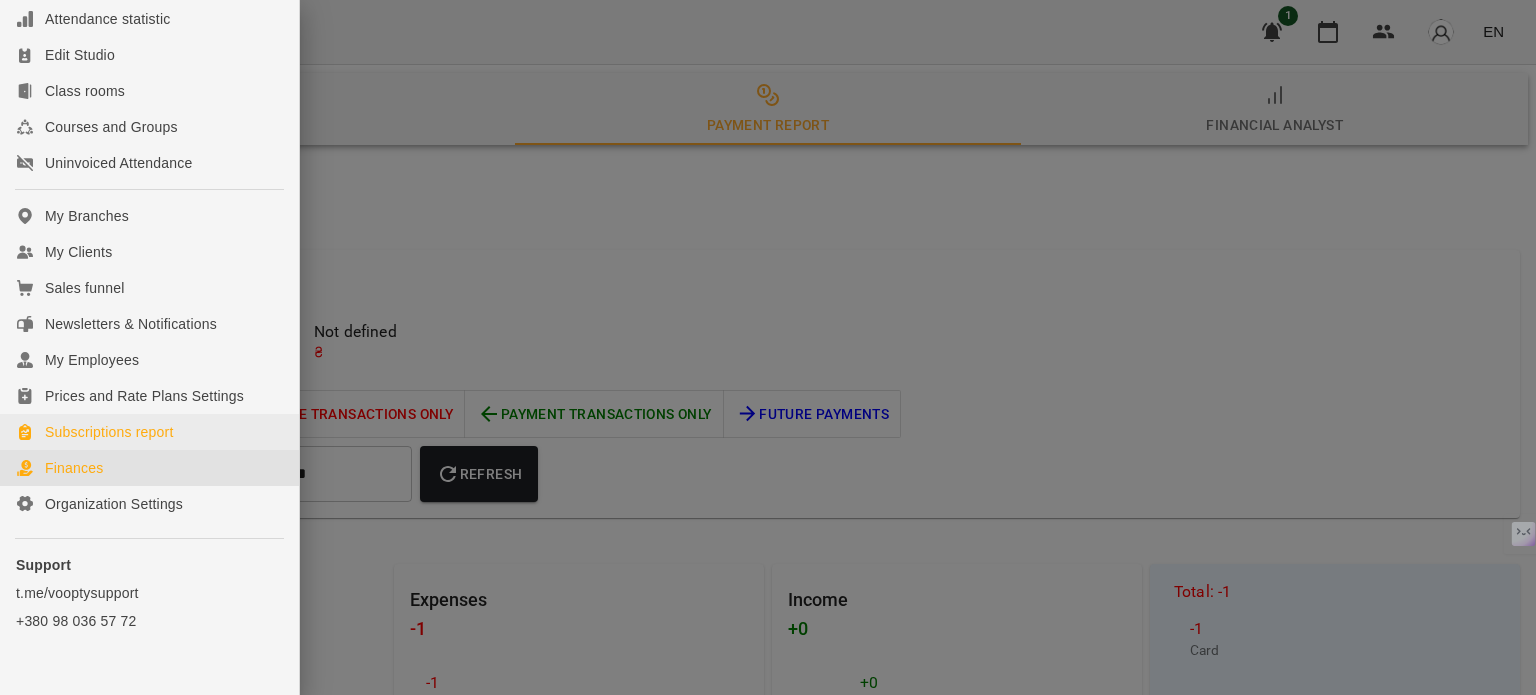 scroll, scrollTop: 200, scrollLeft: 0, axis: vertical 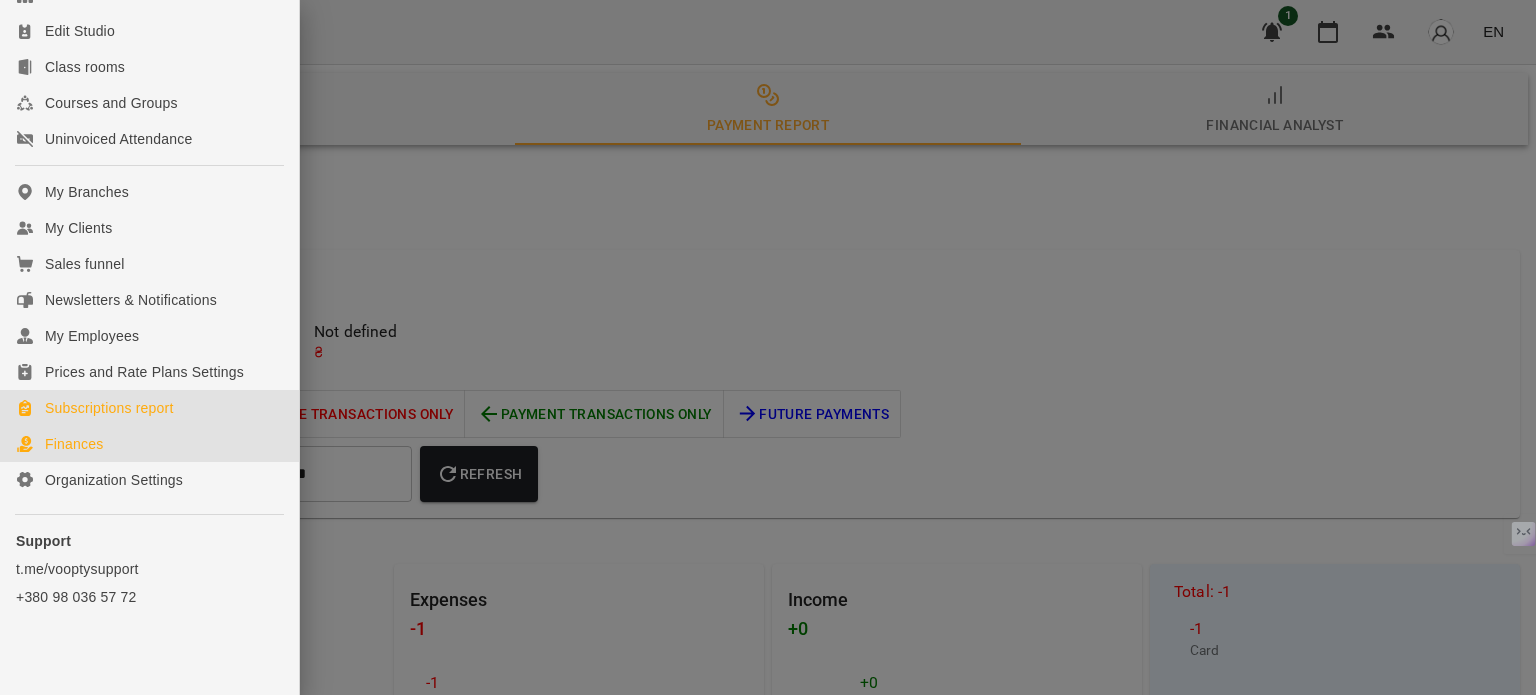 click on "Subscriptions report" at bounding box center (109, 408) 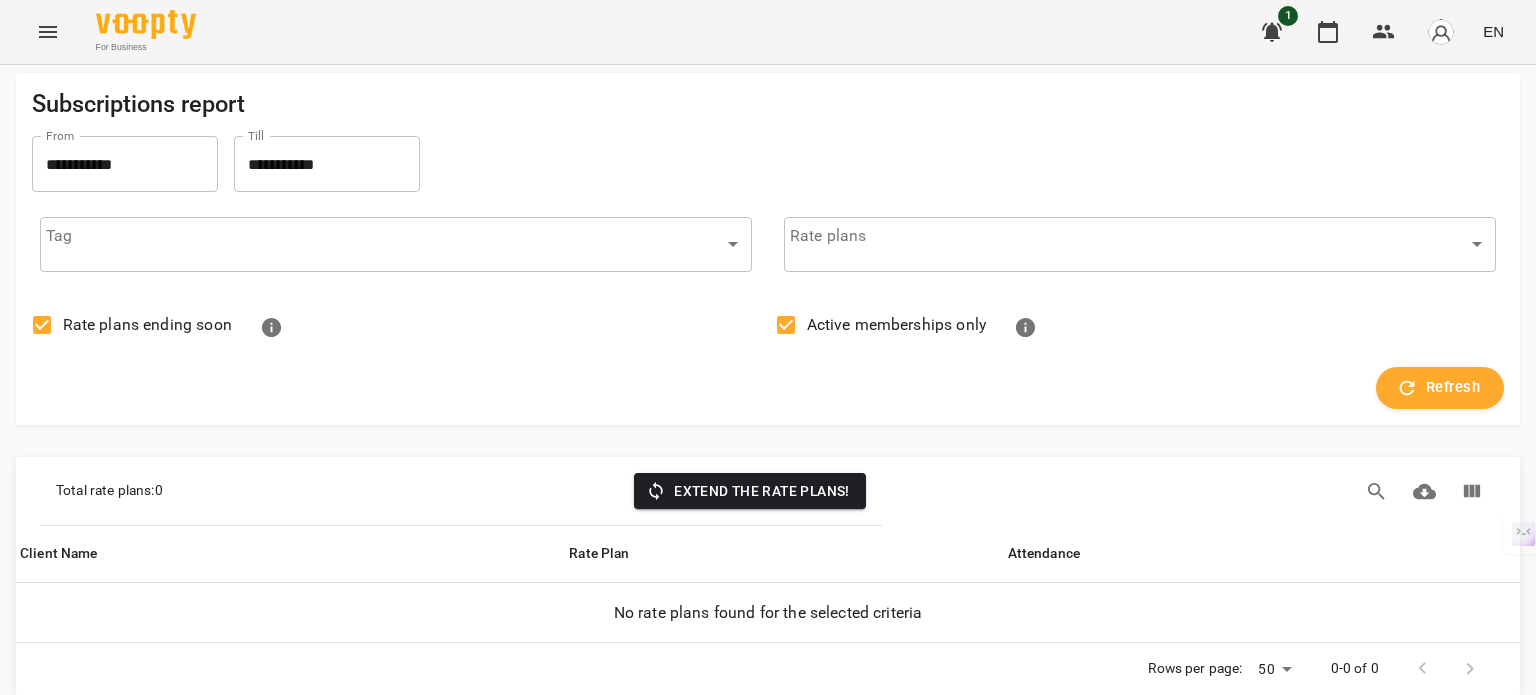 scroll, scrollTop: 0, scrollLeft: 0, axis: both 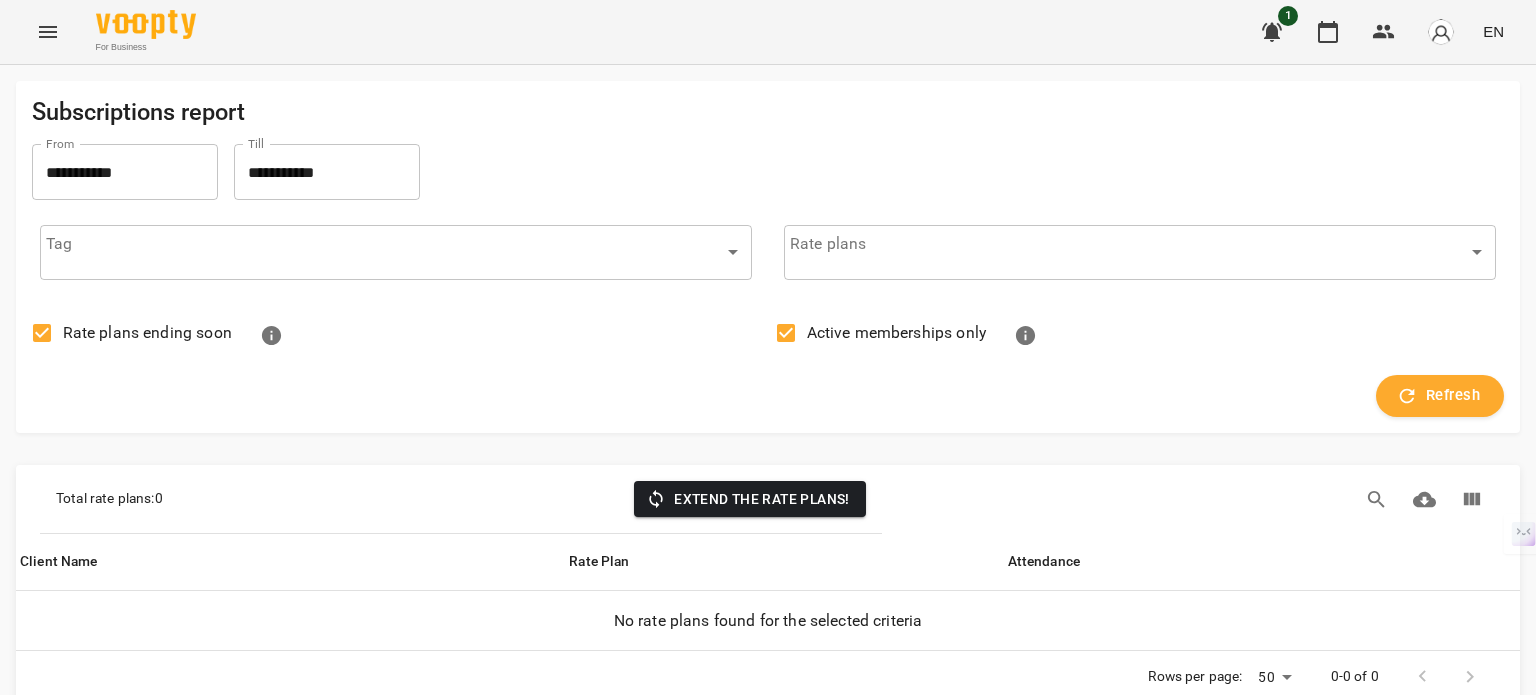 click on "Tag ​ ​" at bounding box center [396, 252] 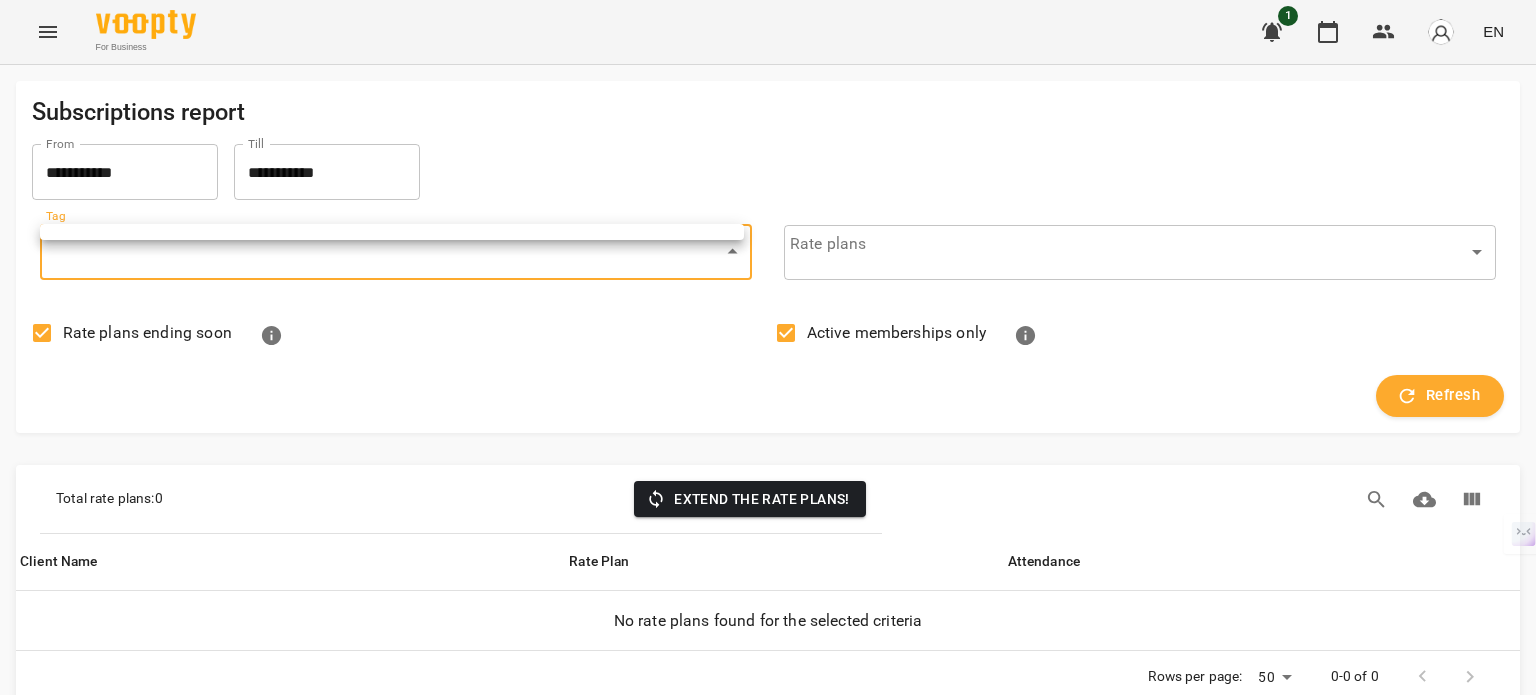 click on "**********" at bounding box center [768, 360] 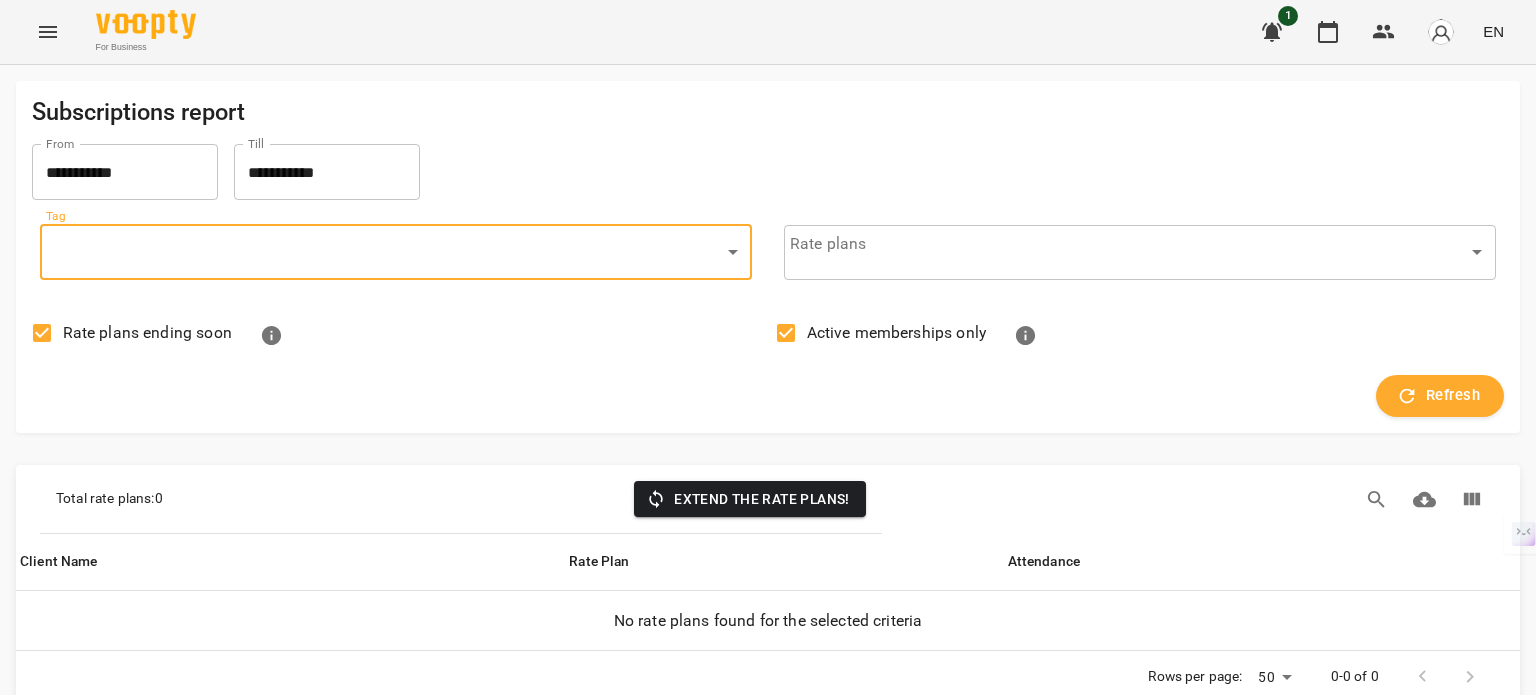 click on "**********" at bounding box center [768, 360] 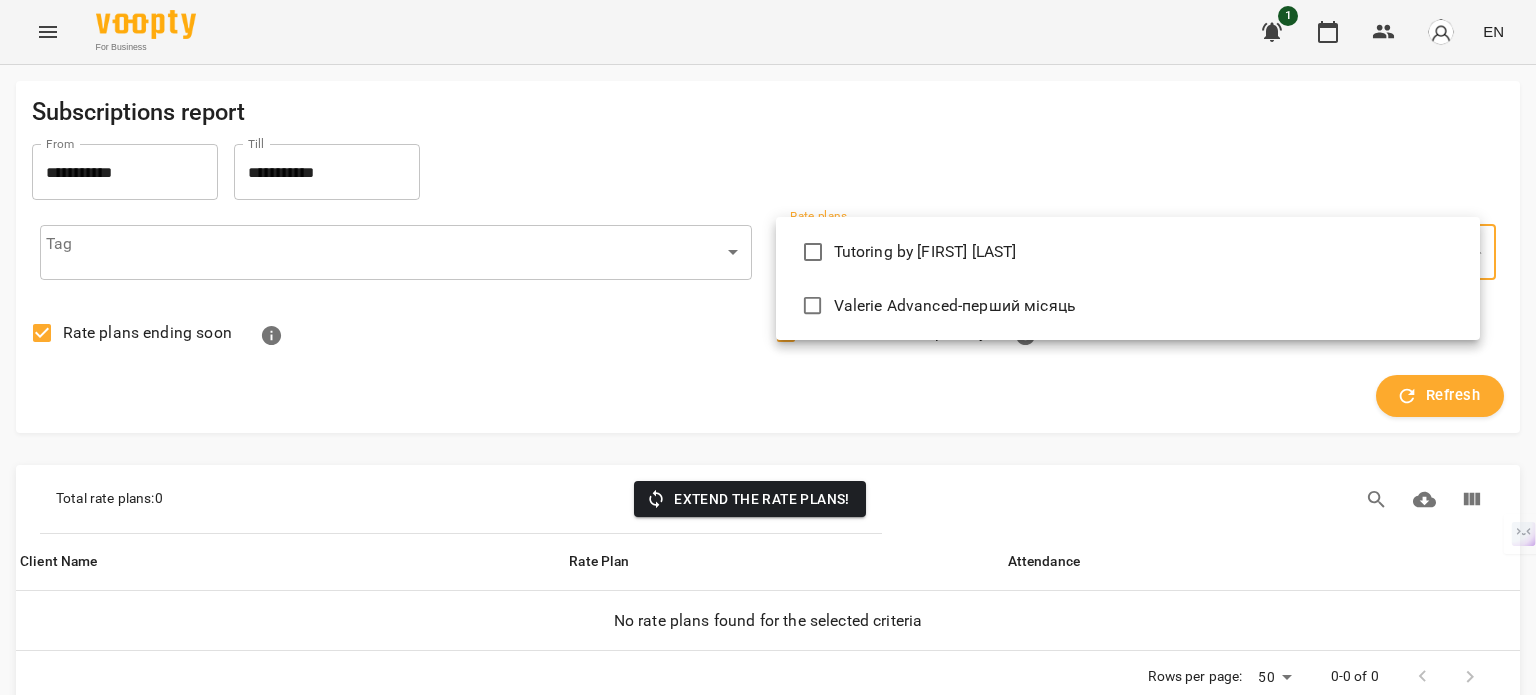 click on "Valerie Advanced-перший місяць" at bounding box center (955, 306) 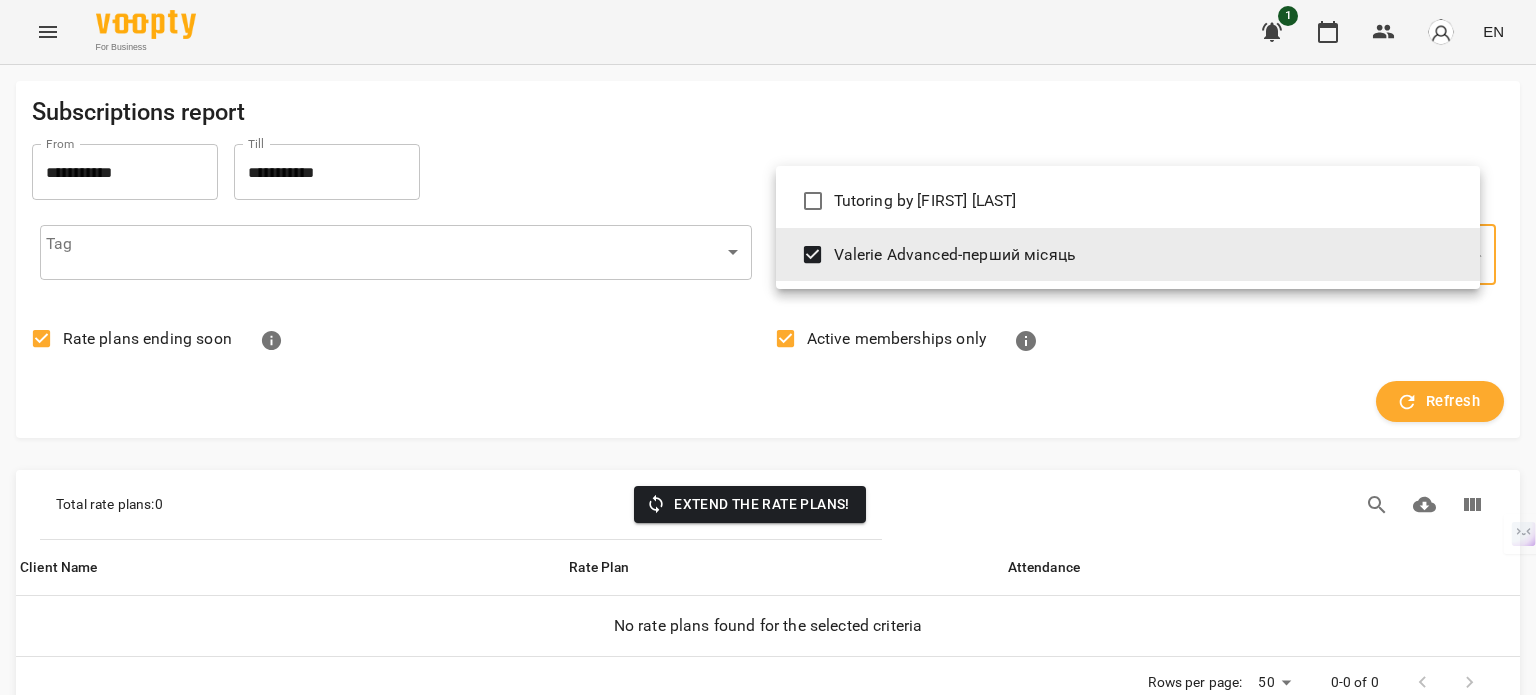 click at bounding box center [768, 347] 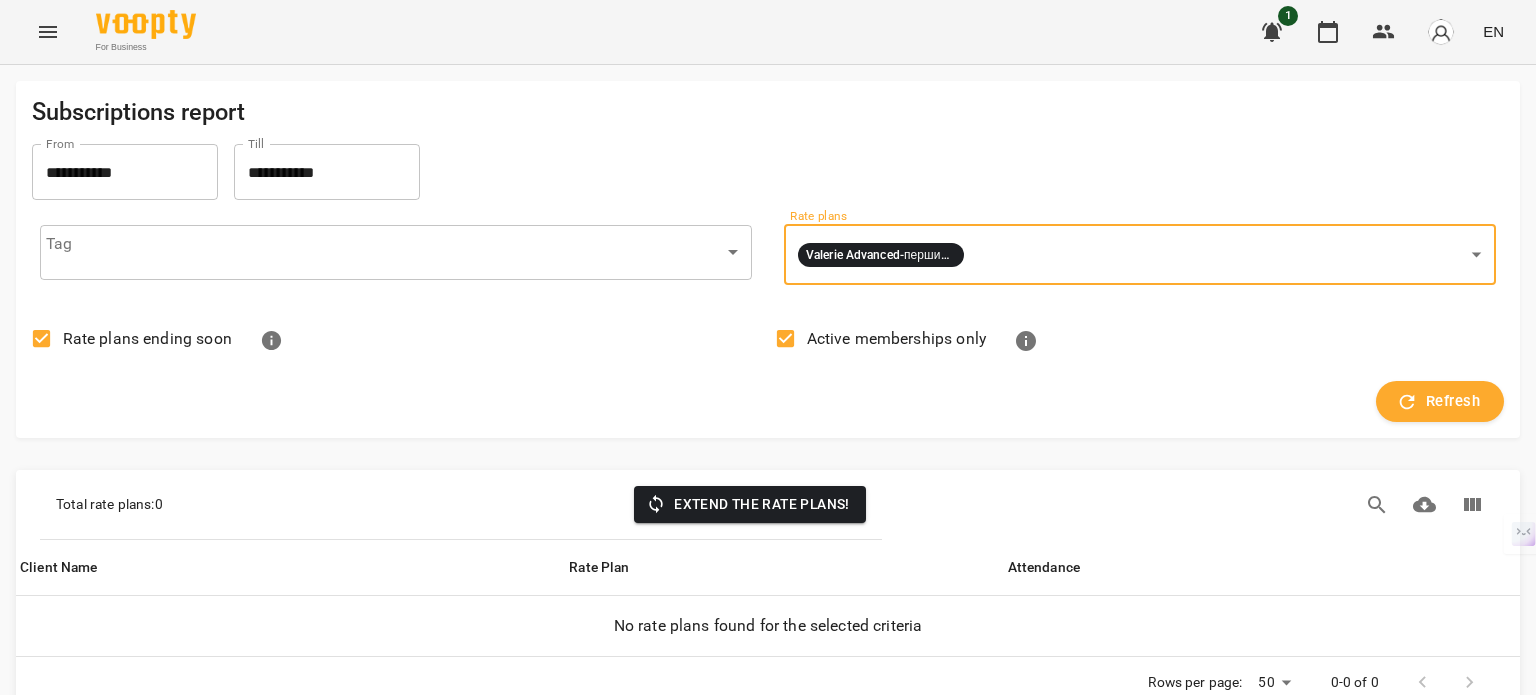 click on "**********" at bounding box center (125, 172) 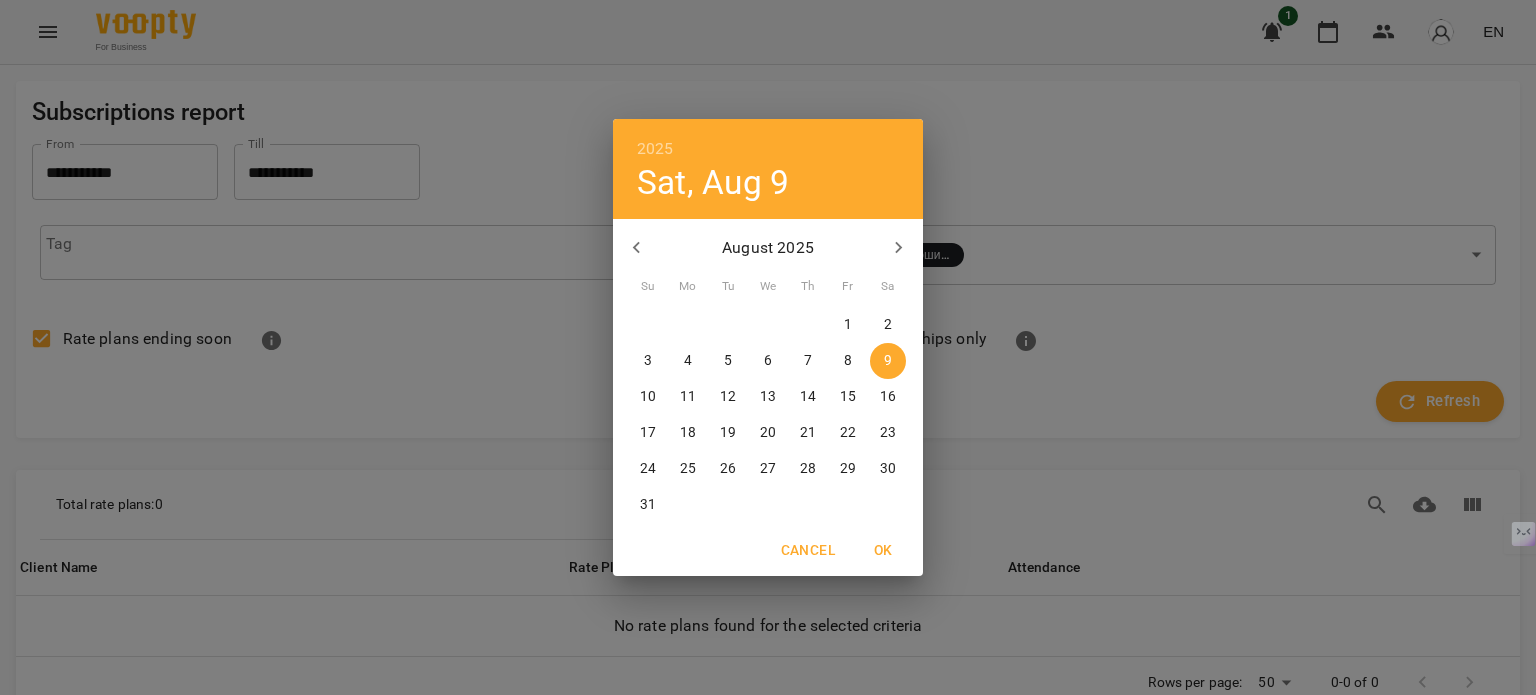 click on "1" at bounding box center (848, 325) 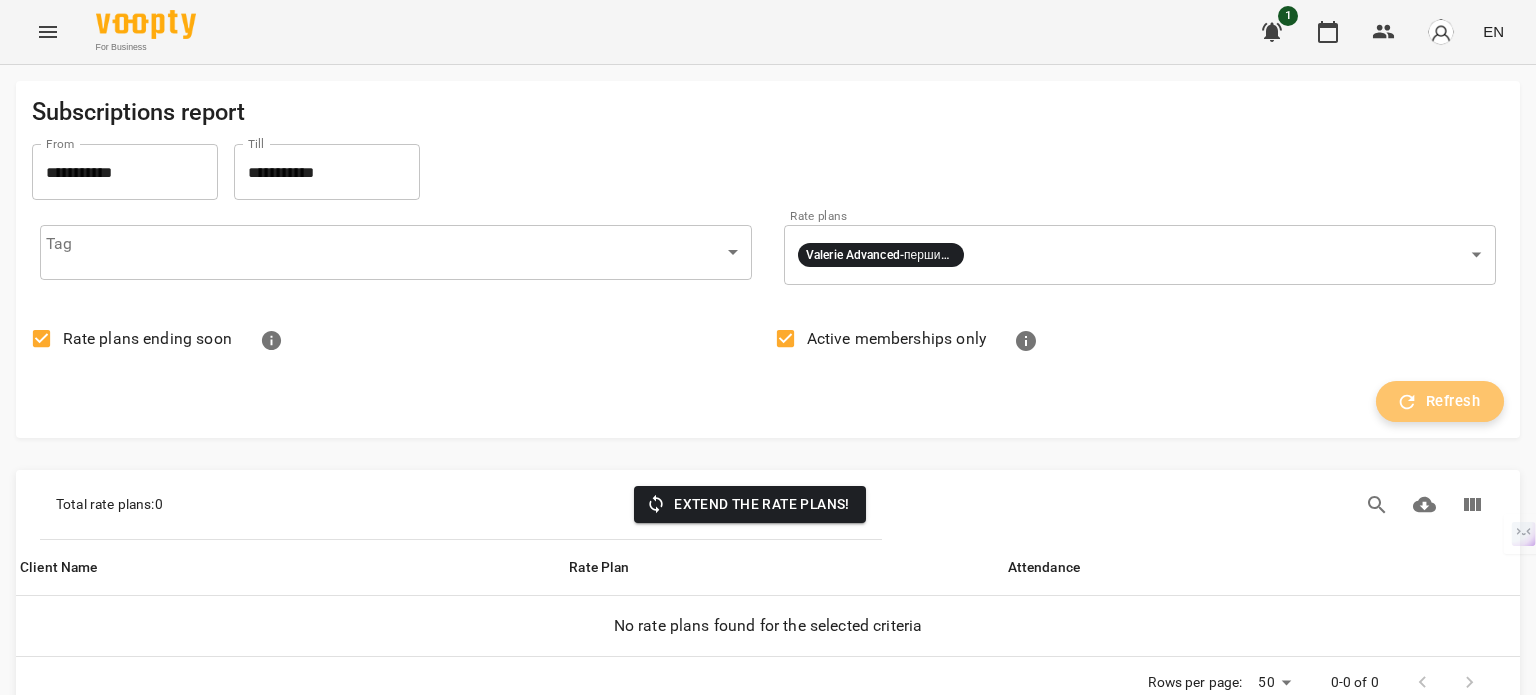 click on "Refresh" at bounding box center [1440, 402] 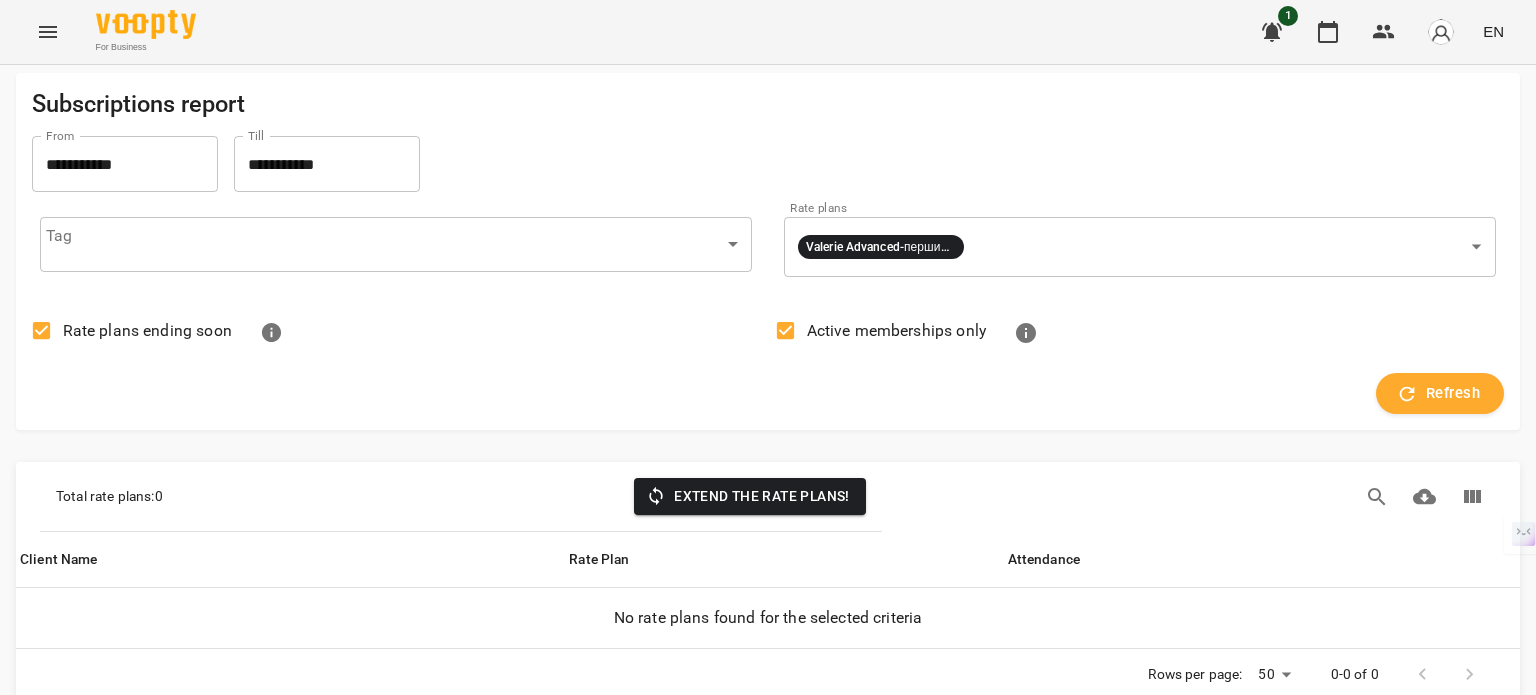 scroll, scrollTop: 0, scrollLeft: 0, axis: both 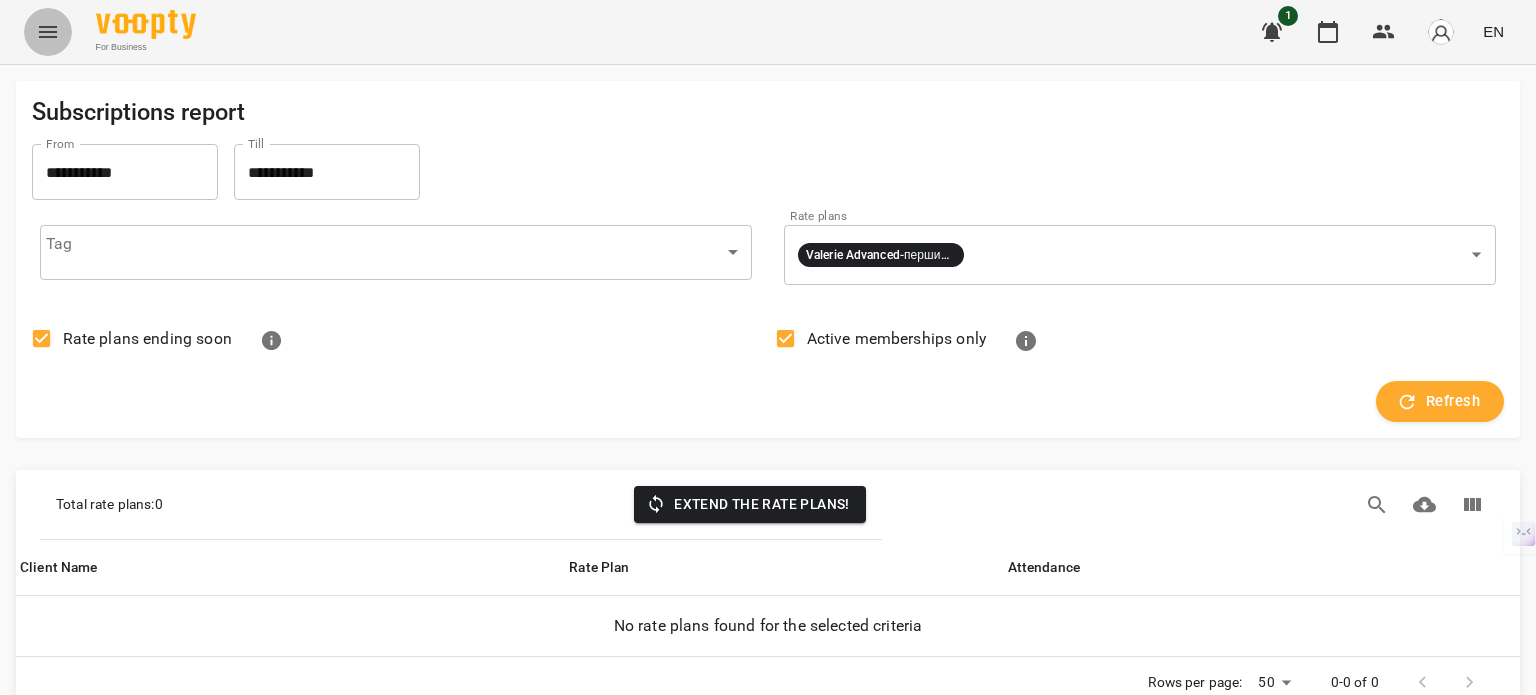 click 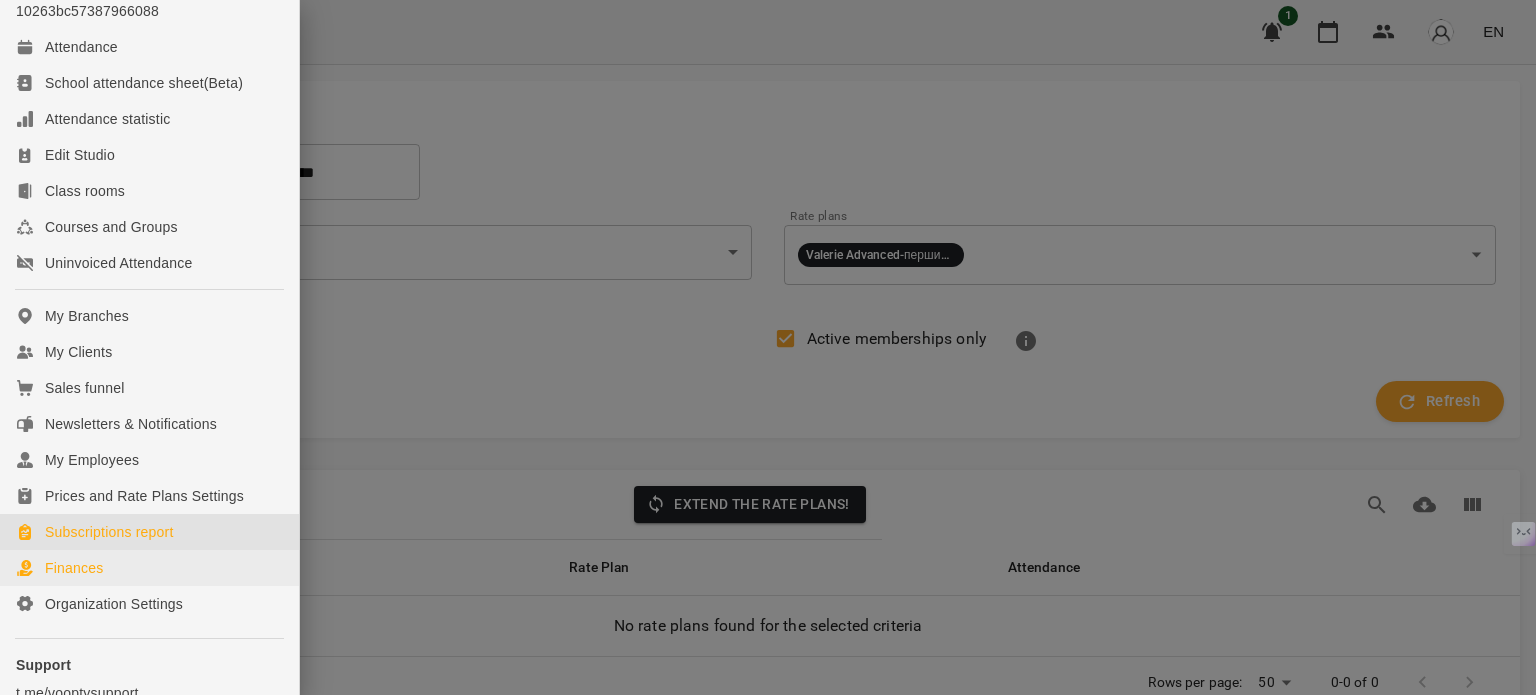 scroll, scrollTop: 200, scrollLeft: 0, axis: vertical 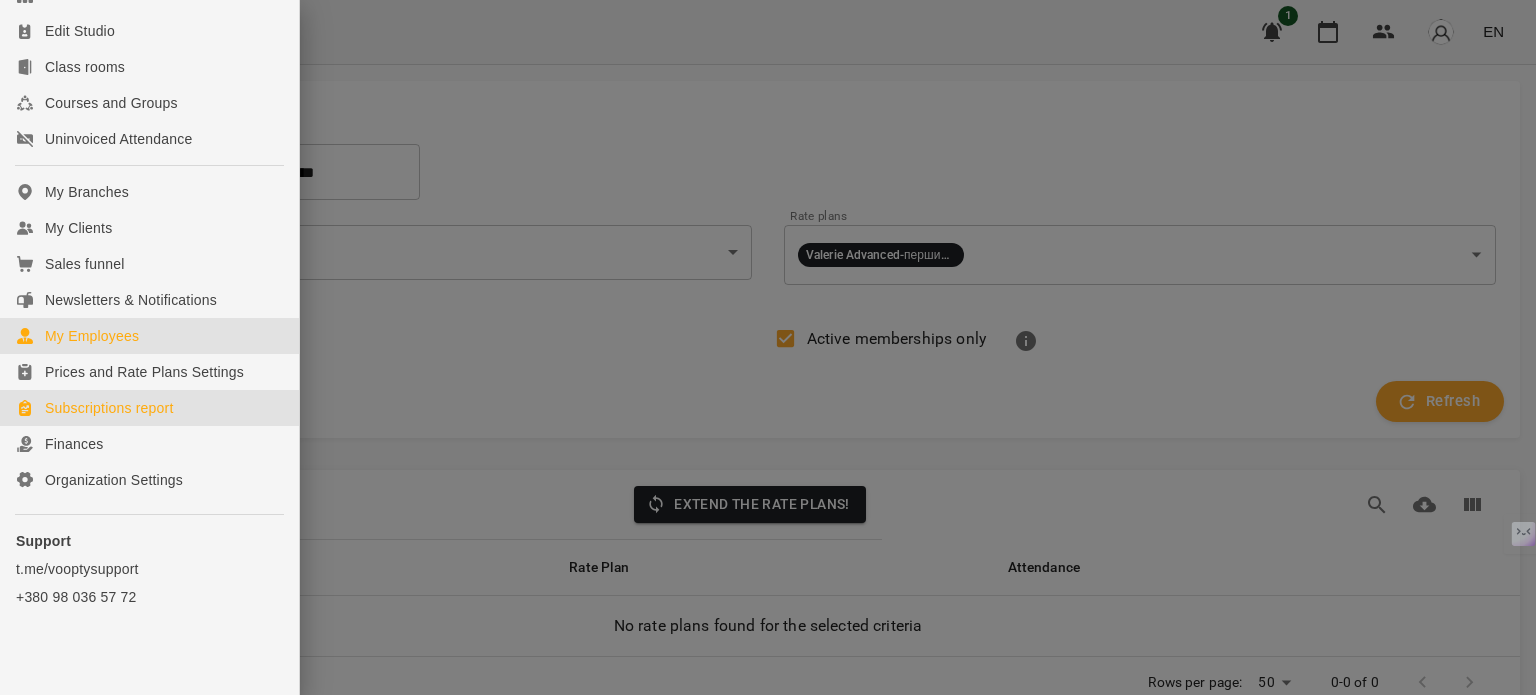 click on "My Employees" at bounding box center [92, 336] 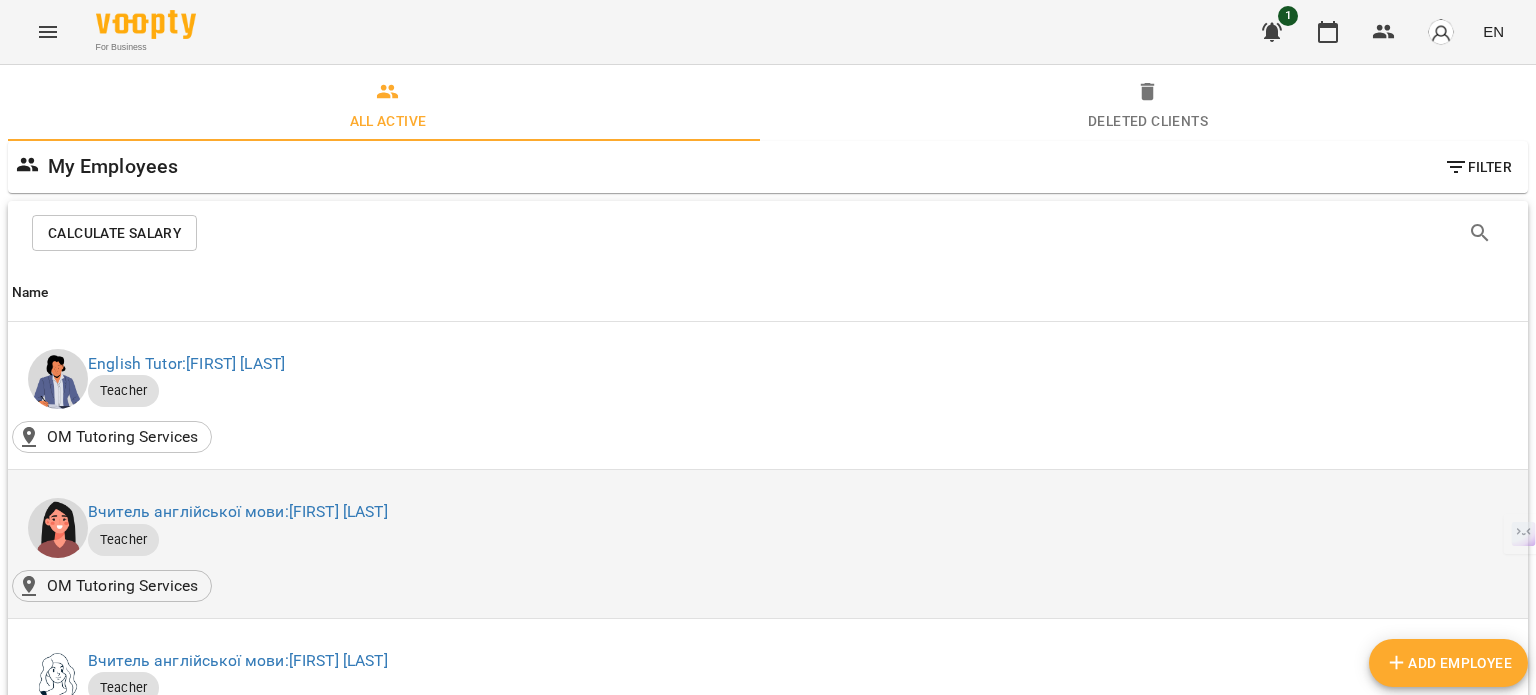 scroll, scrollTop: 500, scrollLeft: 0, axis: vertical 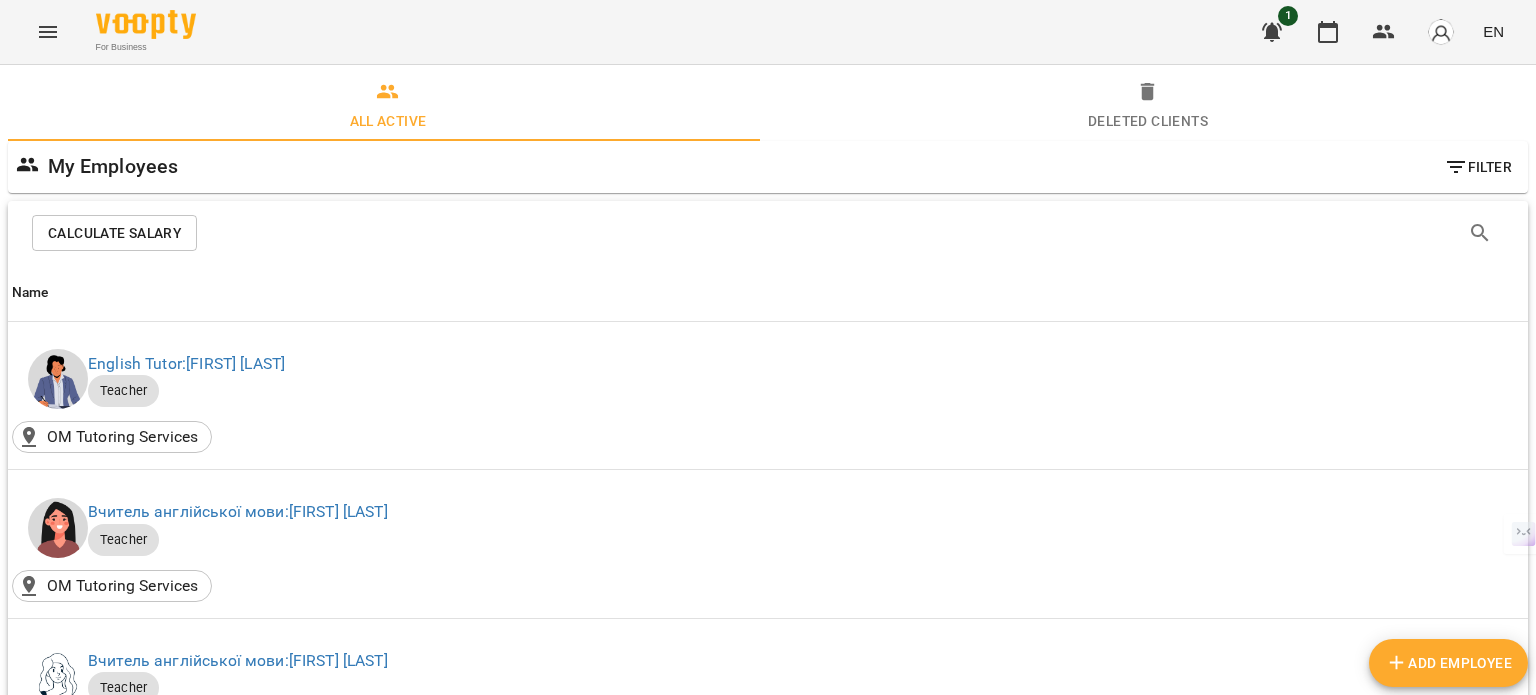 click on "Вчитель англ мови:  [FIRST] [LAST]" at bounding box center [212, 957] 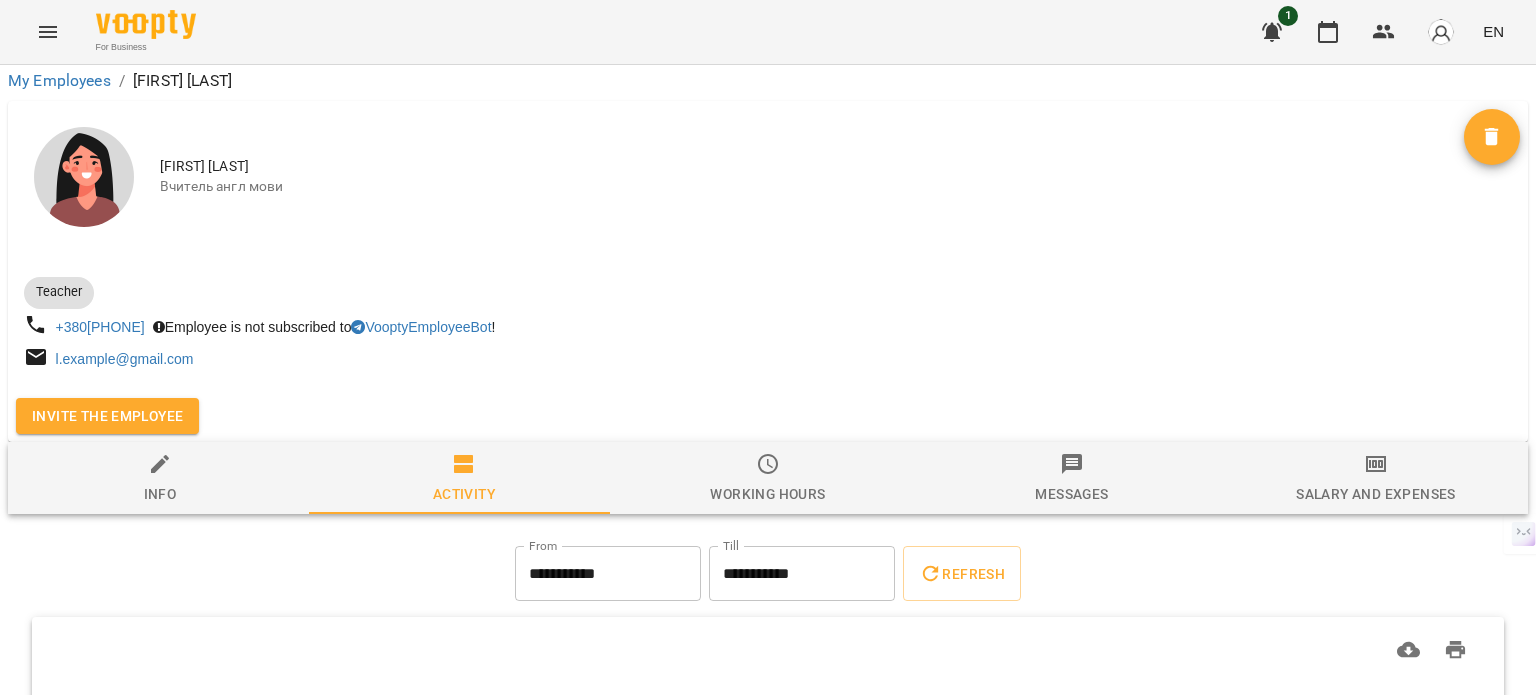 scroll, scrollTop: 0, scrollLeft: 0, axis: both 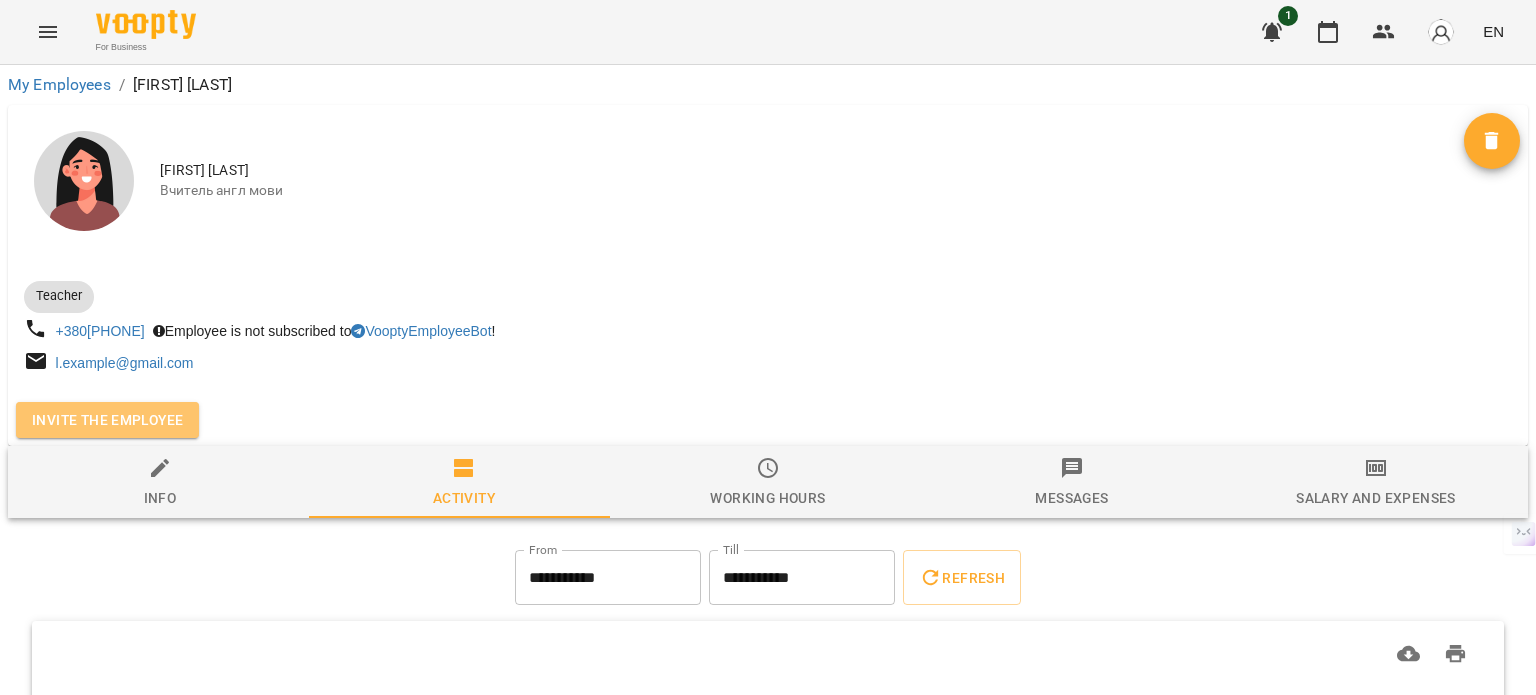 click on "Invite the employee" at bounding box center [107, 420] 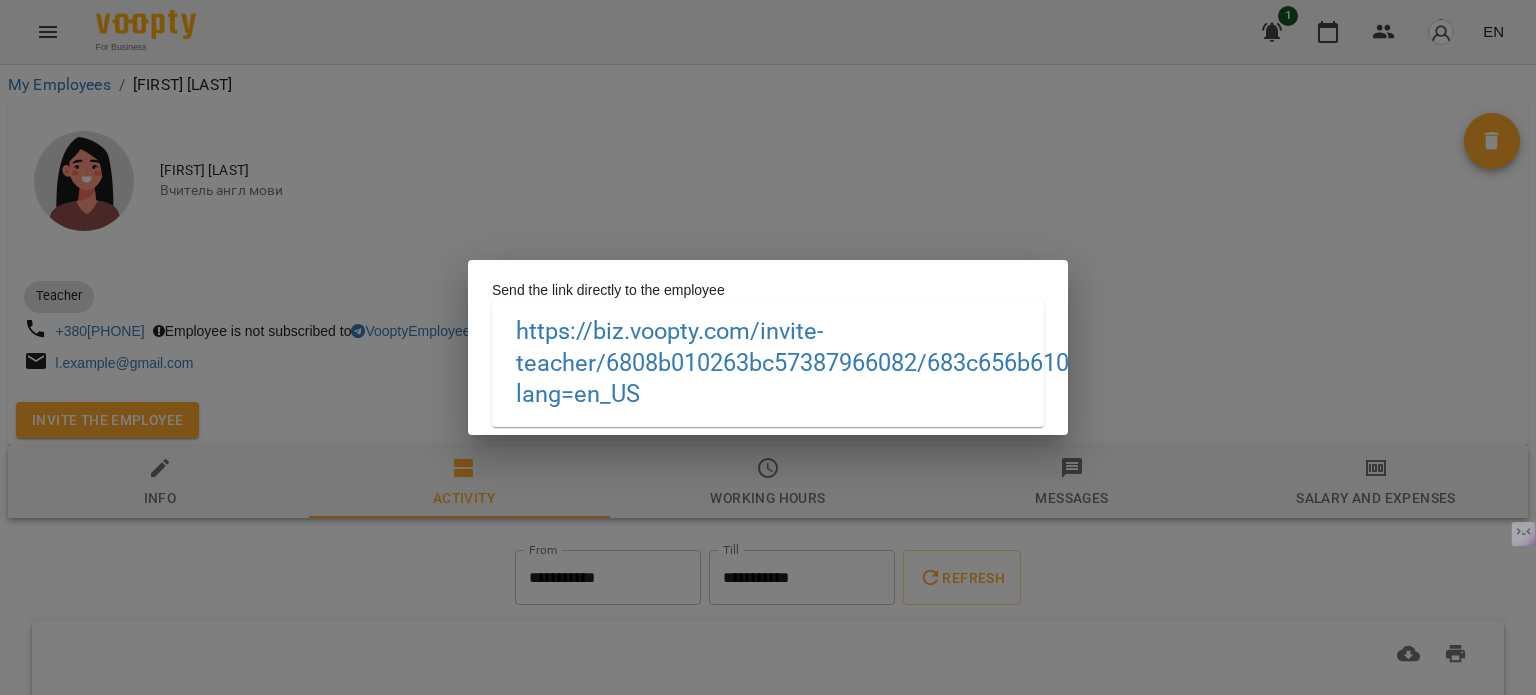 click on "Send the link directly to the employee https://biz.voopty.com /invite-teacher/6808b010263bc57387966082/683c656b610c14ec078af912?lang=en_US" at bounding box center [768, 347] 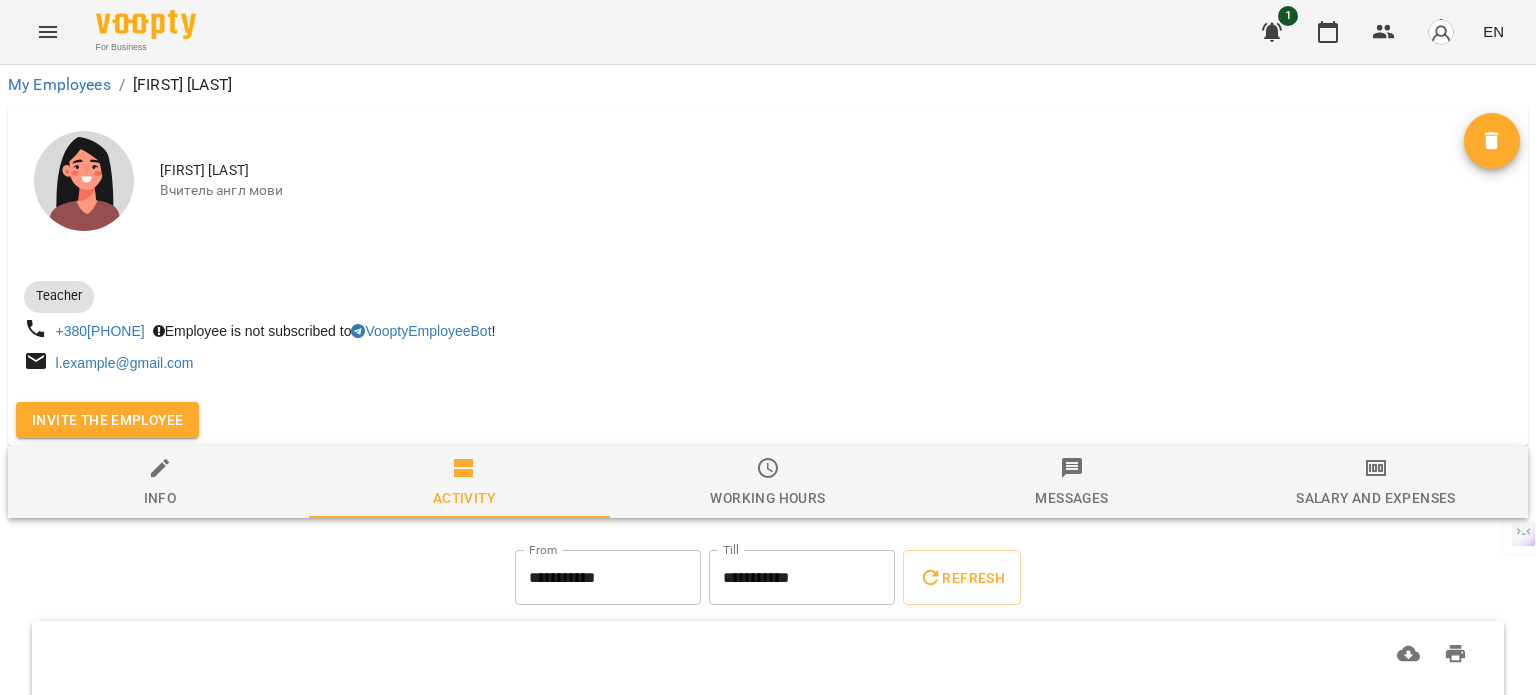 click on "Invite the employee" at bounding box center (107, 420) 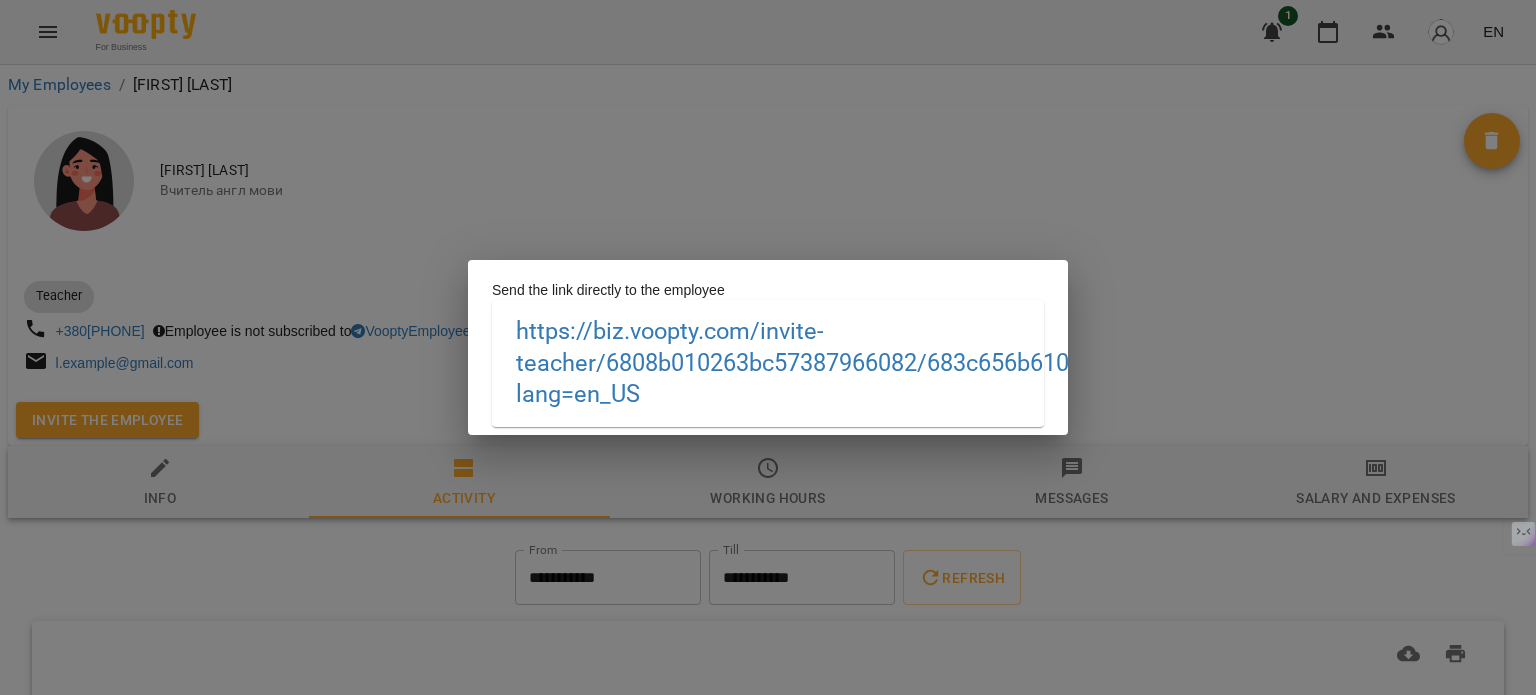 click on "Send the link directly to the employee https://biz.voopty.com /invite-teacher/6808b010263bc57387966082/683c656b610c14ec078af912?lang=en_US" at bounding box center (768, 347) 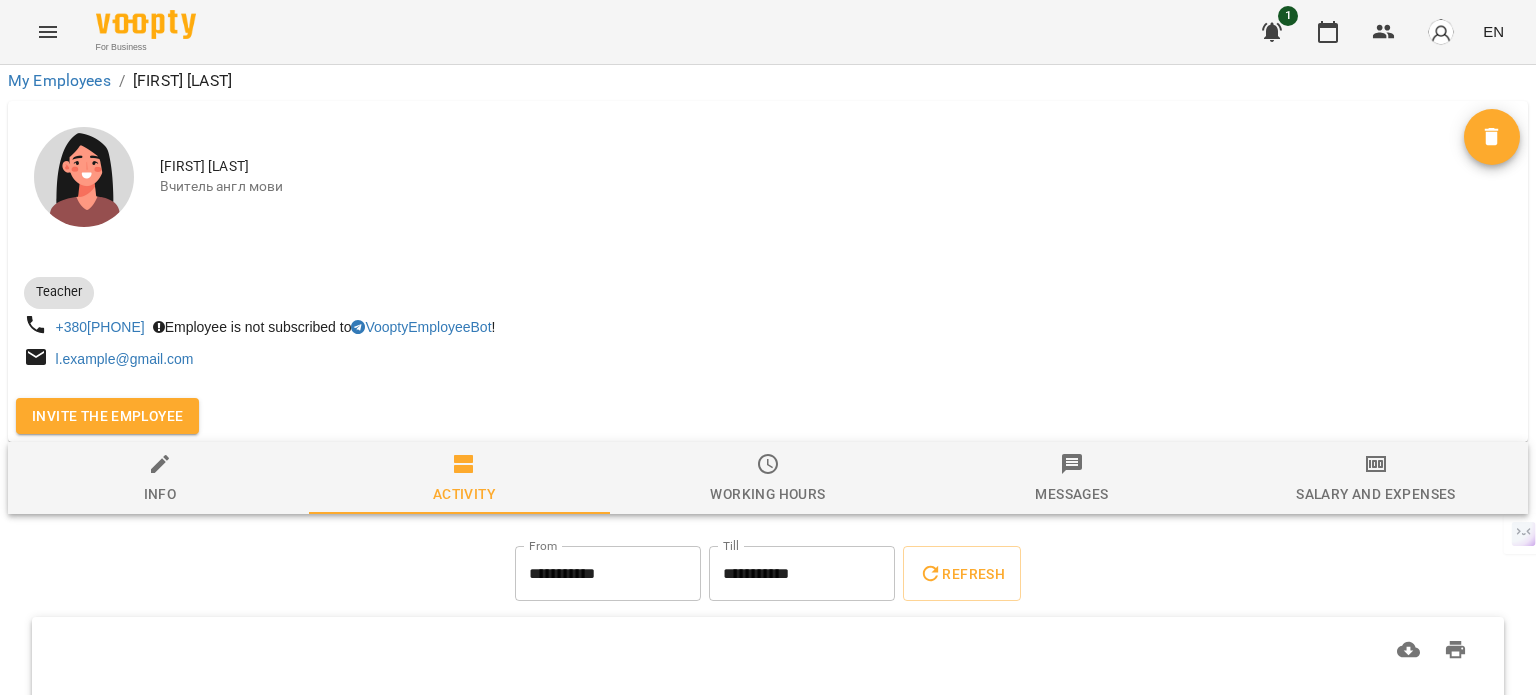 scroll, scrollTop: 204, scrollLeft: 0, axis: vertical 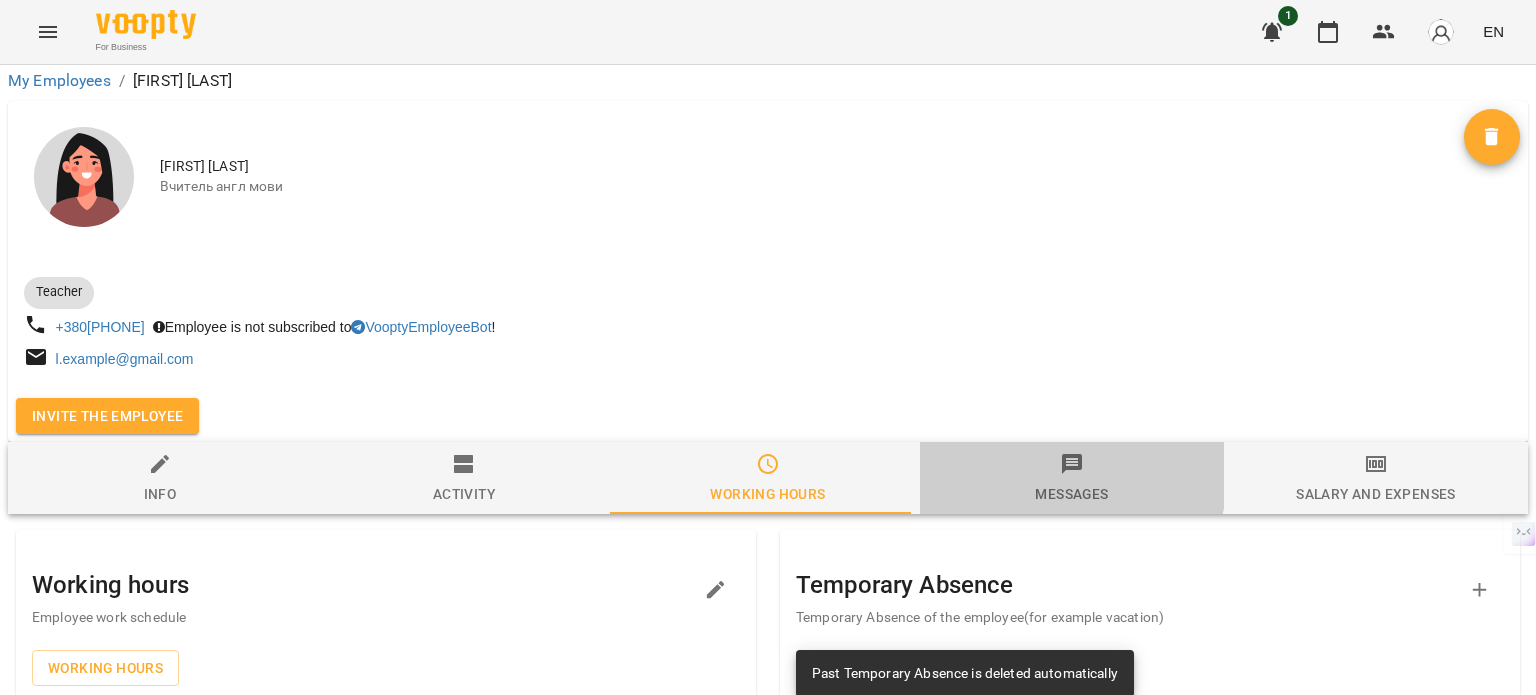 click on "Messages" at bounding box center [1072, 479] 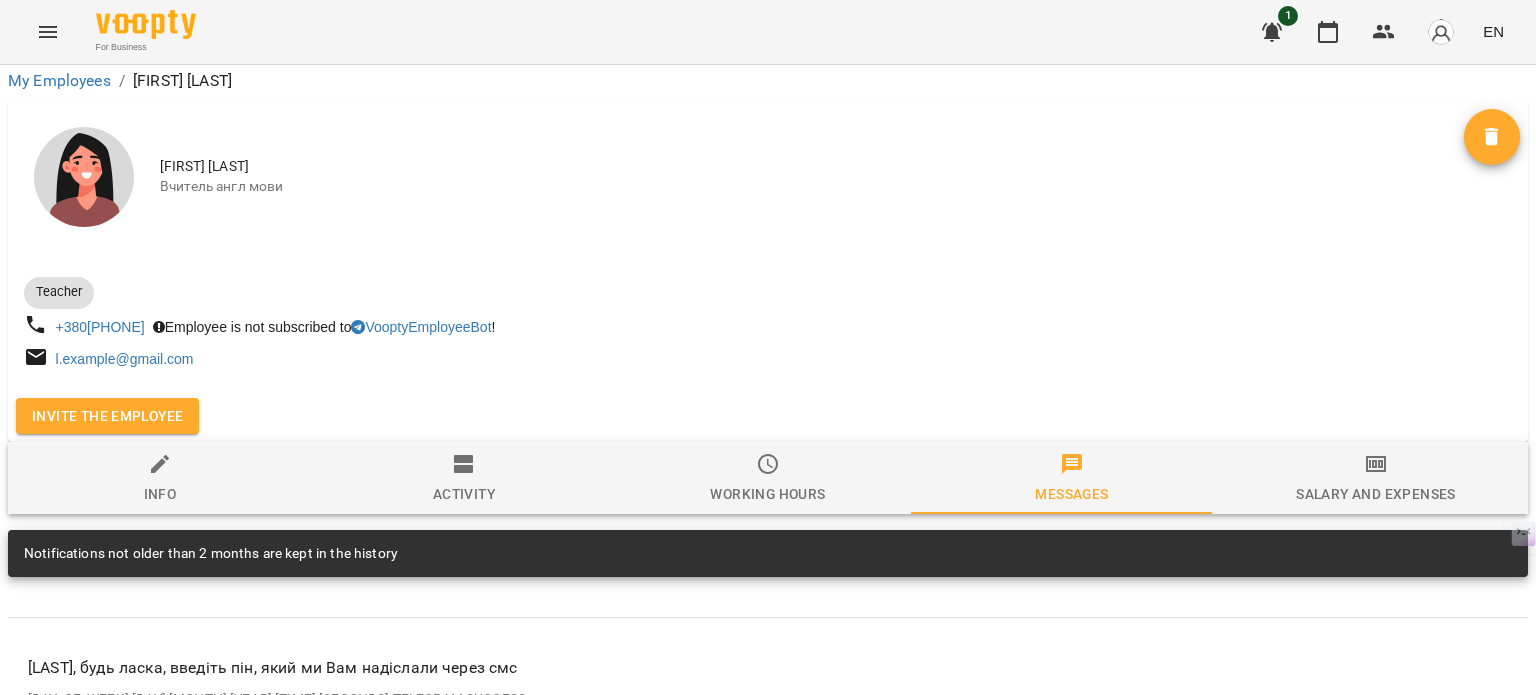 click on "Salary and Expenses" at bounding box center [1376, 479] 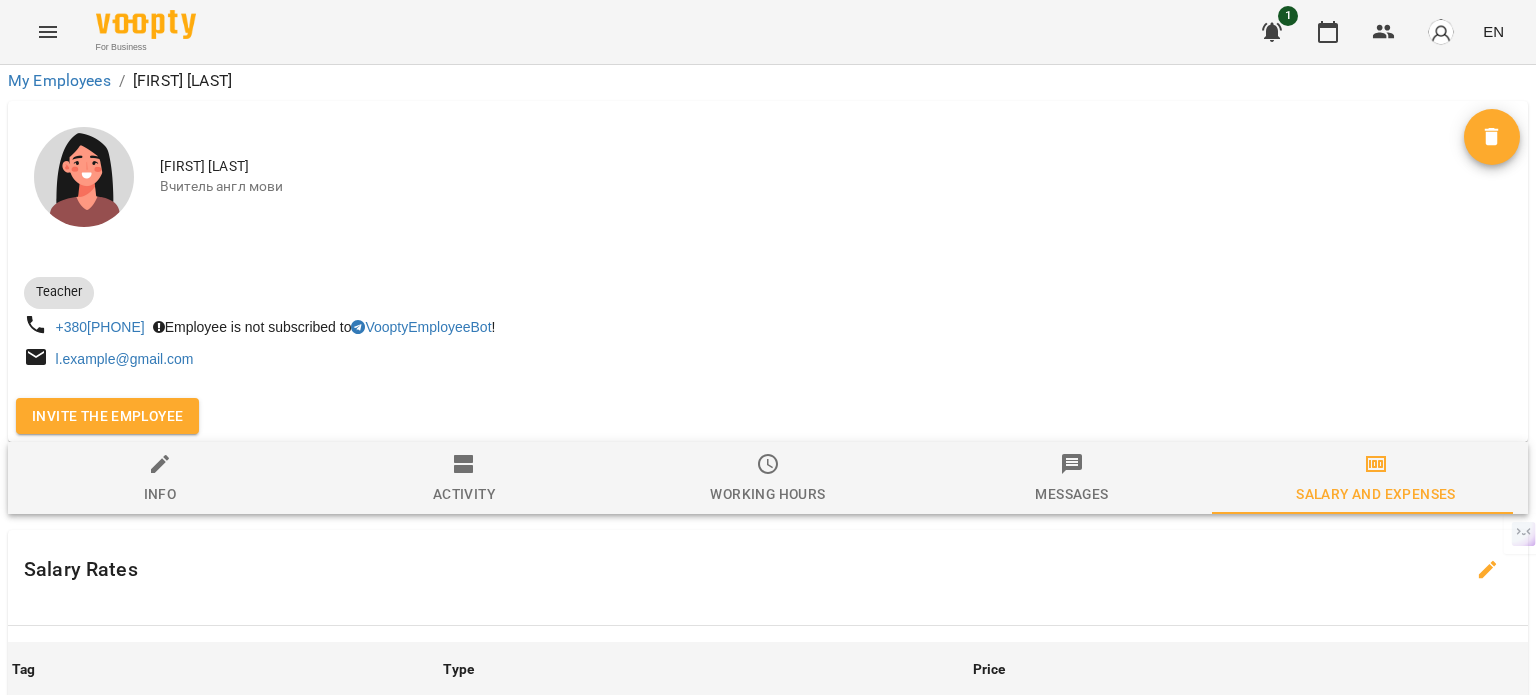scroll, scrollTop: 545, scrollLeft: 0, axis: vertical 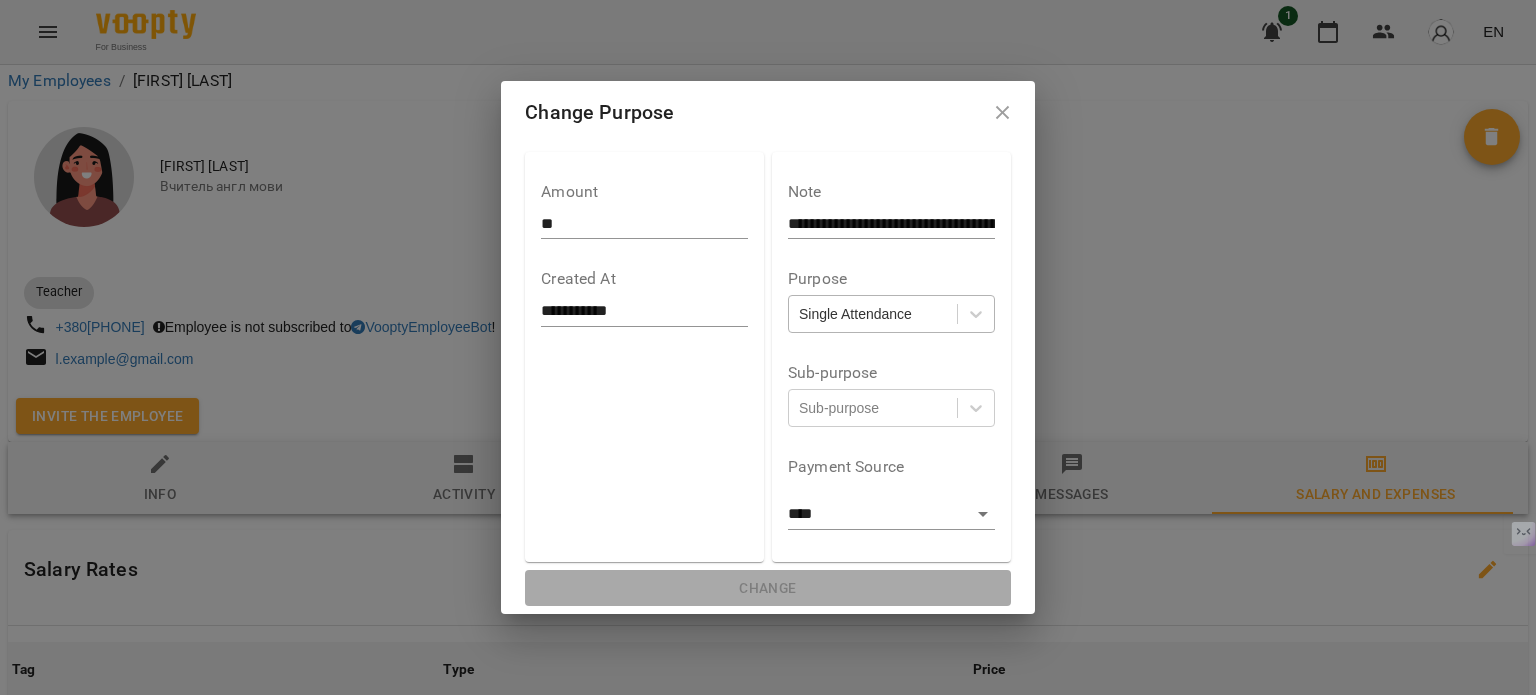 click on "Single Attendance" at bounding box center [855, 314] 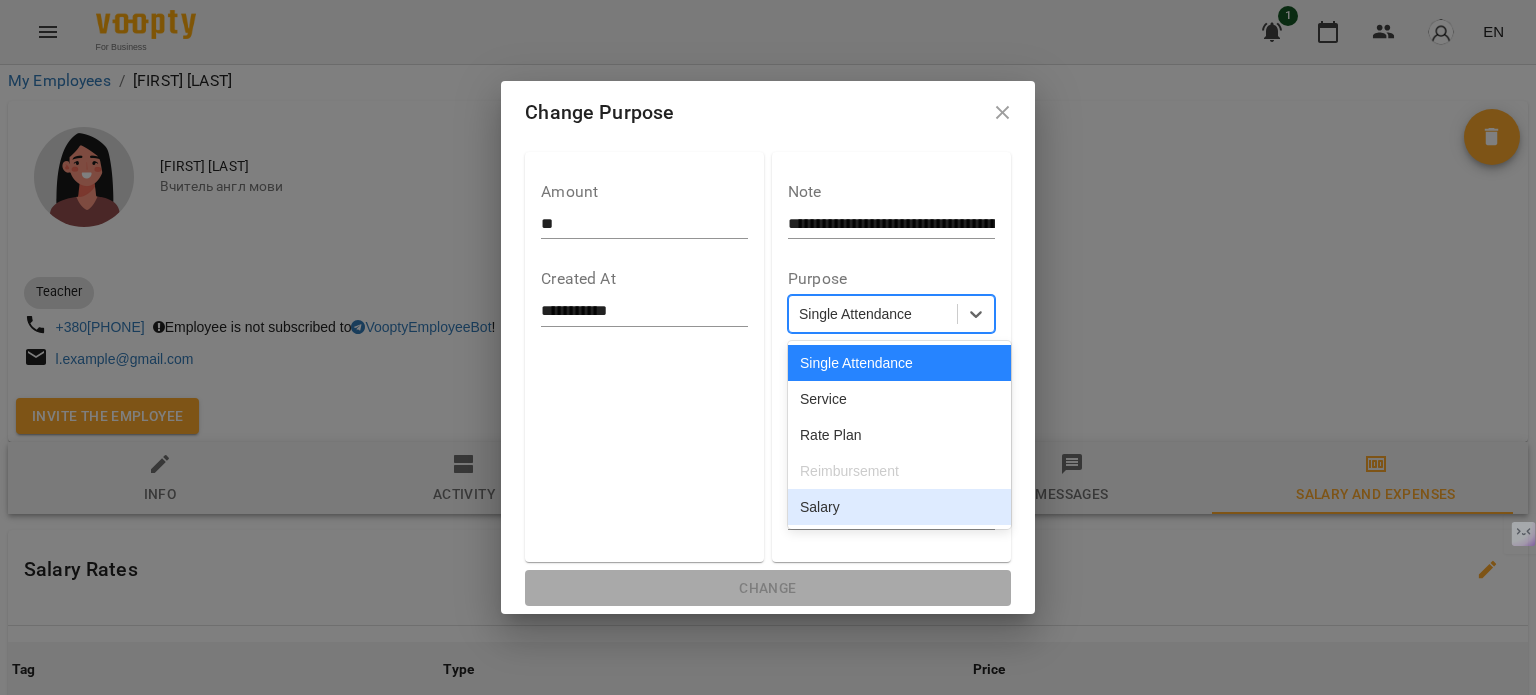 click on "Salary" at bounding box center [899, 507] 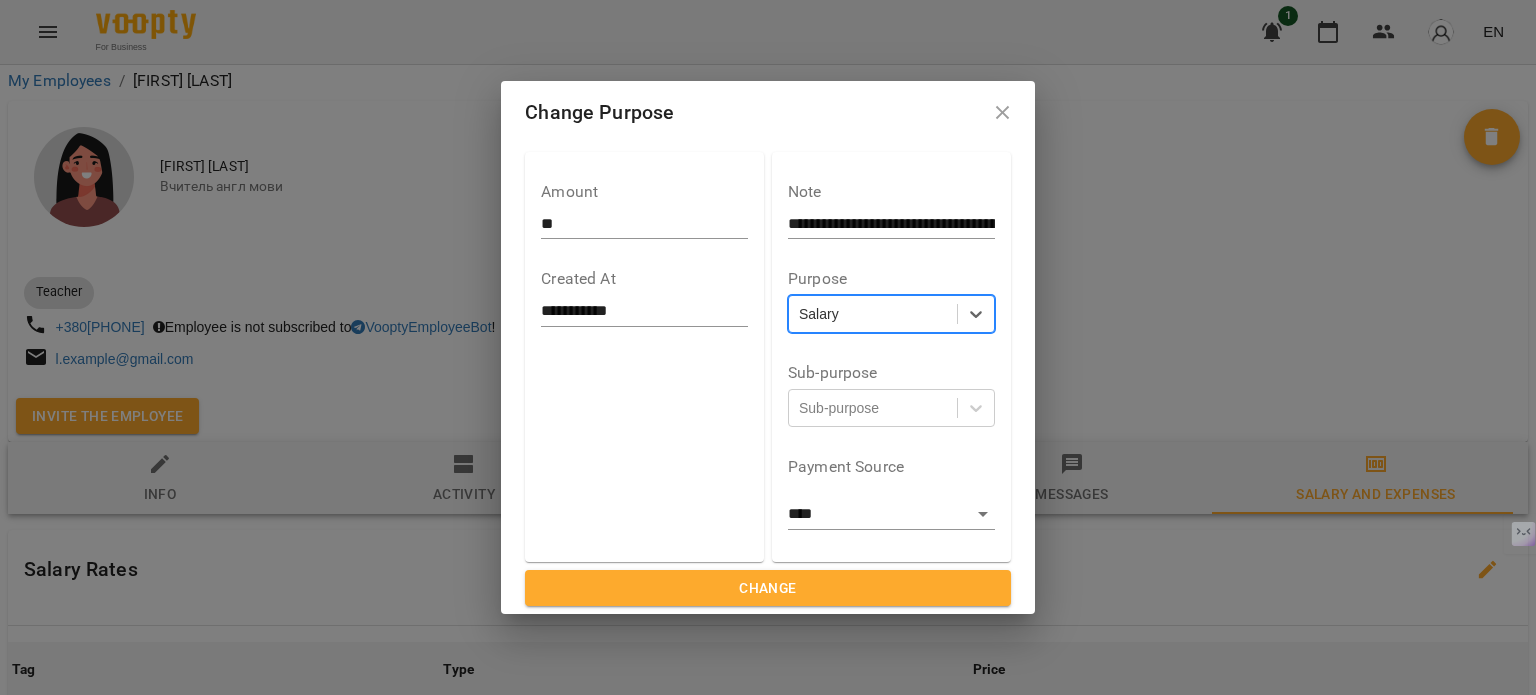 click on "Change" at bounding box center (767, 588) 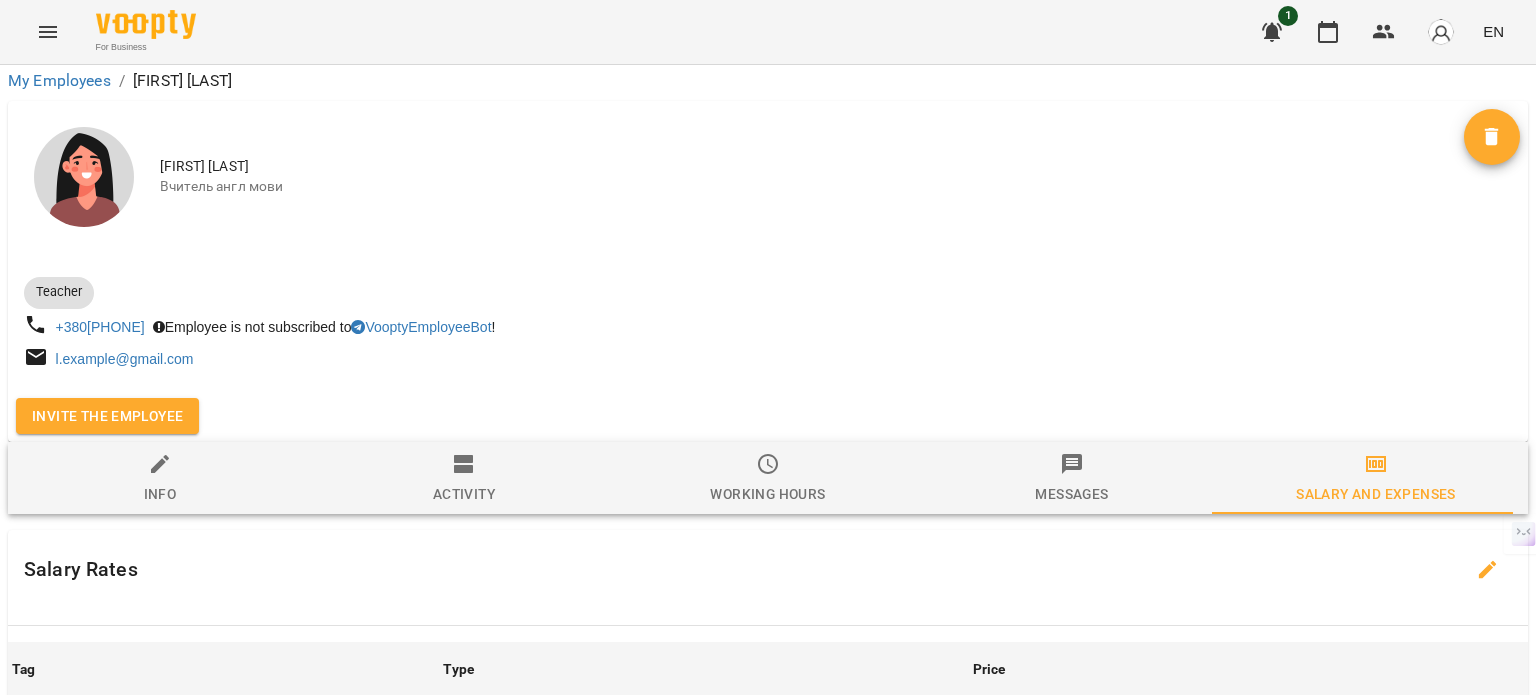 scroll, scrollTop: 545, scrollLeft: 0, axis: vertical 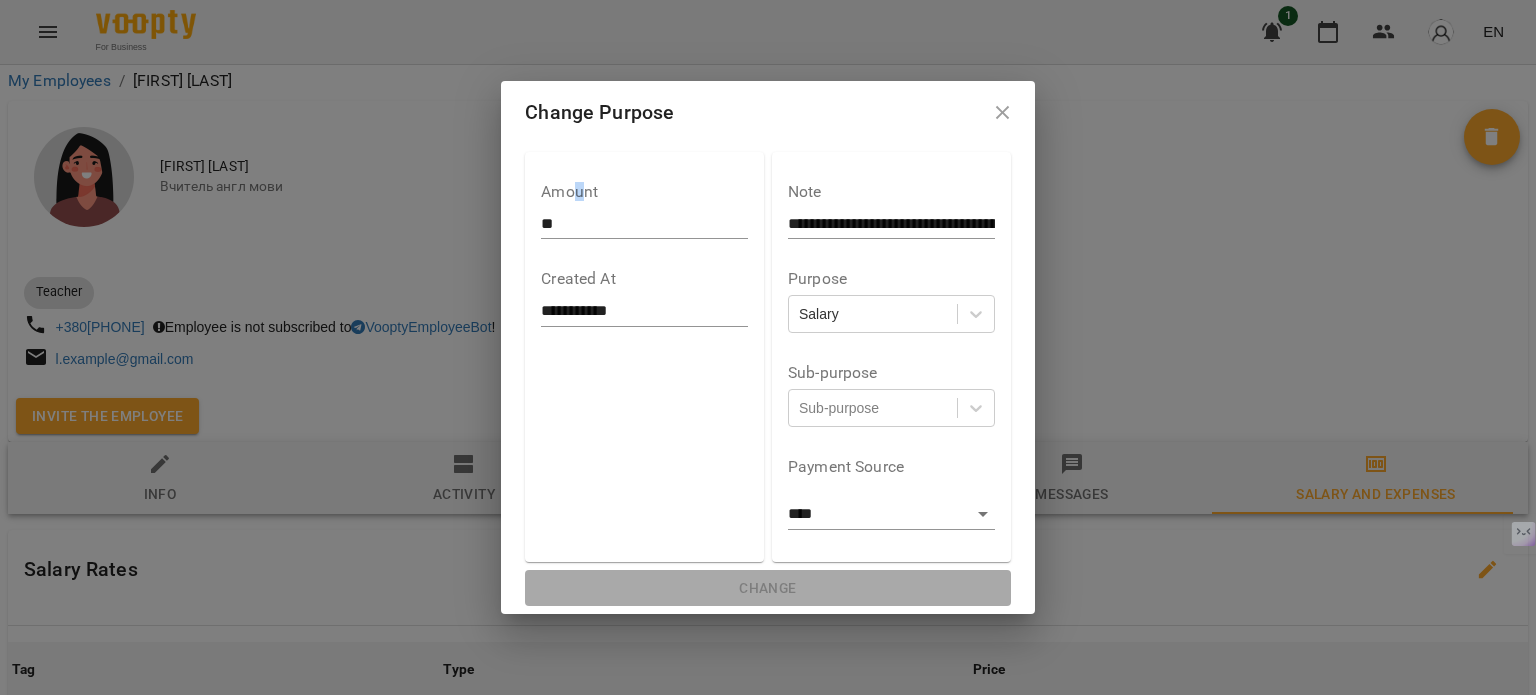 click on "Amount **" at bounding box center [644, 211] 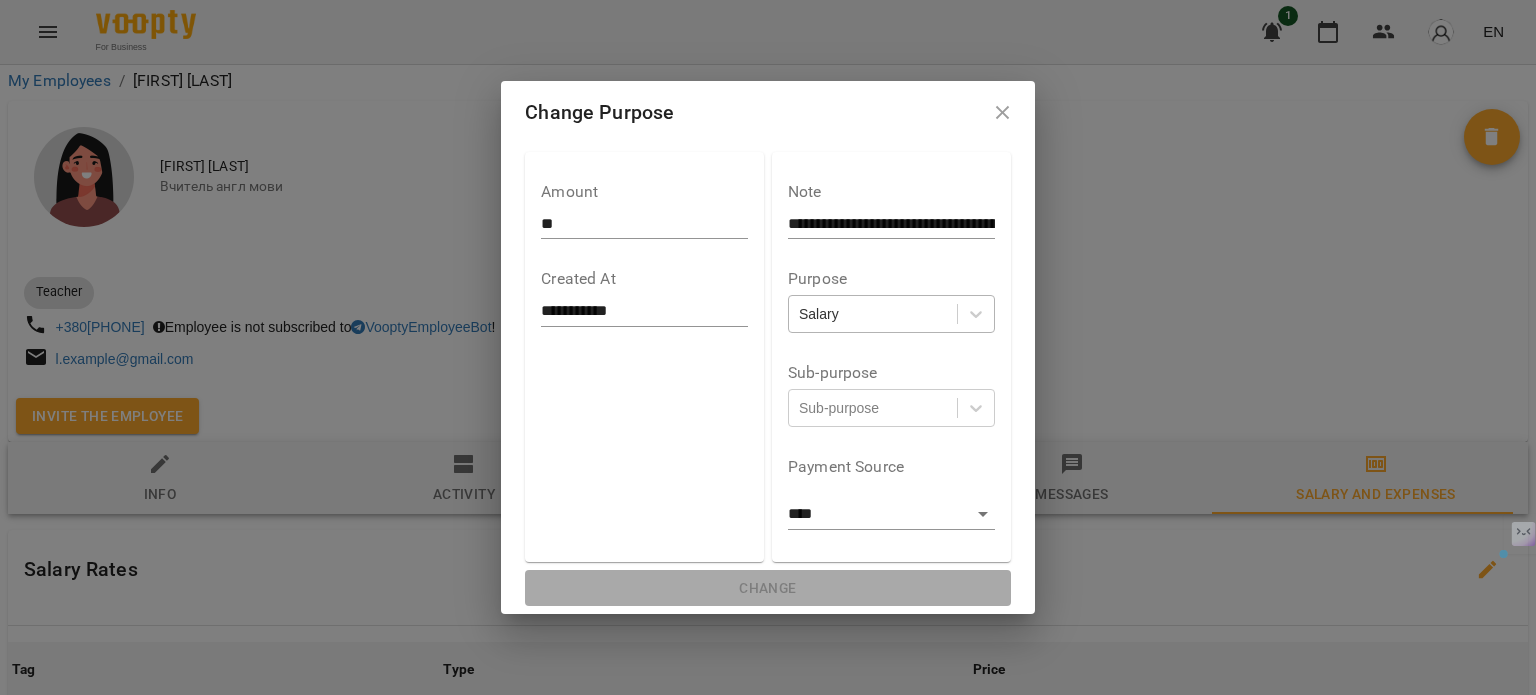 click on "Salary" at bounding box center (873, 314) 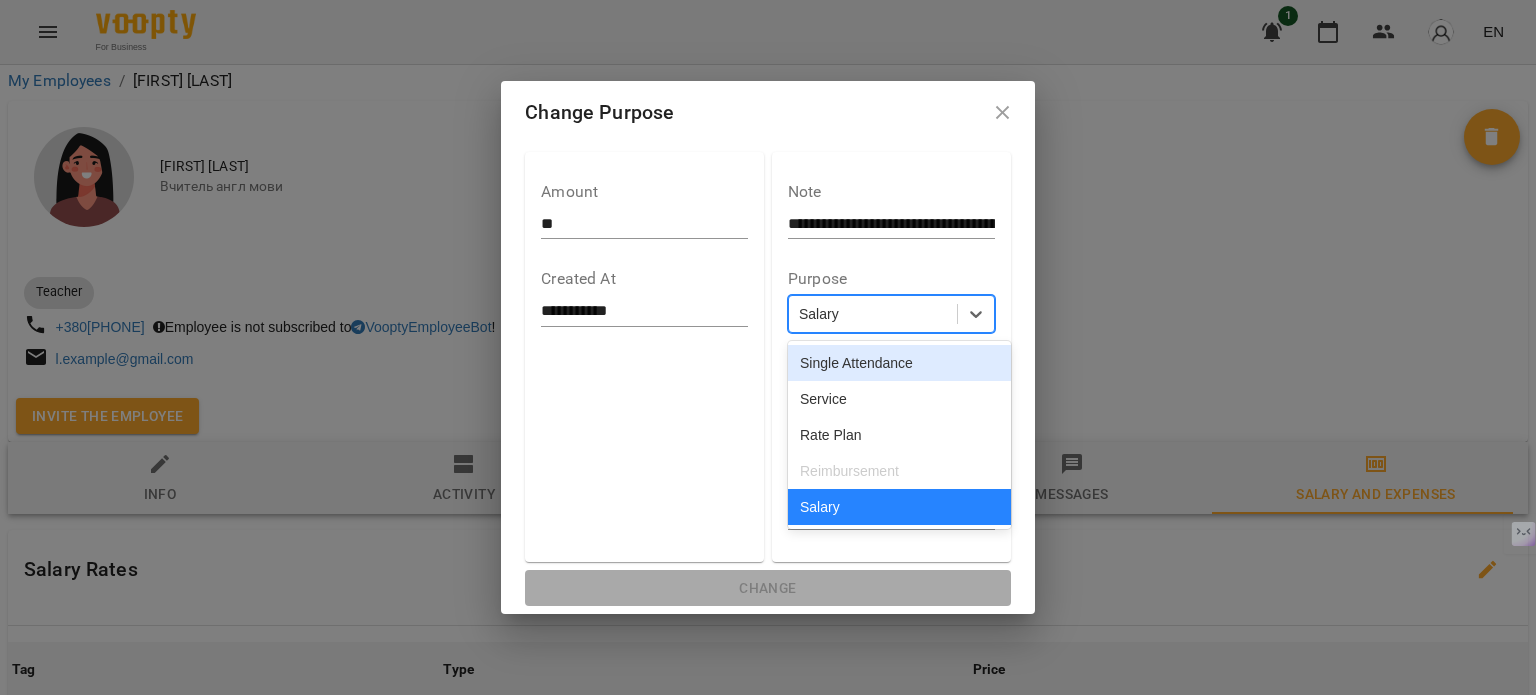 click on "Single Attendance" at bounding box center [899, 363] 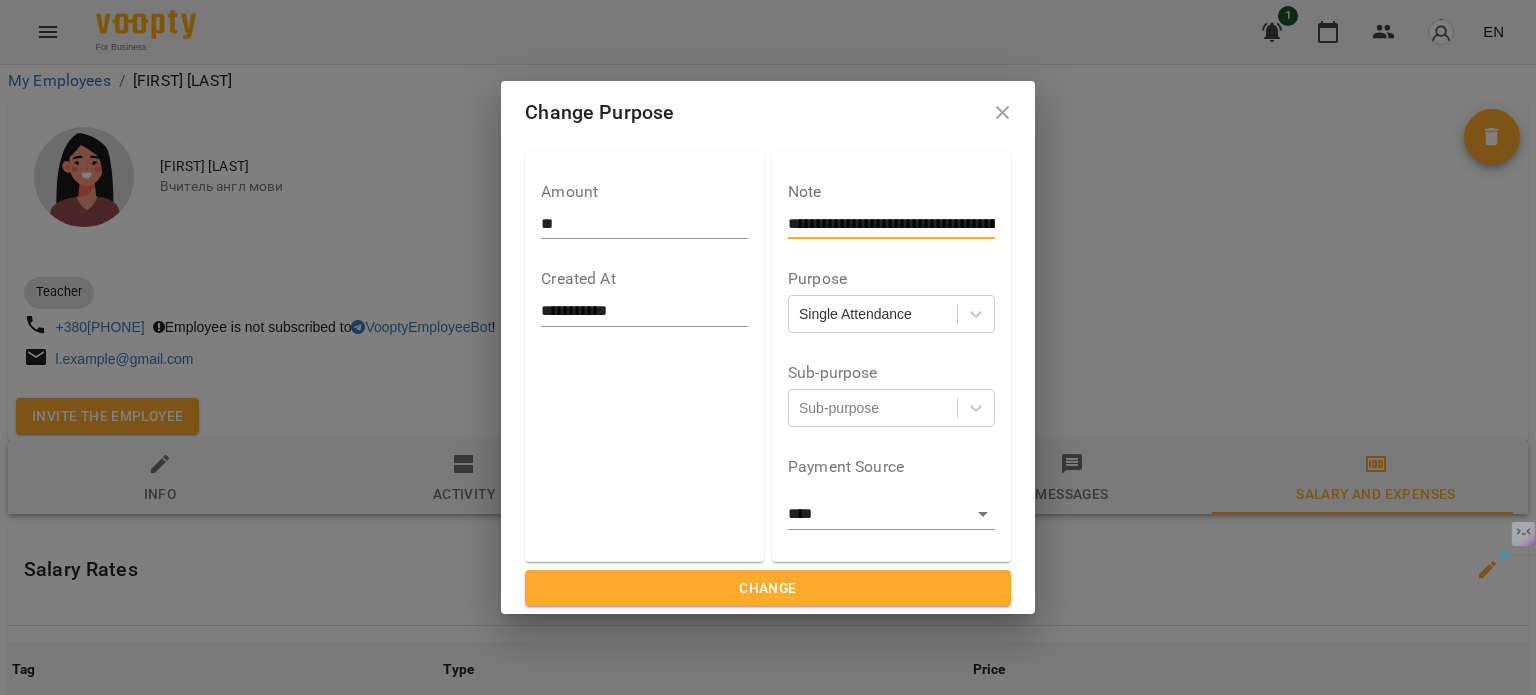 scroll, scrollTop: 0, scrollLeft: 453, axis: horizontal 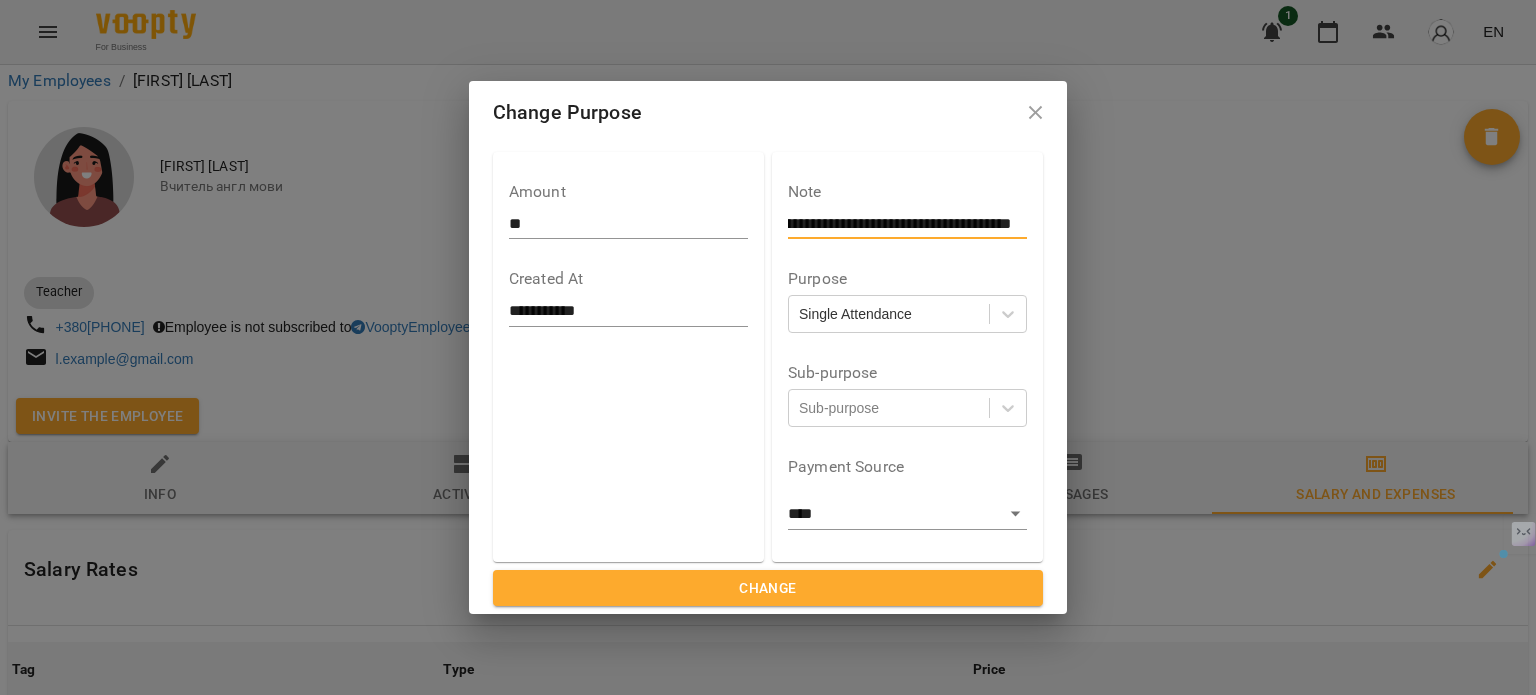 drag, startPoint x: 819, startPoint y: 225, endPoint x: 1215, endPoint y: 234, distance: 396.10226 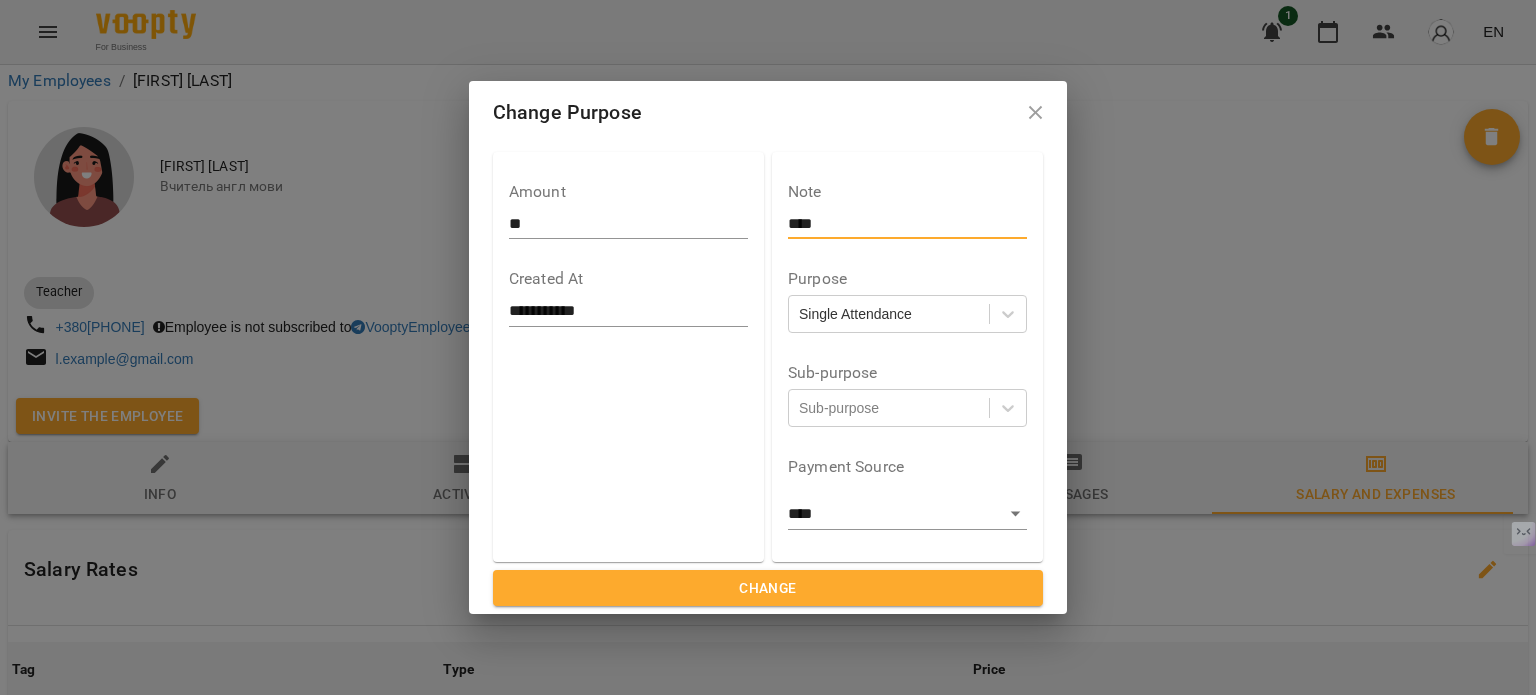 scroll, scrollTop: 0, scrollLeft: 0, axis: both 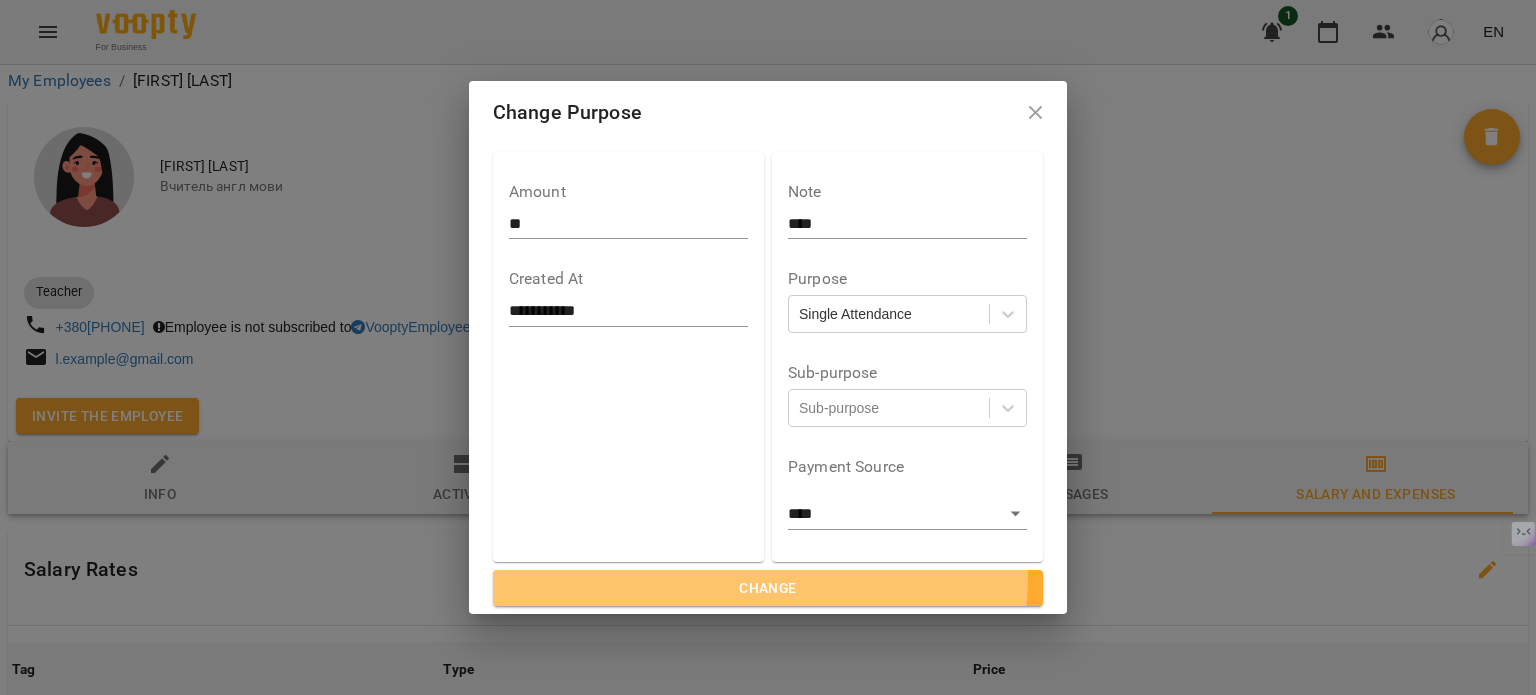 click on "Change" at bounding box center (768, 588) 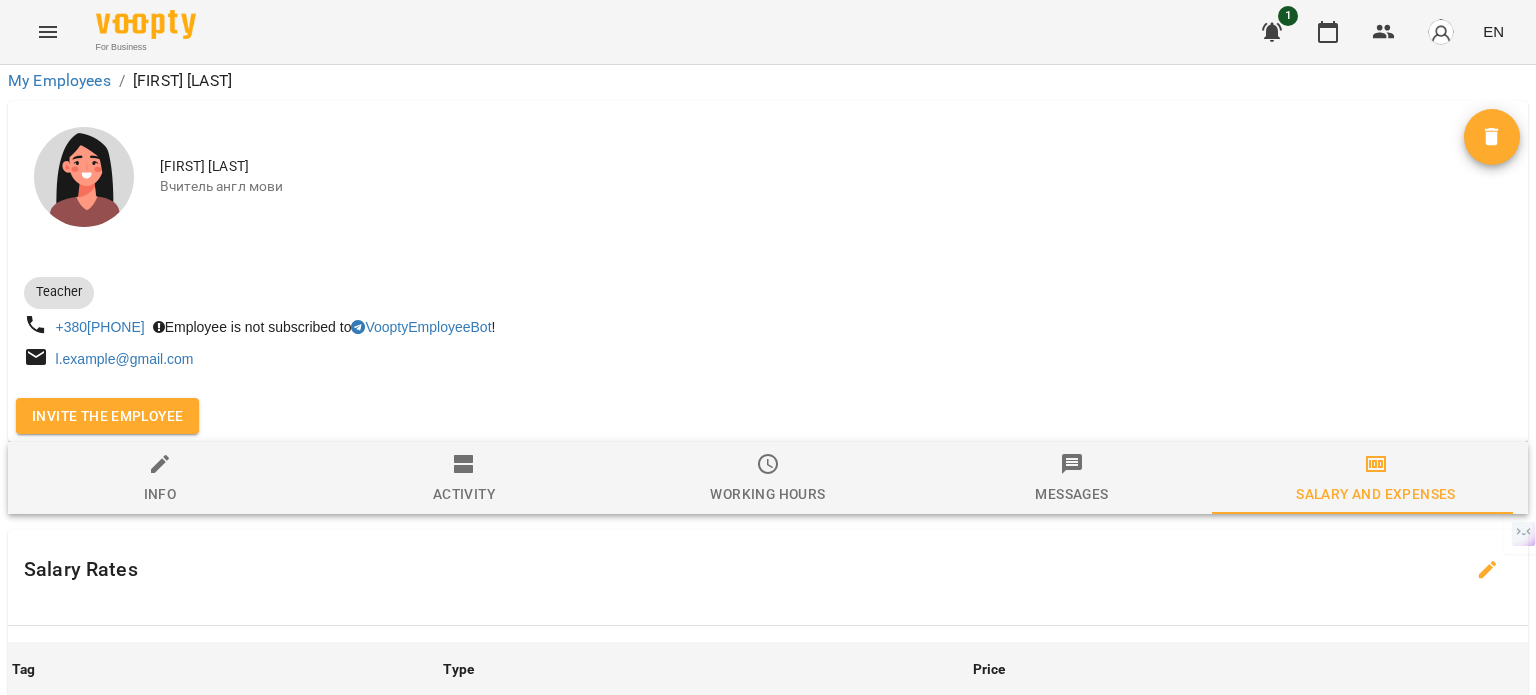 scroll, scrollTop: 45, scrollLeft: 0, axis: vertical 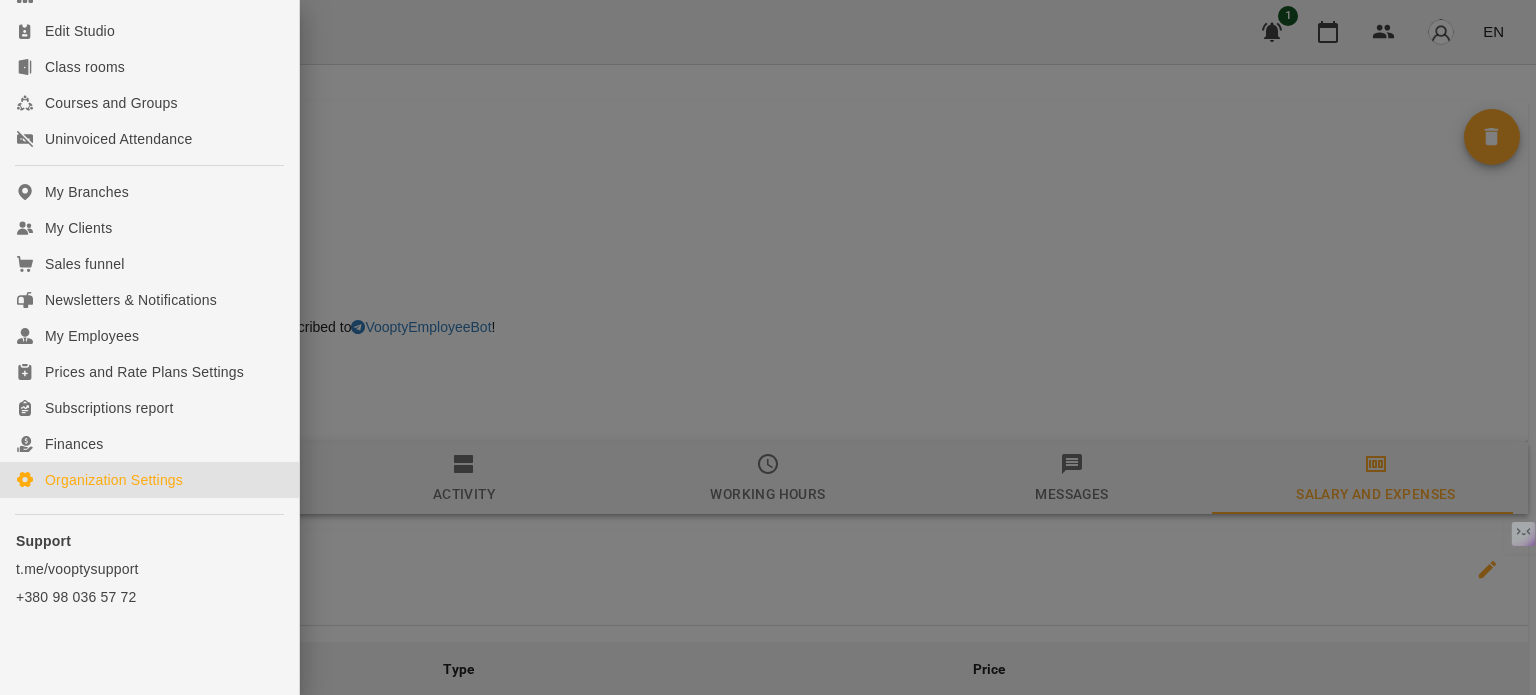 click on "Organization Settings" at bounding box center [114, 480] 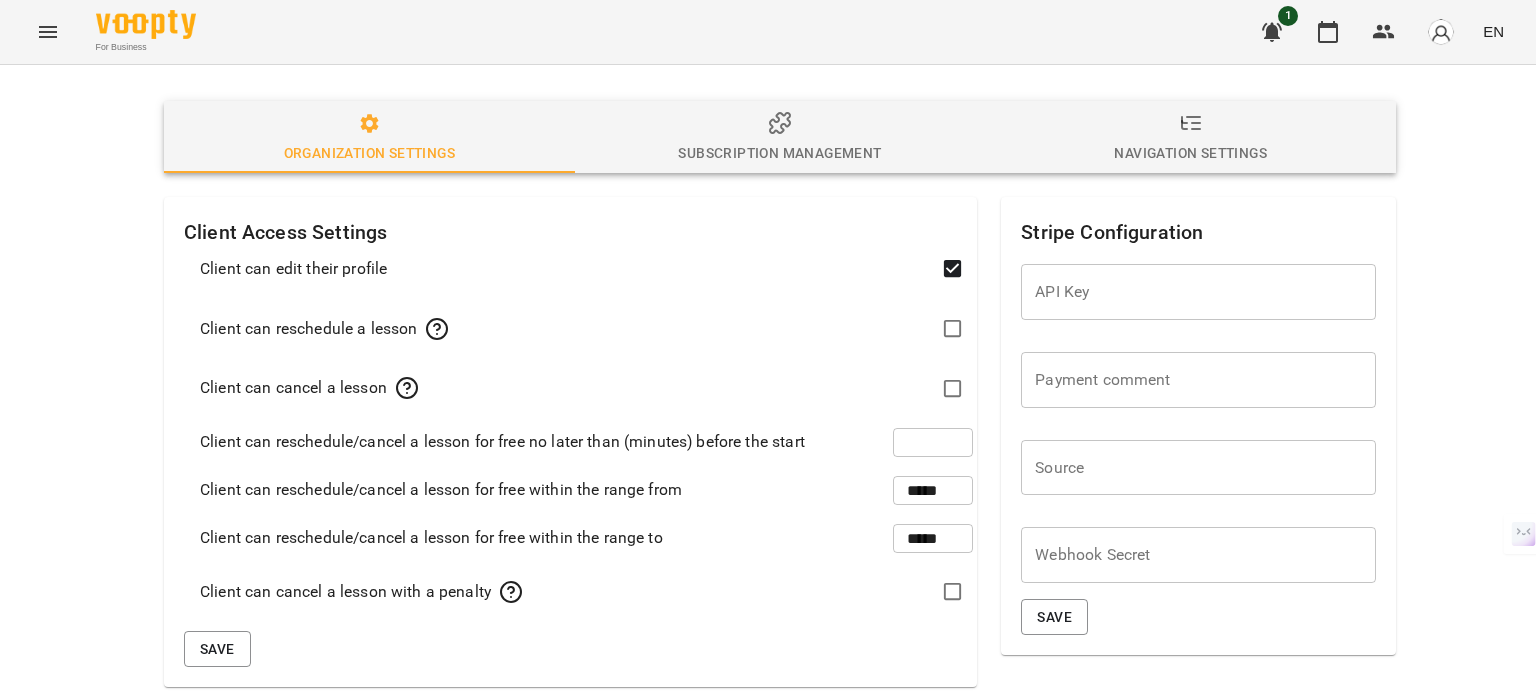 scroll, scrollTop: 445, scrollLeft: 0, axis: vertical 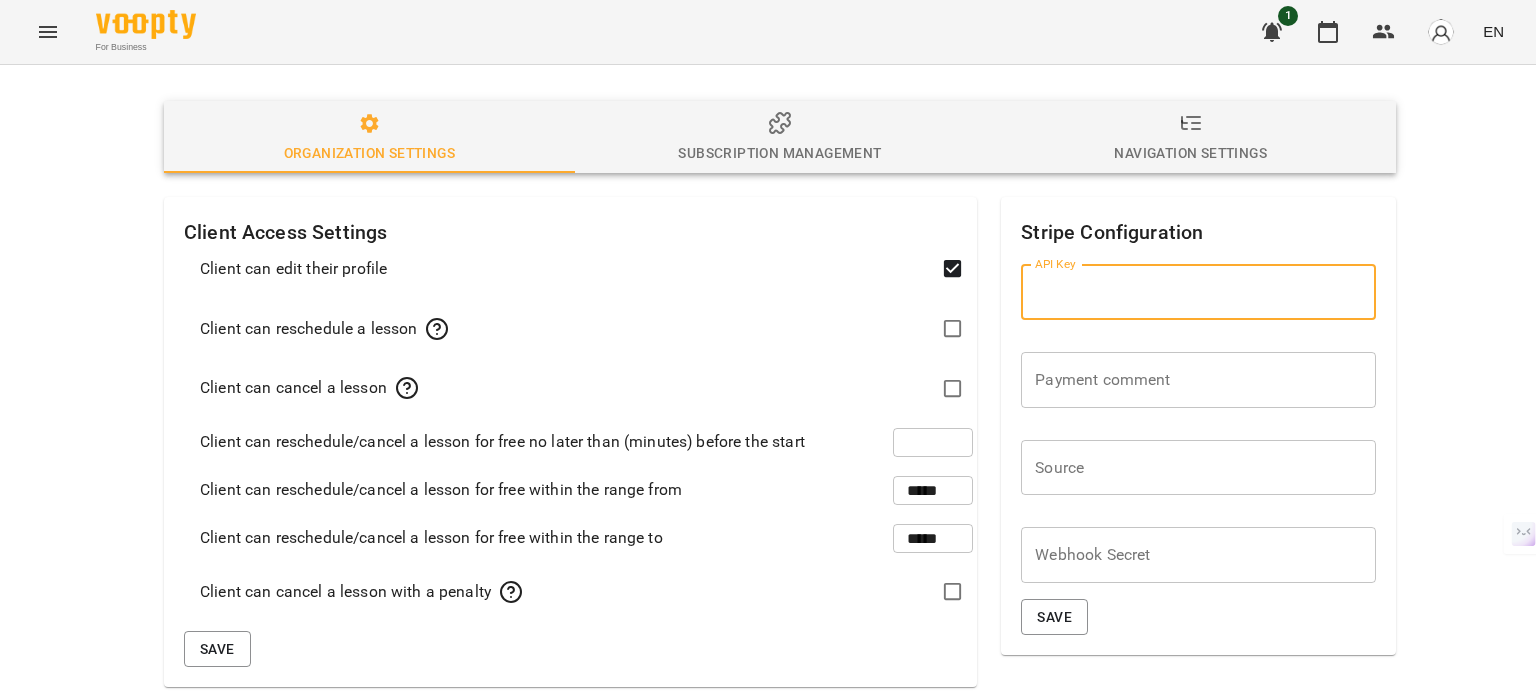 click at bounding box center [1198, 292] 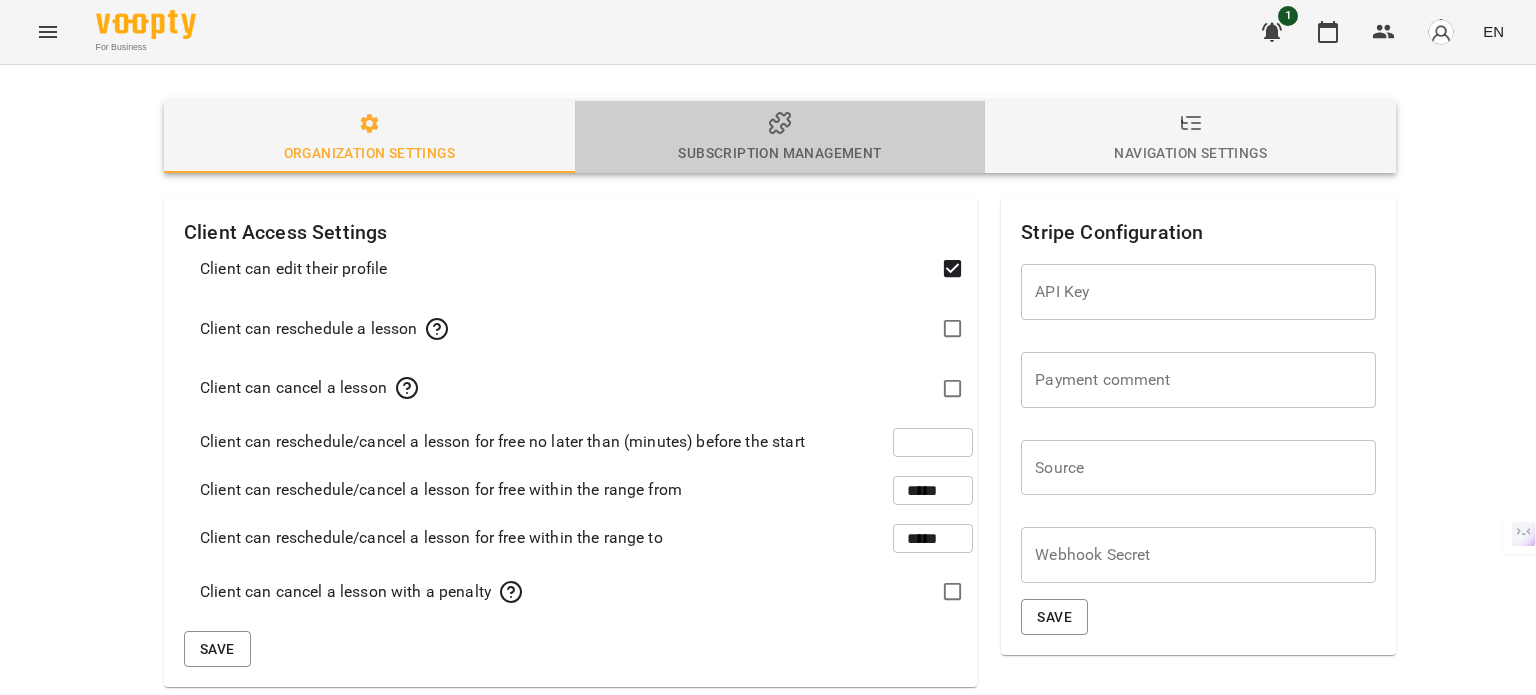 click on "Subscription management" at bounding box center (779, 153) 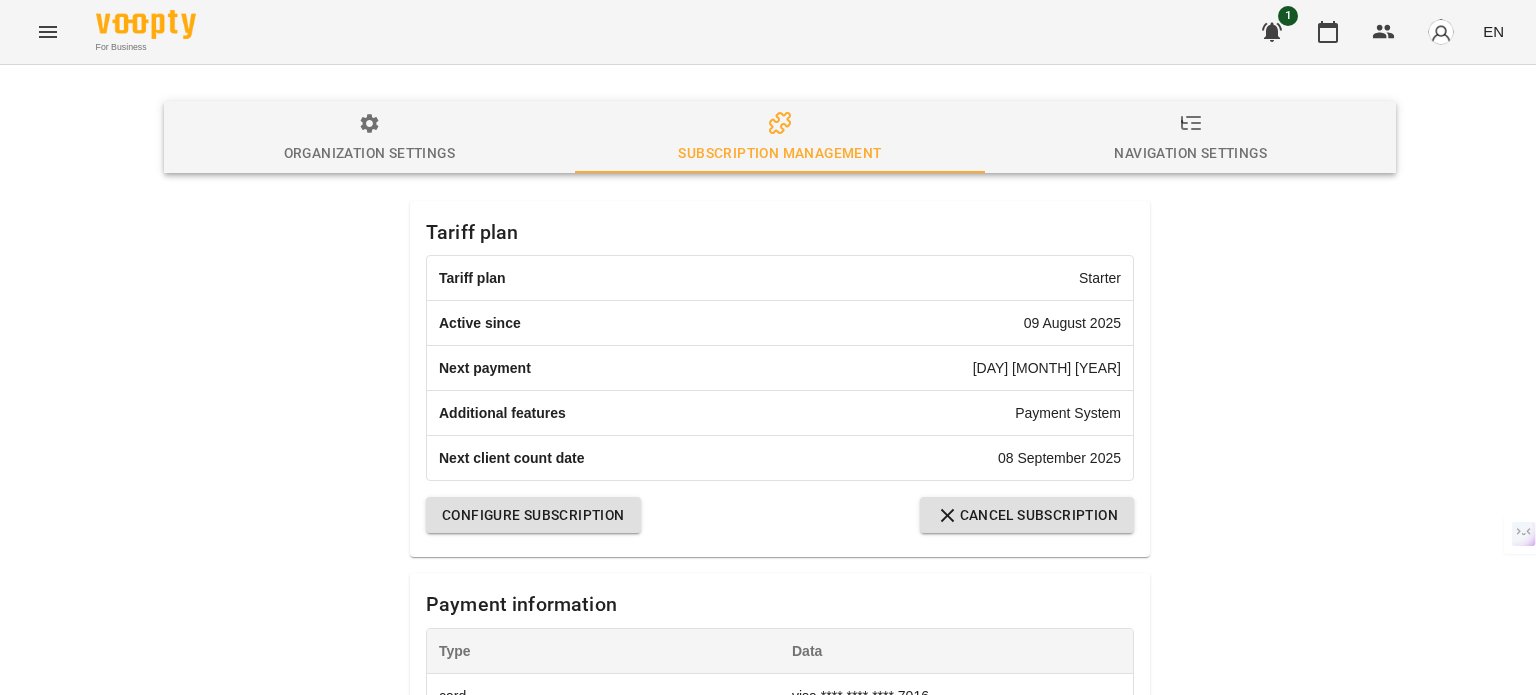 scroll, scrollTop: 45, scrollLeft: 0, axis: vertical 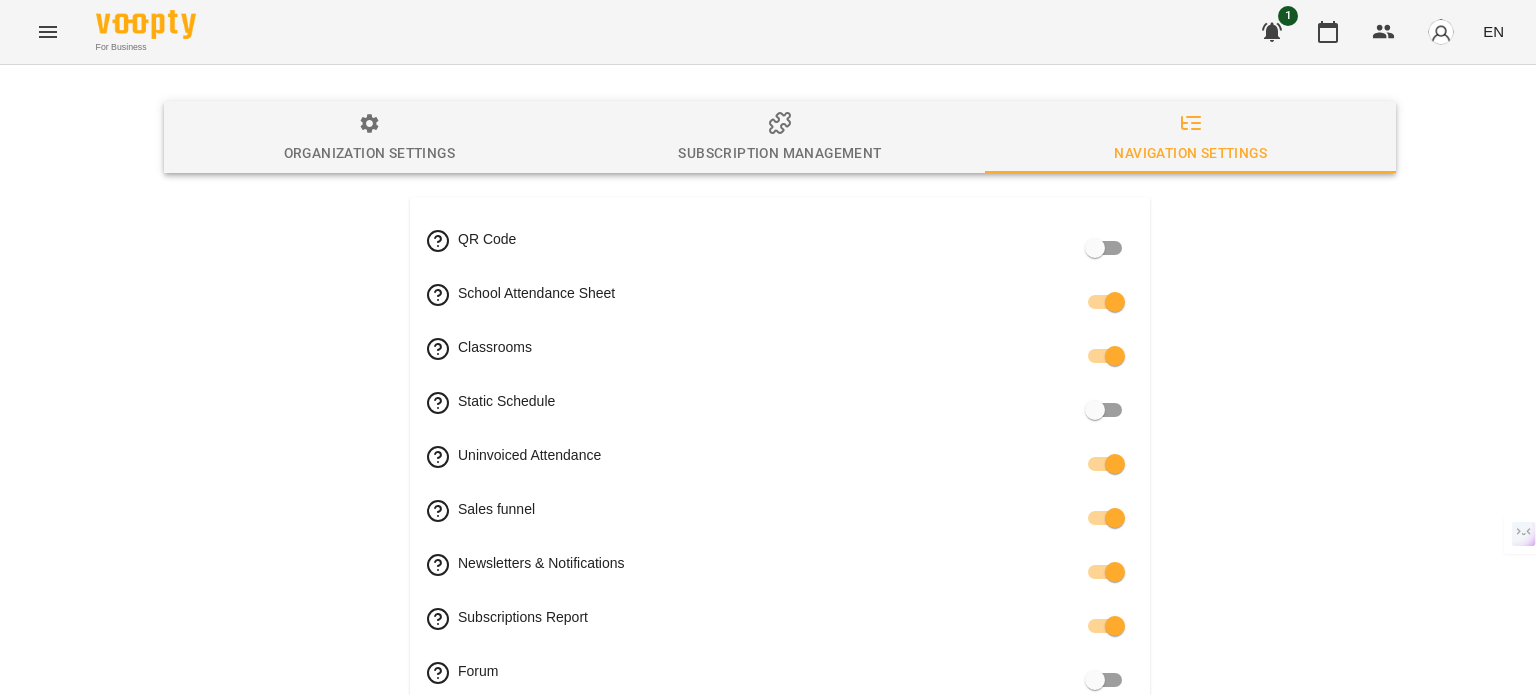 click on "Organization Settings" at bounding box center (369, 139) 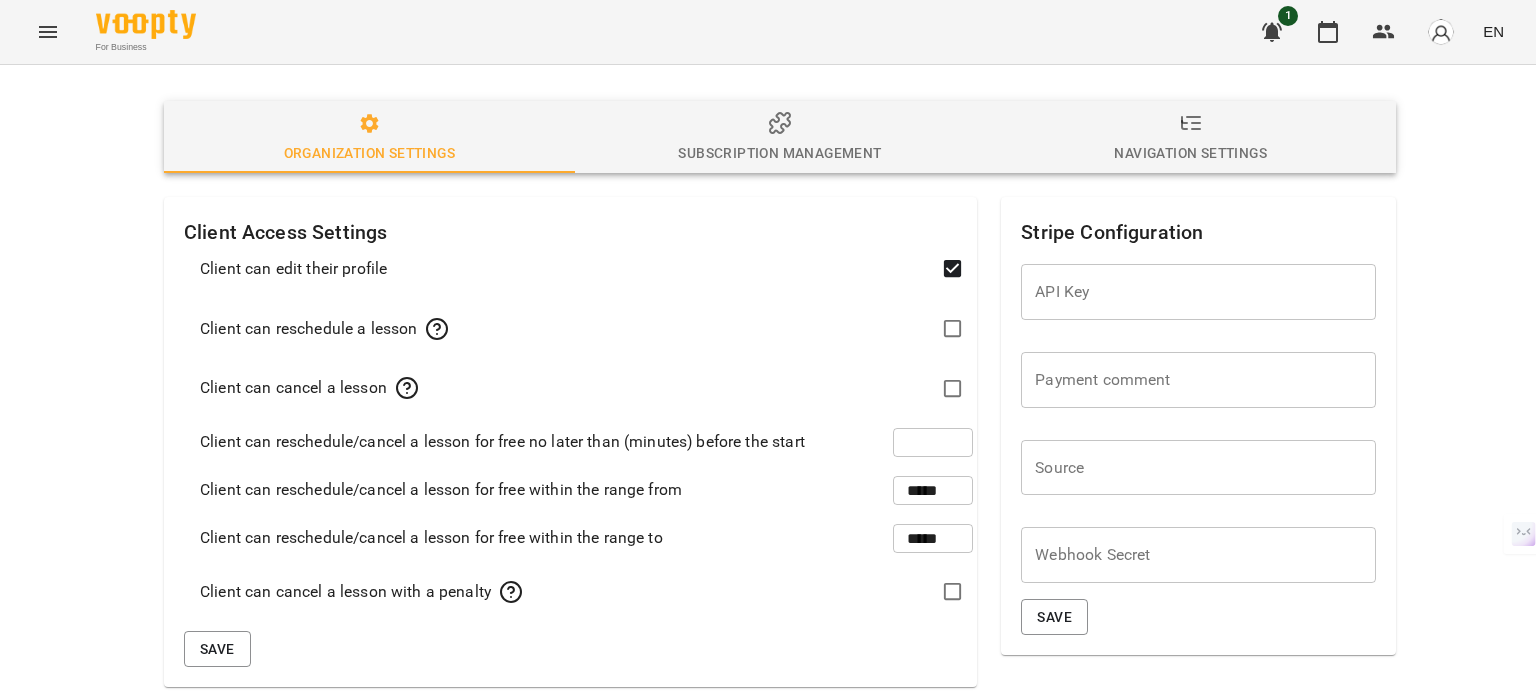 scroll, scrollTop: 0, scrollLeft: 0, axis: both 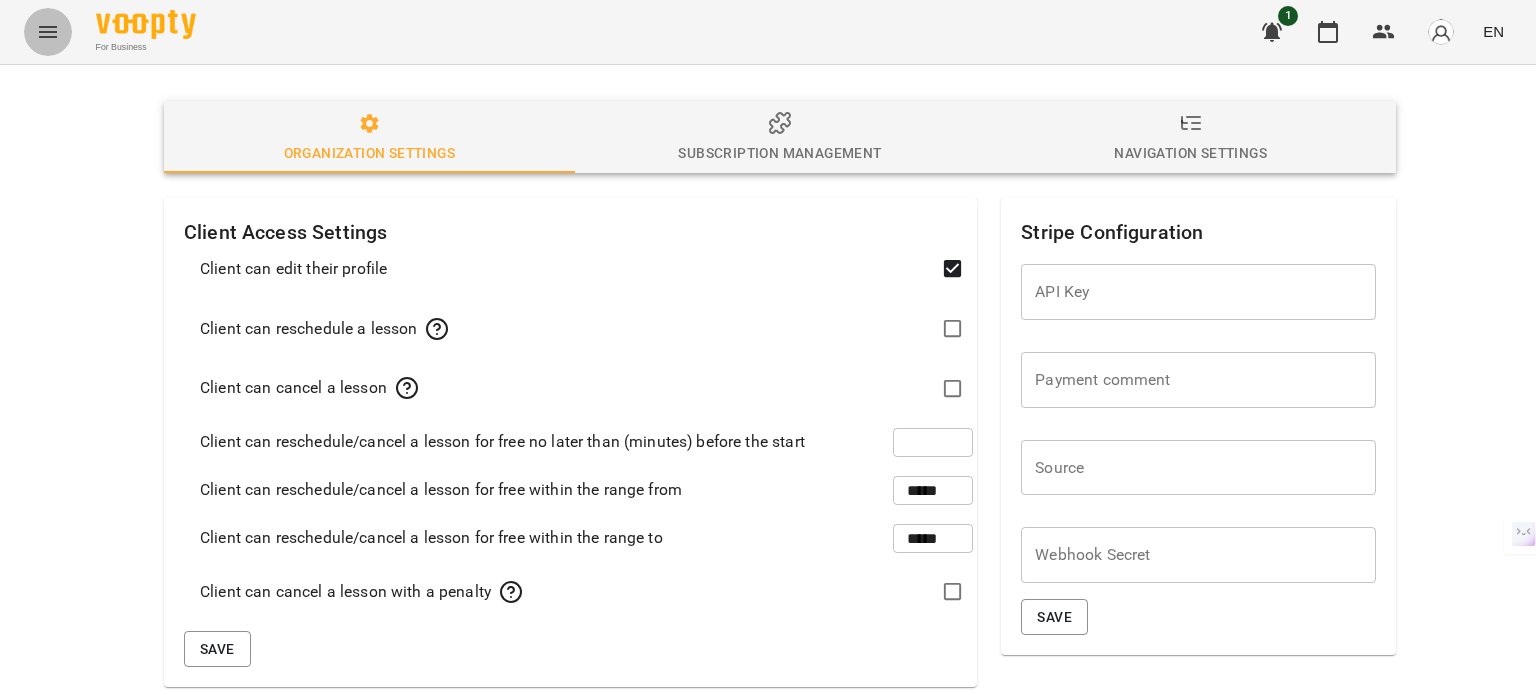 click 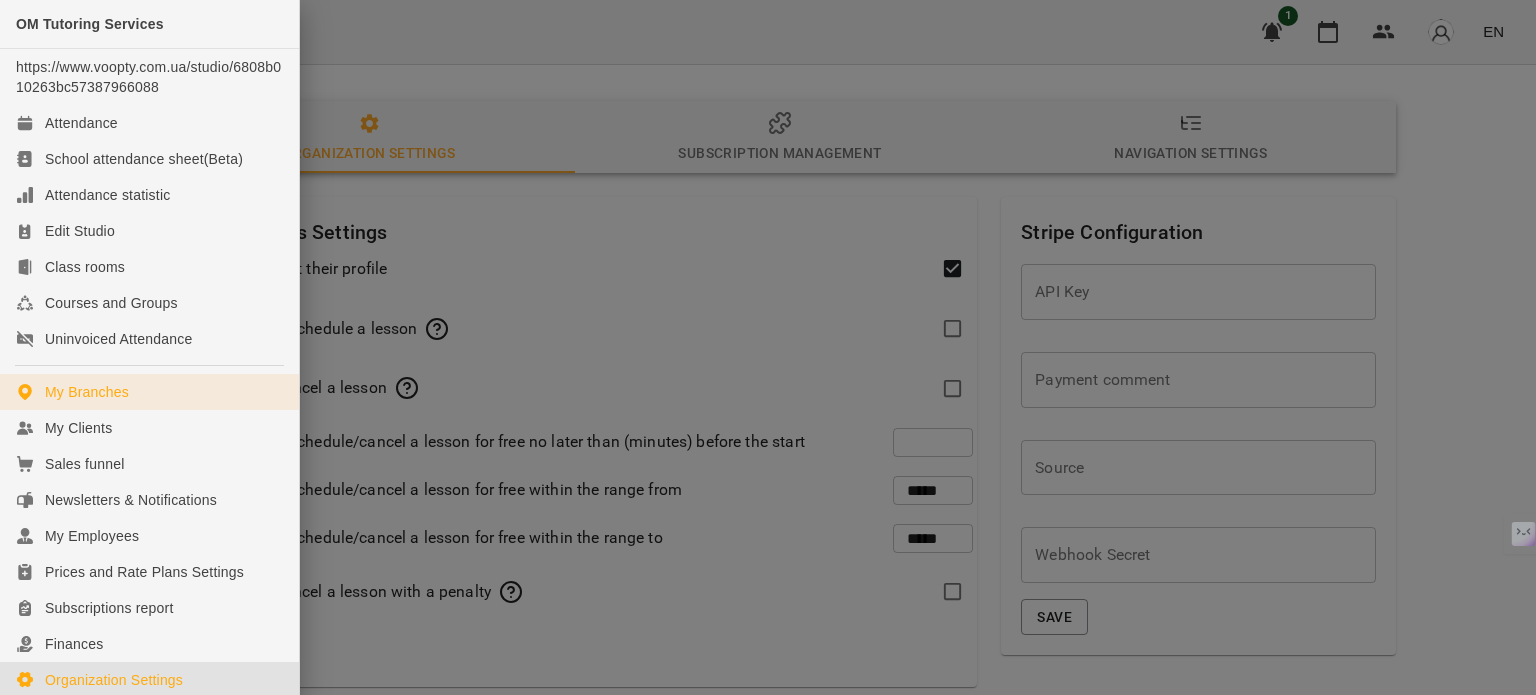 scroll, scrollTop: 208, scrollLeft: 0, axis: vertical 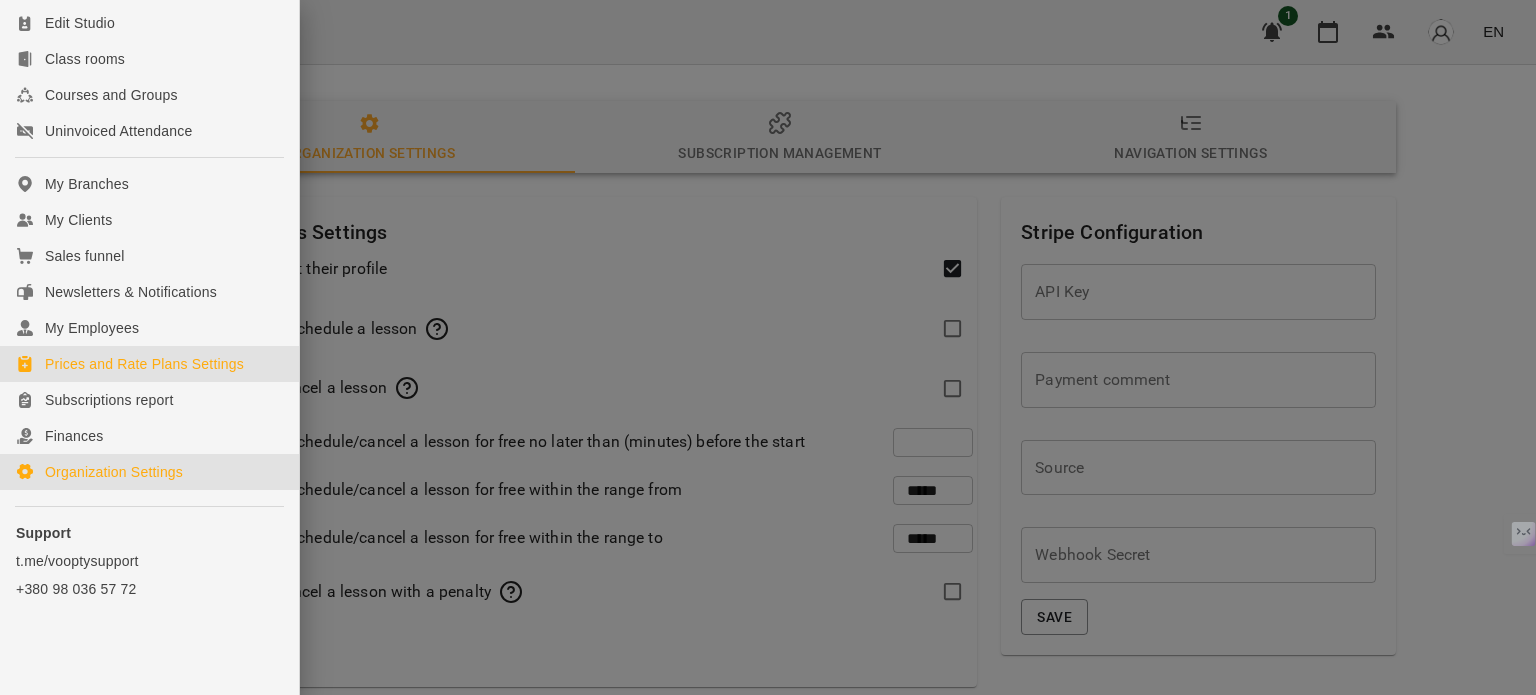 click on "Prices and Rate Plans Settings" at bounding box center (144, 364) 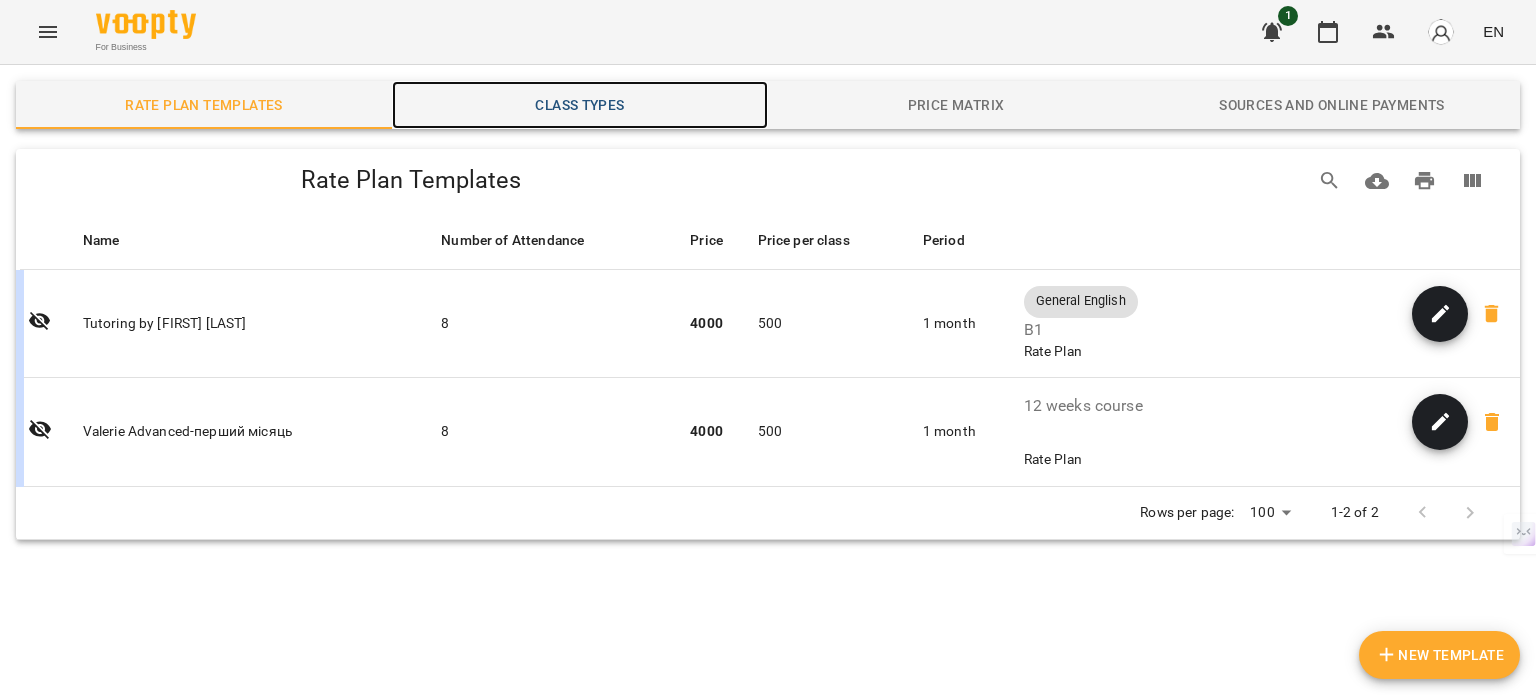 click on "Class Types" at bounding box center [580, 105] 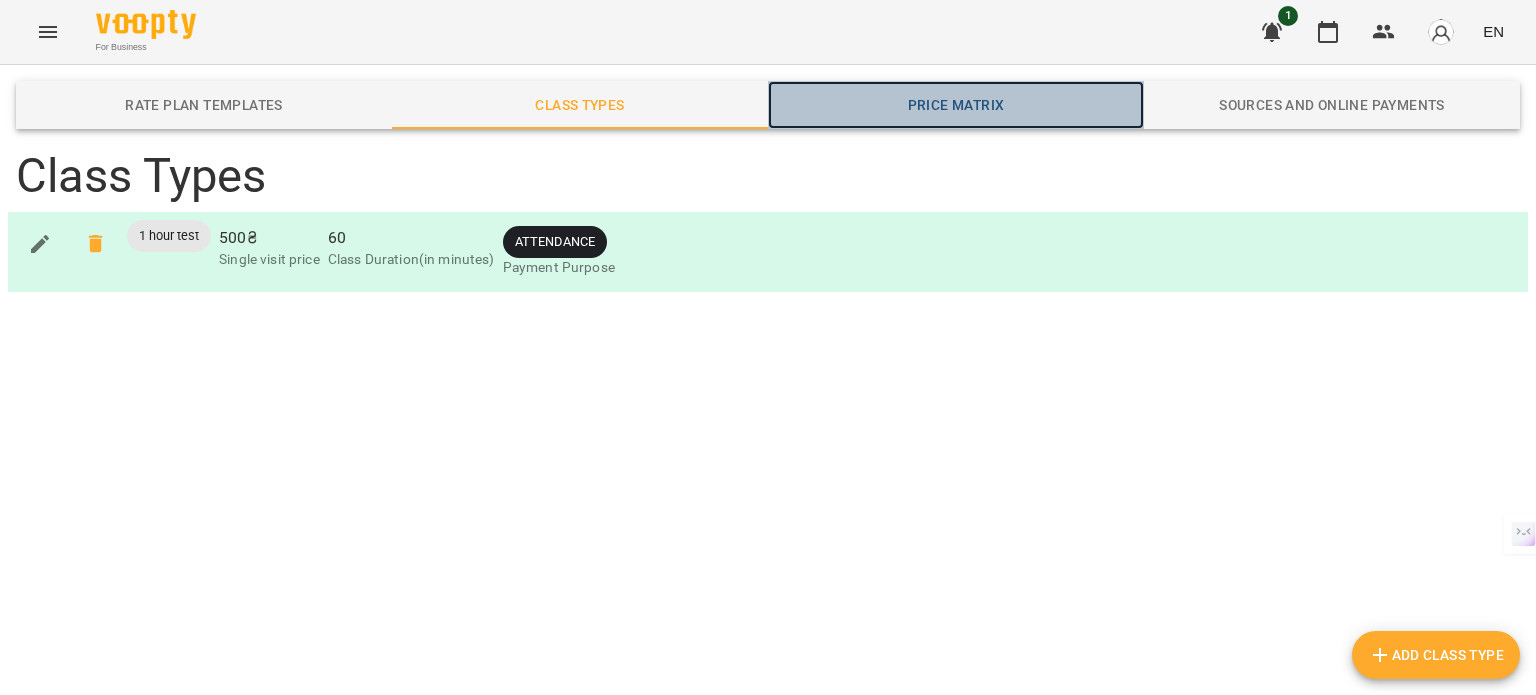 click on "Price Matrix" at bounding box center [956, 105] 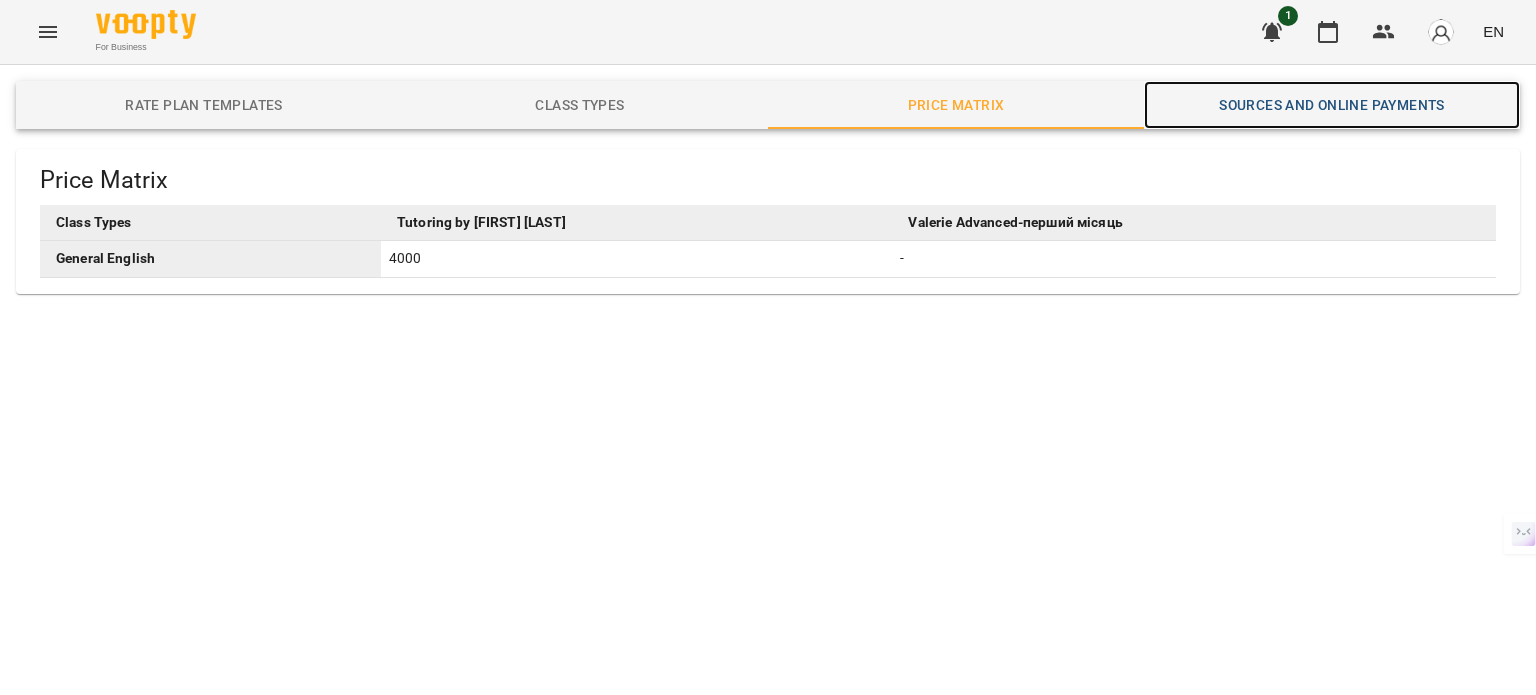 click on "Sources and Online Payments" at bounding box center (1332, 105) 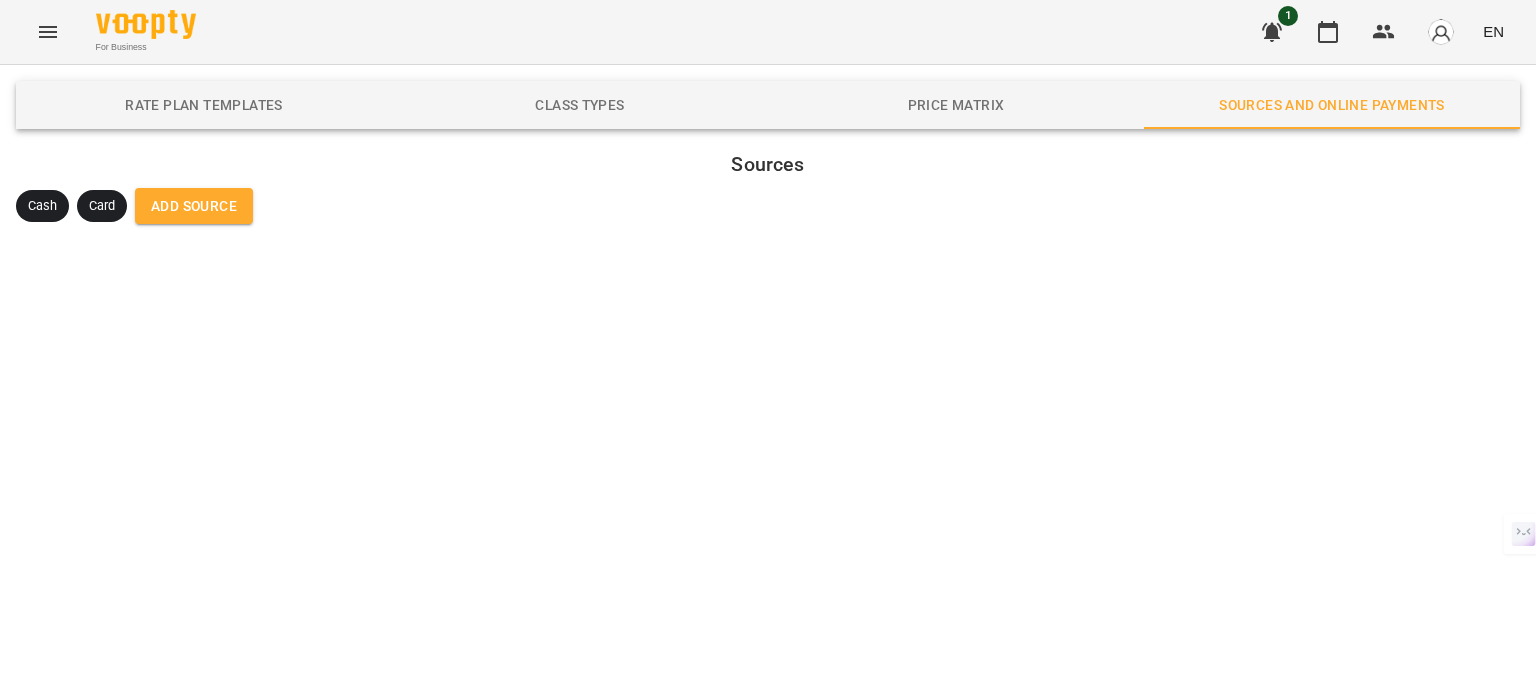 click on "Add Source" at bounding box center (194, 206) 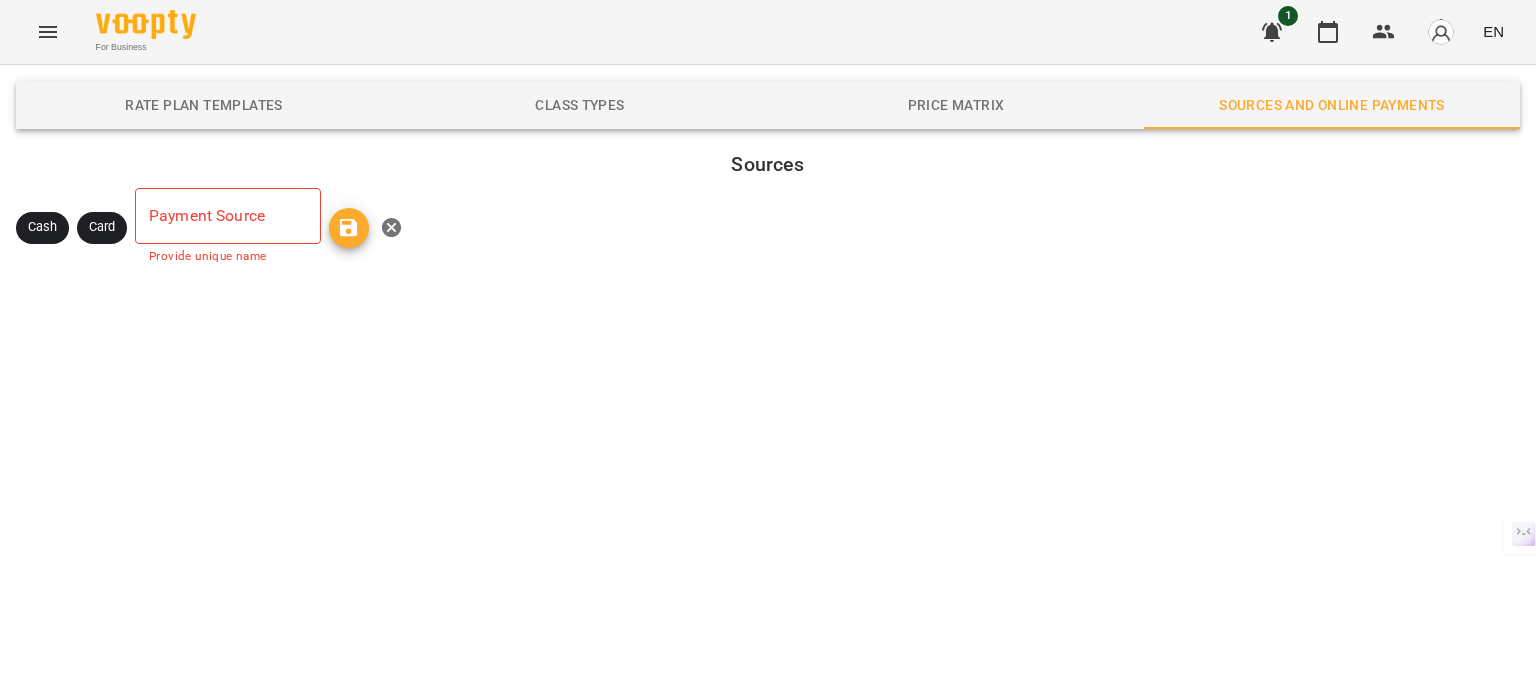 click at bounding box center [228, 216] 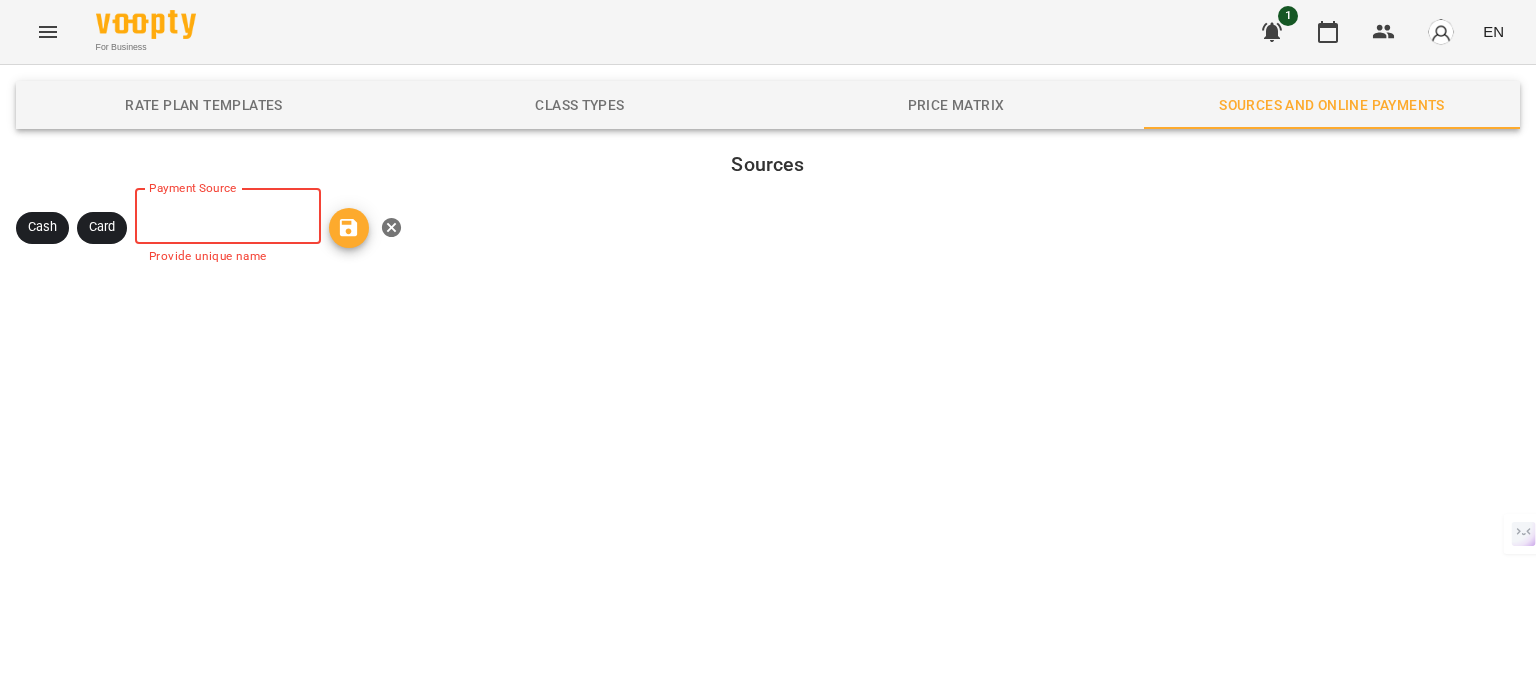 click on "Card" at bounding box center [102, 227] 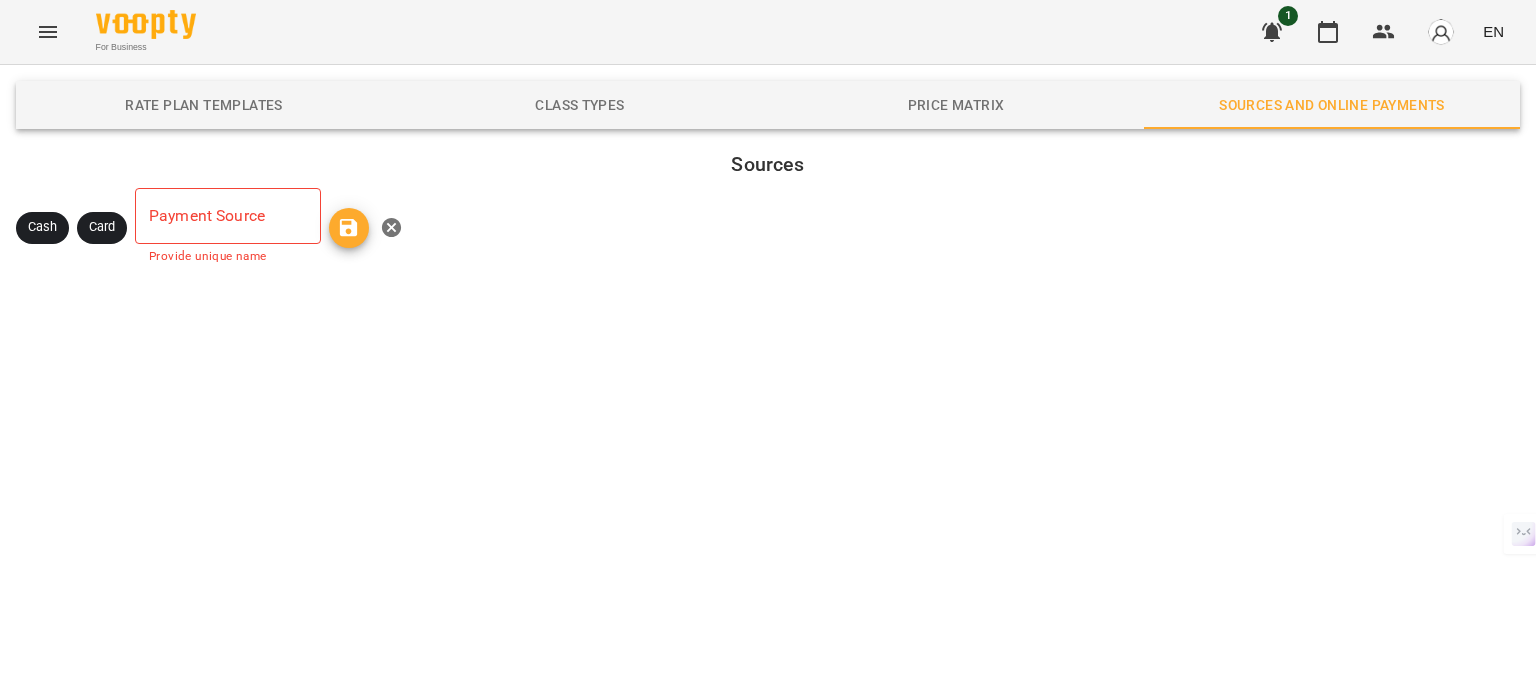 click at bounding box center (228, 216) 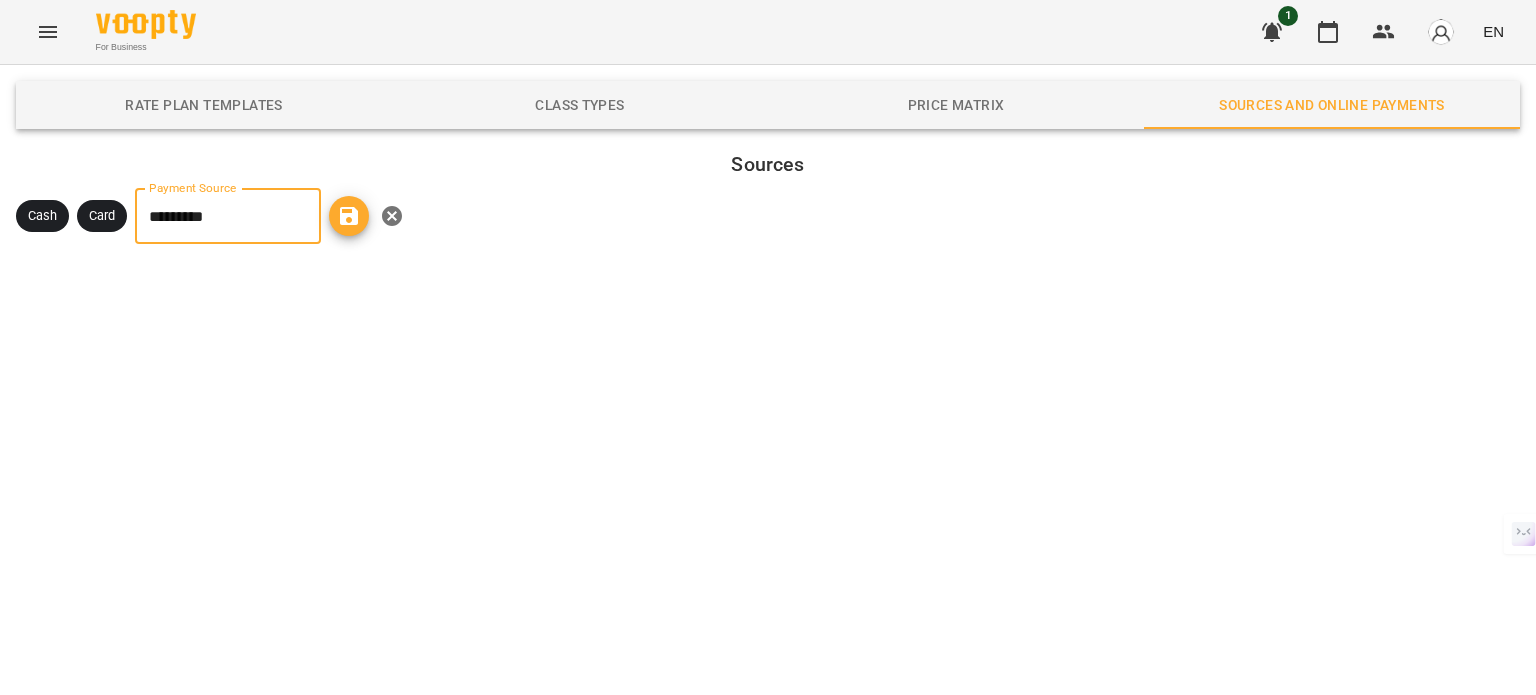 click on "*********" at bounding box center (228, 216) 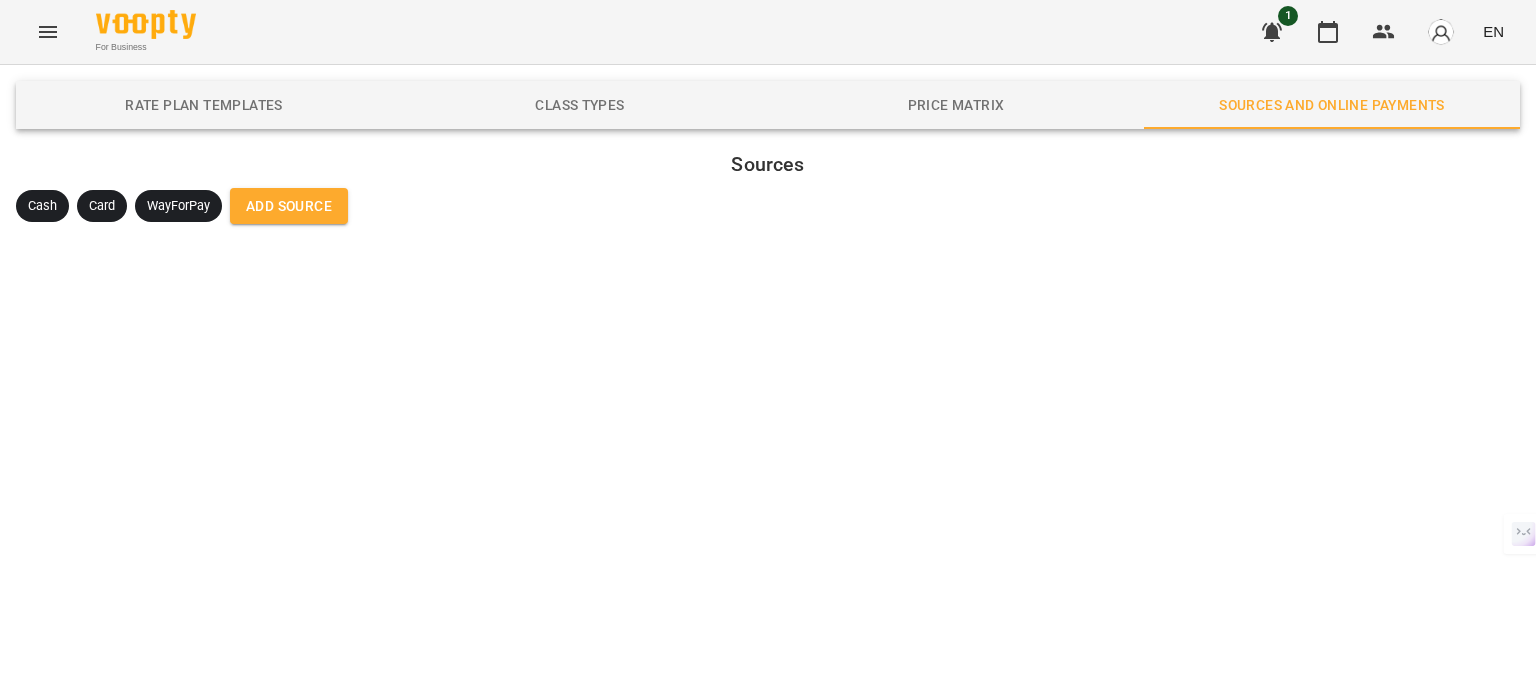 click on "WayForPay" at bounding box center (178, 206) 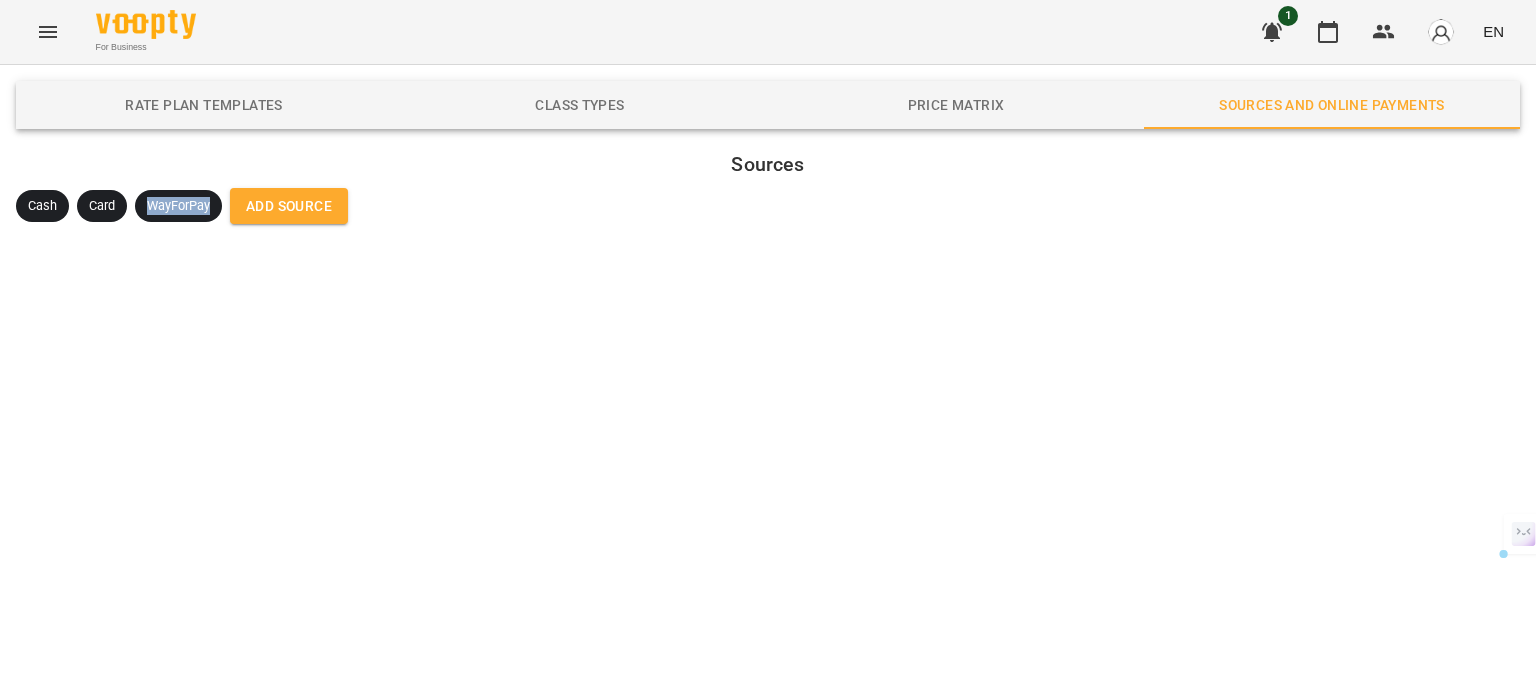 click on "WayForPay" at bounding box center [178, 206] 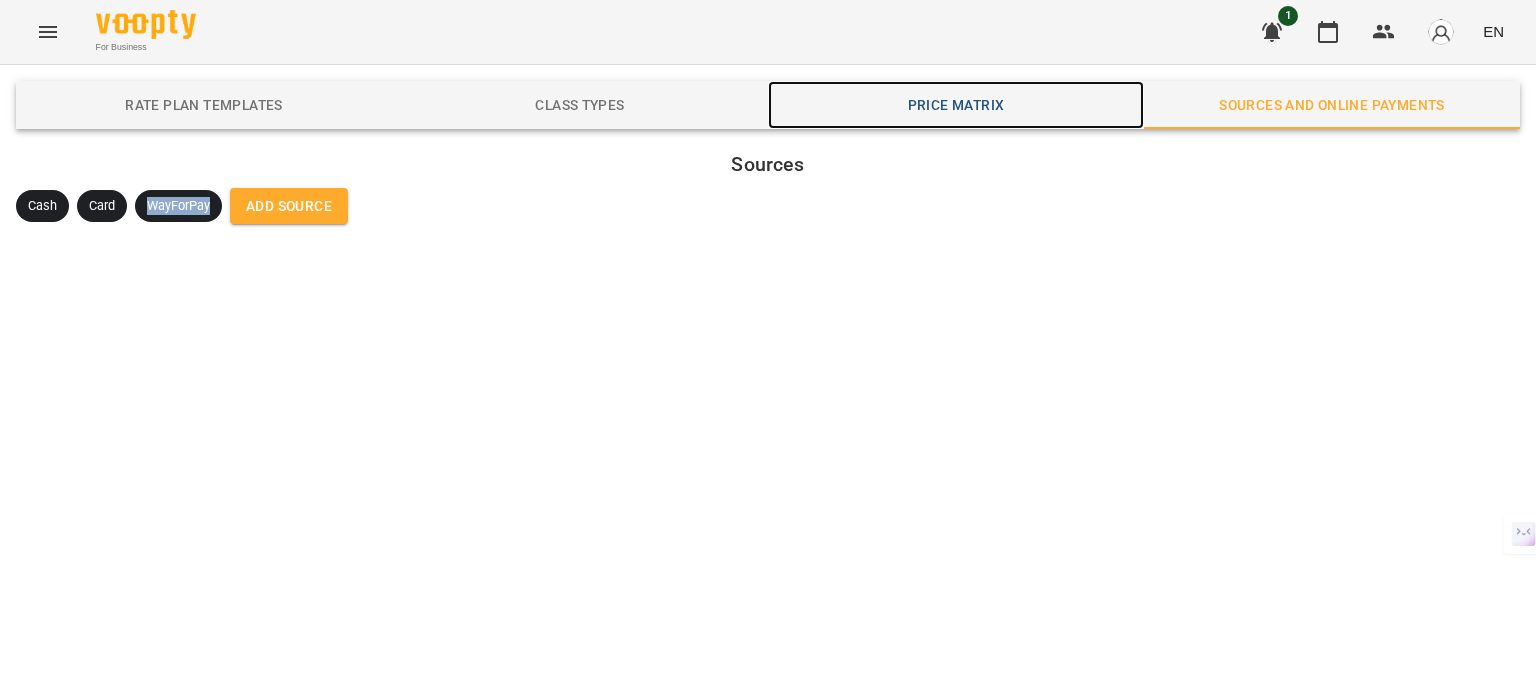 click on "Price Matrix" at bounding box center [956, 105] 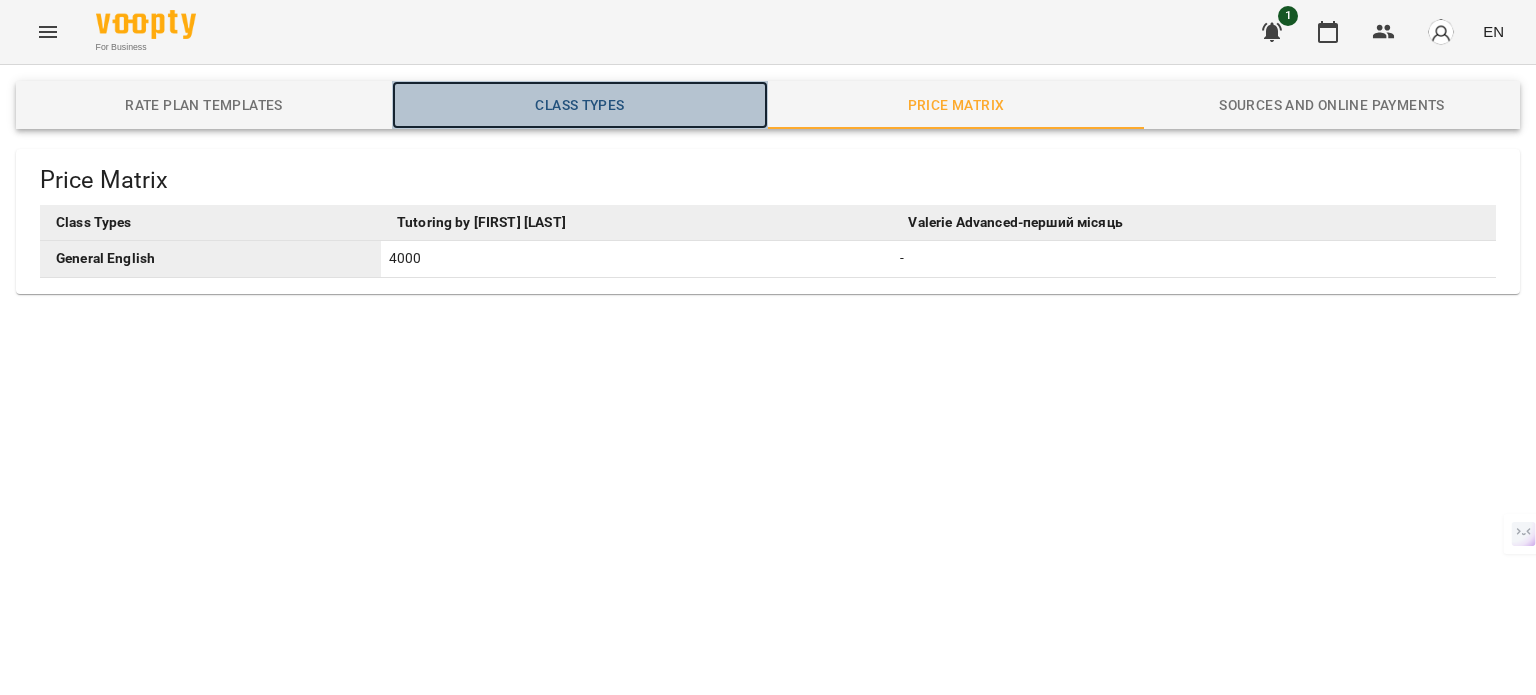 click on "Class Types" at bounding box center [580, 105] 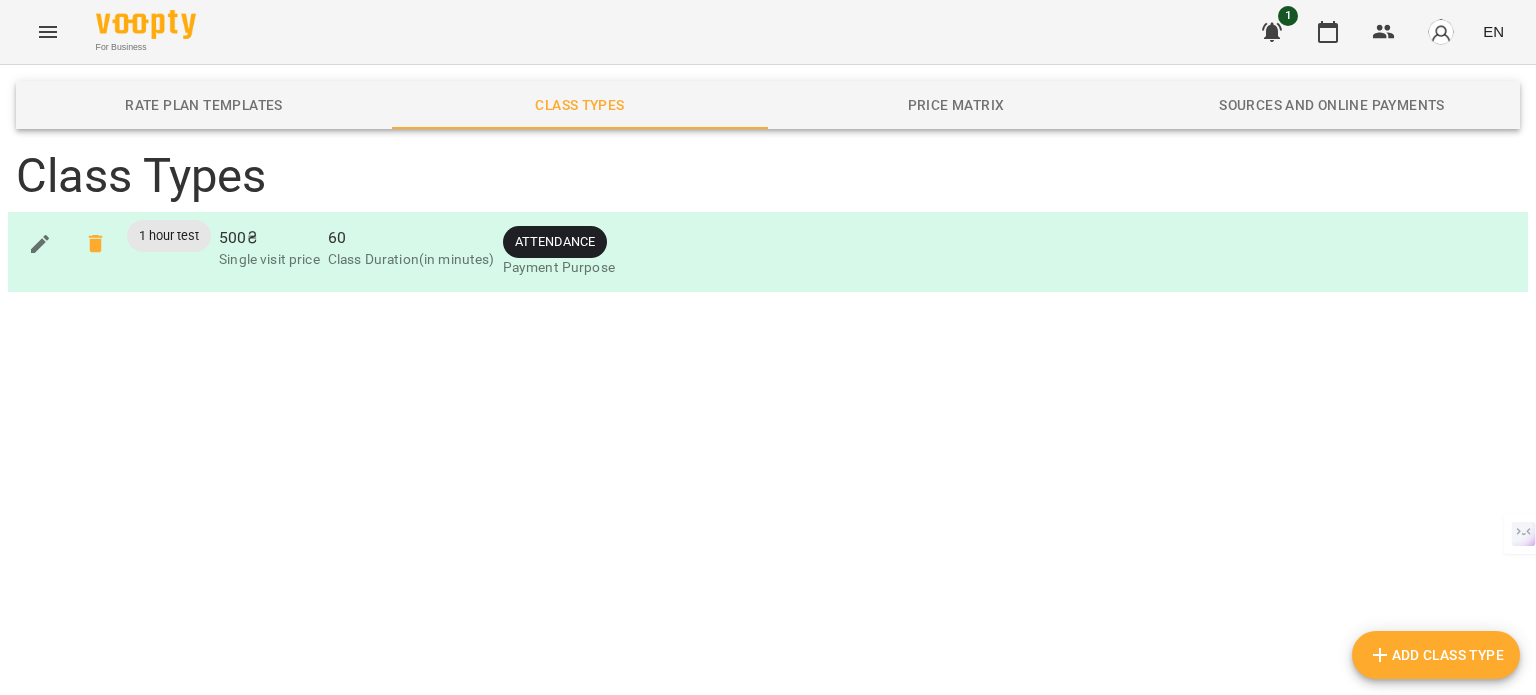 click 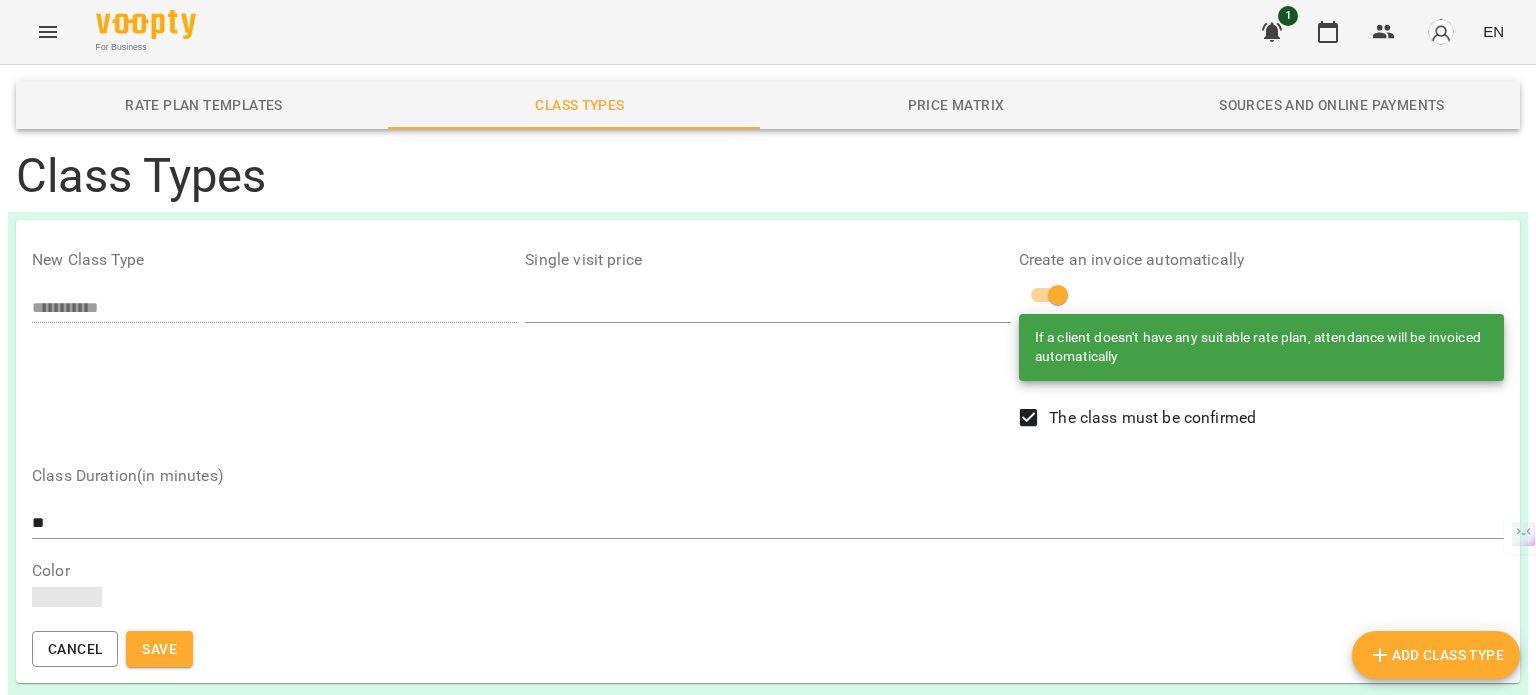 scroll, scrollTop: 30, scrollLeft: 0, axis: vertical 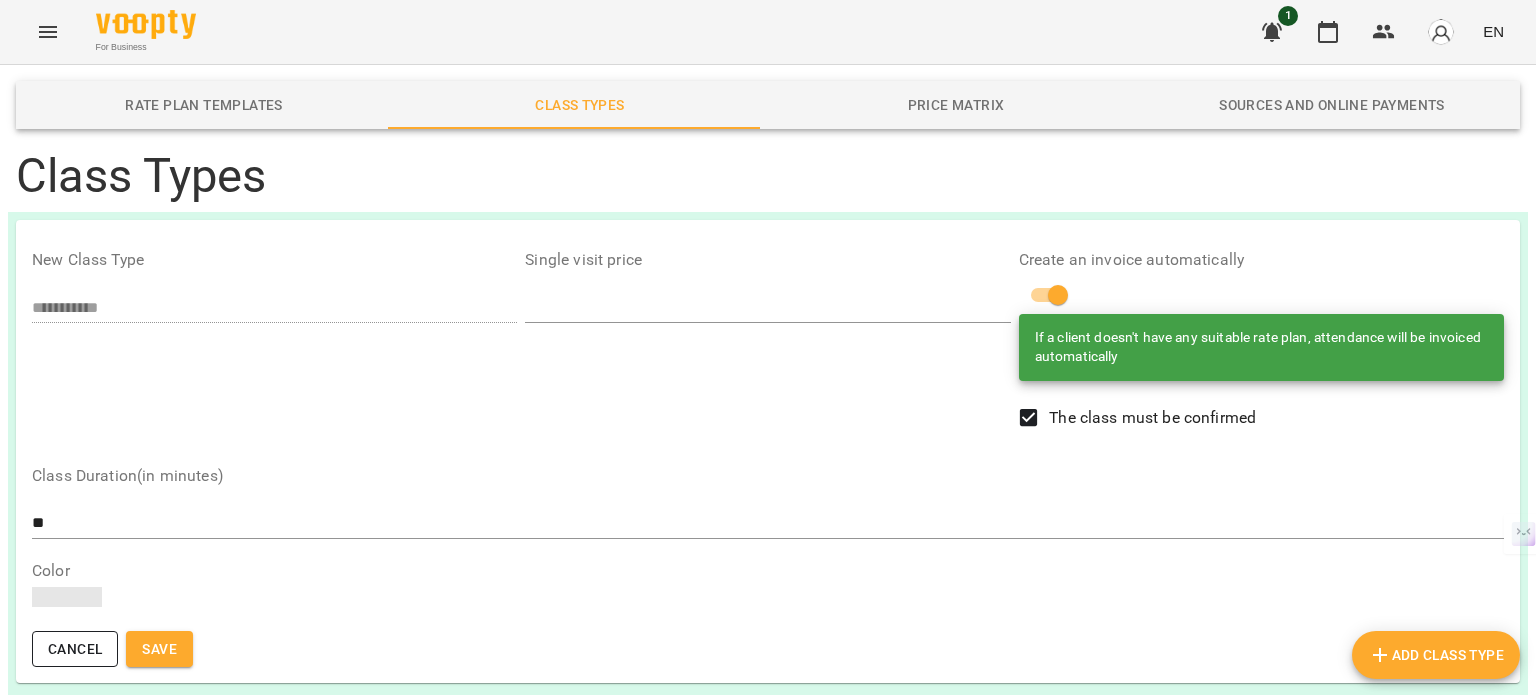 click on "Cancel" at bounding box center [75, 649] 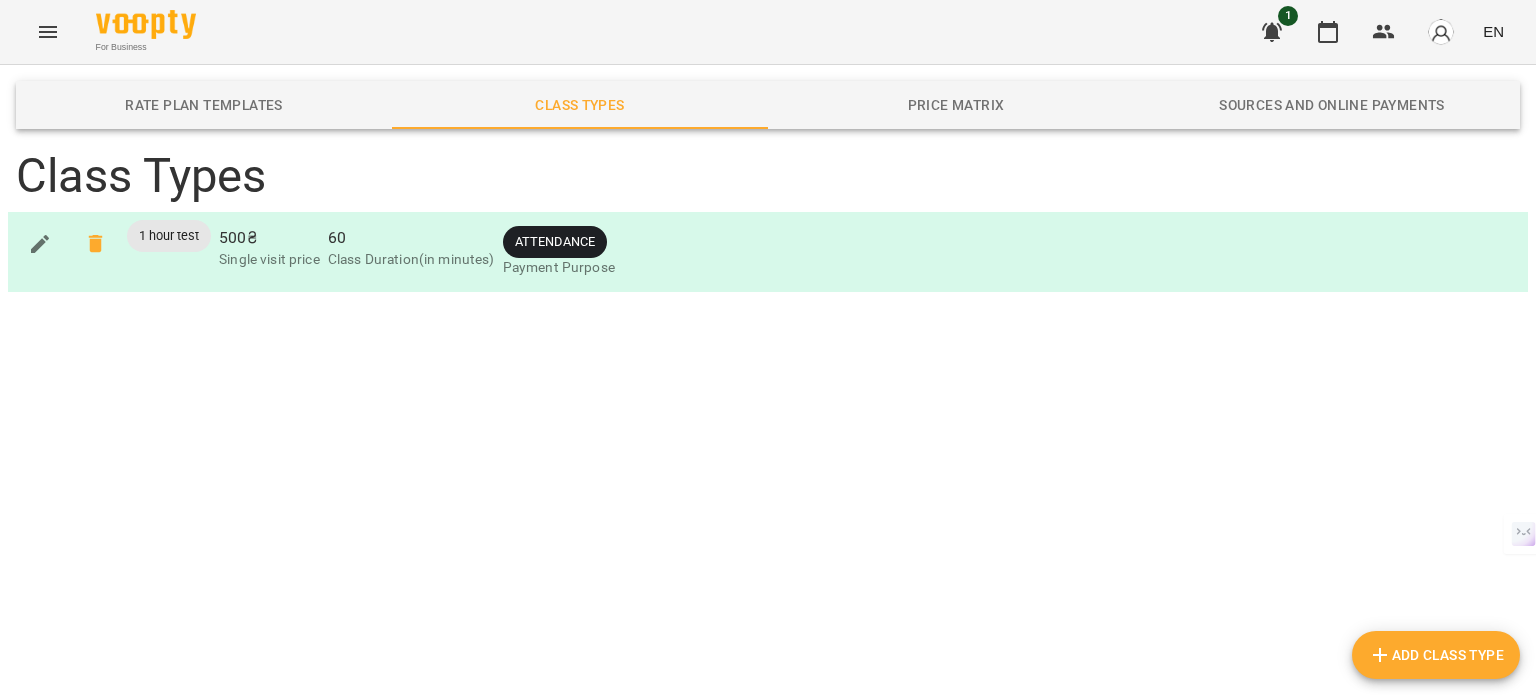 scroll, scrollTop: 0, scrollLeft: 0, axis: both 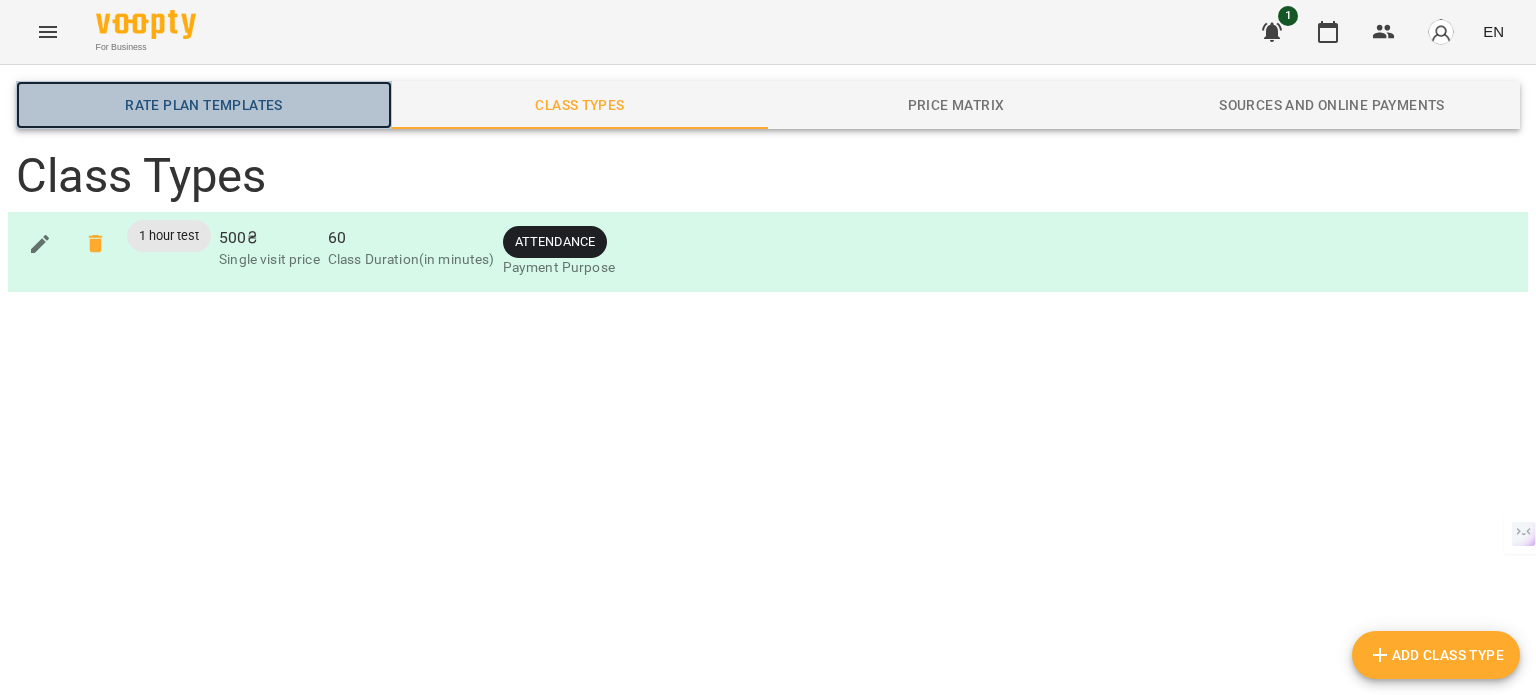 click on "Rate Plan Templates" at bounding box center (204, 105) 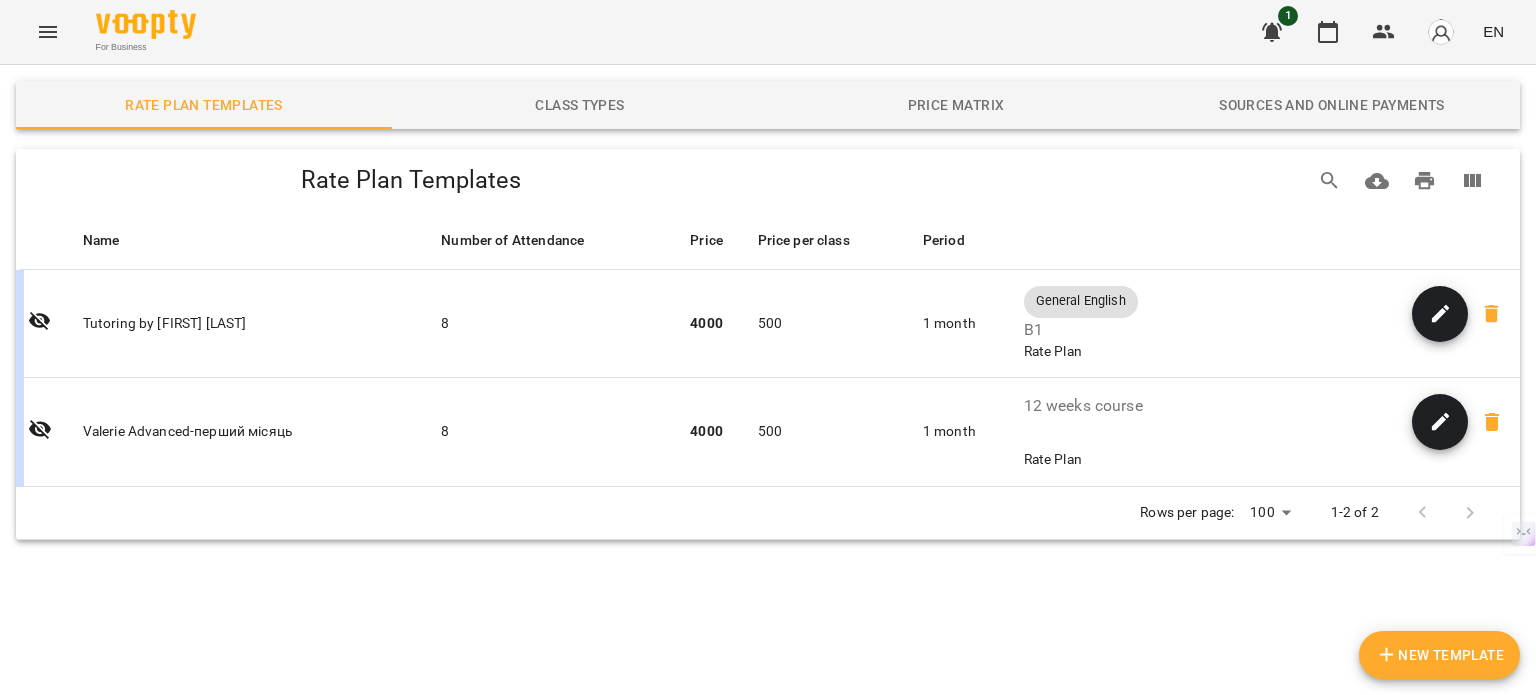 click on "EN" at bounding box center (1493, 31) 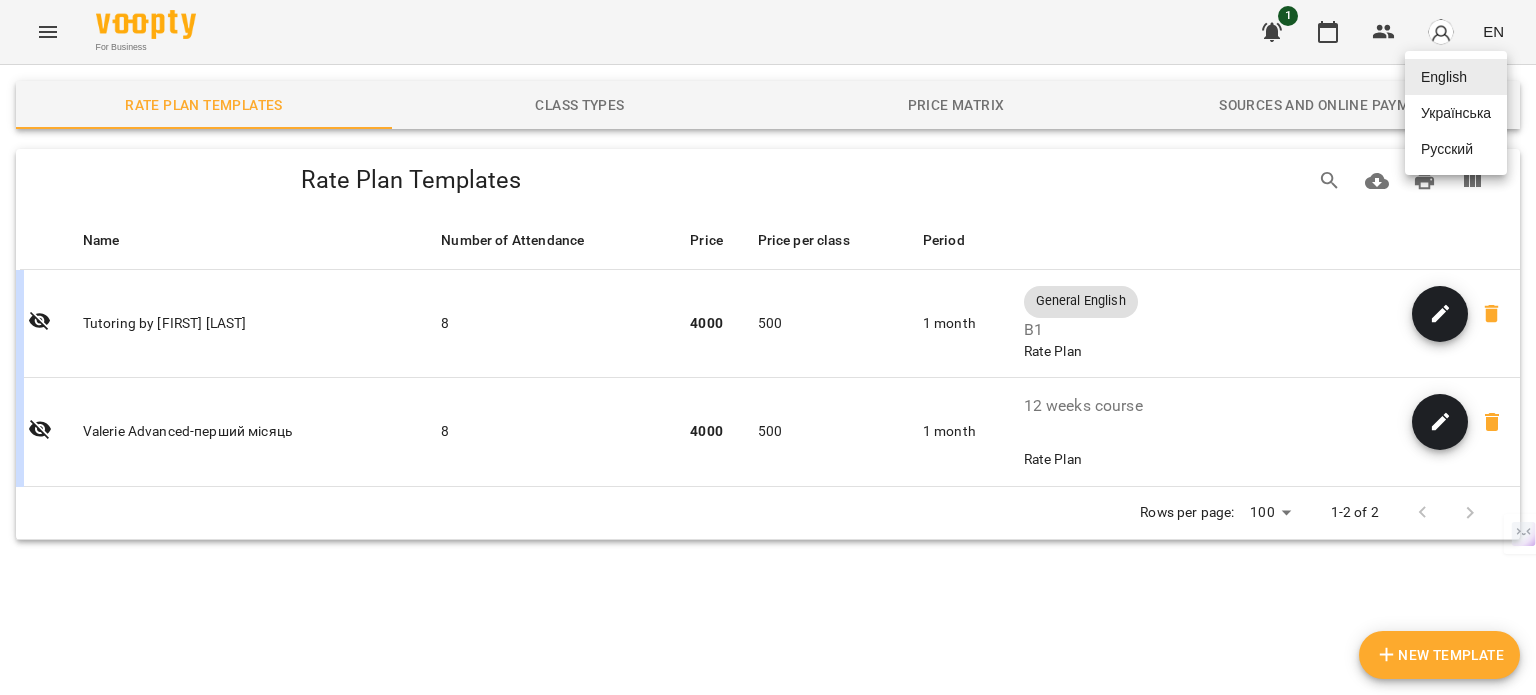 click at bounding box center (768, 347) 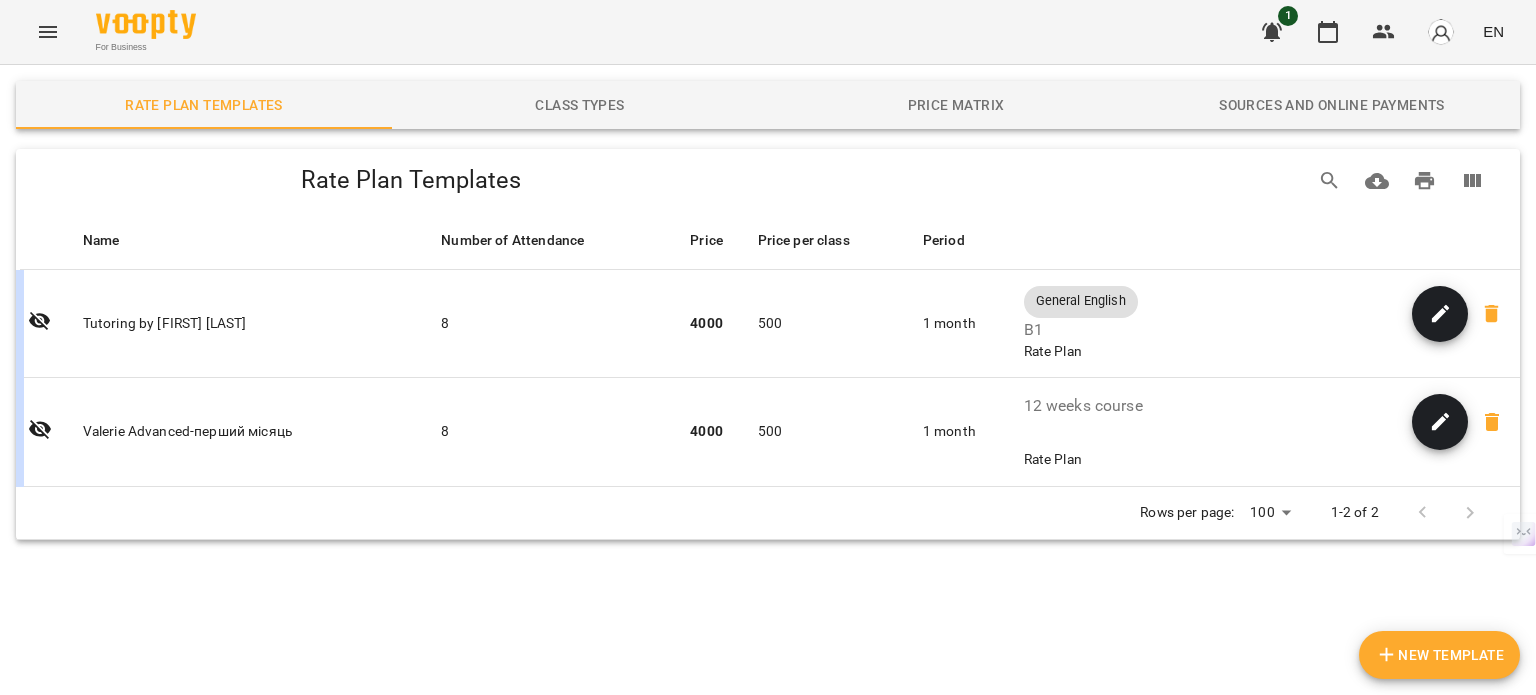 click at bounding box center (1441, 32) 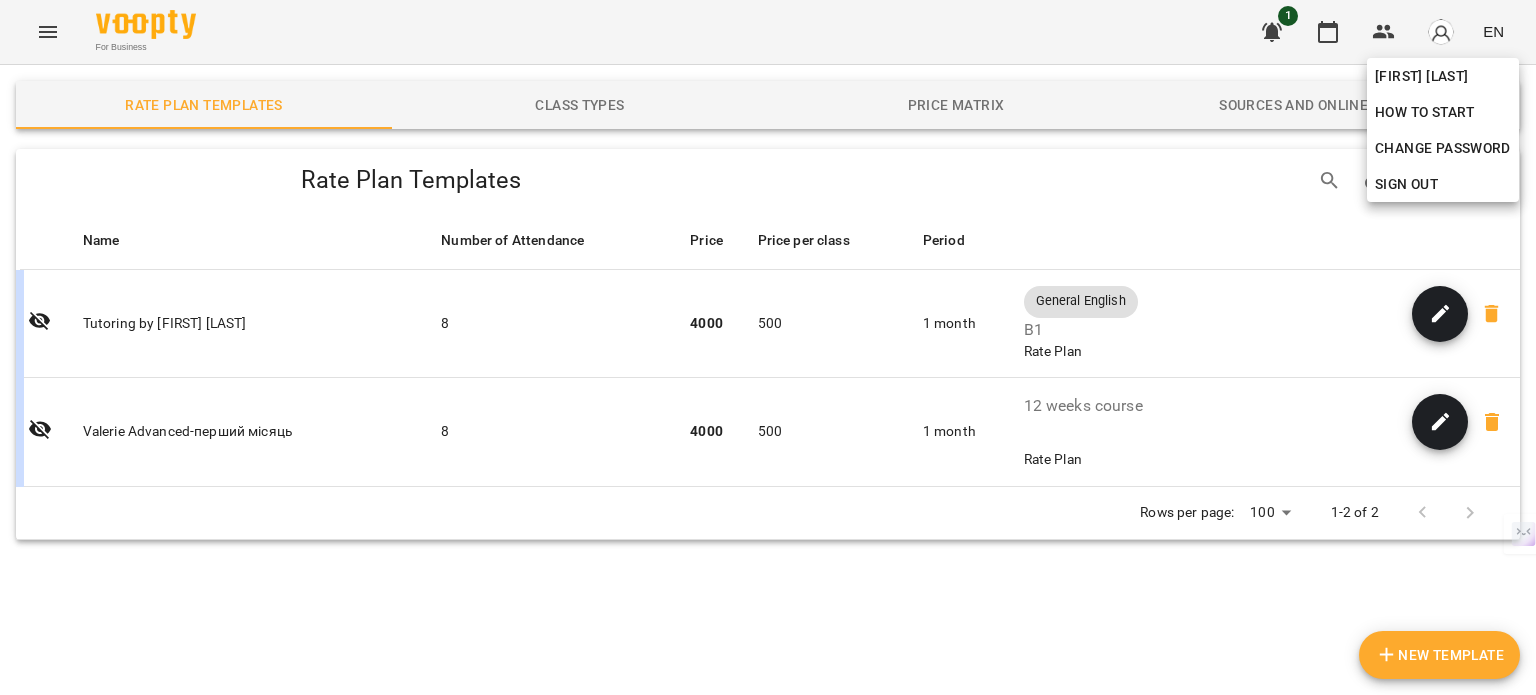 click at bounding box center [768, 347] 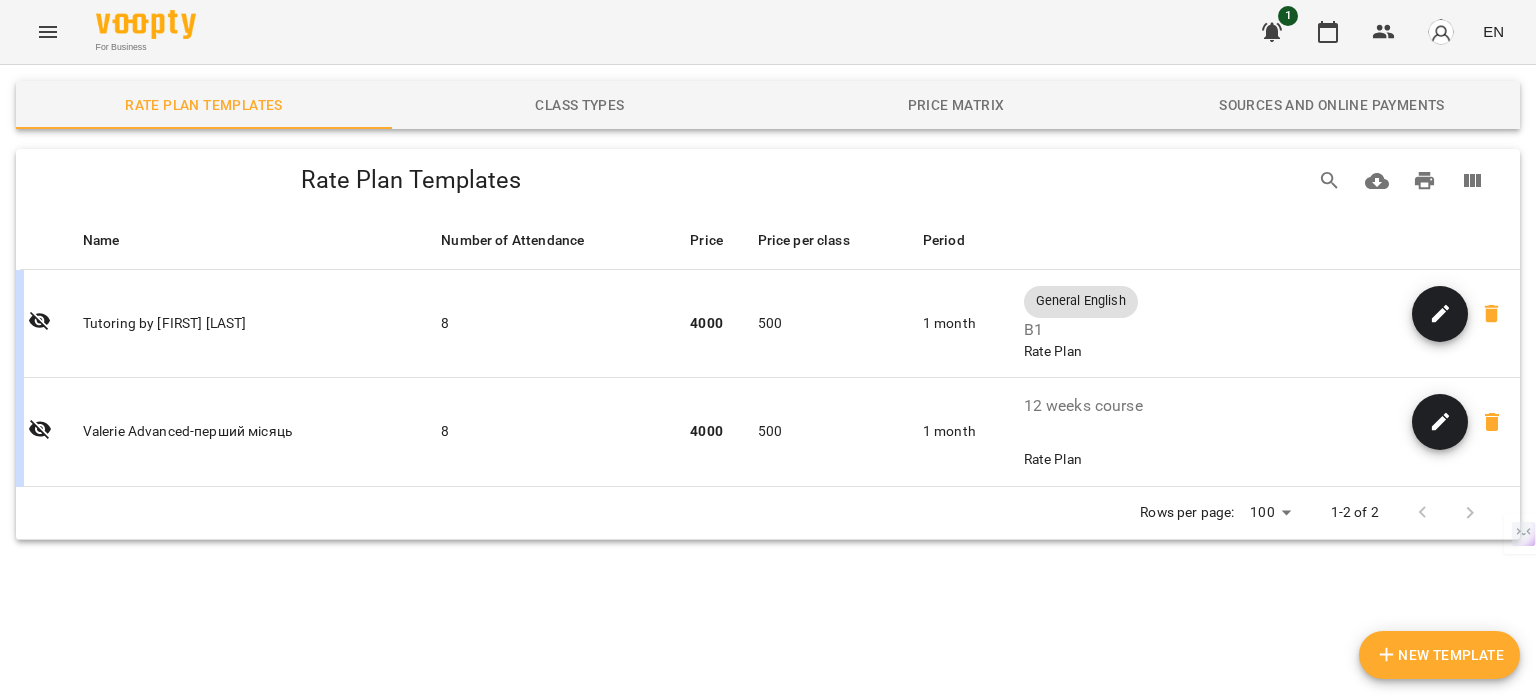 click 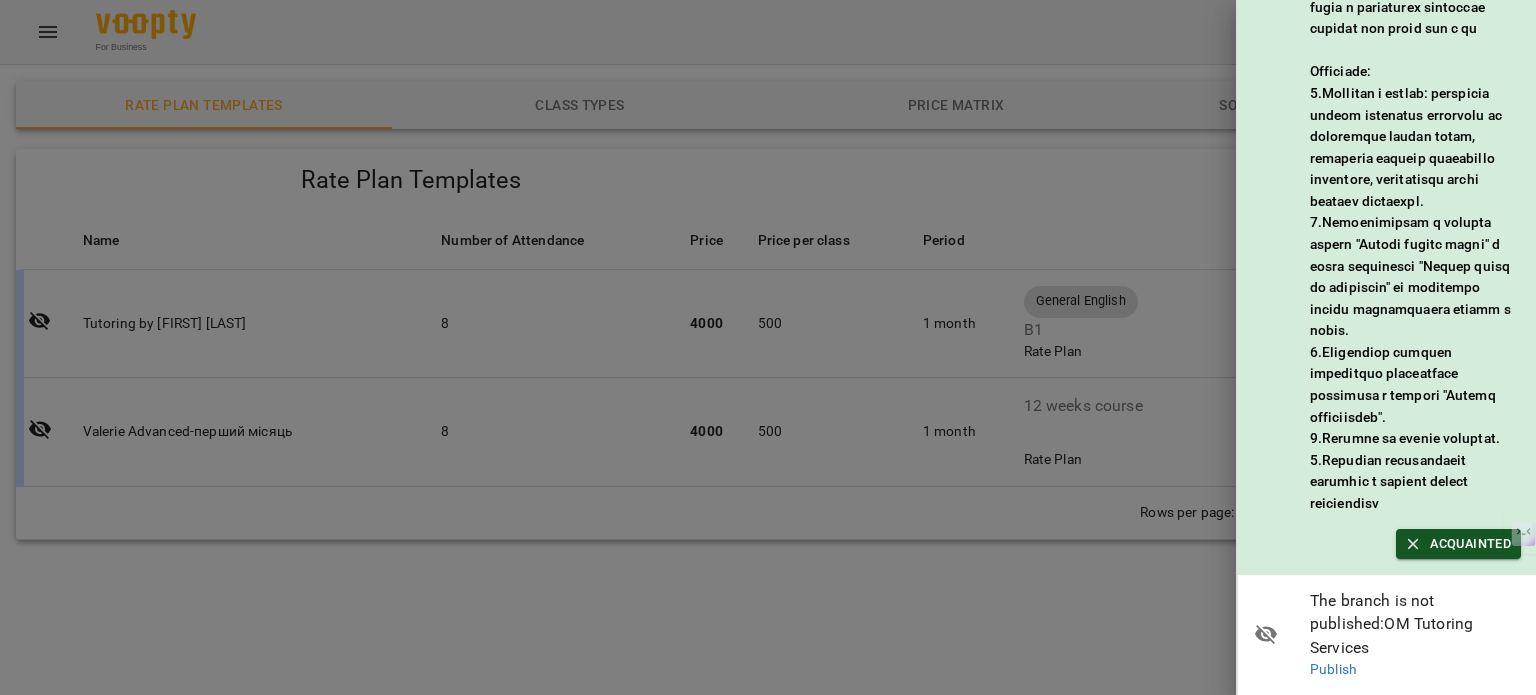 scroll, scrollTop: 280, scrollLeft: 0, axis: vertical 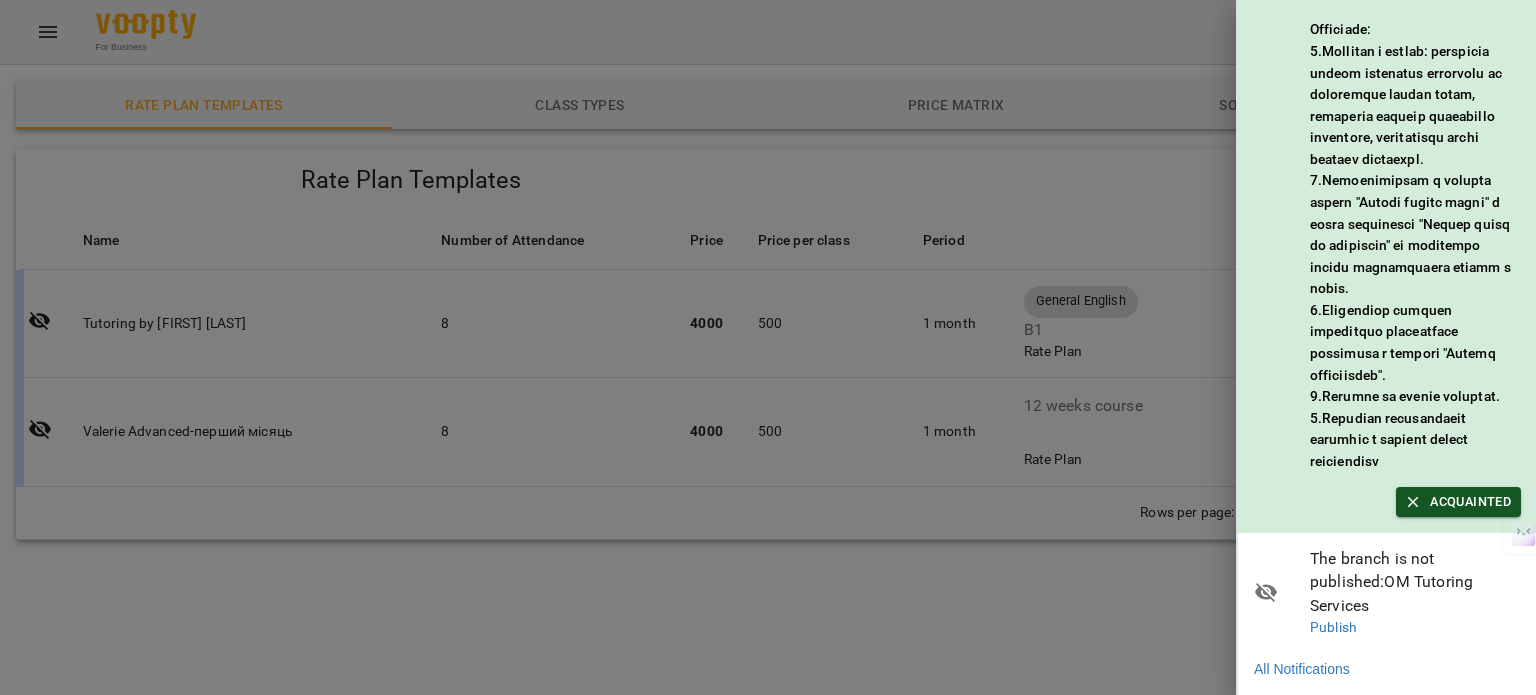 click at bounding box center [768, 347] 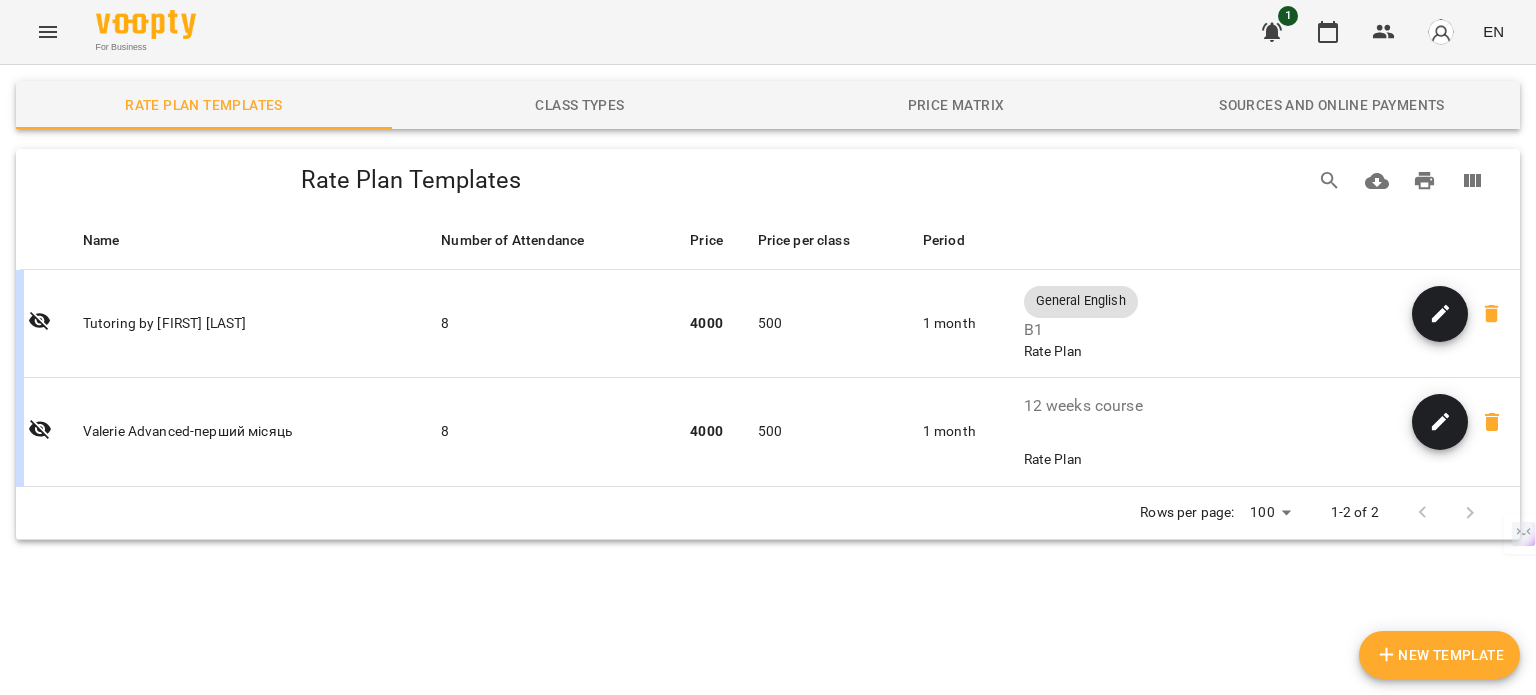 click 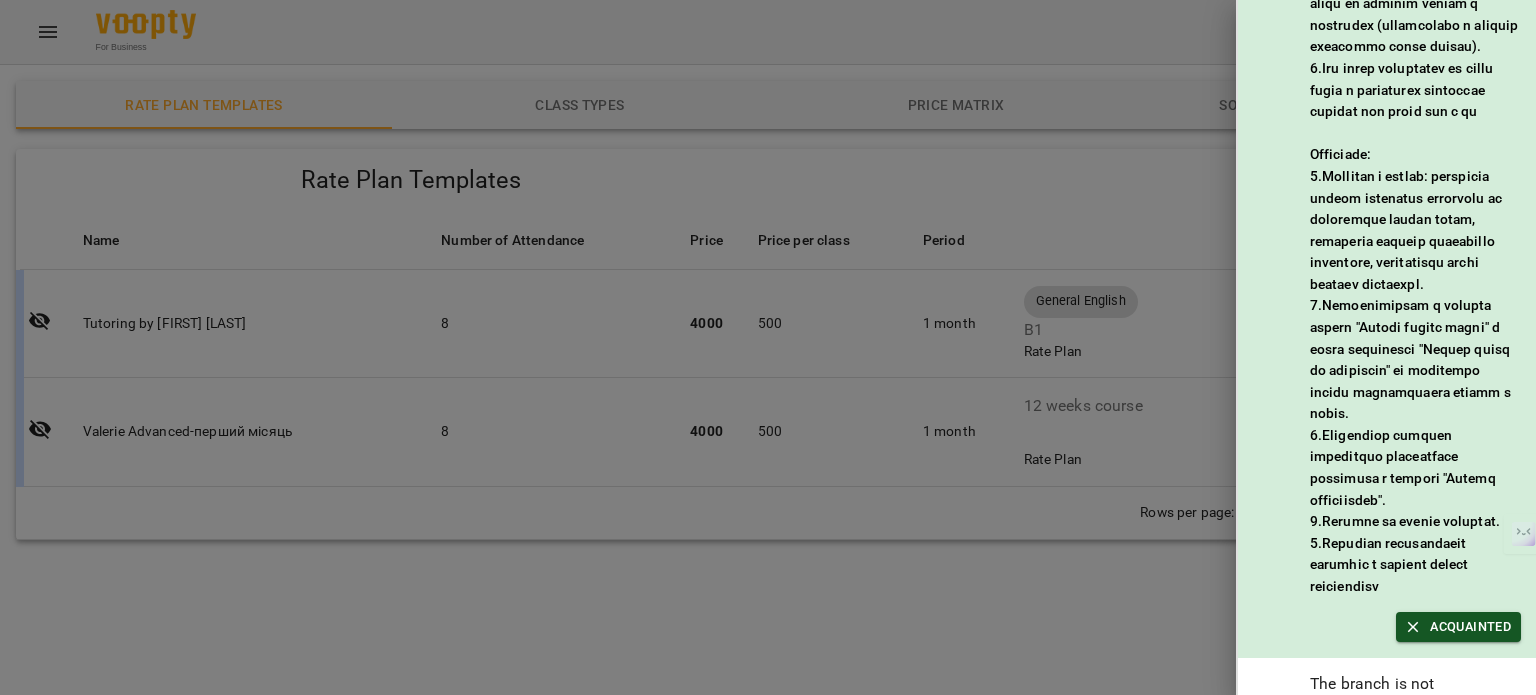 scroll, scrollTop: 280, scrollLeft: 0, axis: vertical 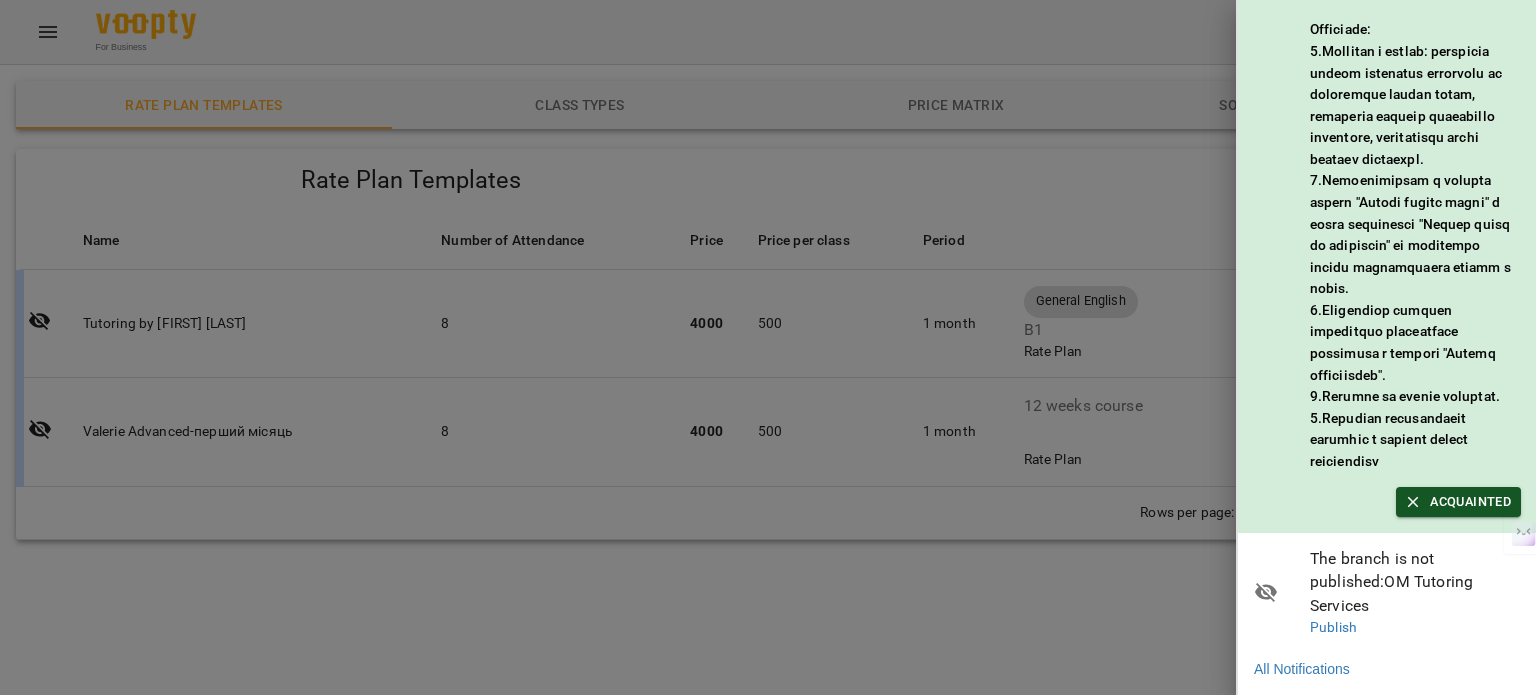 click at bounding box center [768, 347] 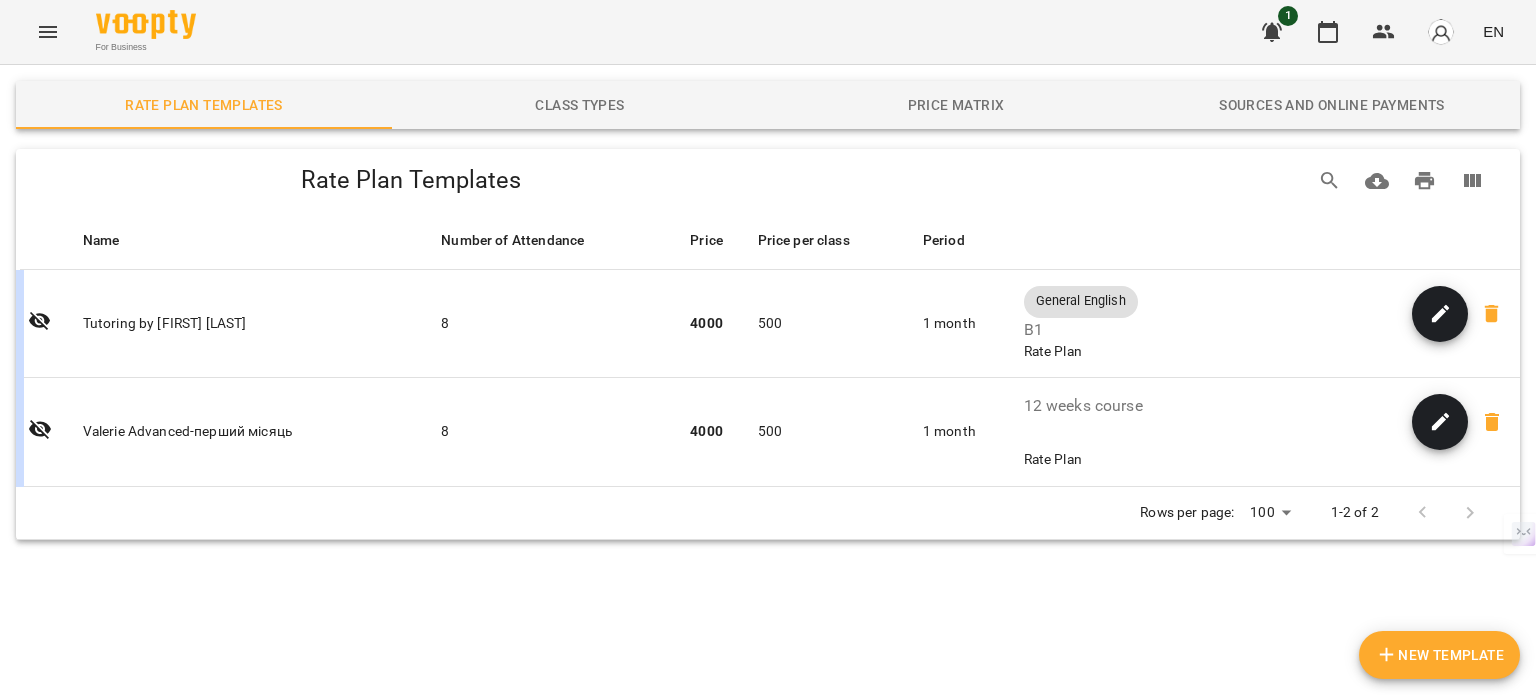 click at bounding box center (48, 32) 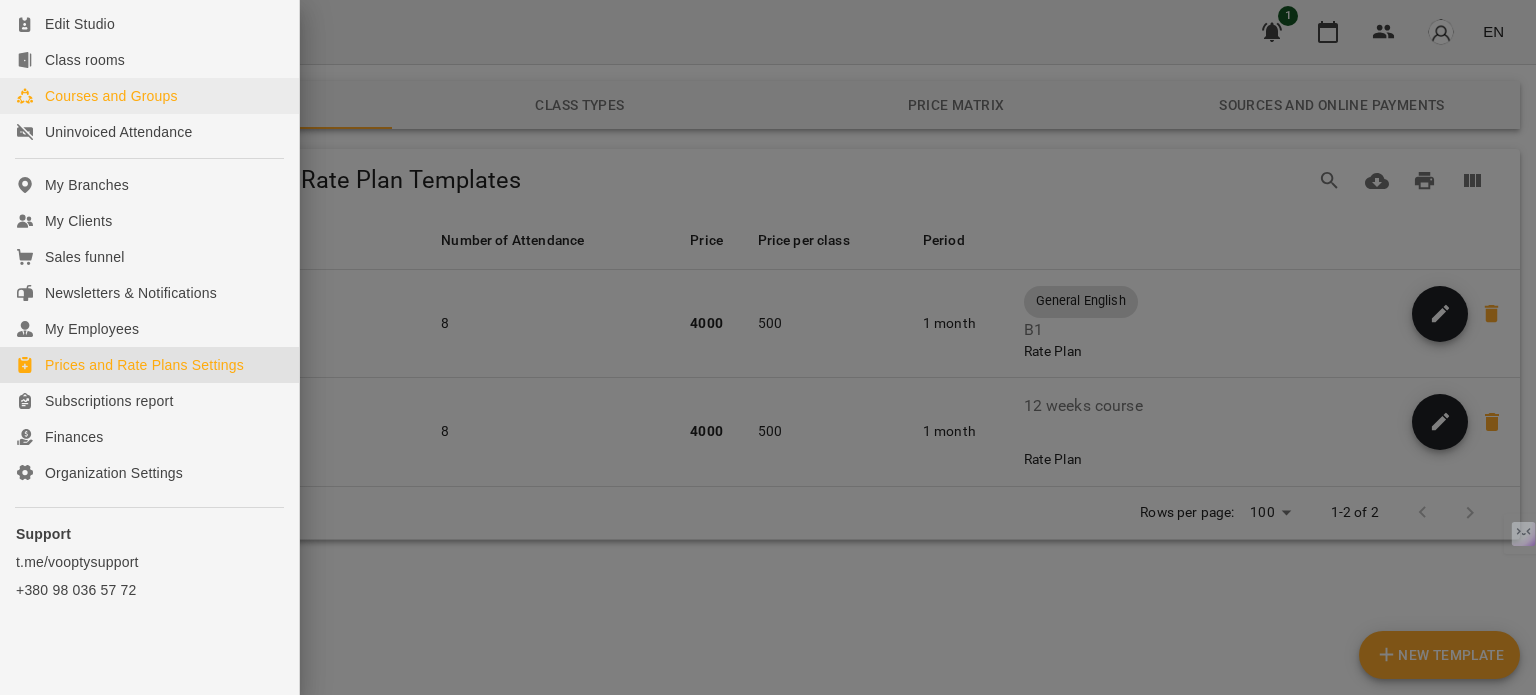 scroll, scrollTop: 208, scrollLeft: 0, axis: vertical 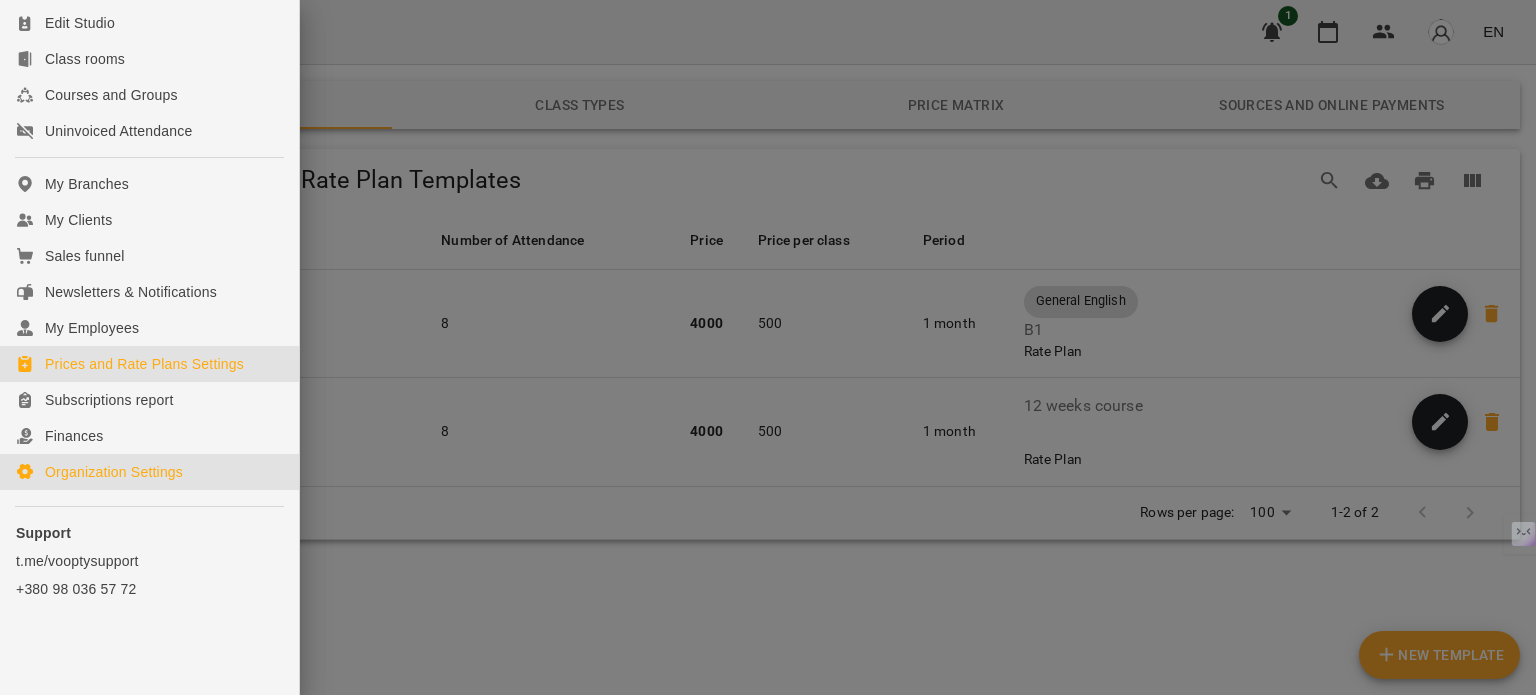 click on "Organization Settings" at bounding box center (114, 472) 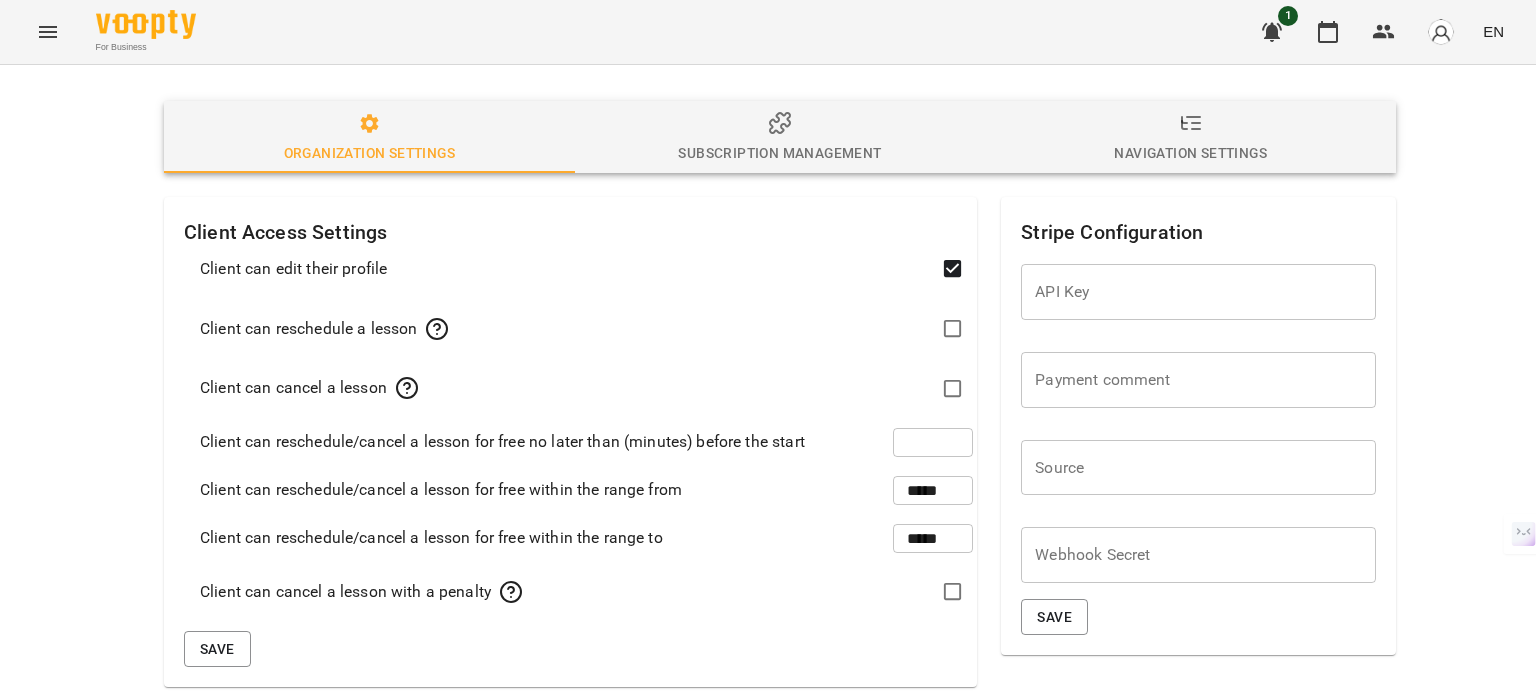 click on "Stripe Configuration" at bounding box center (1198, 222) 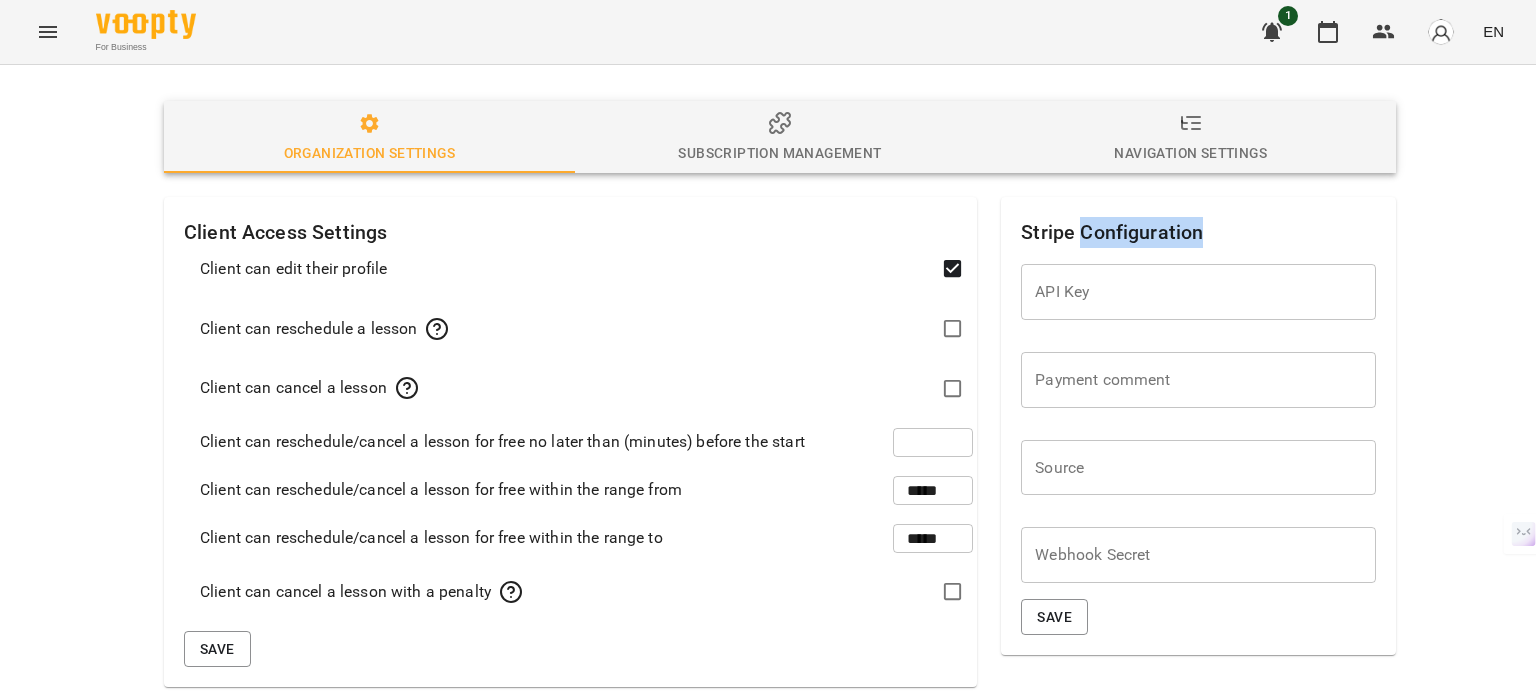click on "Stripe Configuration" at bounding box center [1198, 222] 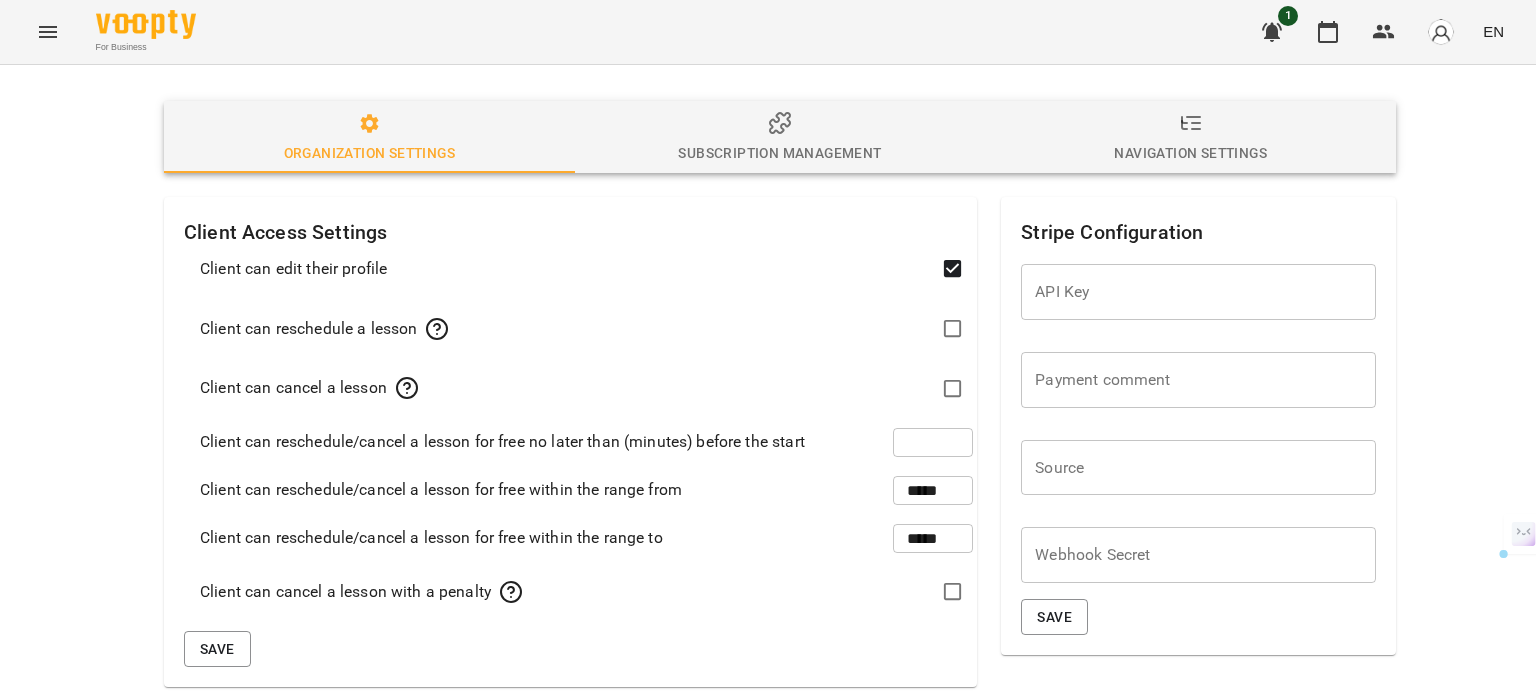 click on "Stripe Configuration" at bounding box center [1198, 222] 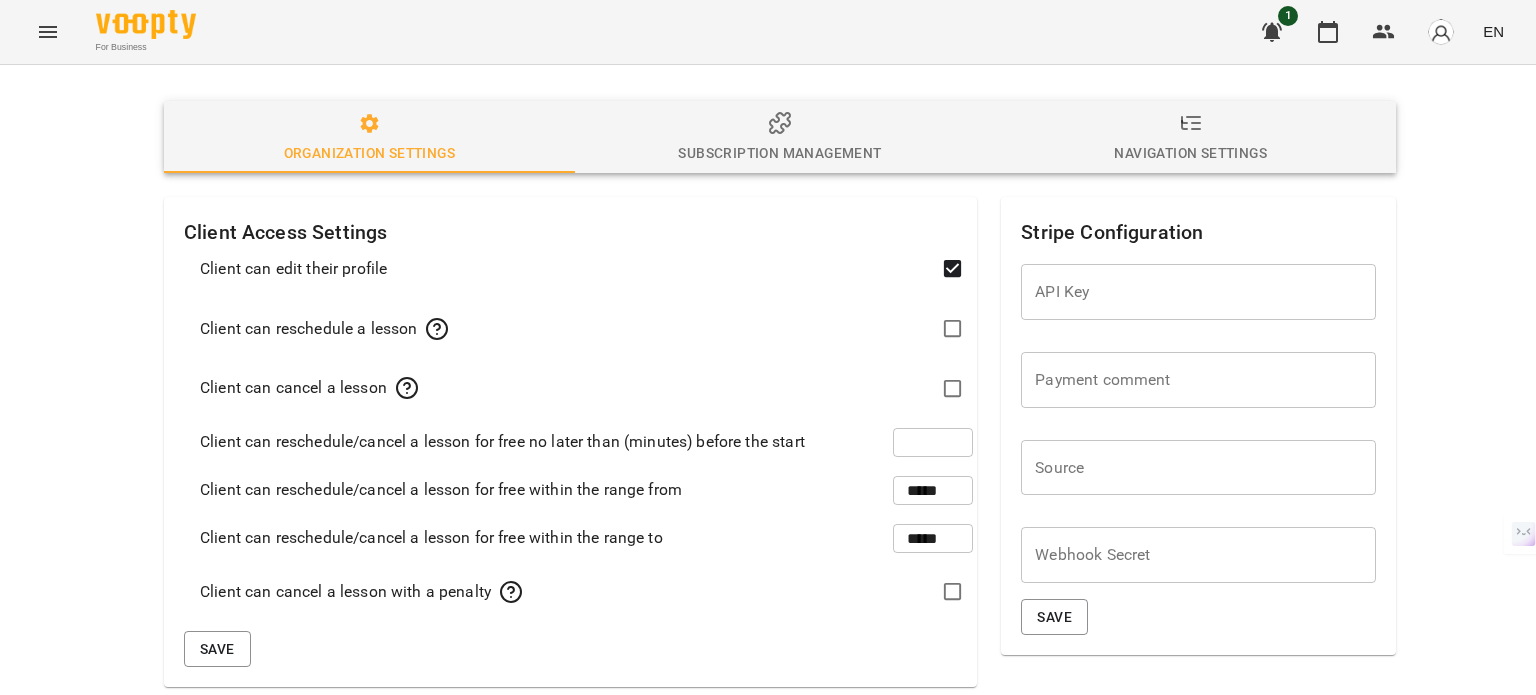 scroll, scrollTop: 0, scrollLeft: 0, axis: both 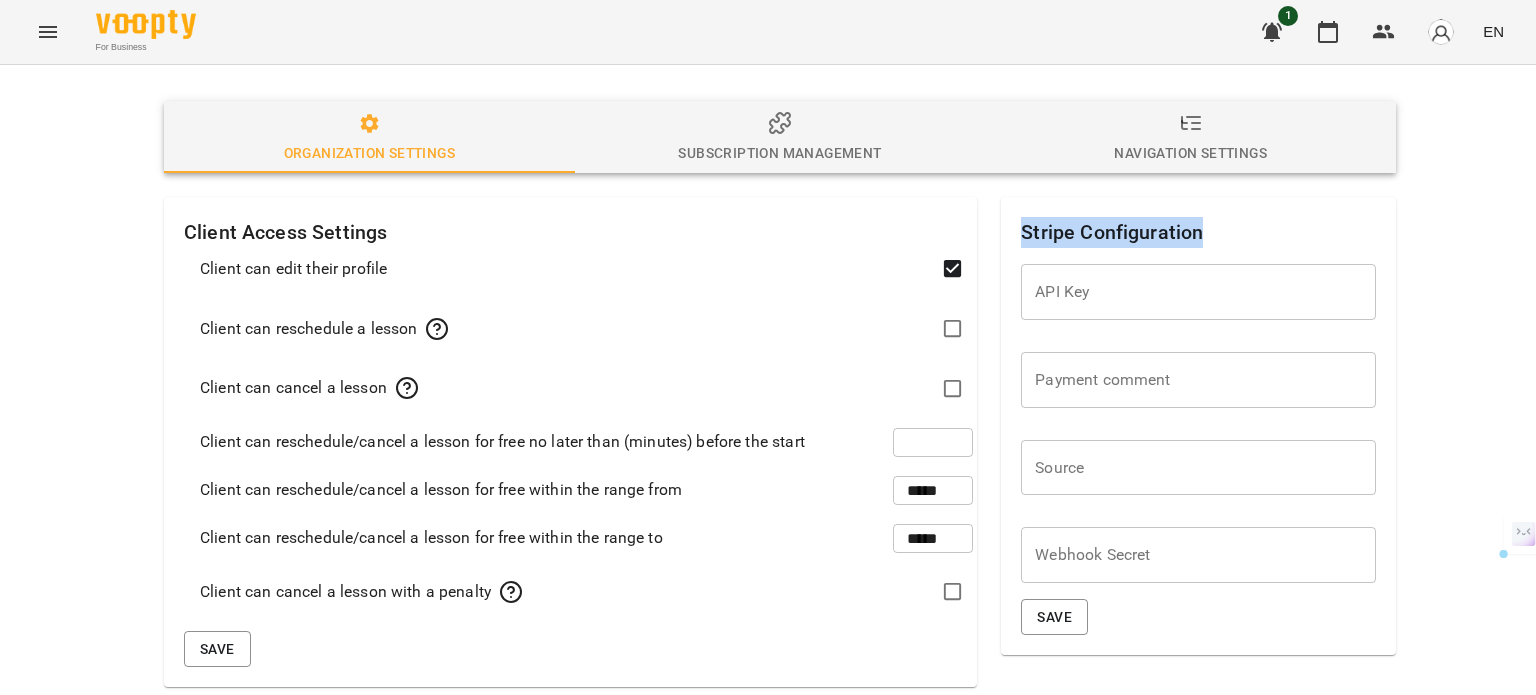 drag, startPoint x: 1015, startPoint y: 229, endPoint x: 1228, endPoint y: 222, distance: 213.11499 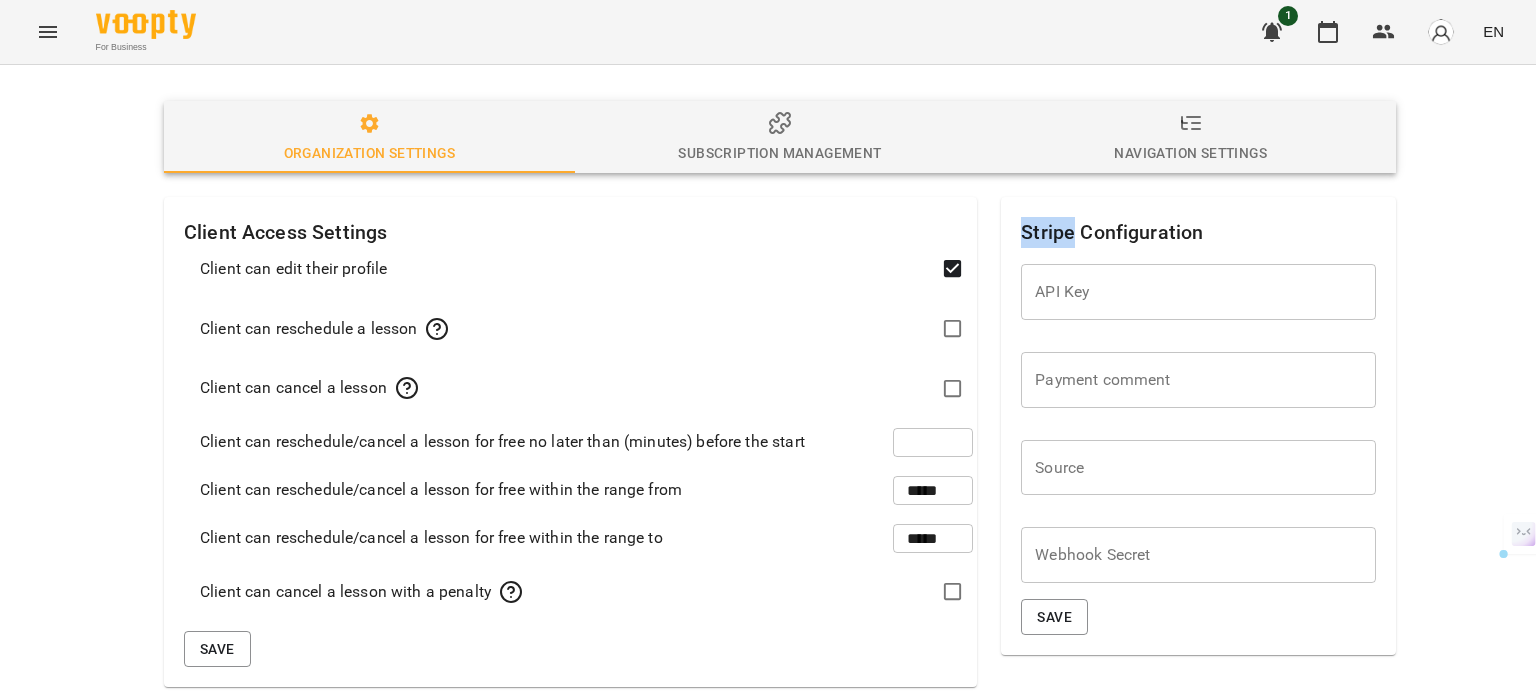 drag, startPoint x: 1012, startPoint y: 237, endPoint x: 1061, endPoint y: 236, distance: 49.010204 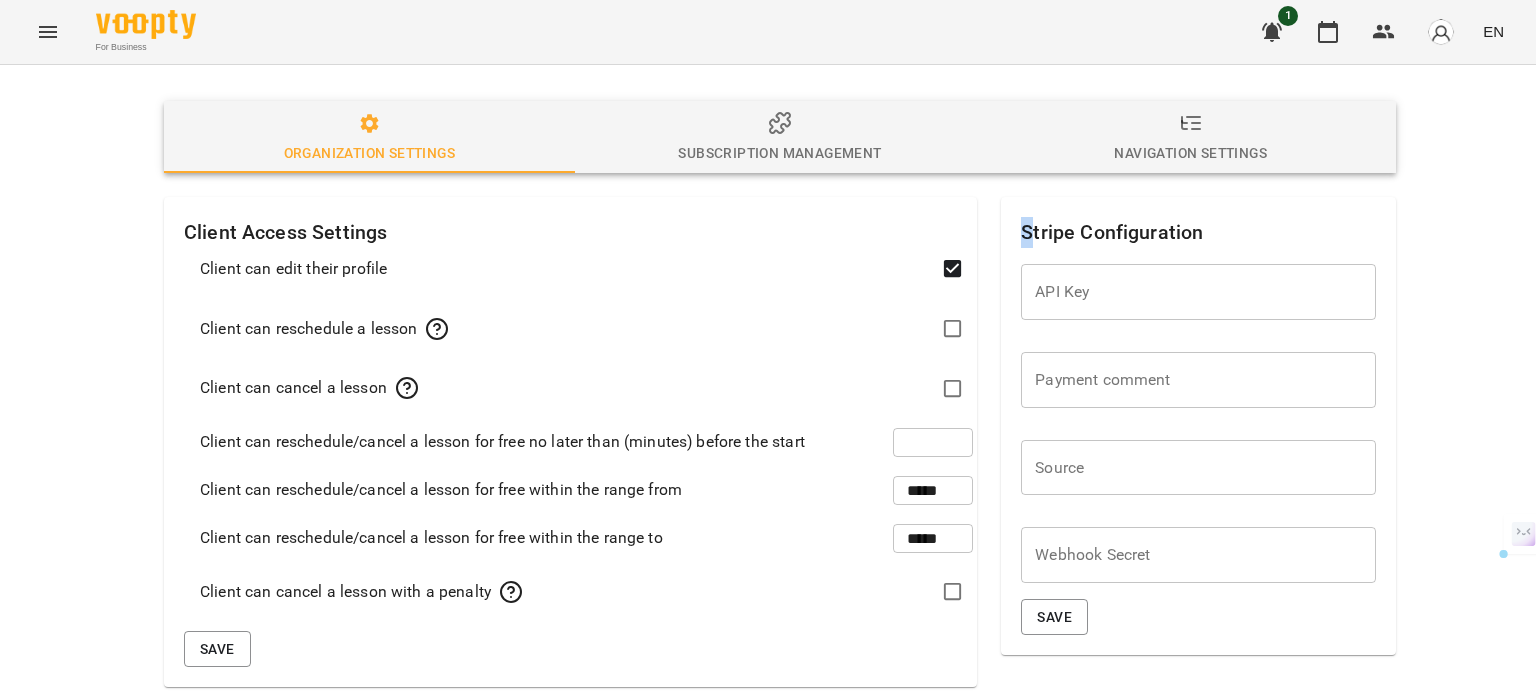 drag, startPoint x: 1024, startPoint y: 230, endPoint x: 1013, endPoint y: 245, distance: 18.601076 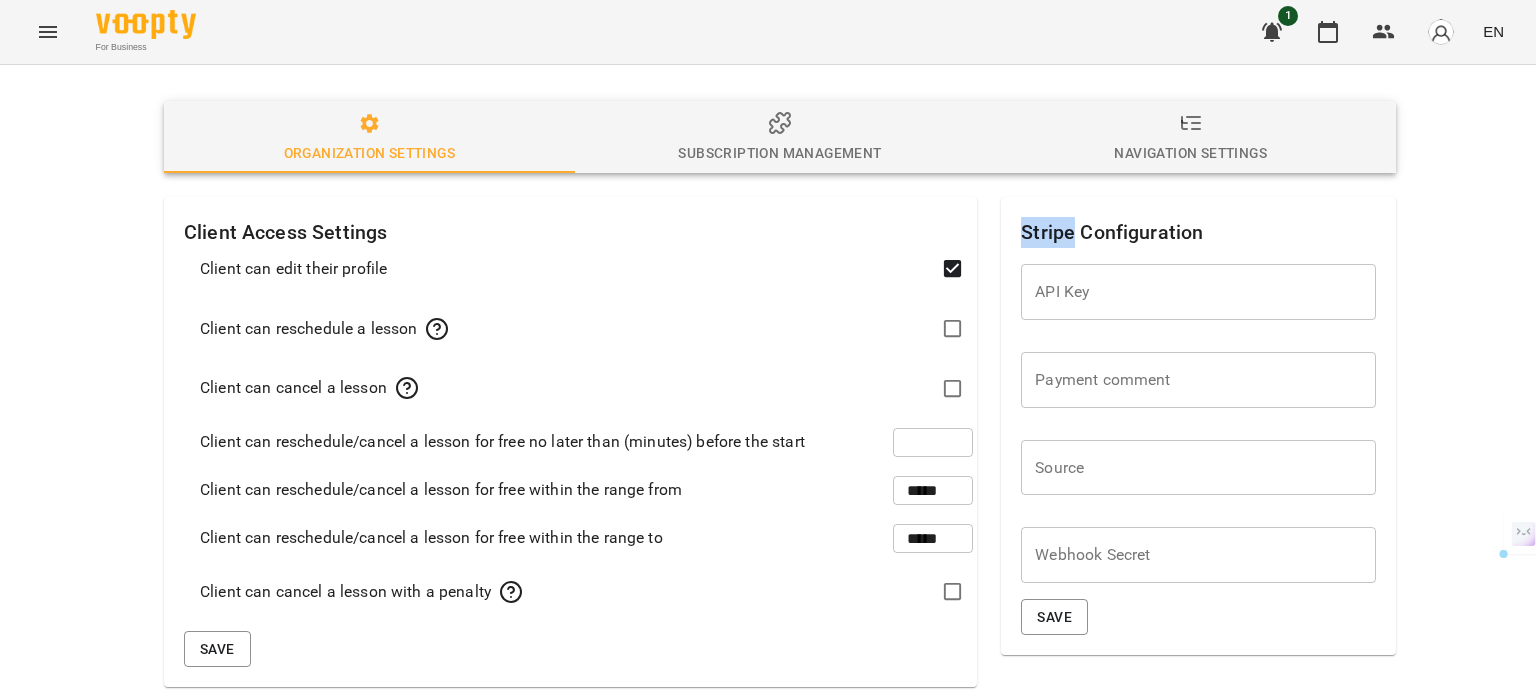 drag, startPoint x: 1016, startPoint y: 235, endPoint x: 1064, endPoint y: 232, distance: 48.09366 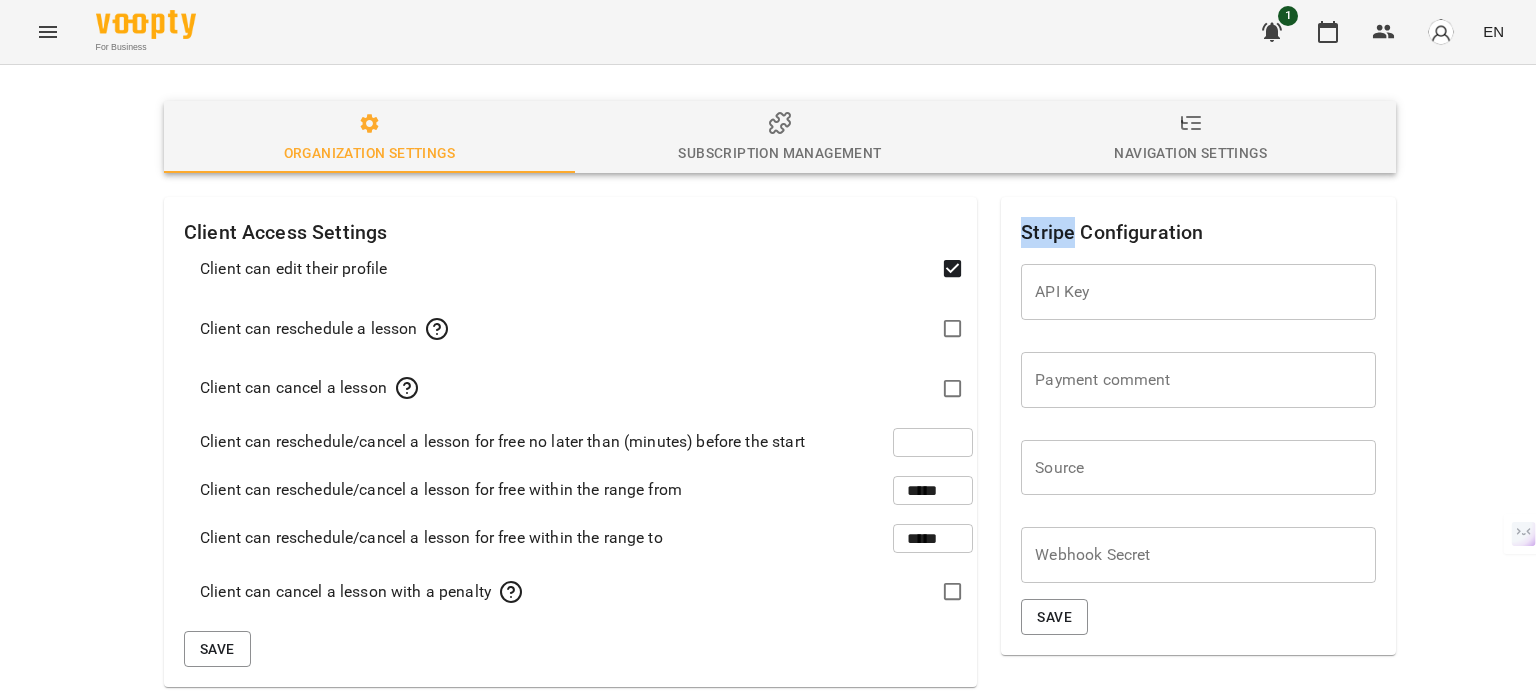 click 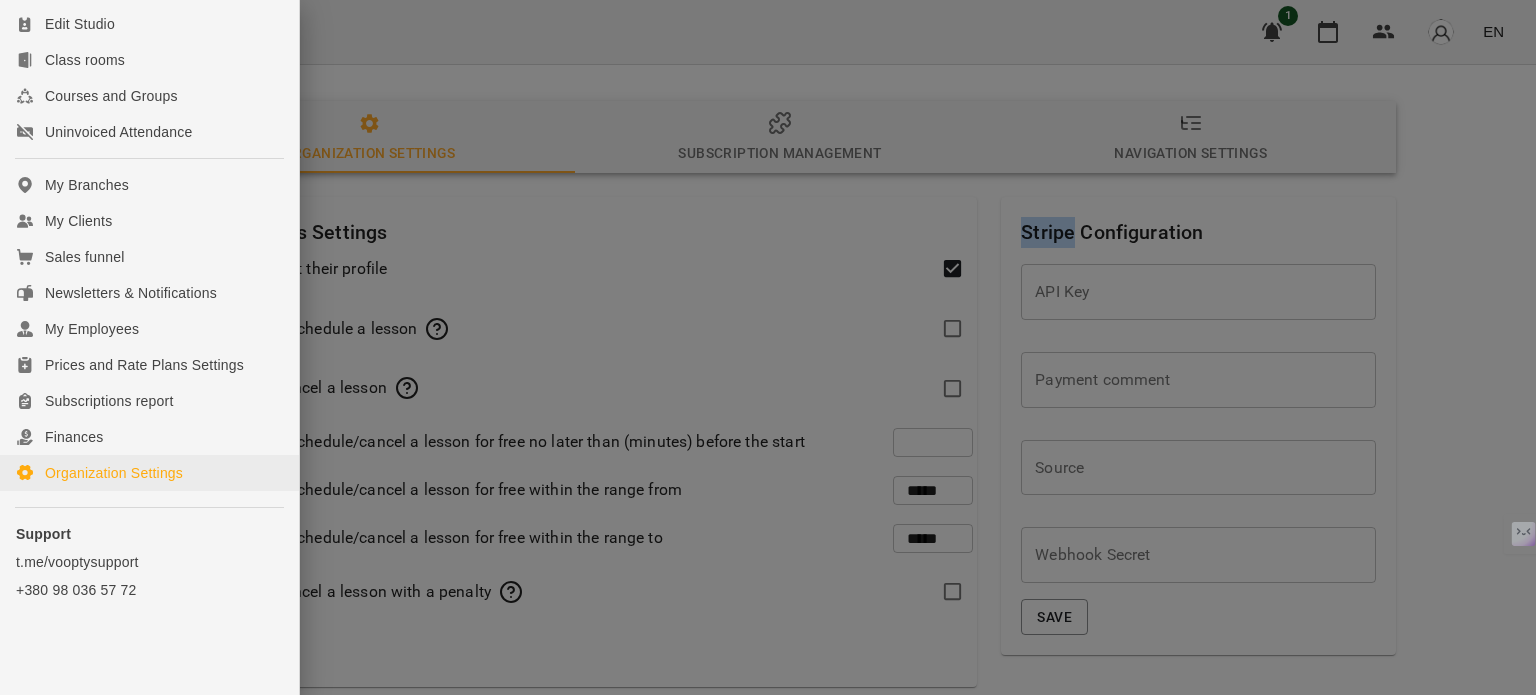 scroll, scrollTop: 208, scrollLeft: 0, axis: vertical 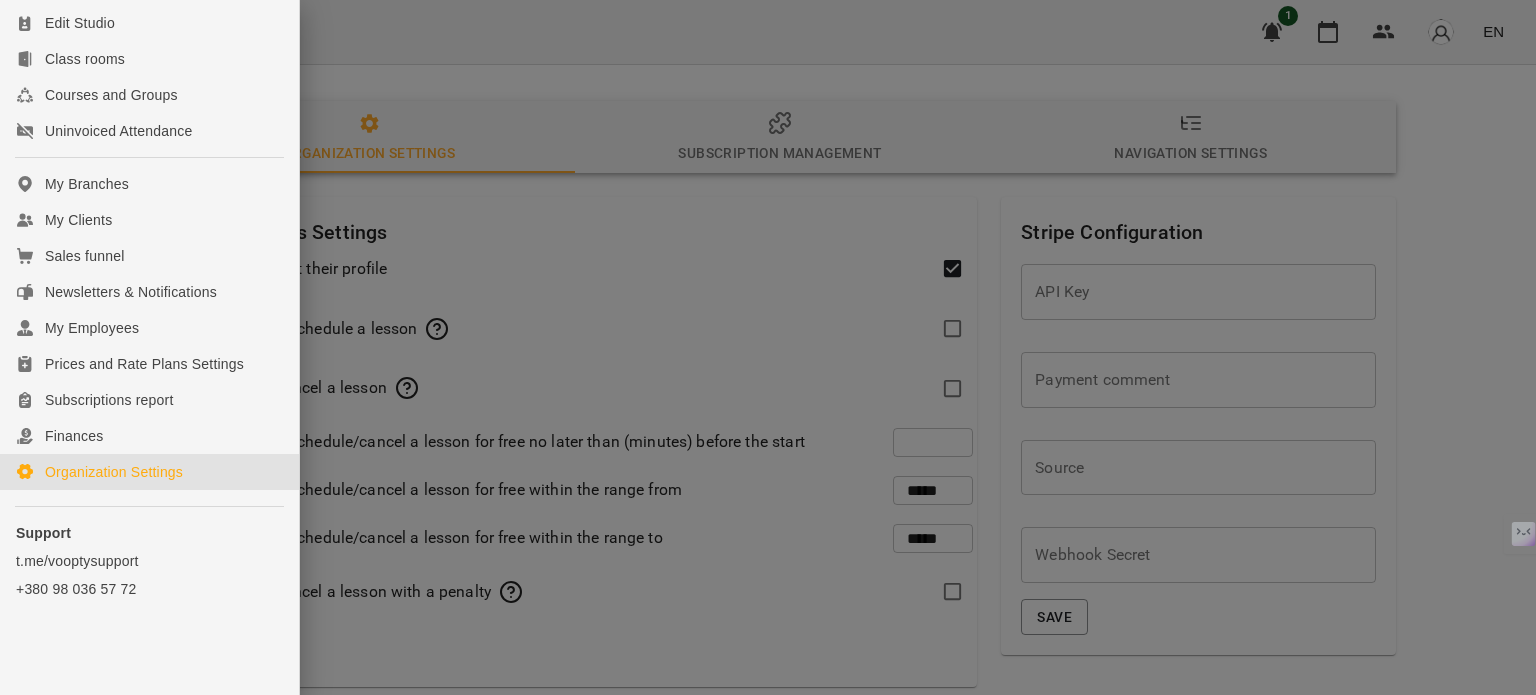 click at bounding box center (768, 347) 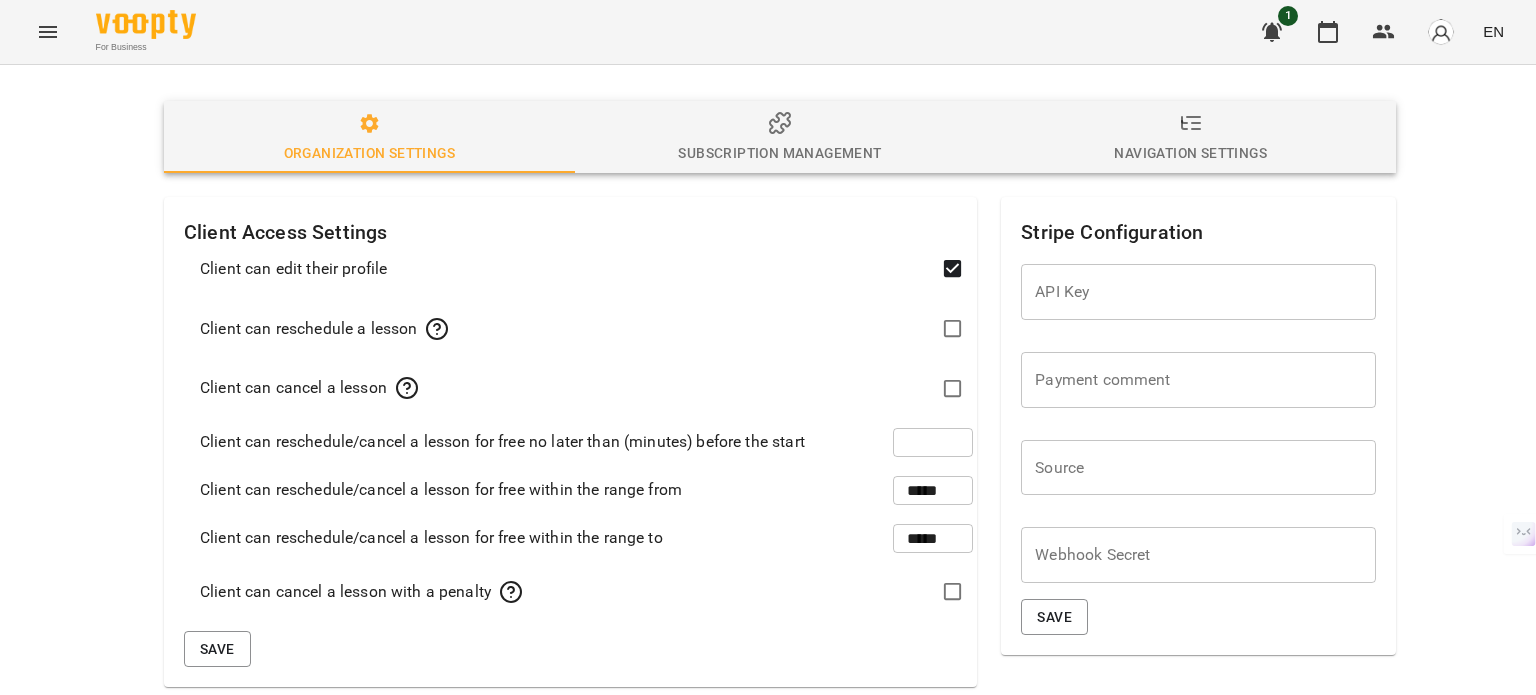 scroll, scrollTop: 0, scrollLeft: 0, axis: both 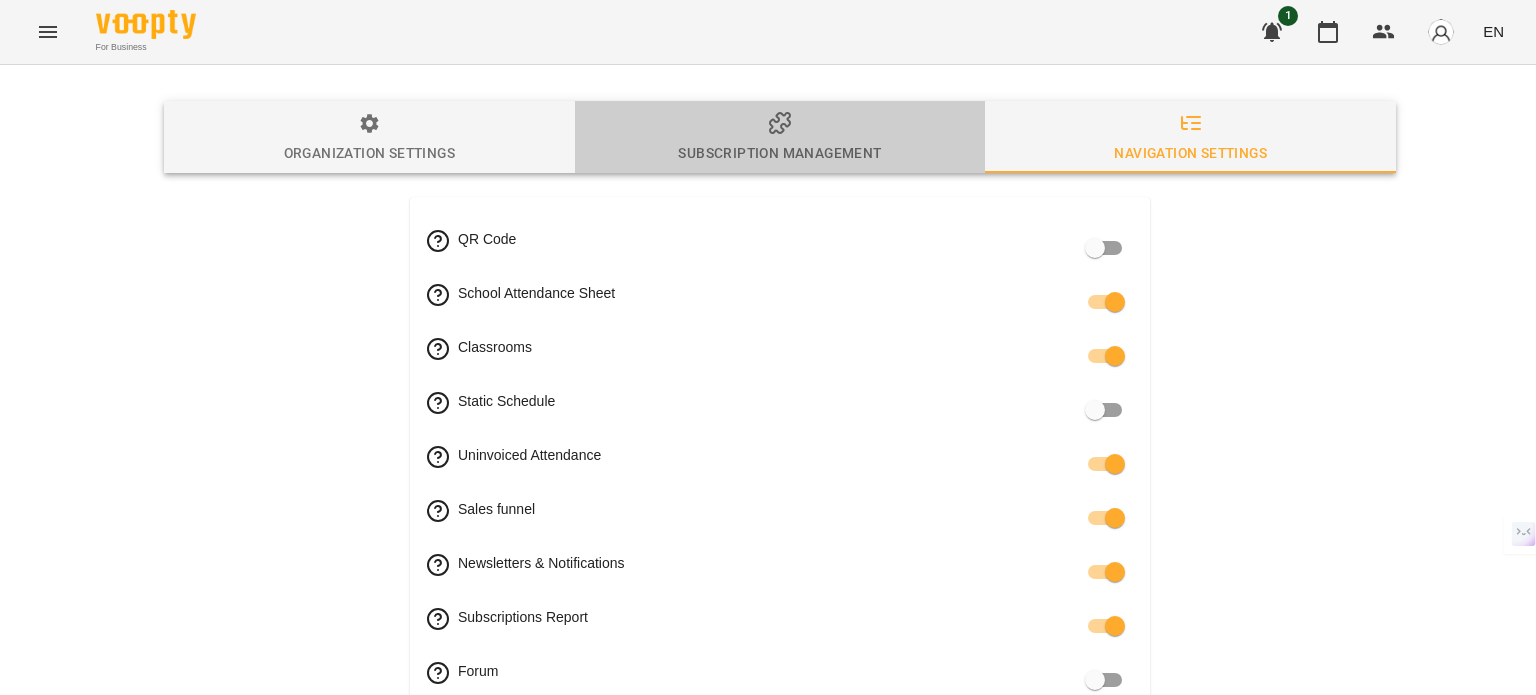 click on "Subscription management" at bounding box center (780, 138) 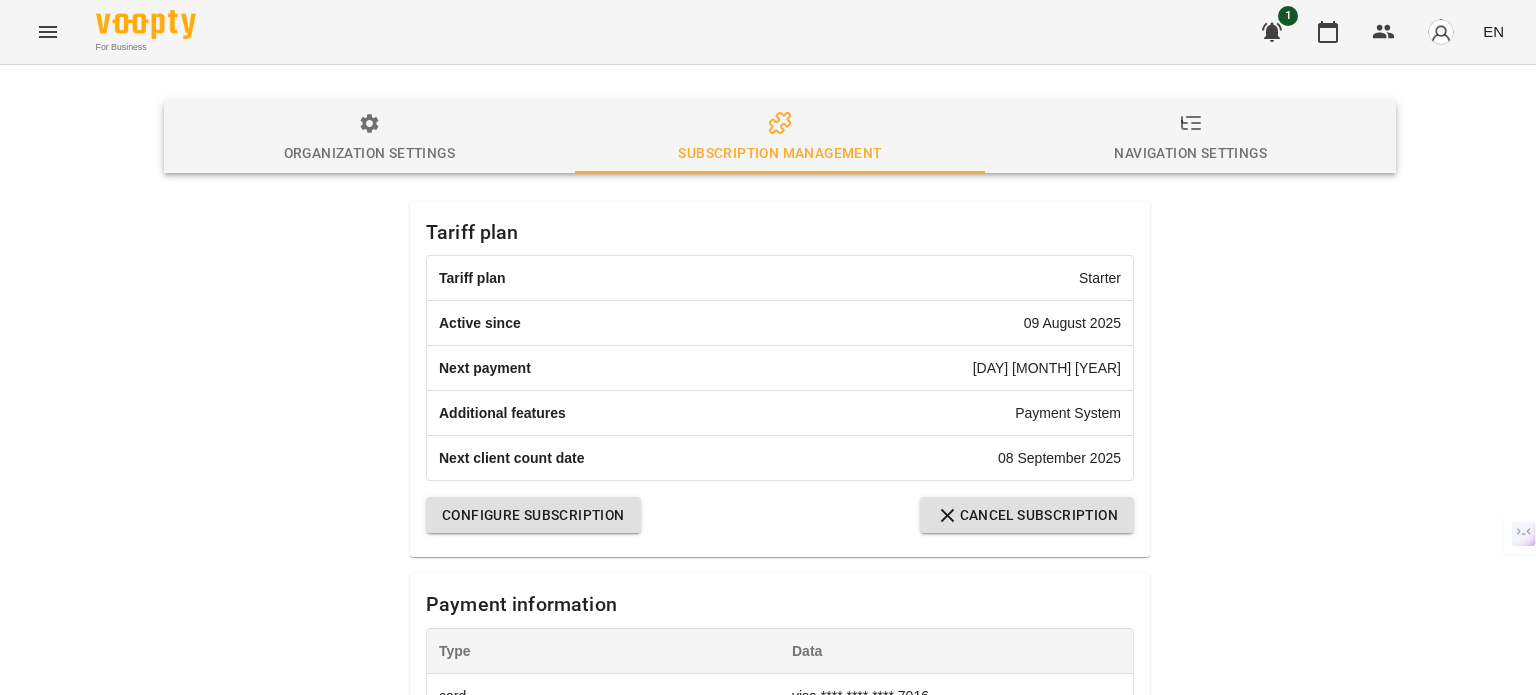 scroll, scrollTop: 0, scrollLeft: 0, axis: both 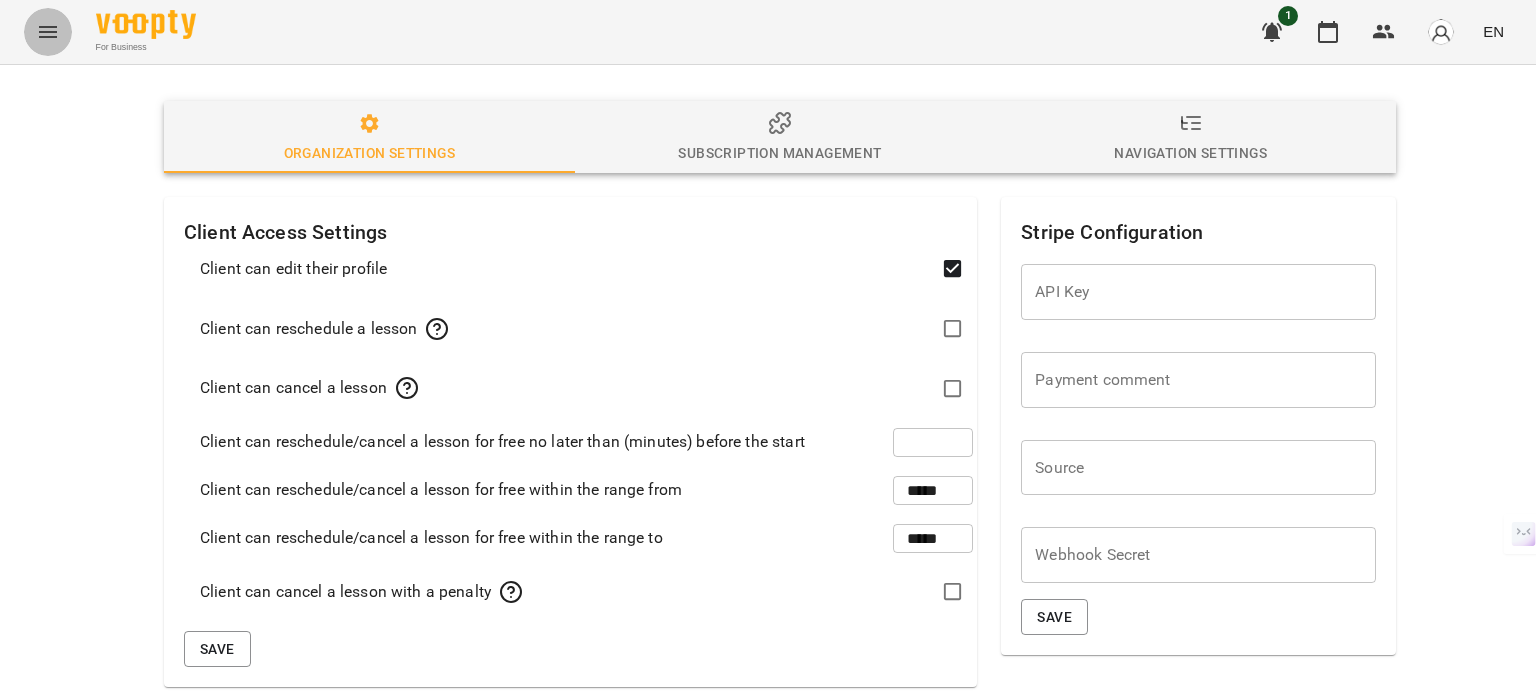 click 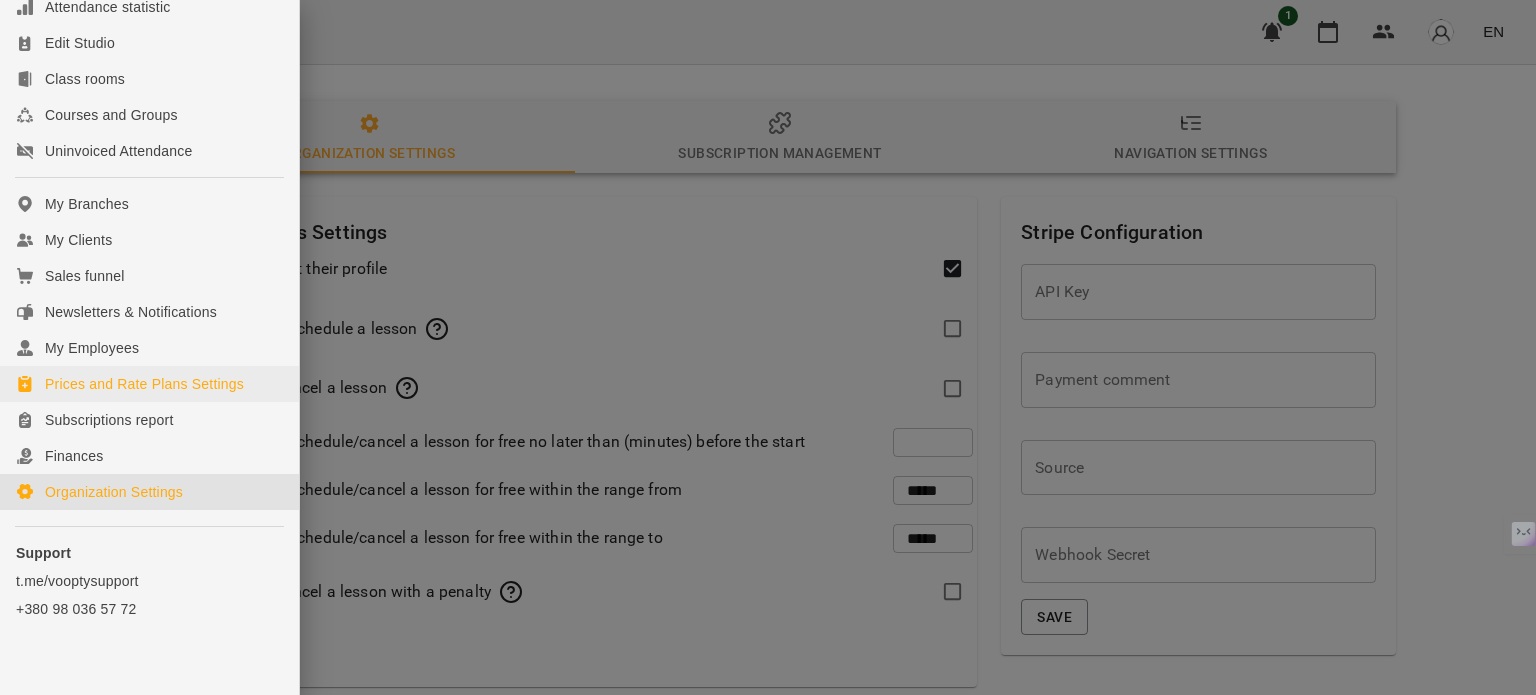 scroll, scrollTop: 208, scrollLeft: 0, axis: vertical 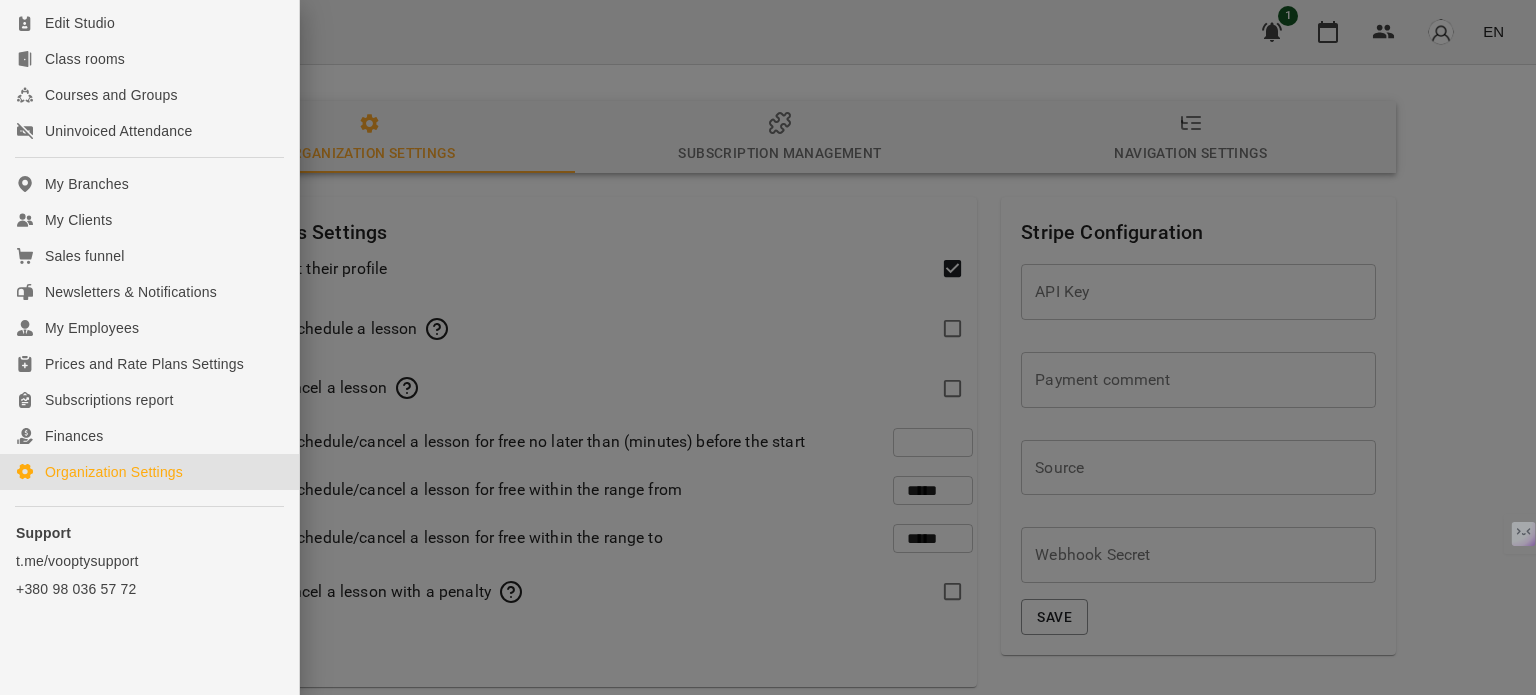 click at bounding box center [768, 347] 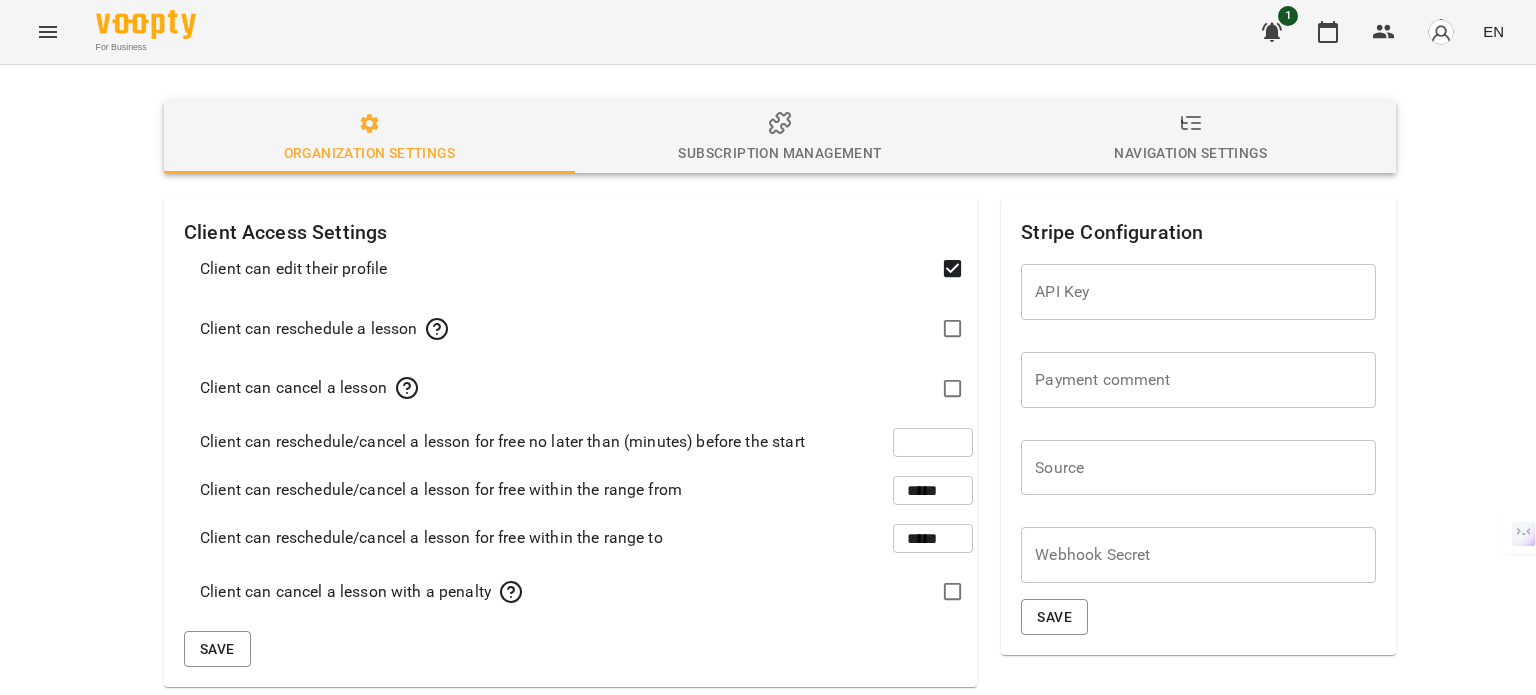 click at bounding box center (48, 32) 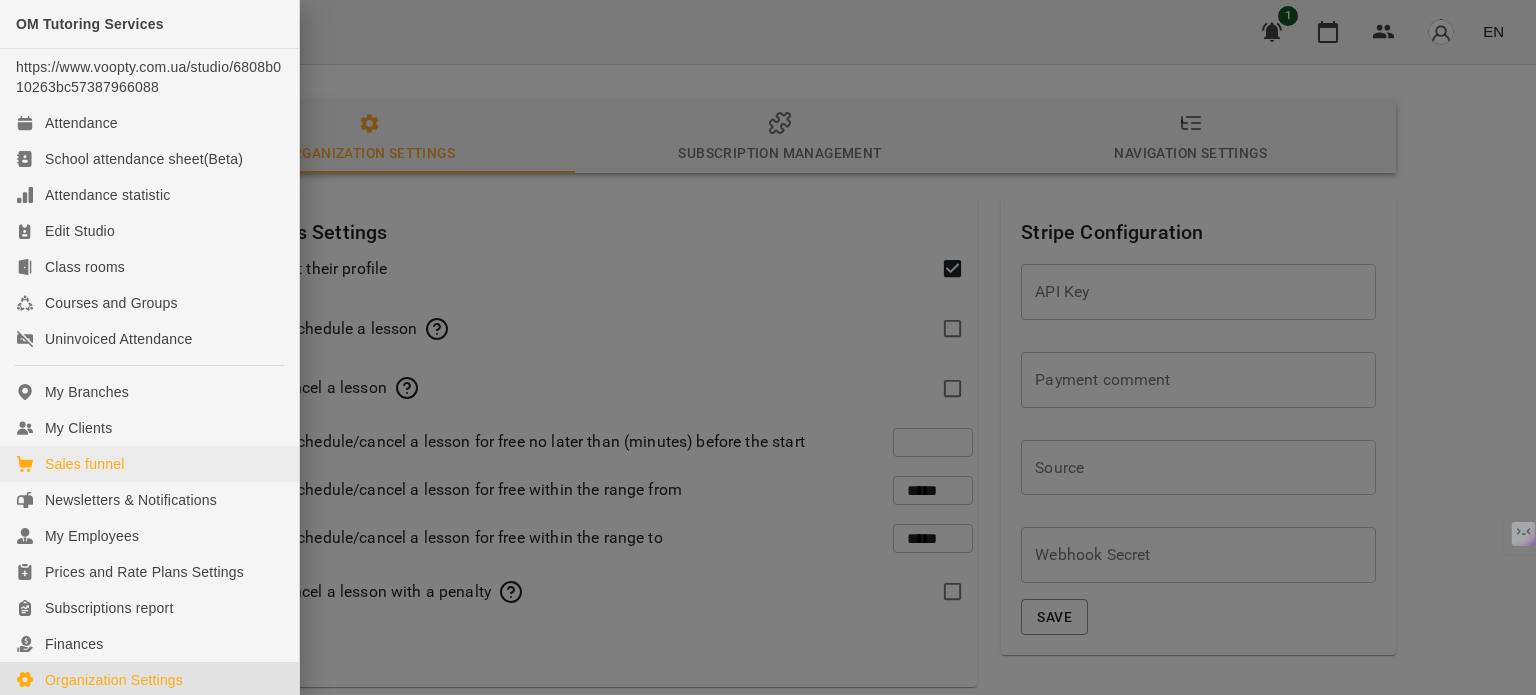 scroll, scrollTop: 100, scrollLeft: 0, axis: vertical 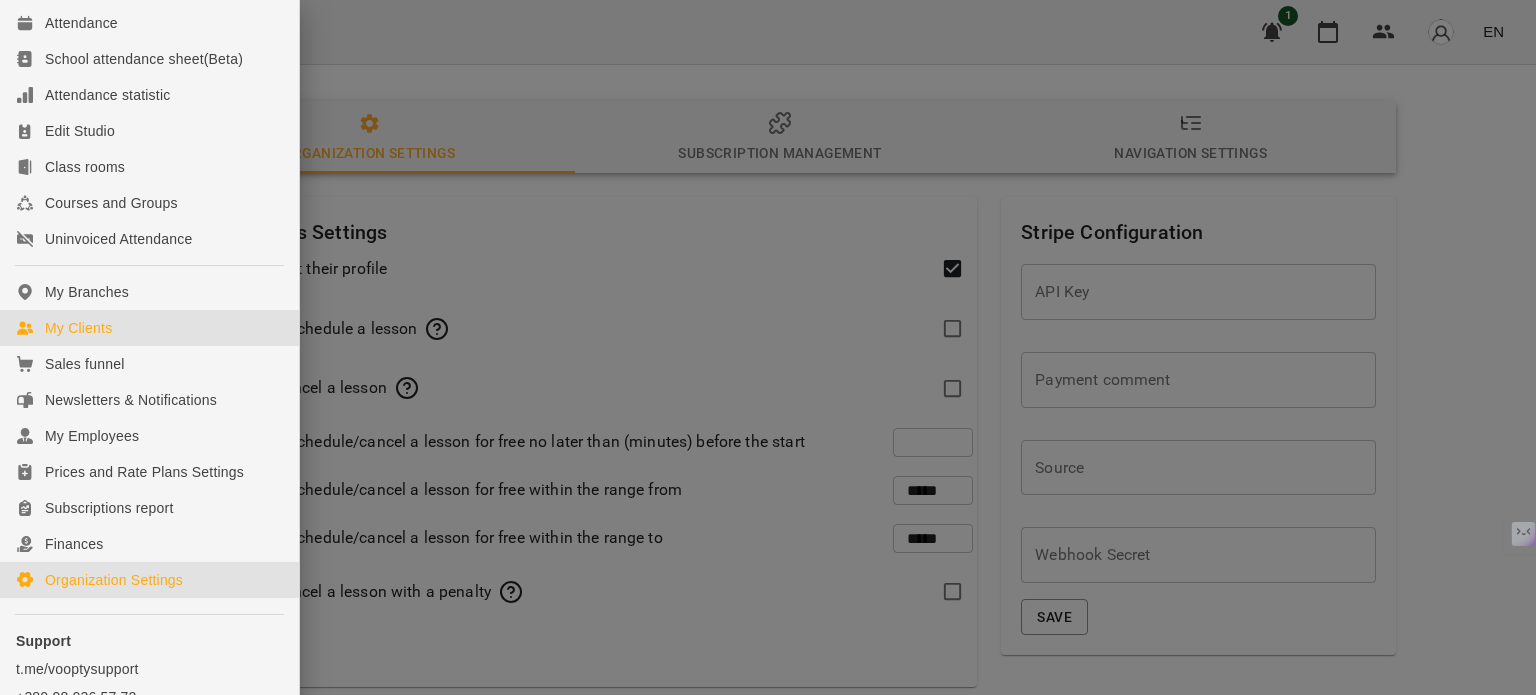 click on "My Clients" at bounding box center [78, 328] 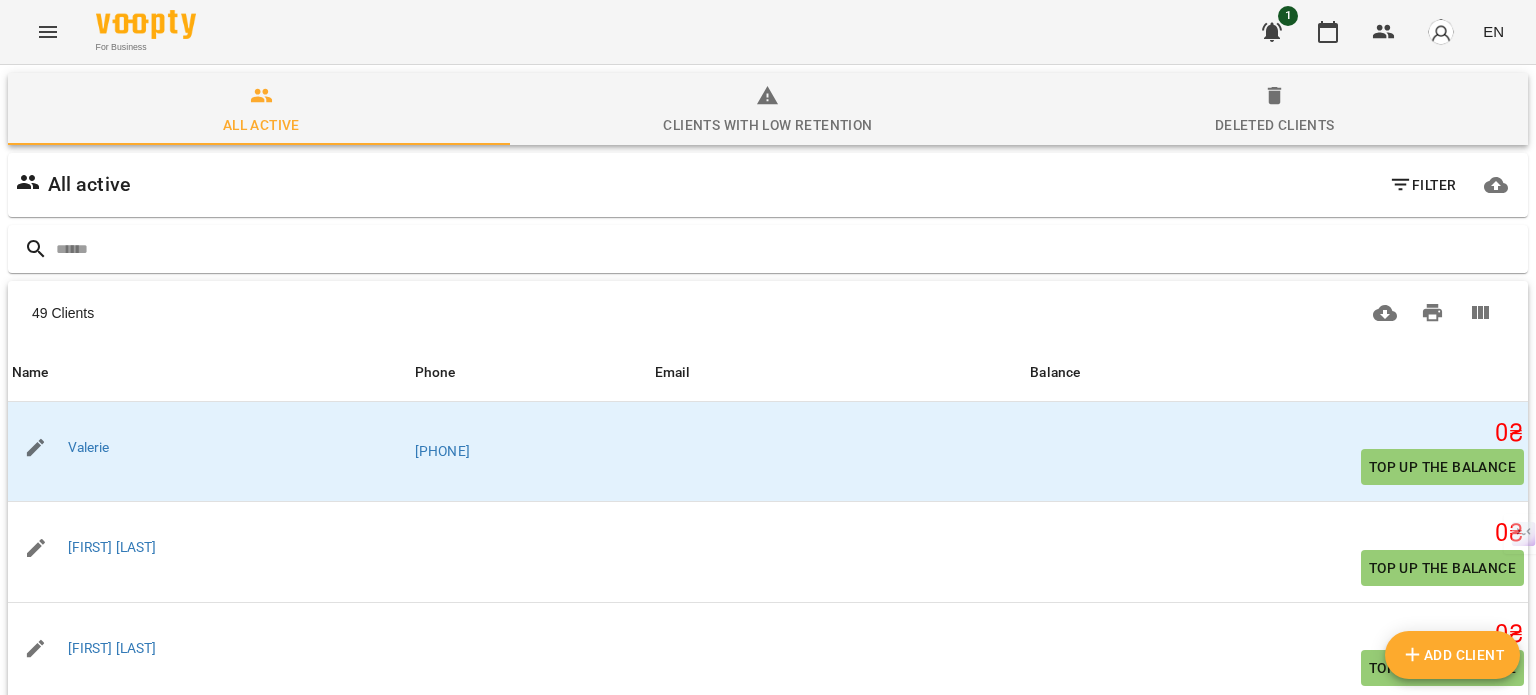 click at bounding box center (48, 32) 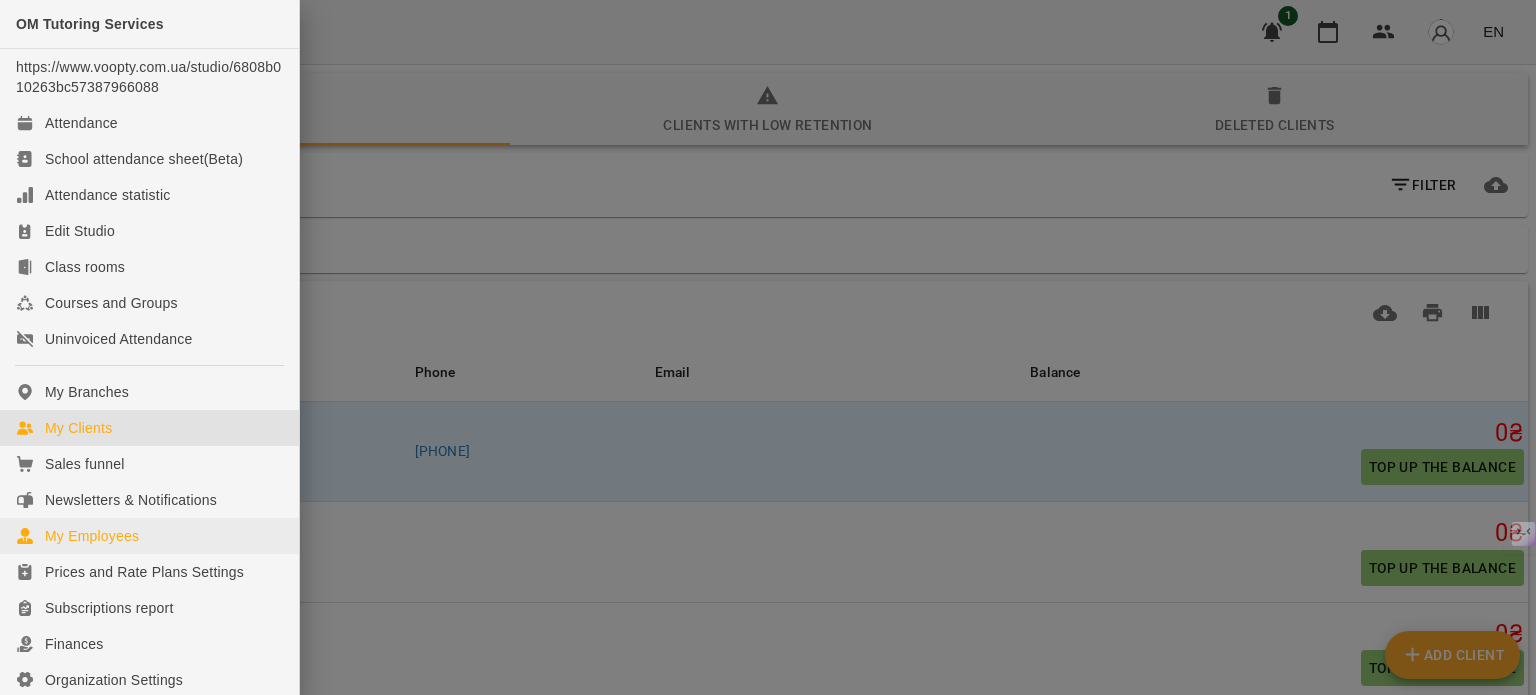scroll, scrollTop: 208, scrollLeft: 0, axis: vertical 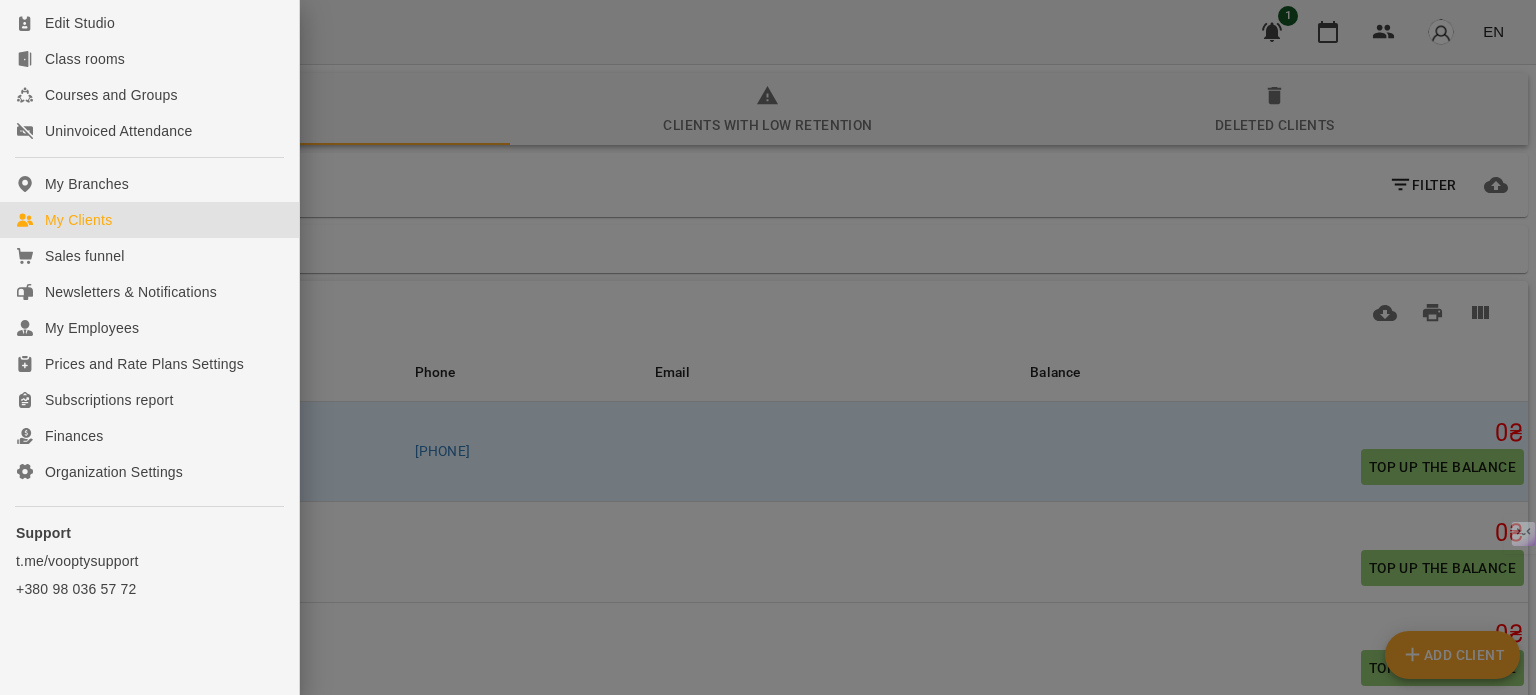click at bounding box center (768, 347) 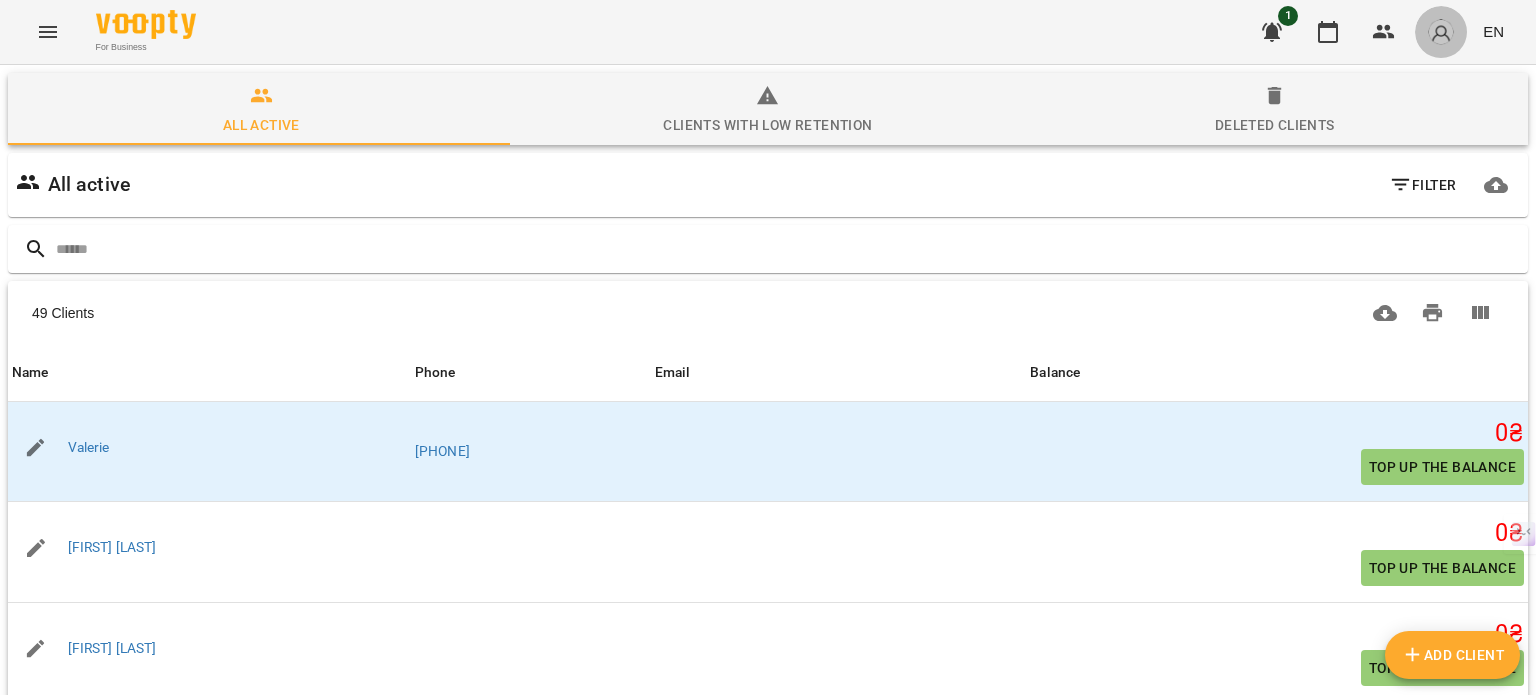 click at bounding box center (1441, 32) 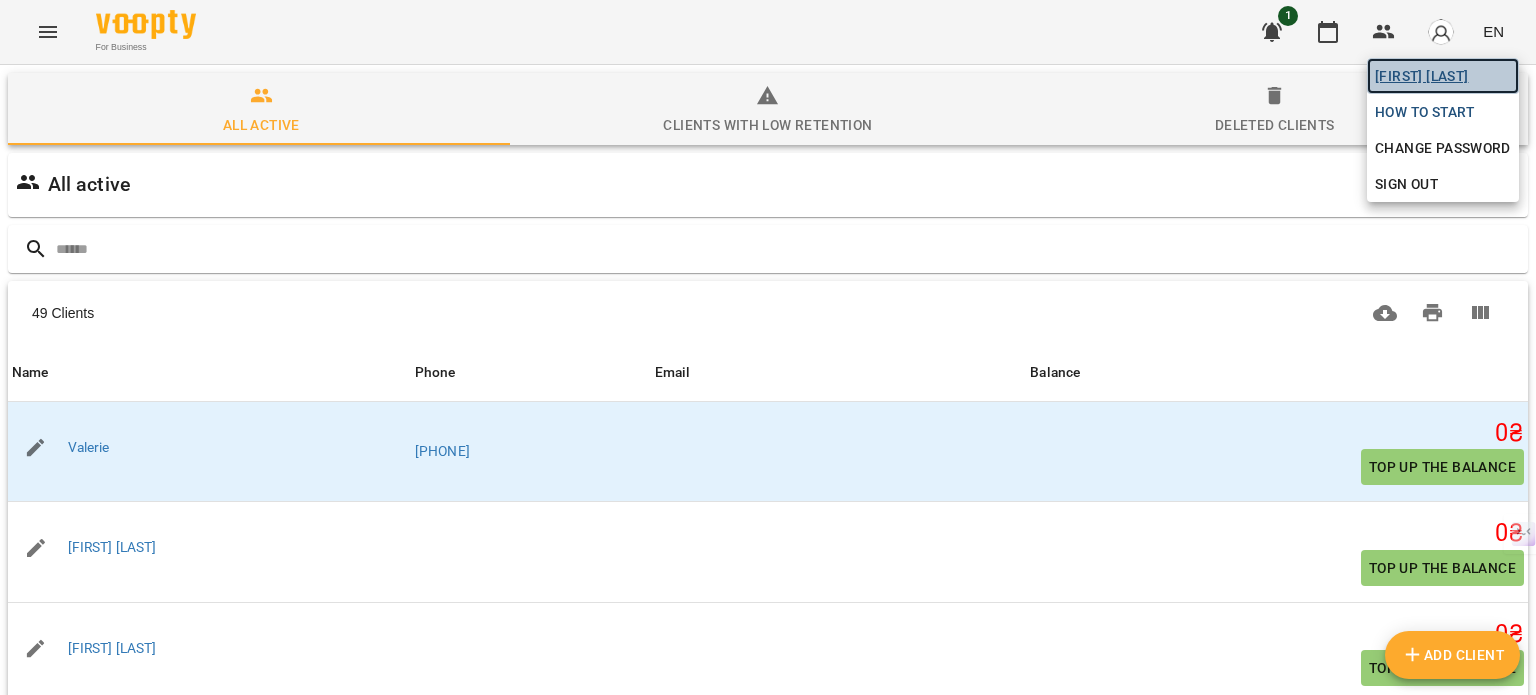 drag, startPoint x: 1446, startPoint y: 66, endPoint x: 1426, endPoint y: 94, distance: 34.4093 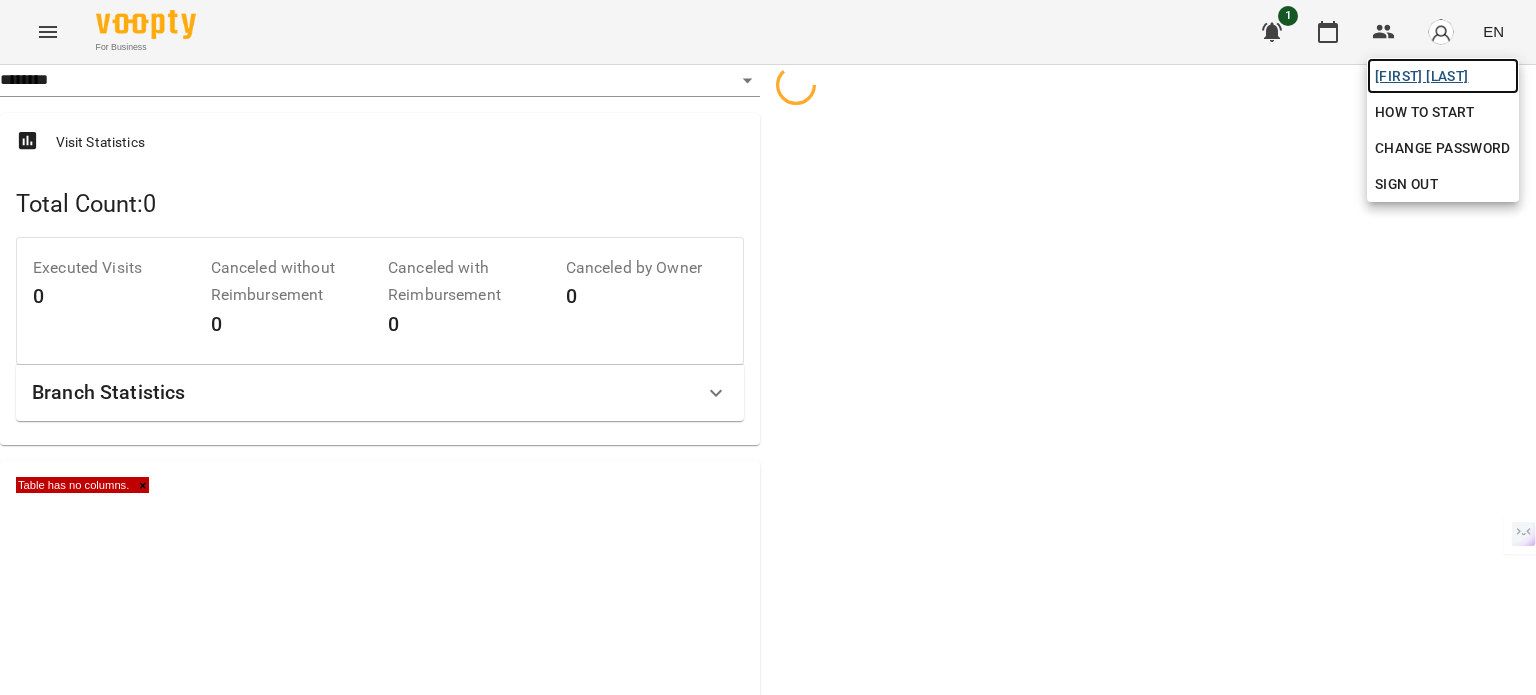 select on "**" 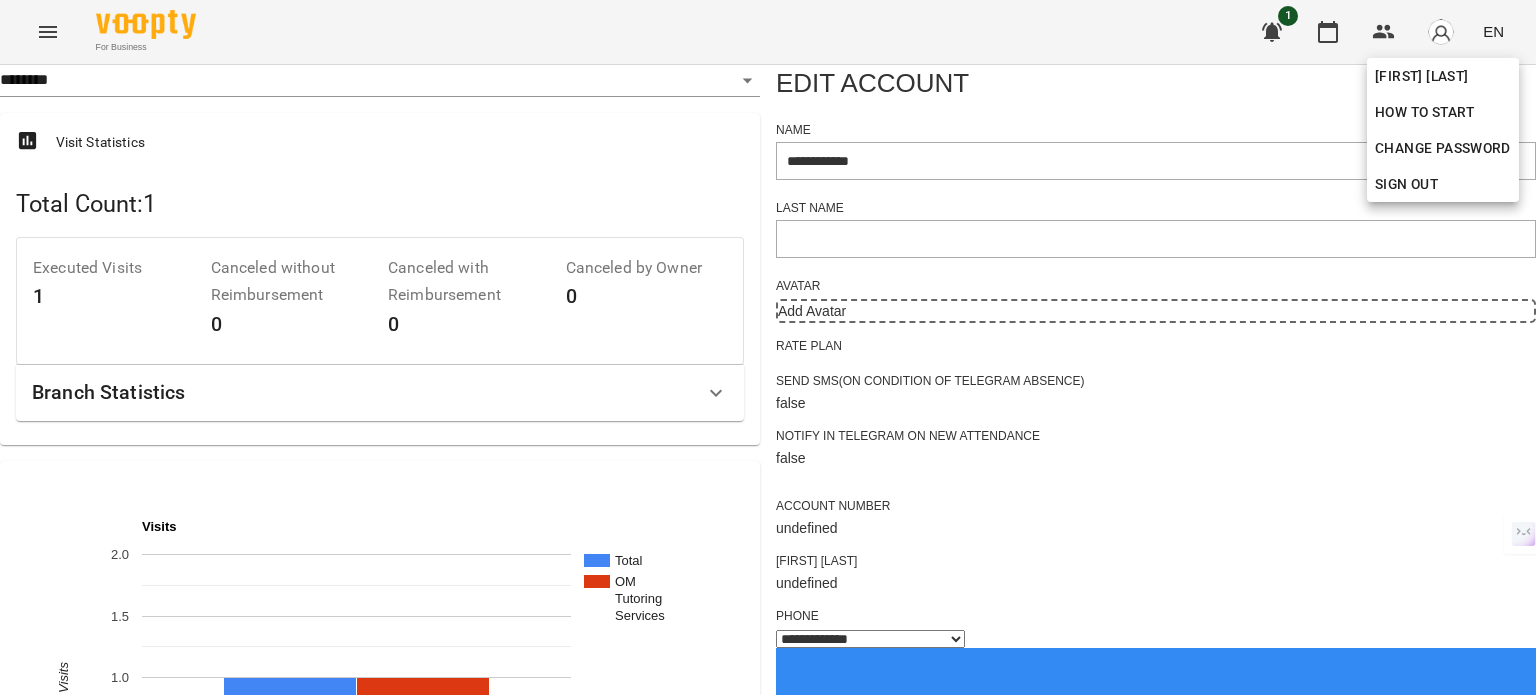 click at bounding box center (768, 347) 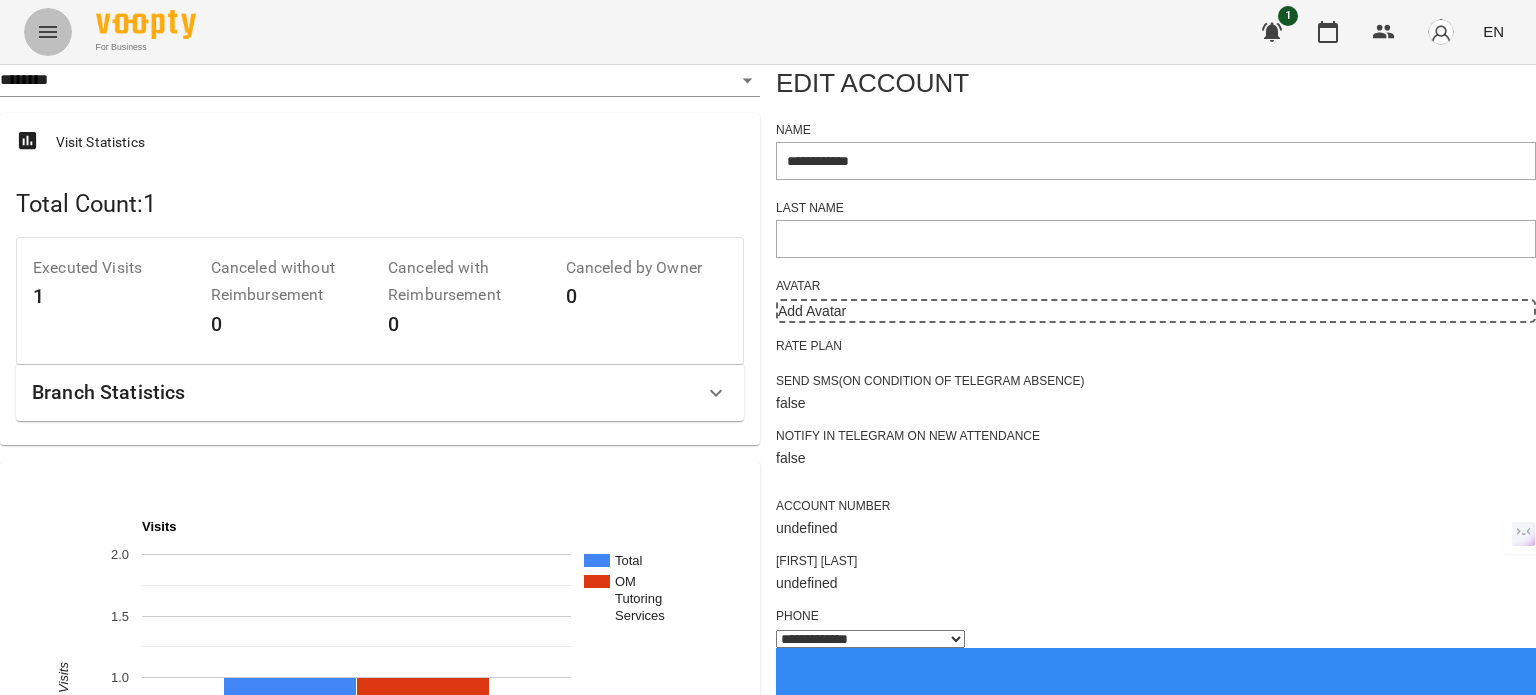 click 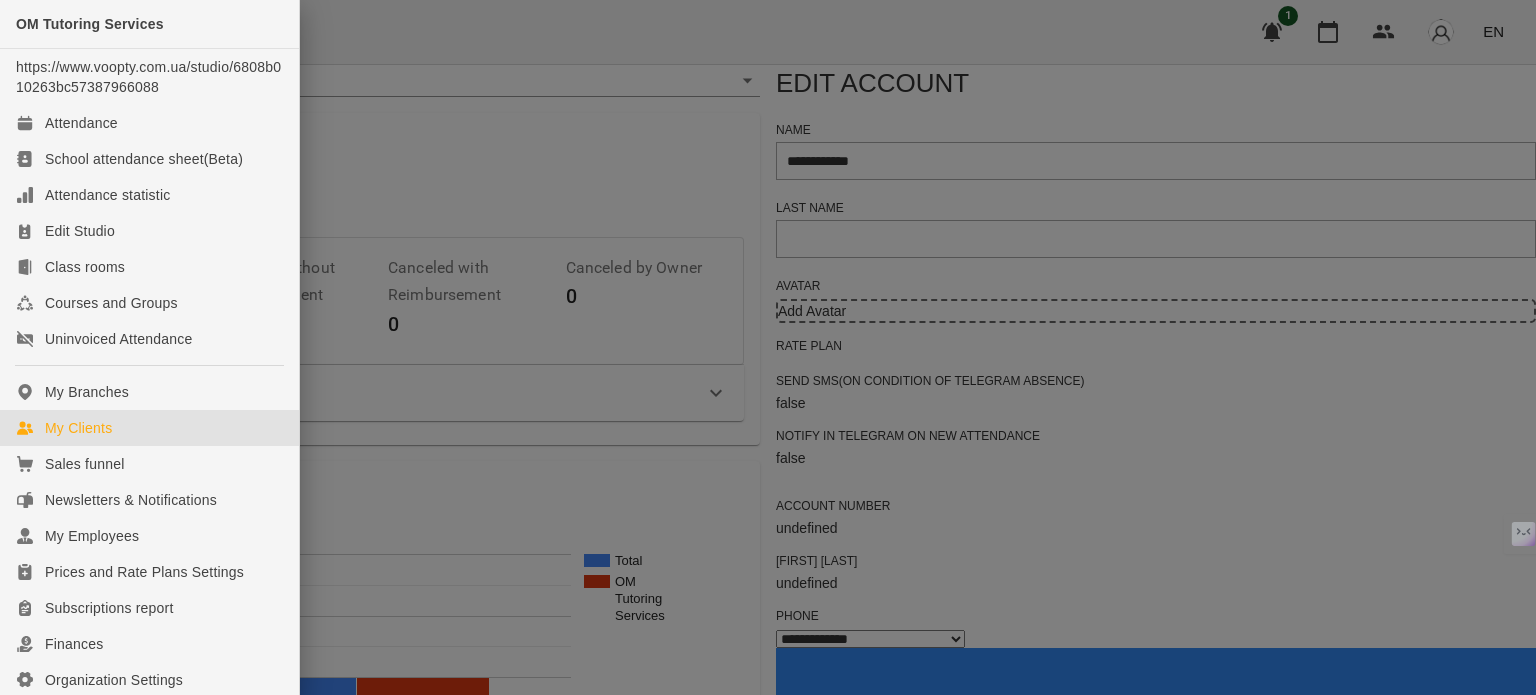 click on "My Clients" at bounding box center [149, 428] 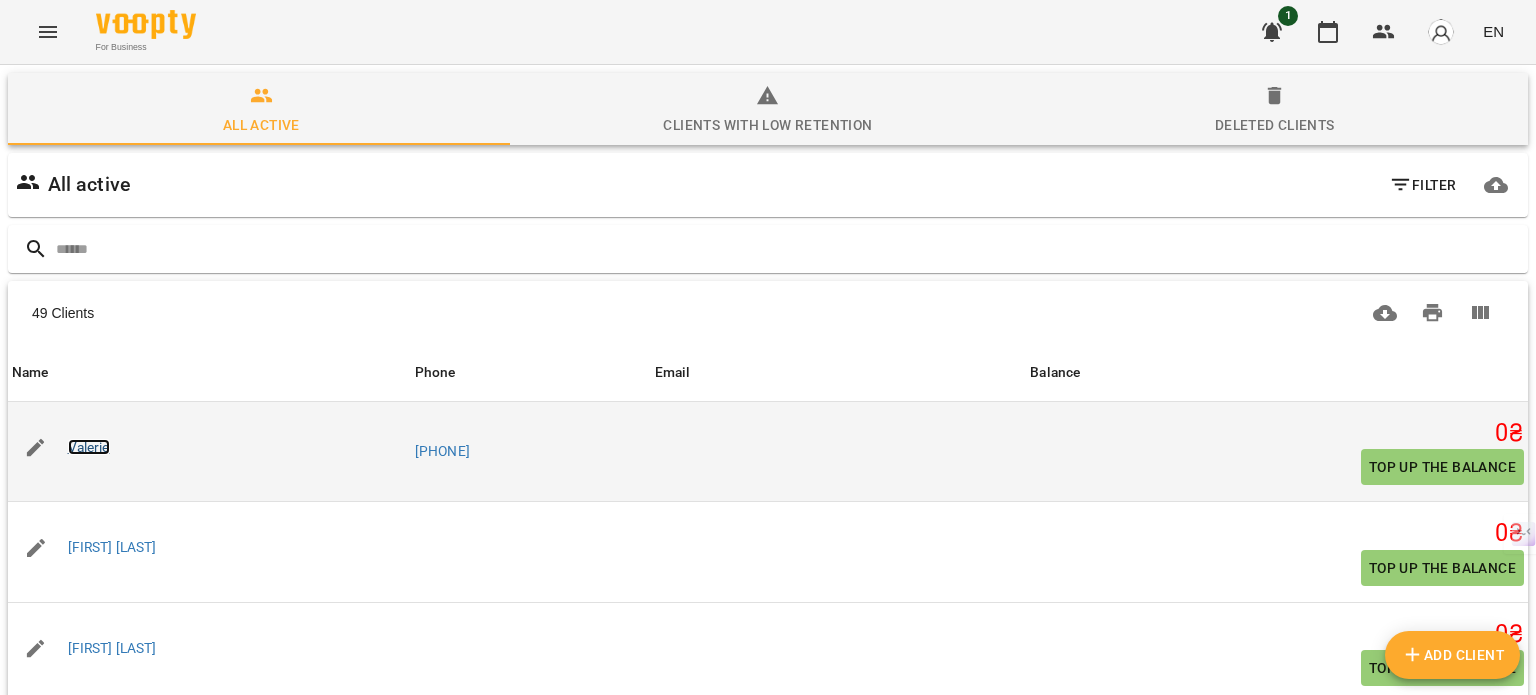 click on "Valerie" at bounding box center (89, 447) 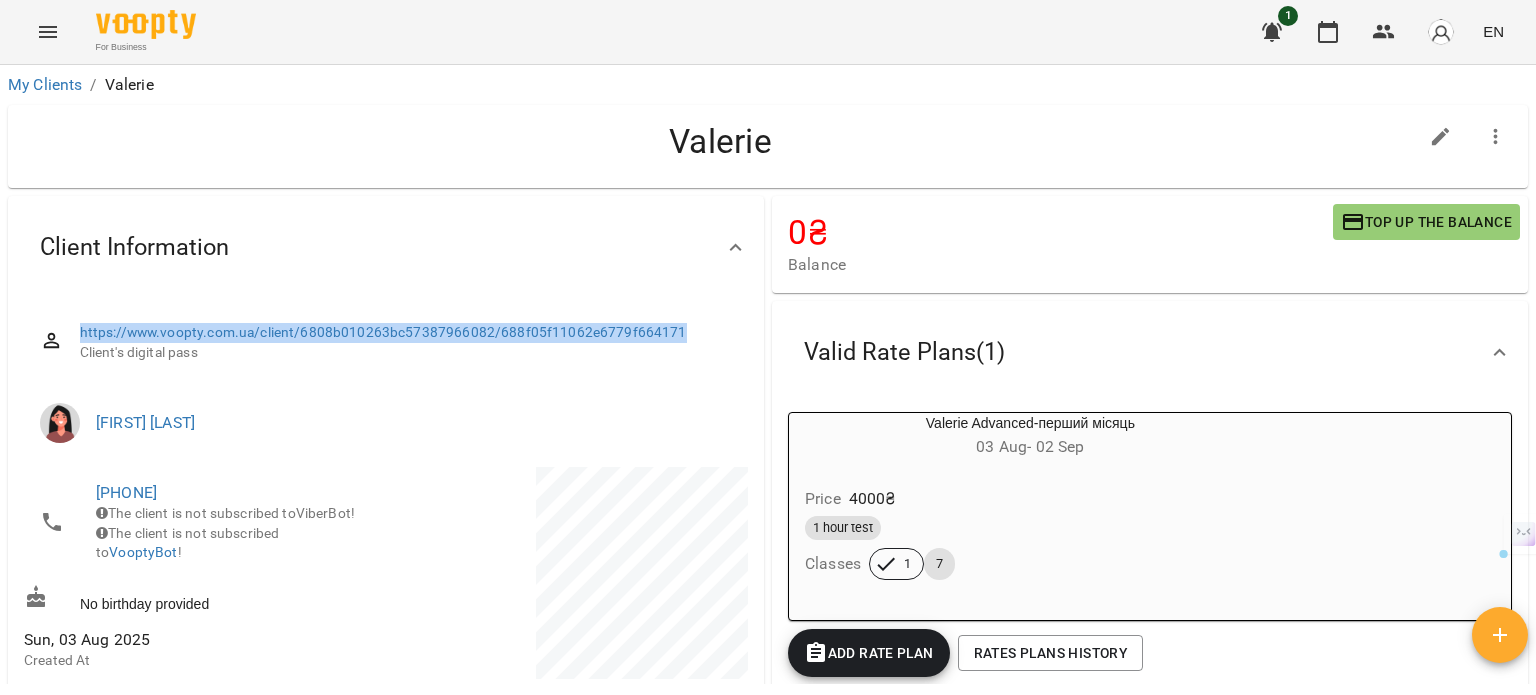 drag, startPoint x: 69, startPoint y: 329, endPoint x: 702, endPoint y: 335, distance: 633.02844 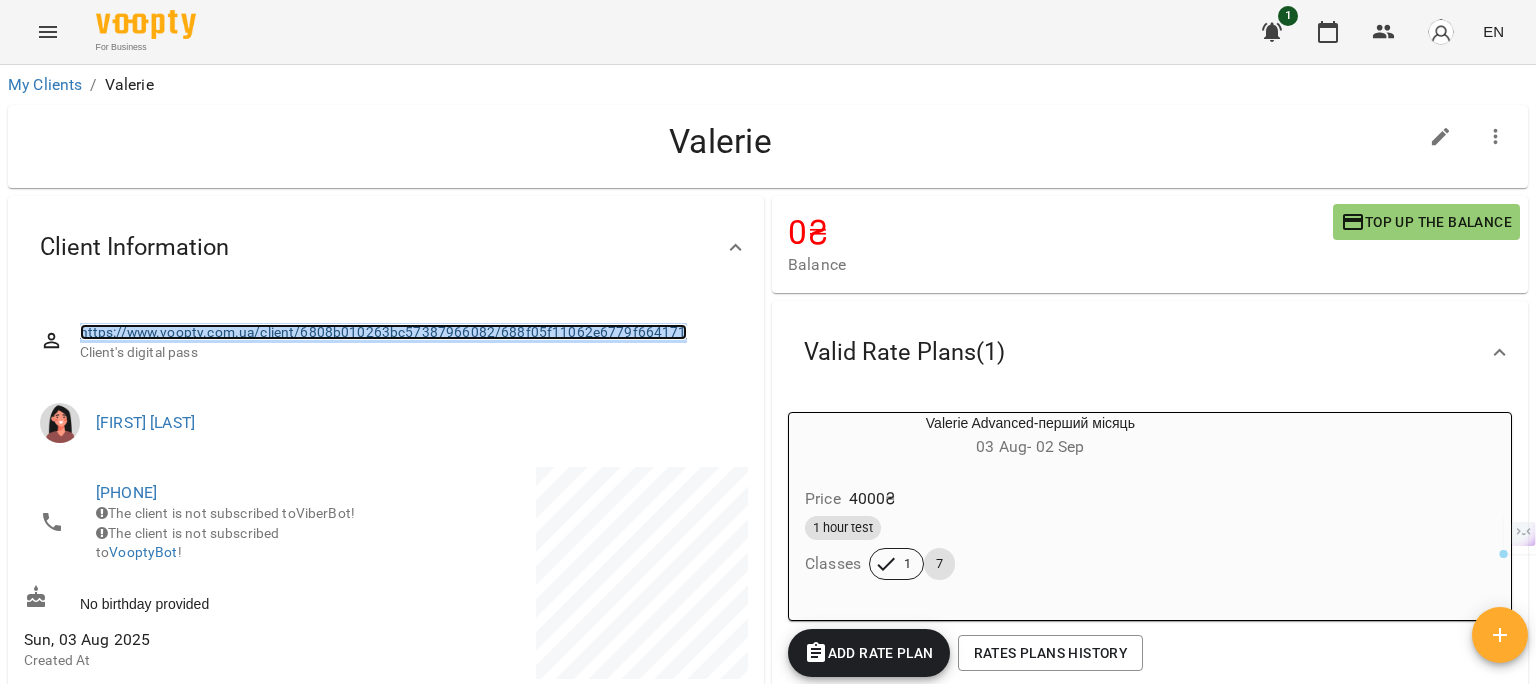 copy on "https://www.voopty.com.ua/client/6808b010263bc57387966082/688f05f11062e6779f664171" 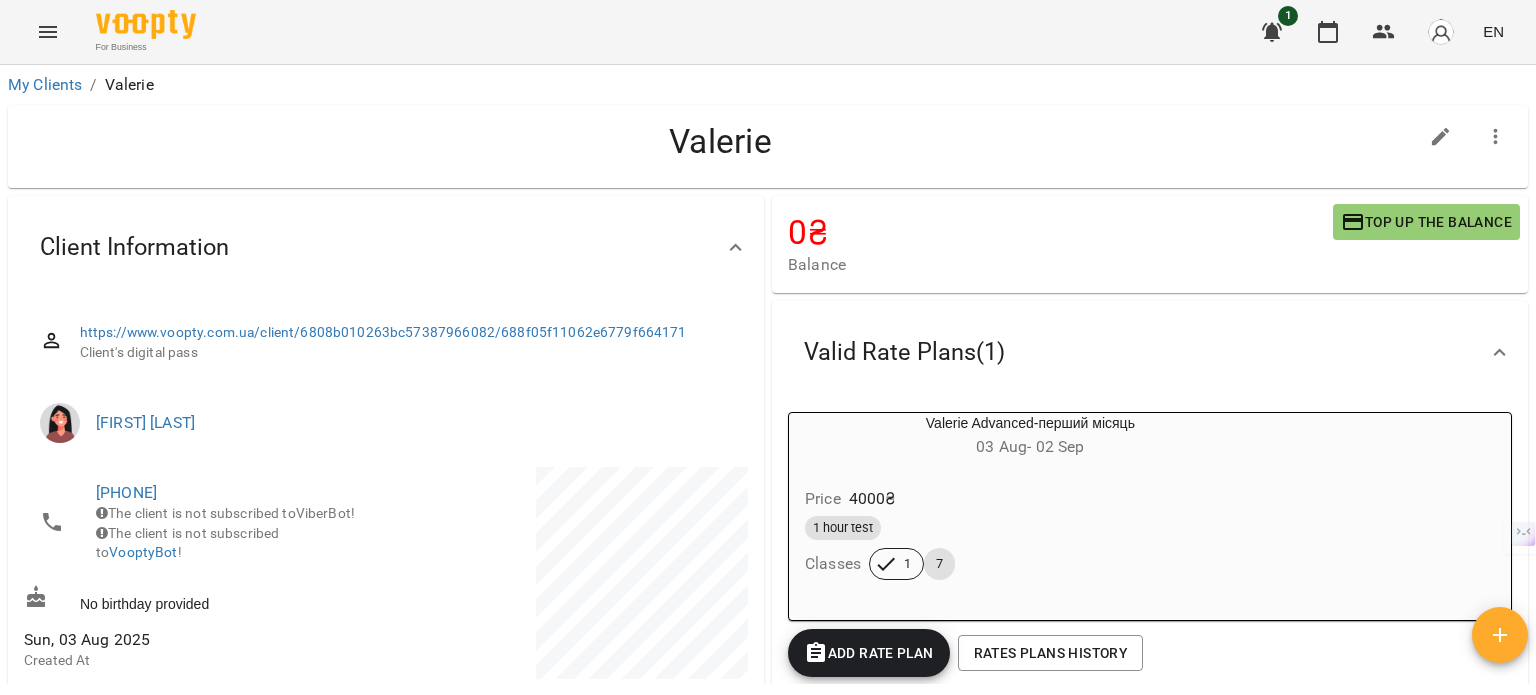 click on "Valerie" at bounding box center [720, 146] 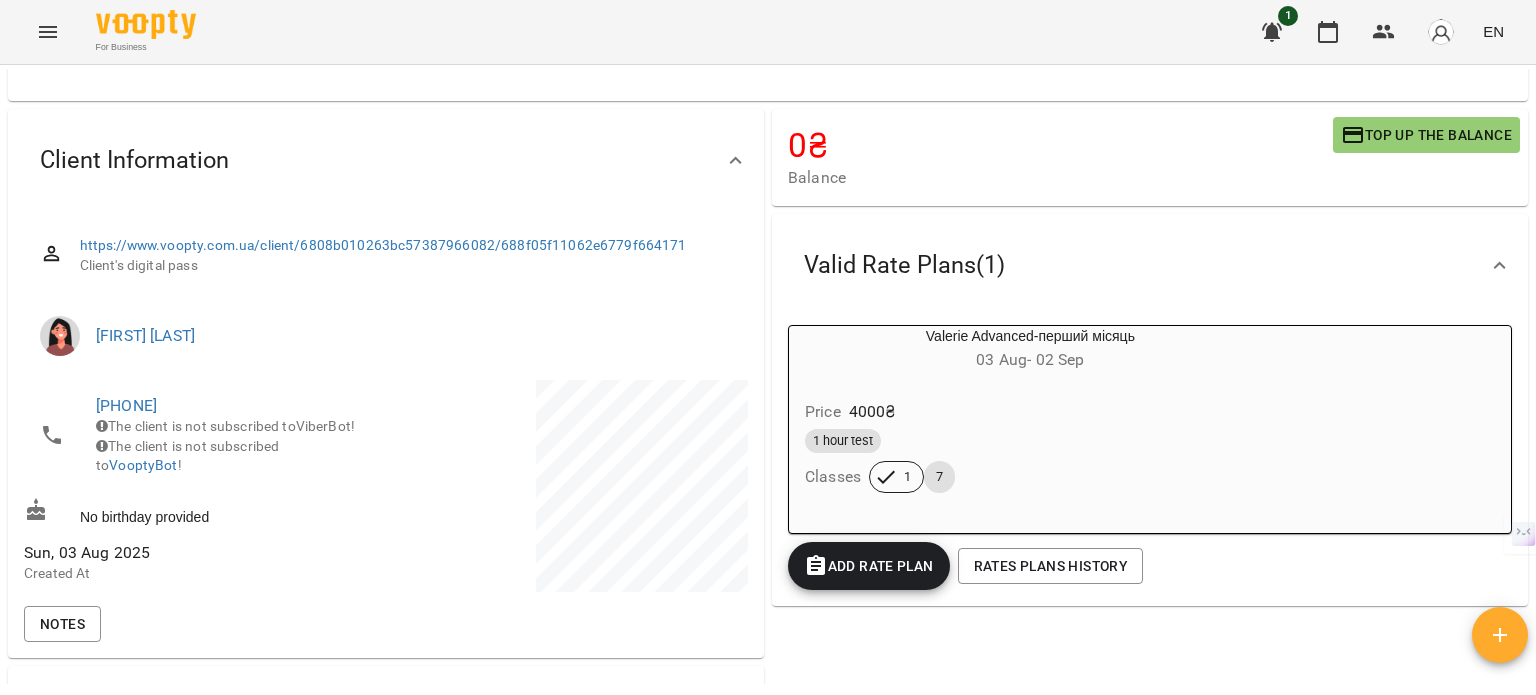 scroll, scrollTop: 200, scrollLeft: 0, axis: vertical 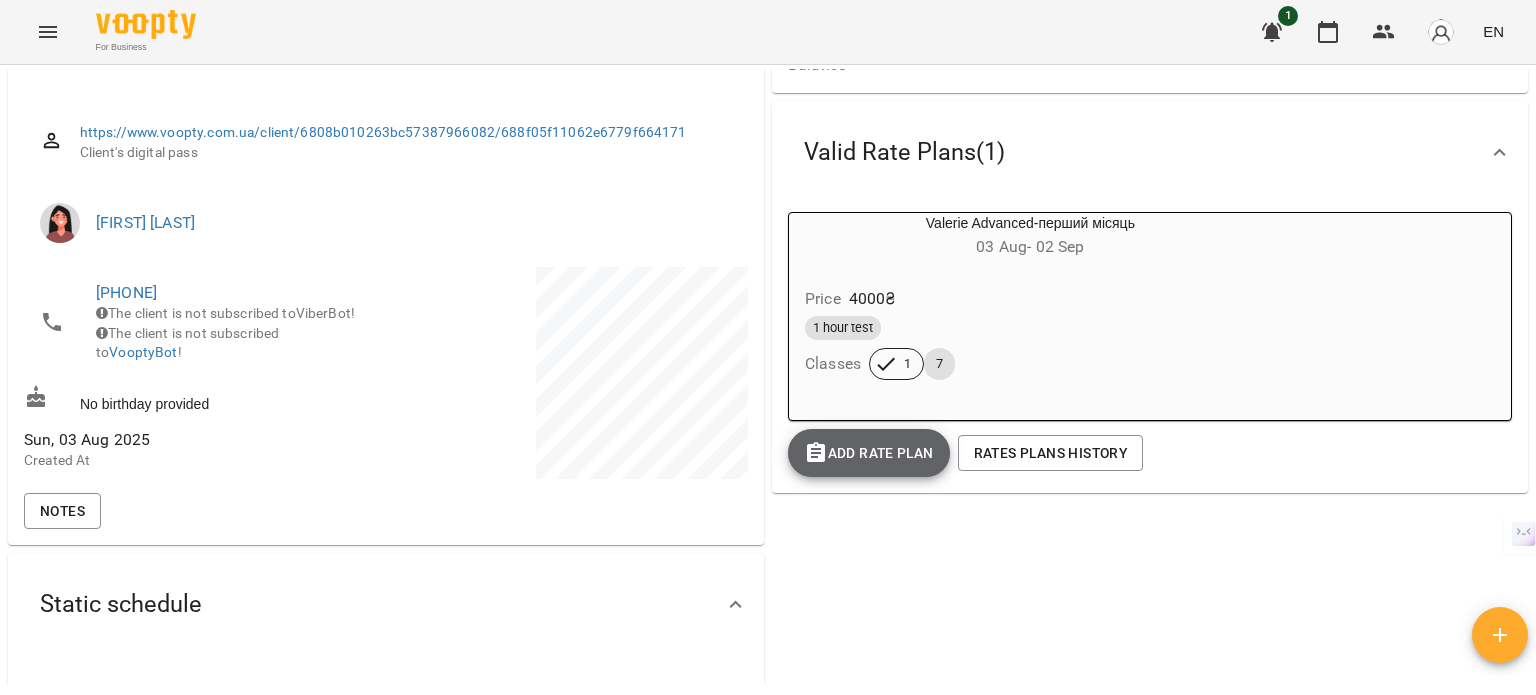 click on "Add Rate plan" at bounding box center (869, 453) 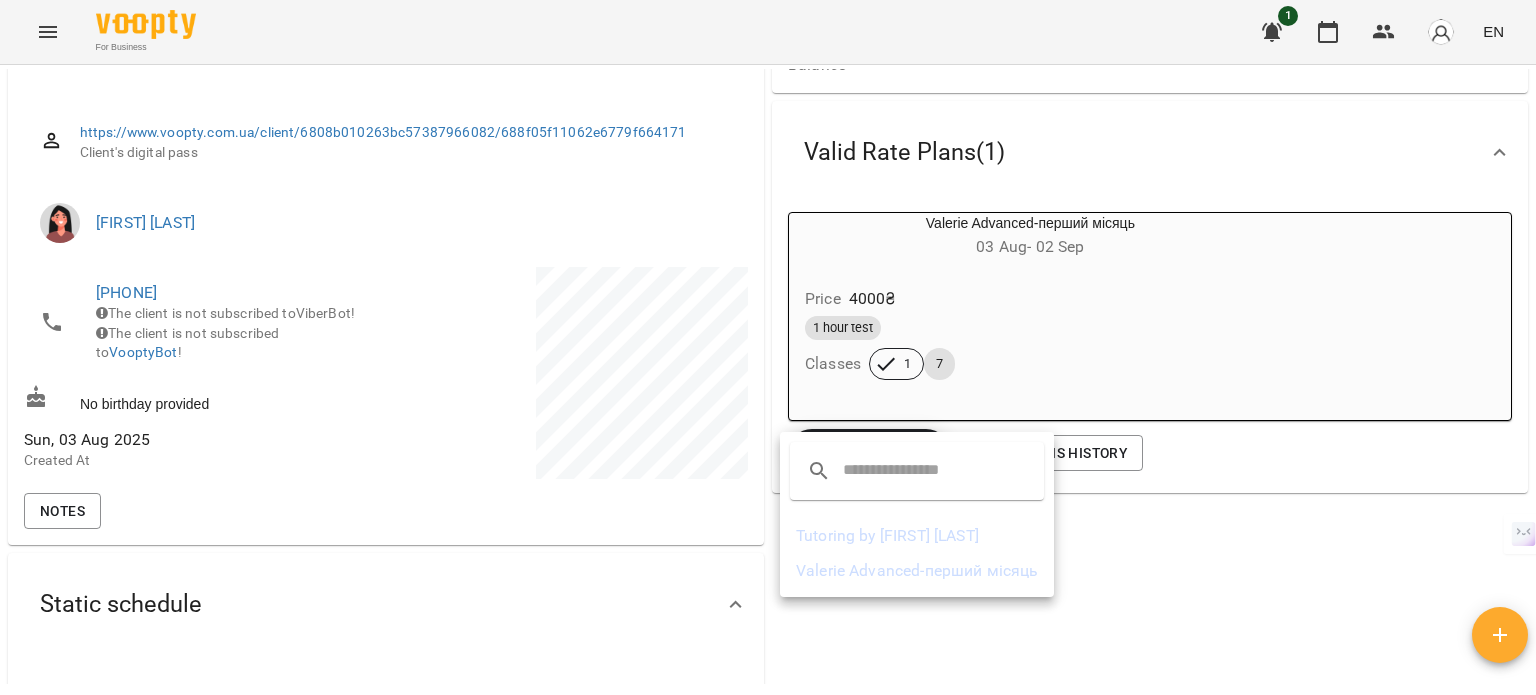 drag, startPoint x: 1006, startPoint y: 324, endPoint x: 1204, endPoint y: 218, distance: 224.58852 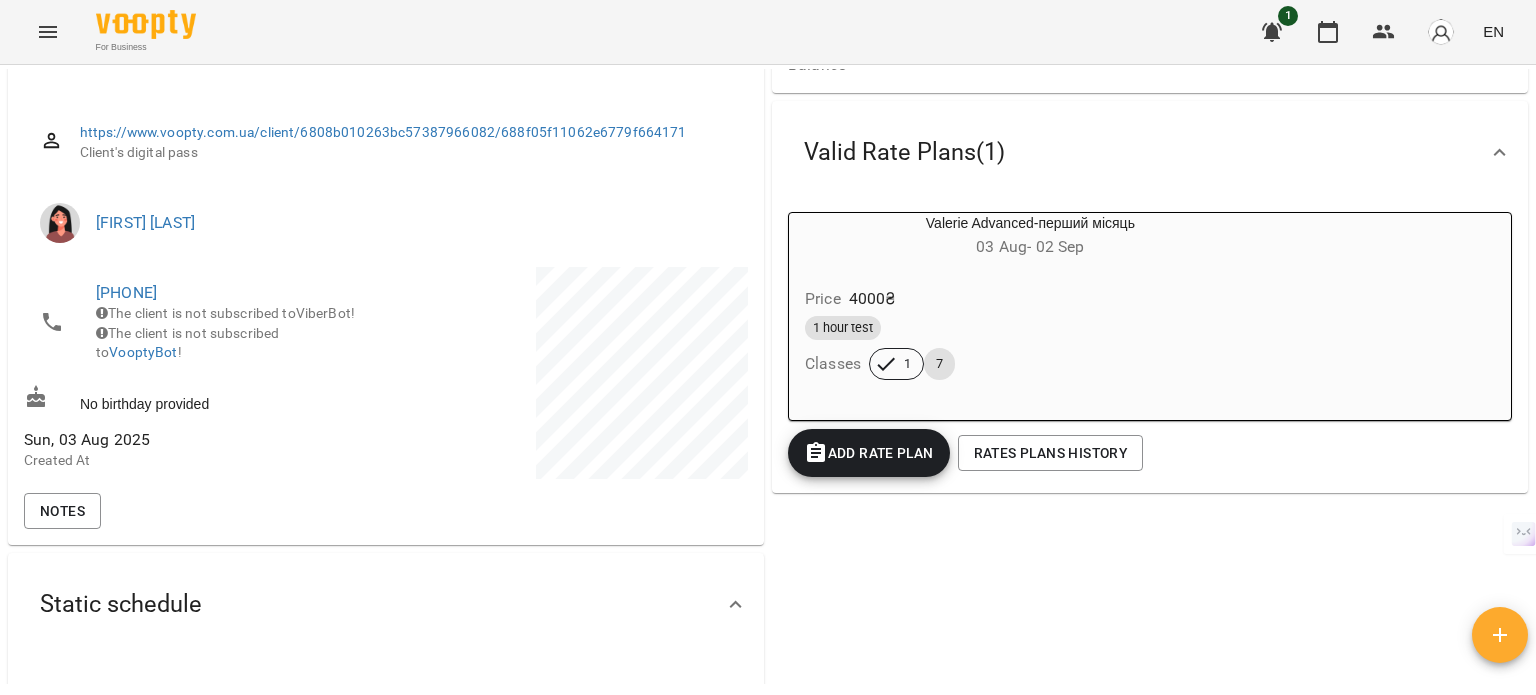 click on "7" at bounding box center [939, 364] 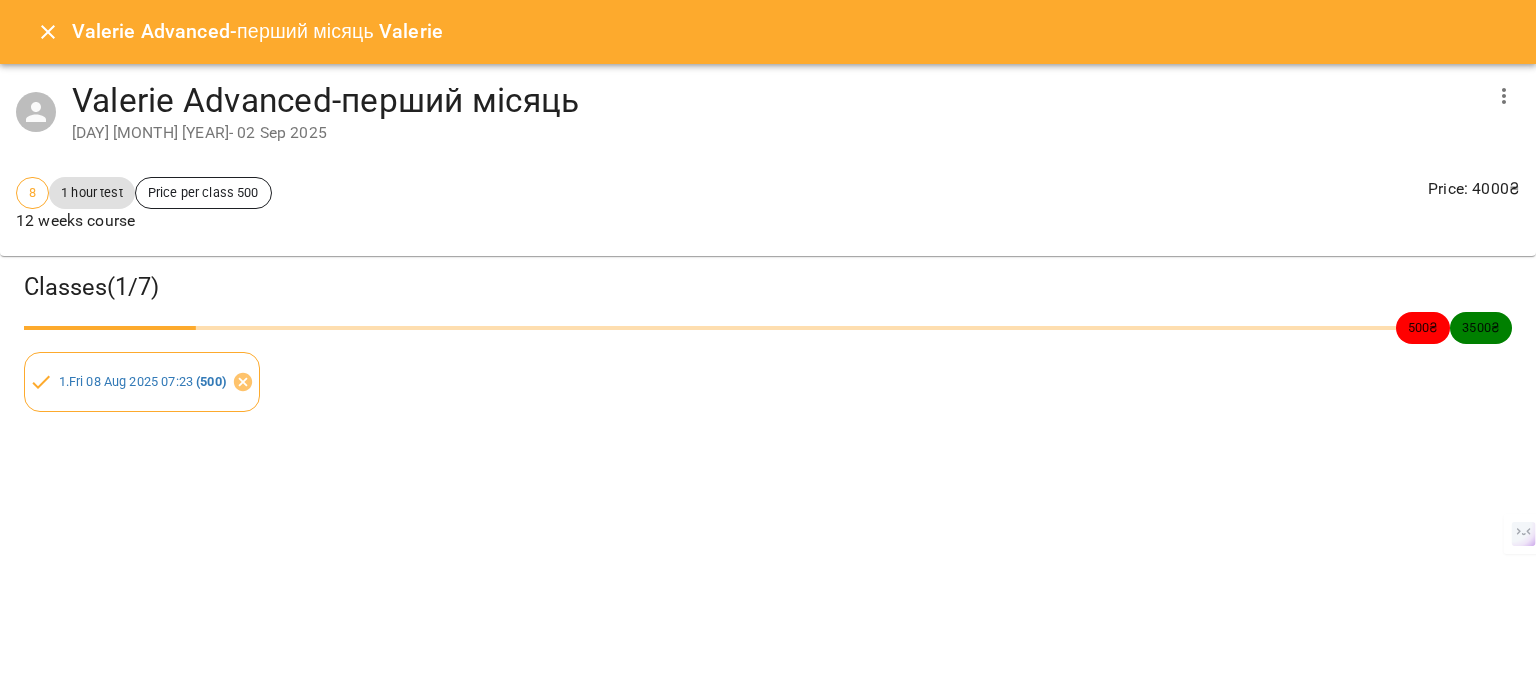 click 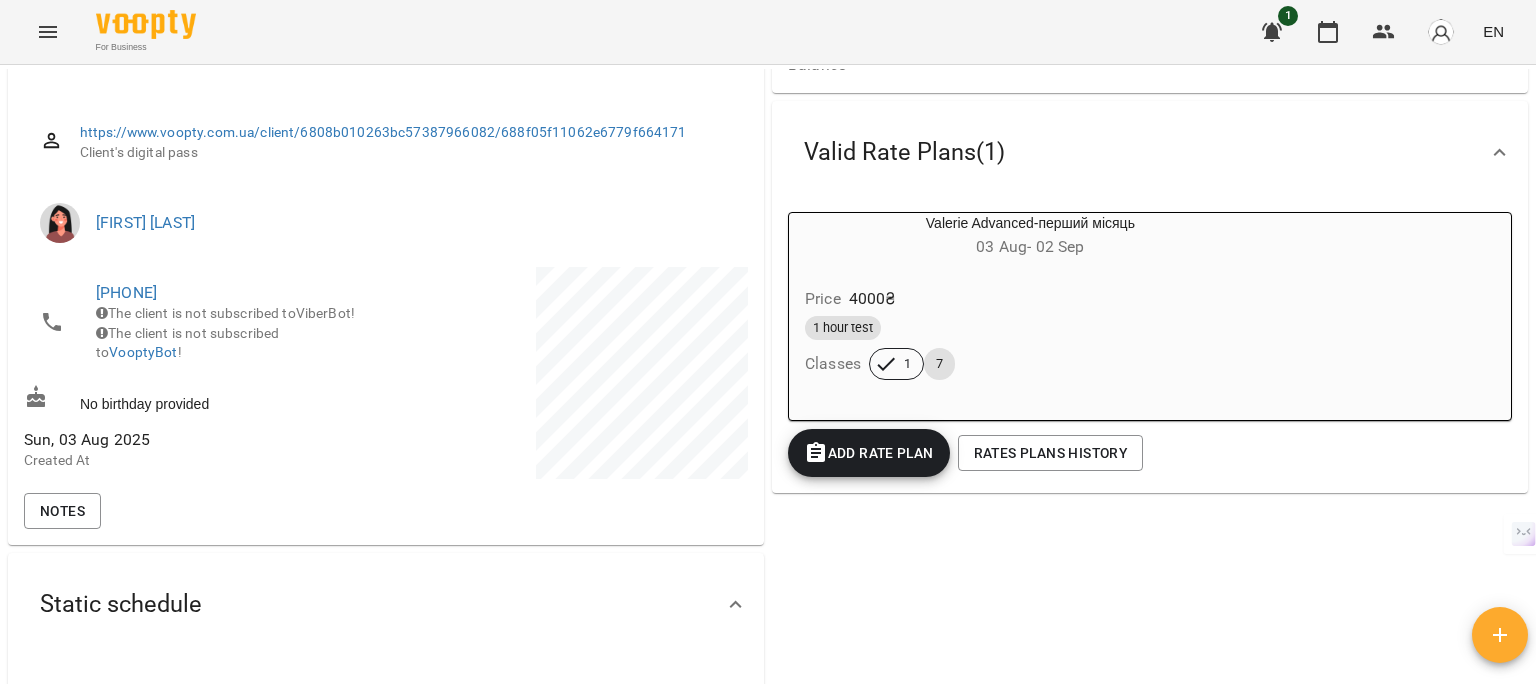 click on "0 ₴ Balance Top up the balance Valid Rate Plans ( 1 ) [FIRST] [LAST]-перший місяць 03 Aug  -   02 Sep Price 4000 ₴ 1 hour test Classes 1 7 Add Rate plan Rates Plans History" at bounding box center (1150, 408) 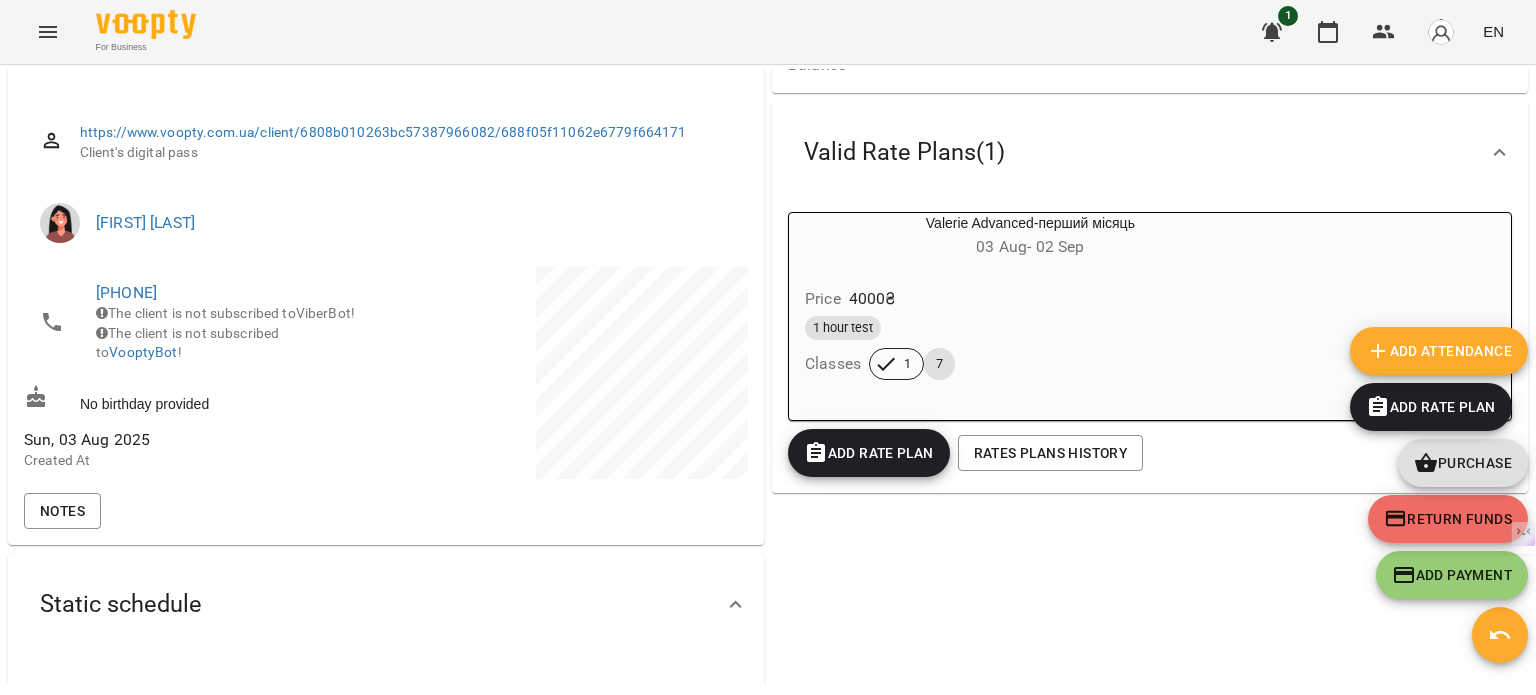 click on "Add Rate plan" at bounding box center (1431, 407) 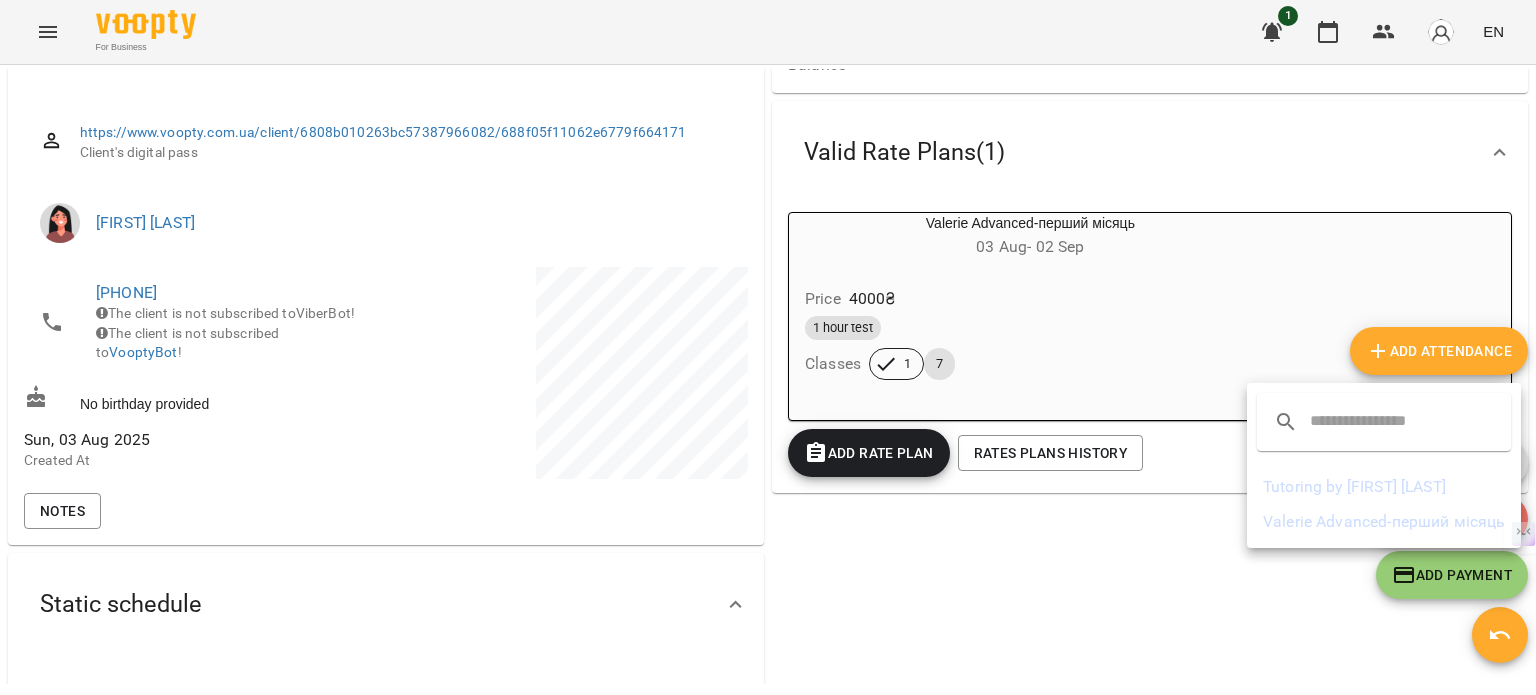 click at bounding box center [1389, 422] 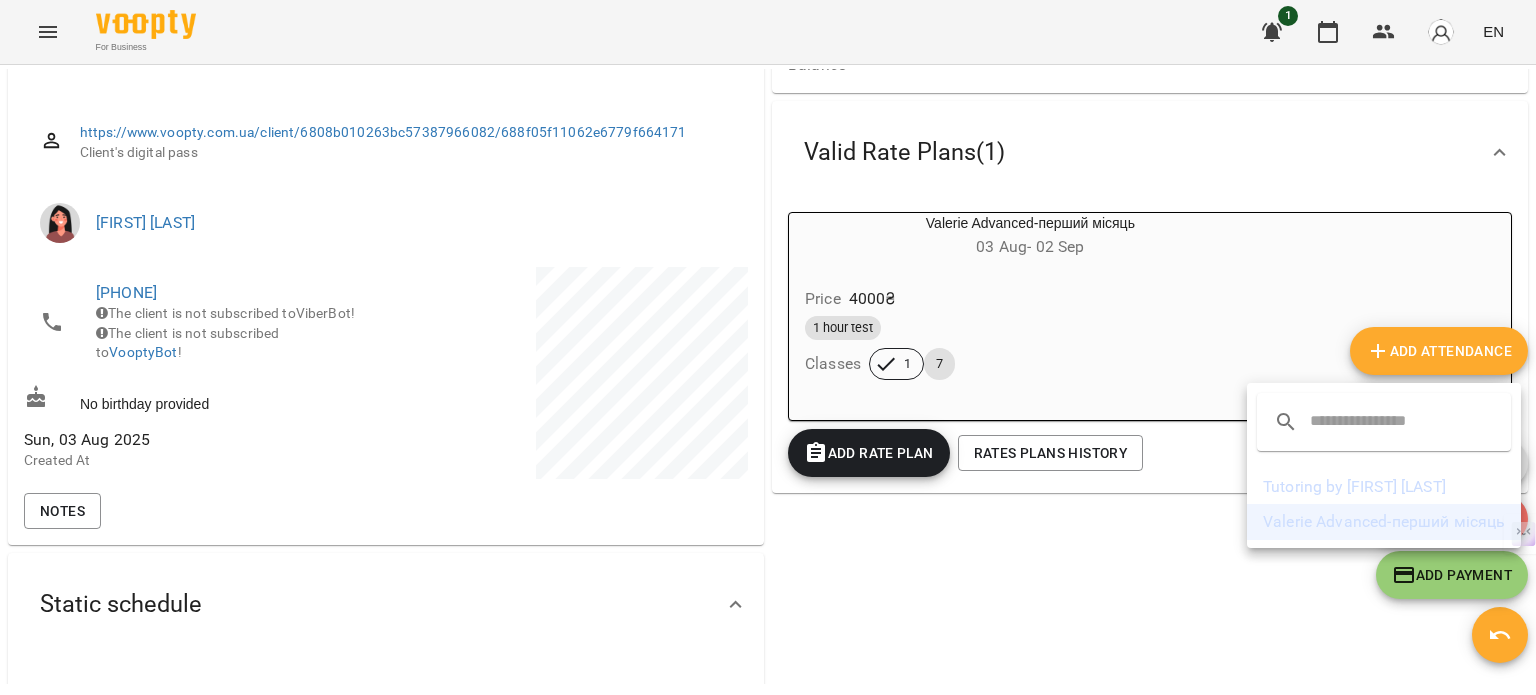 click on "Valerie Advanced-перший місяць" at bounding box center (1384, 522) 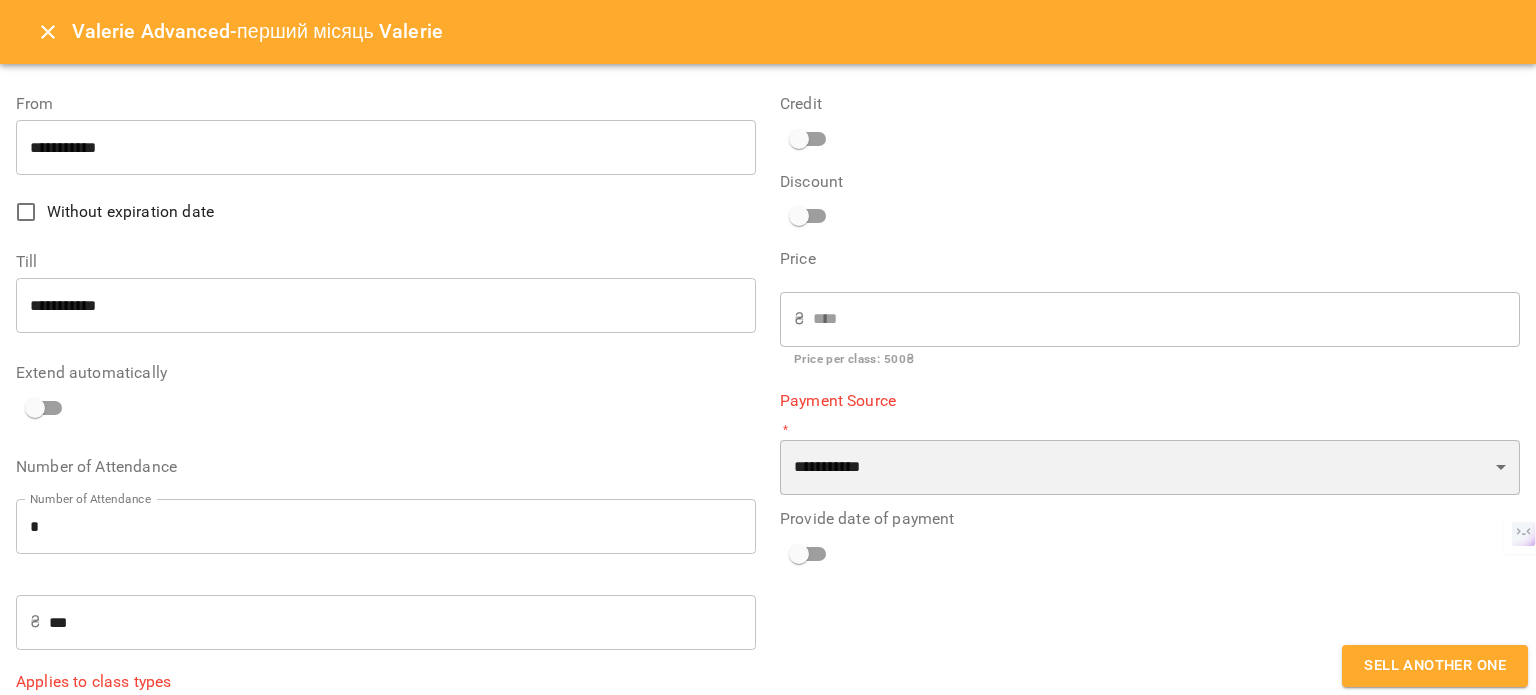 click on "**********" at bounding box center [1150, 468] 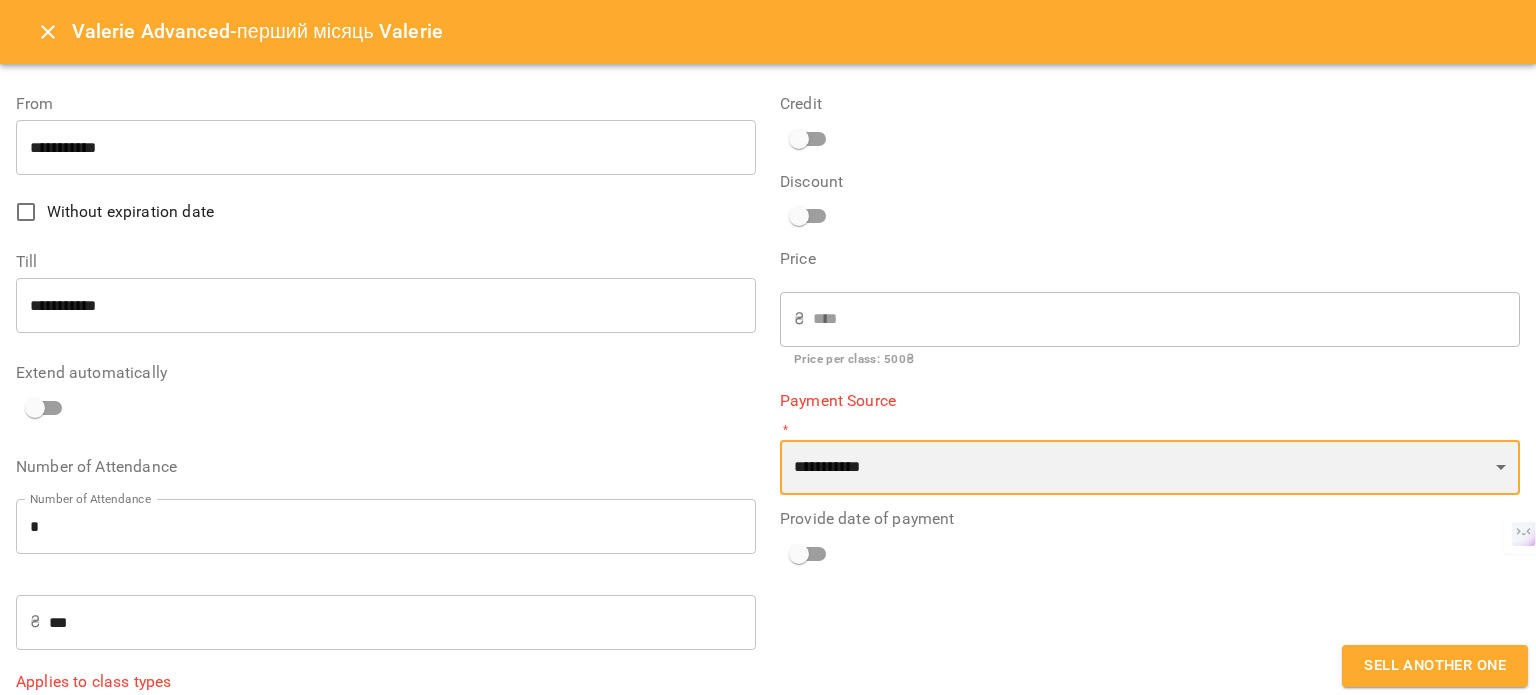select on "*********" 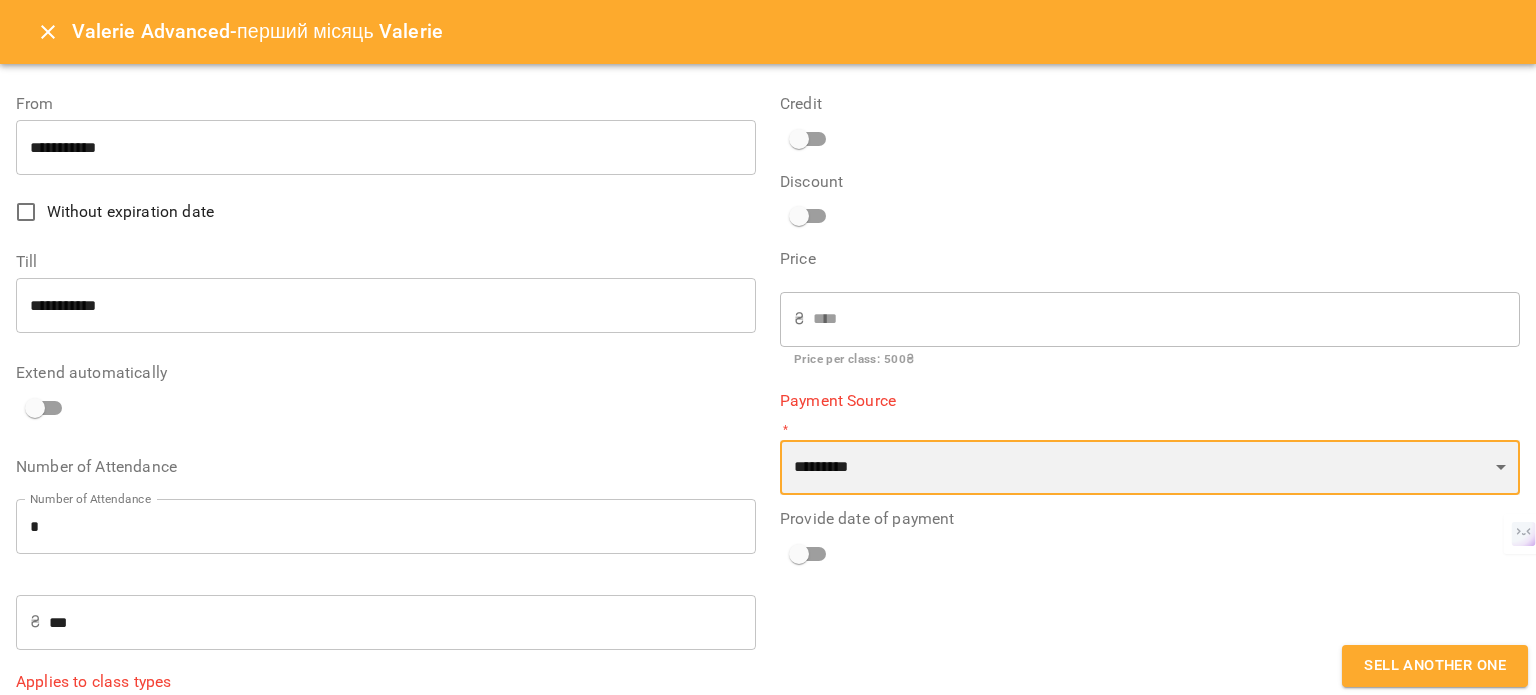 click on "**********" at bounding box center (1150, 468) 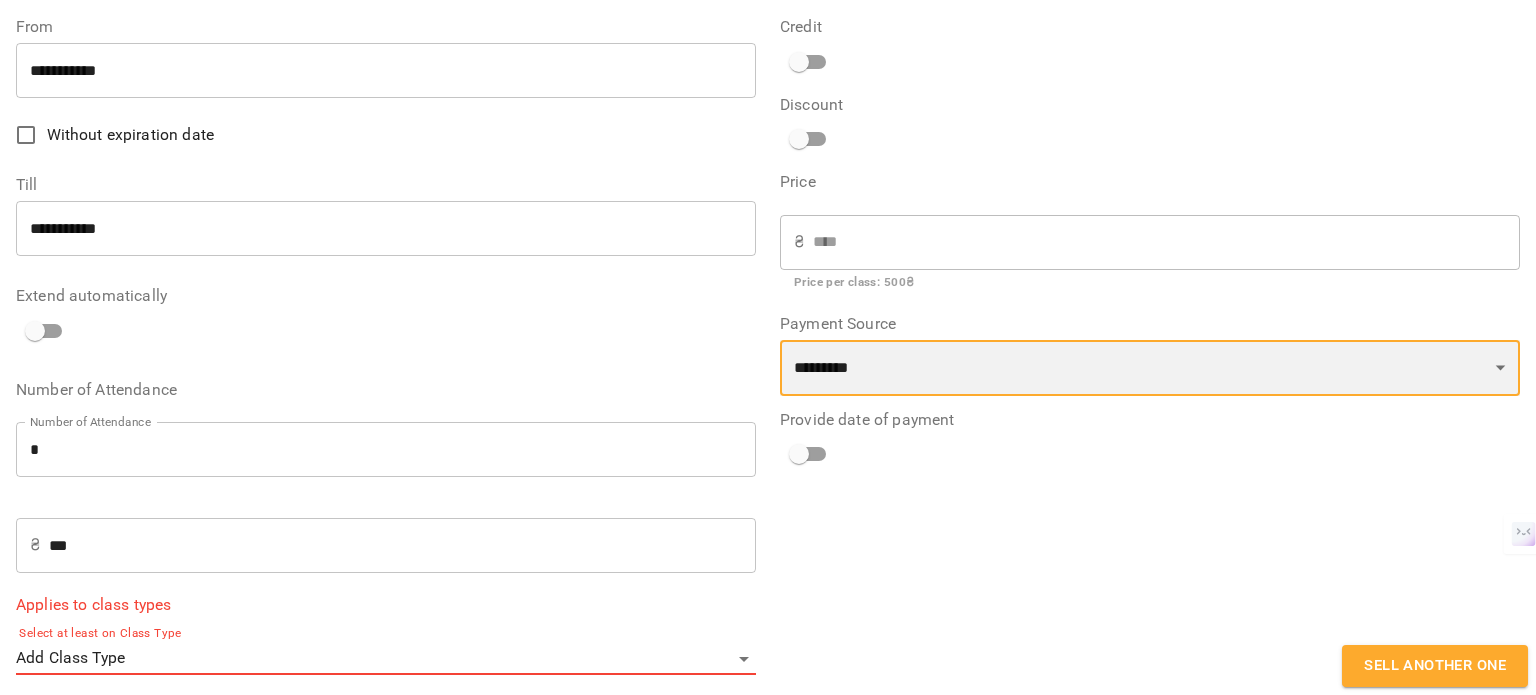 scroll, scrollTop: 88, scrollLeft: 0, axis: vertical 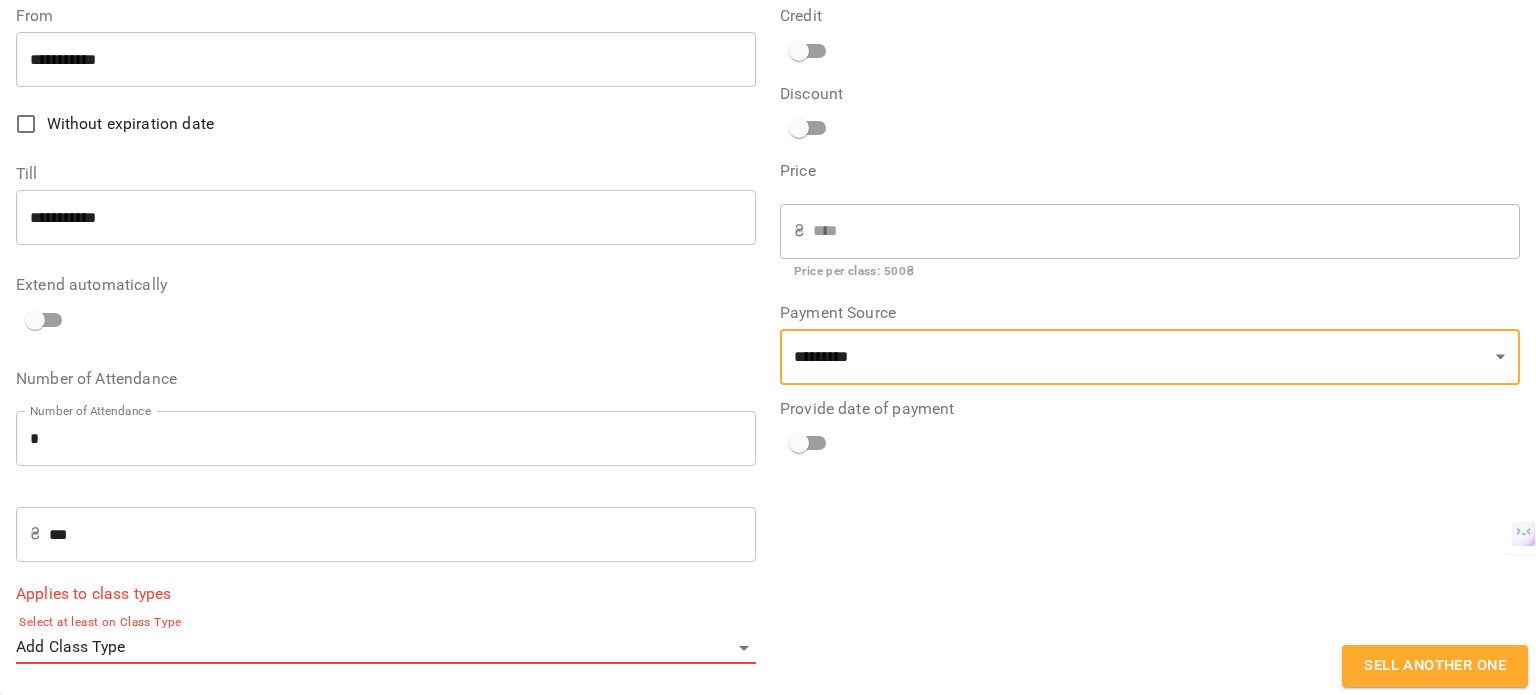 click on "**********" at bounding box center (768, 380) 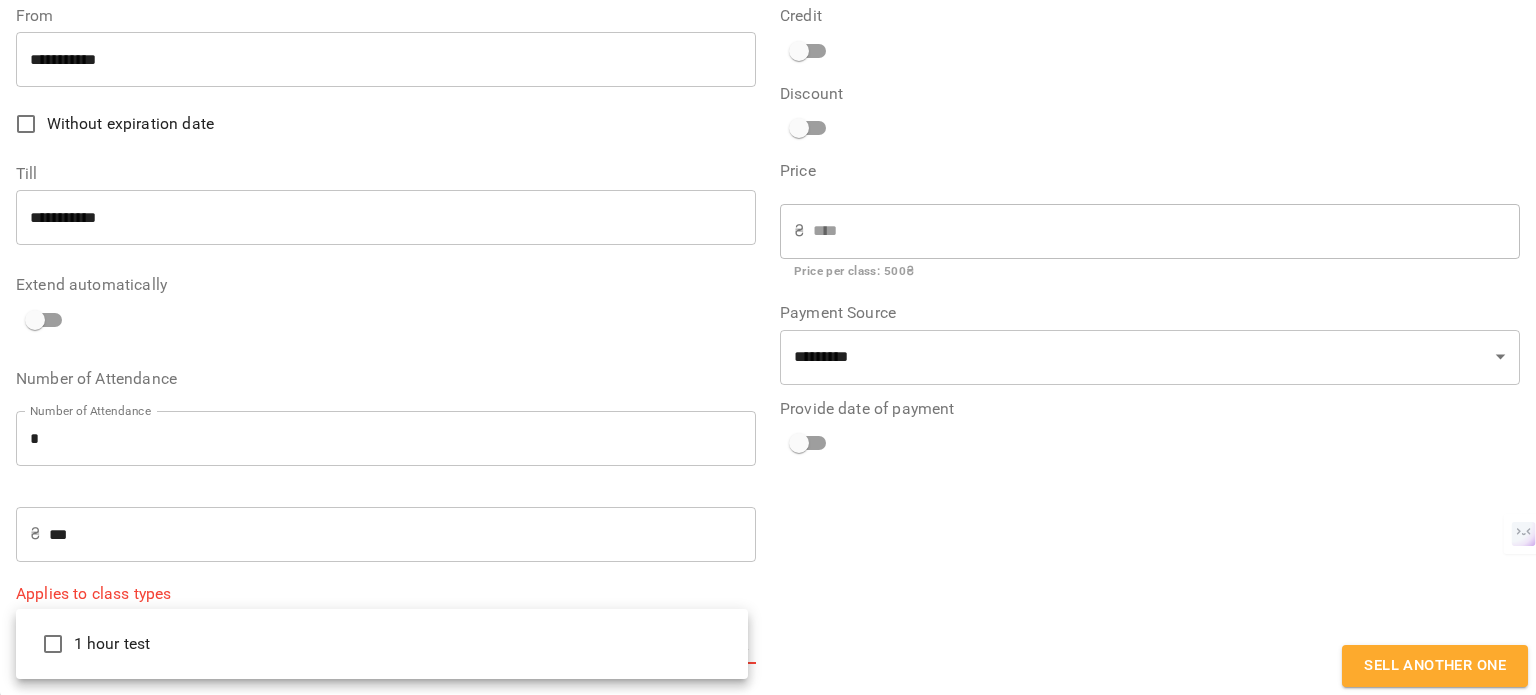 click on "1 hour test" at bounding box center [382, 644] 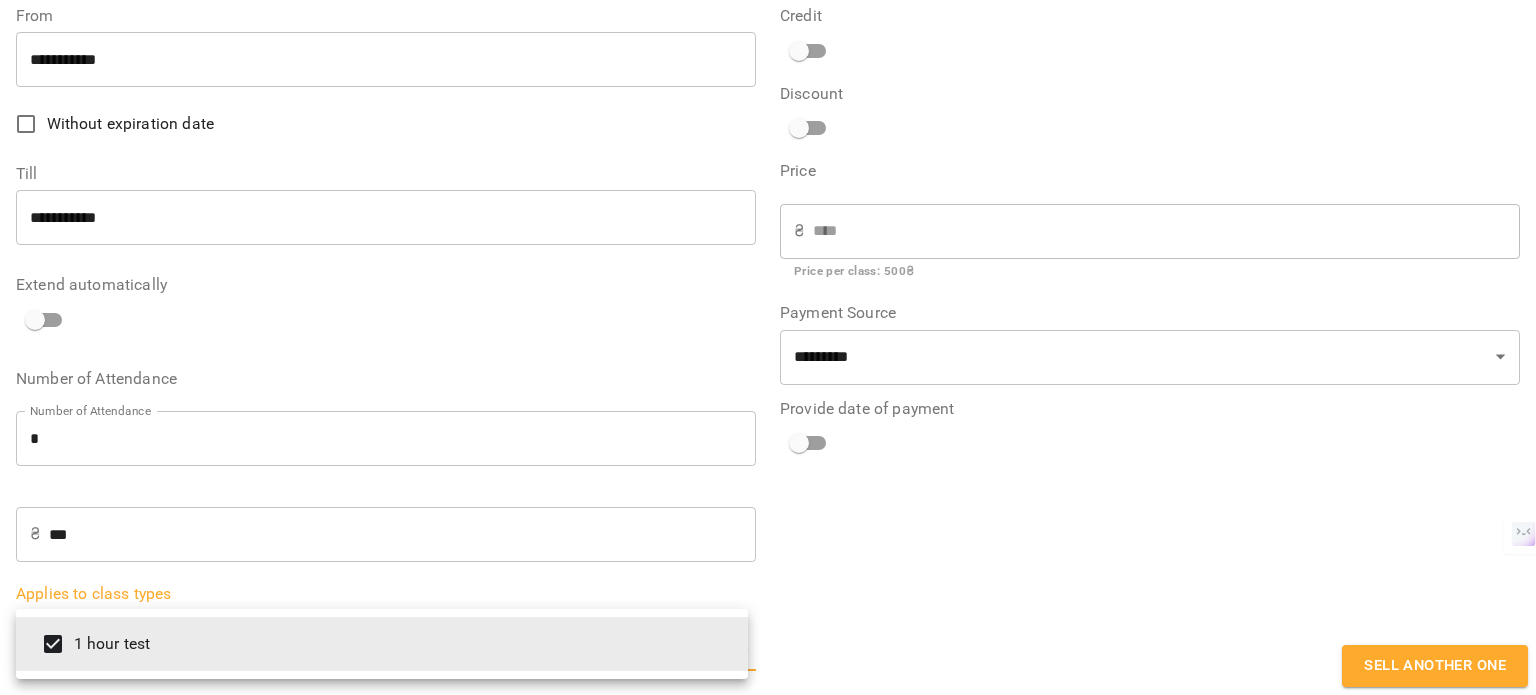 click at bounding box center [768, 347] 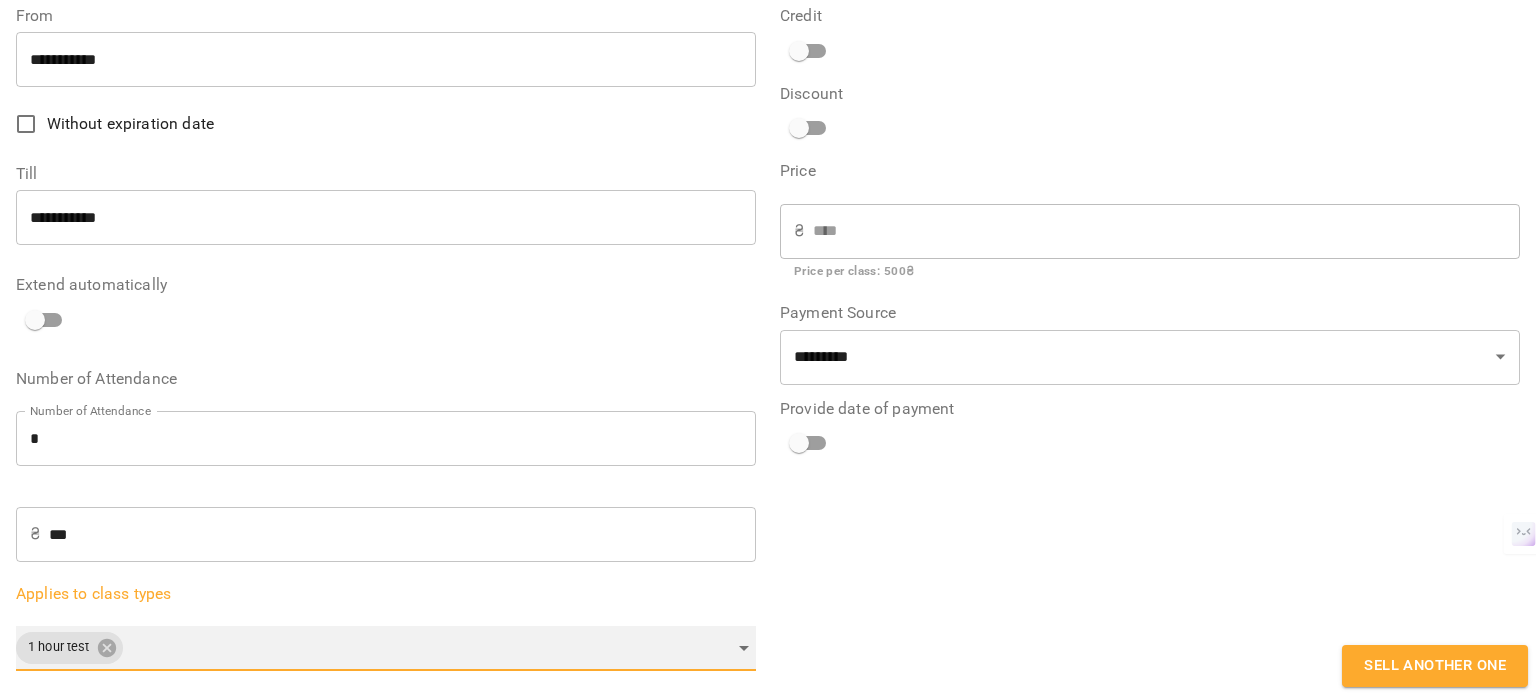 scroll, scrollTop: 0, scrollLeft: 0, axis: both 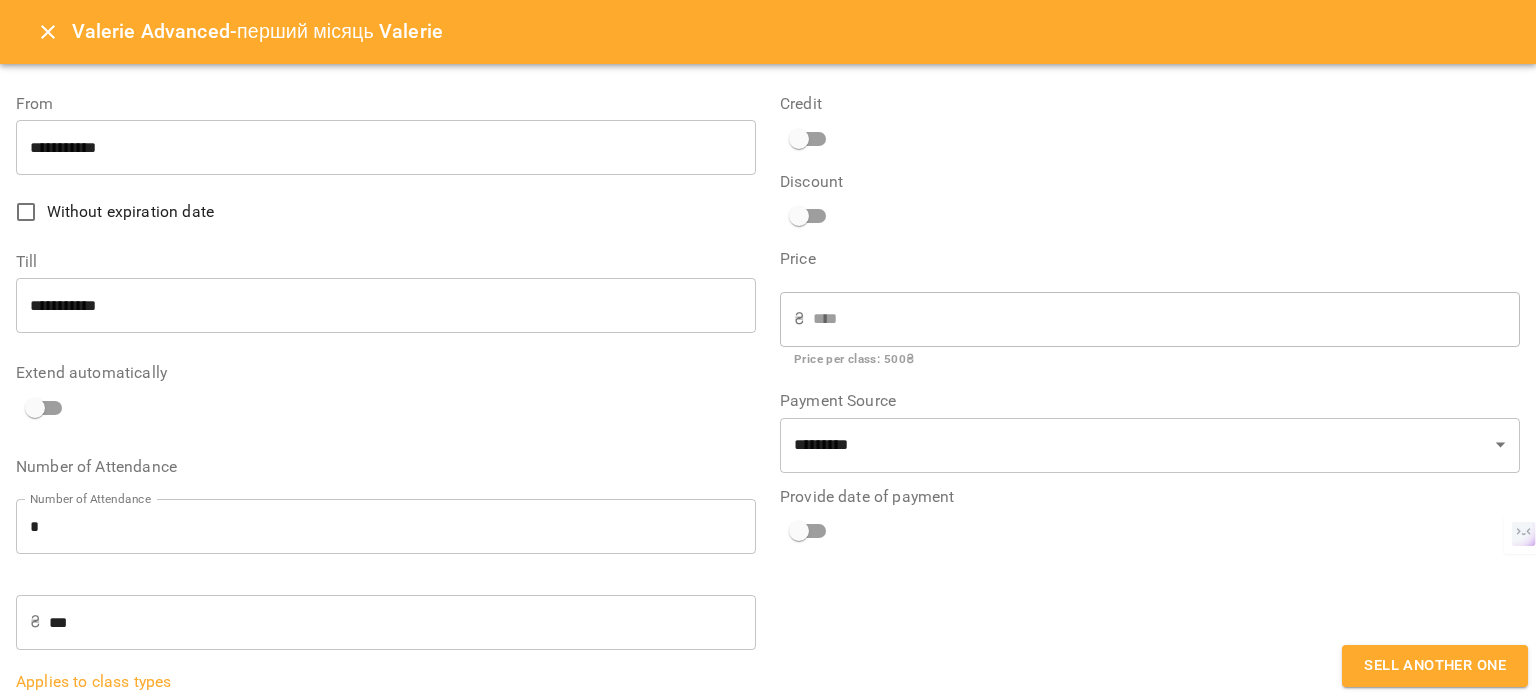 click on "***" at bounding box center (402, 622) 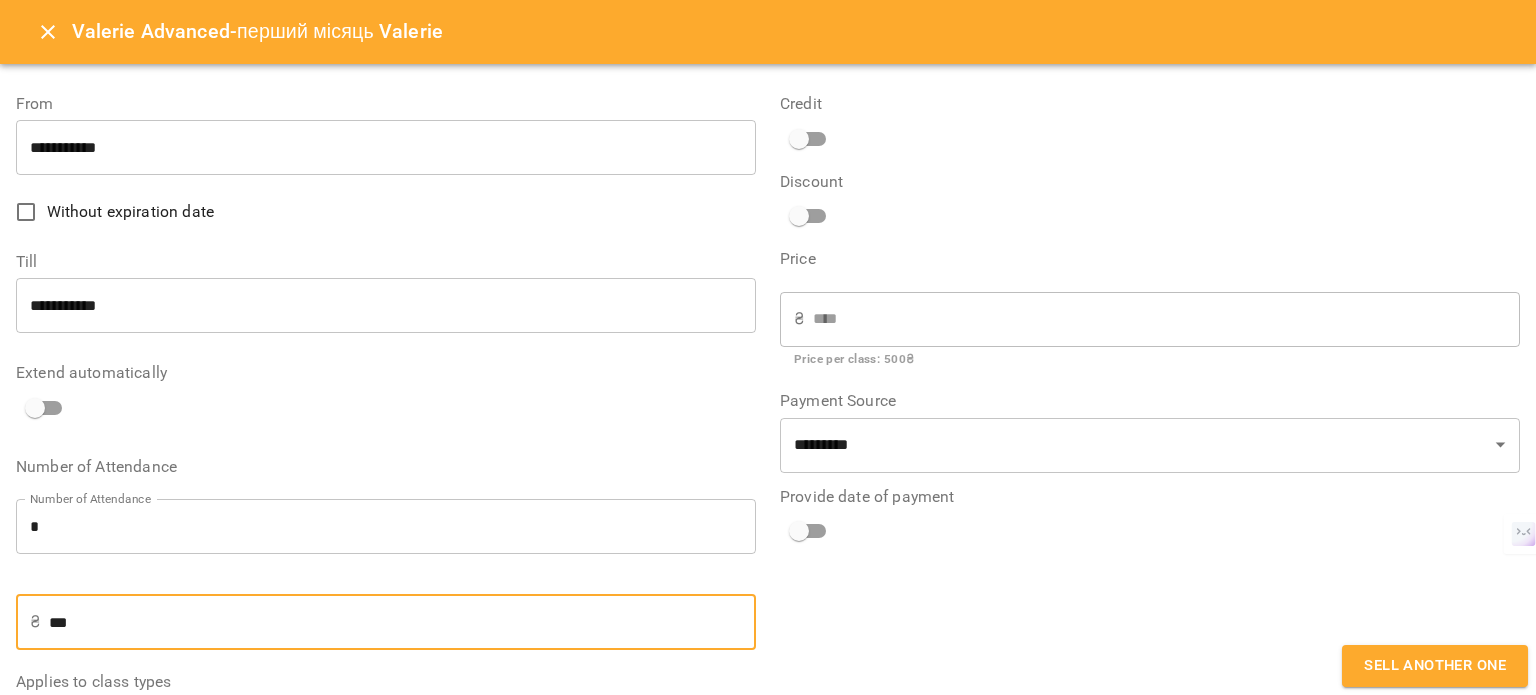 type on "**" 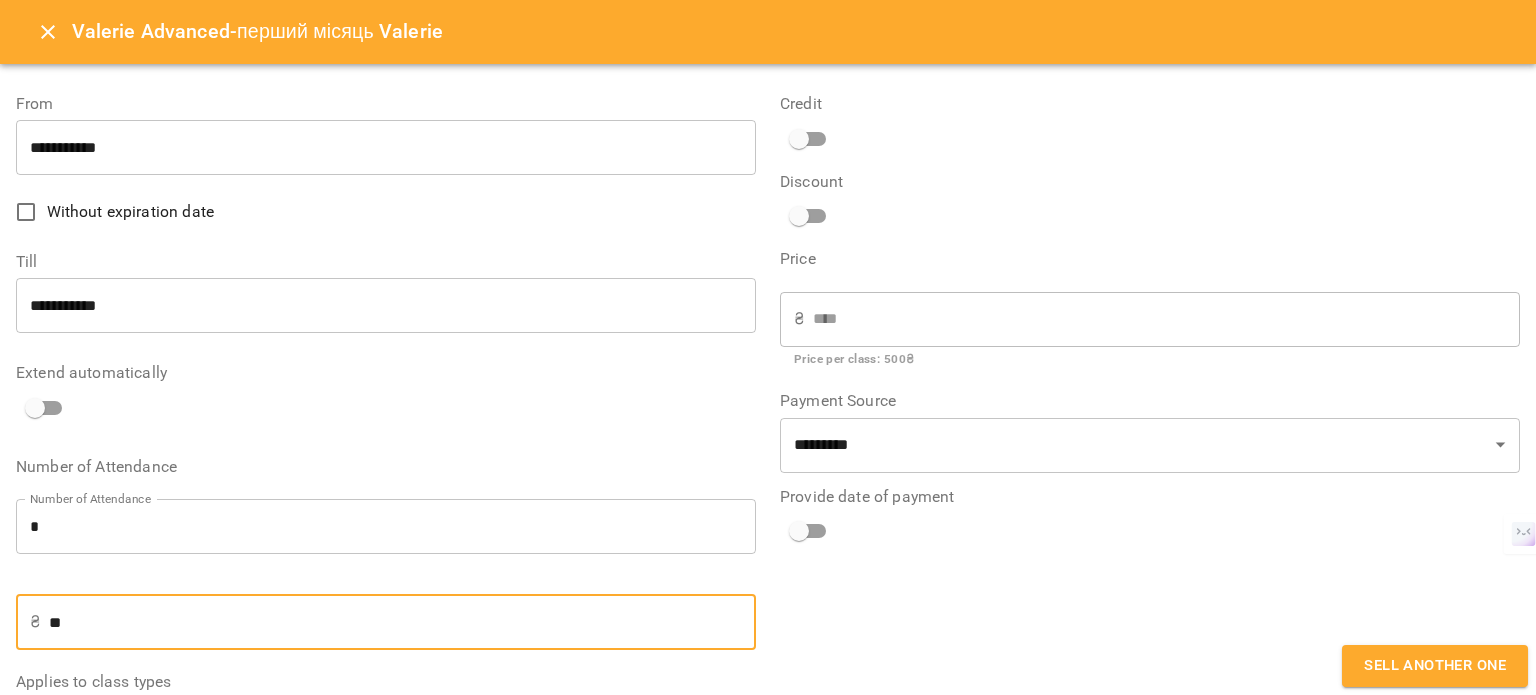 type on "***" 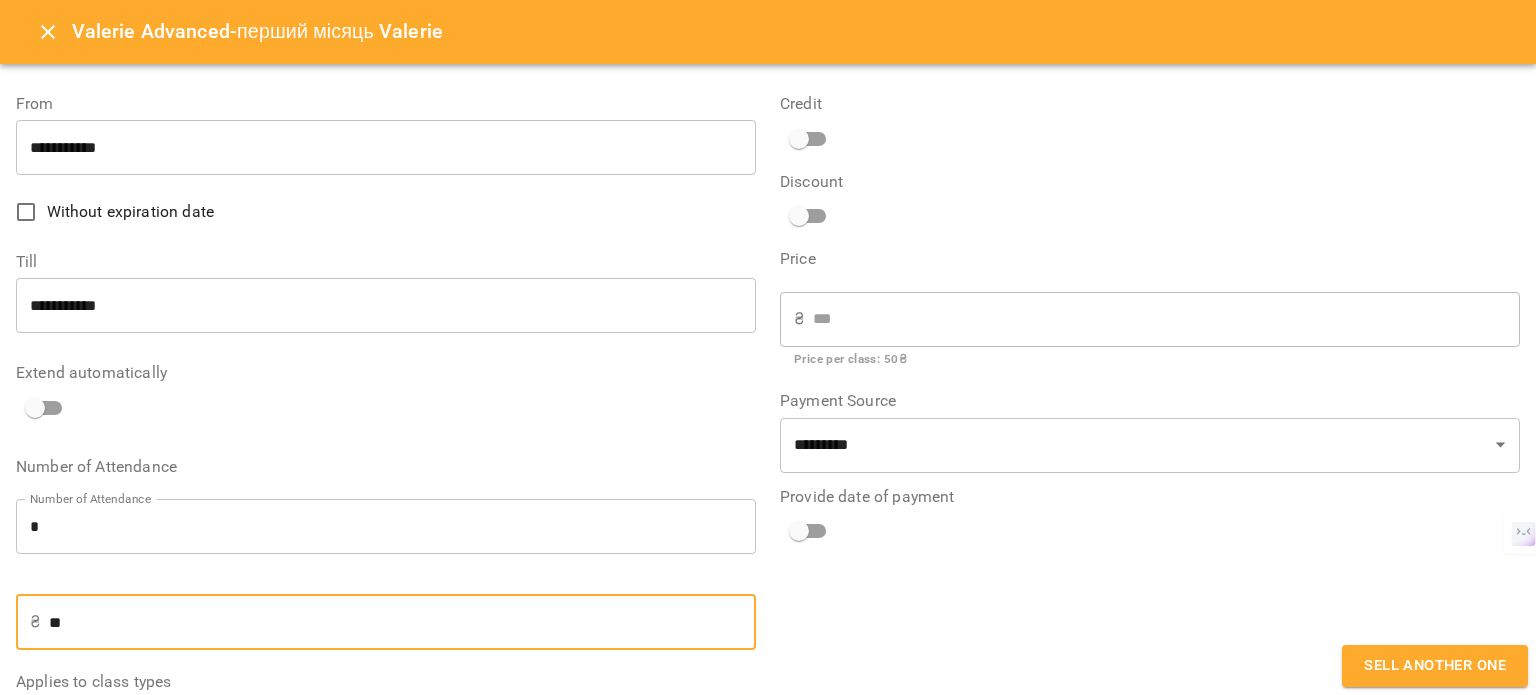 type on "*" 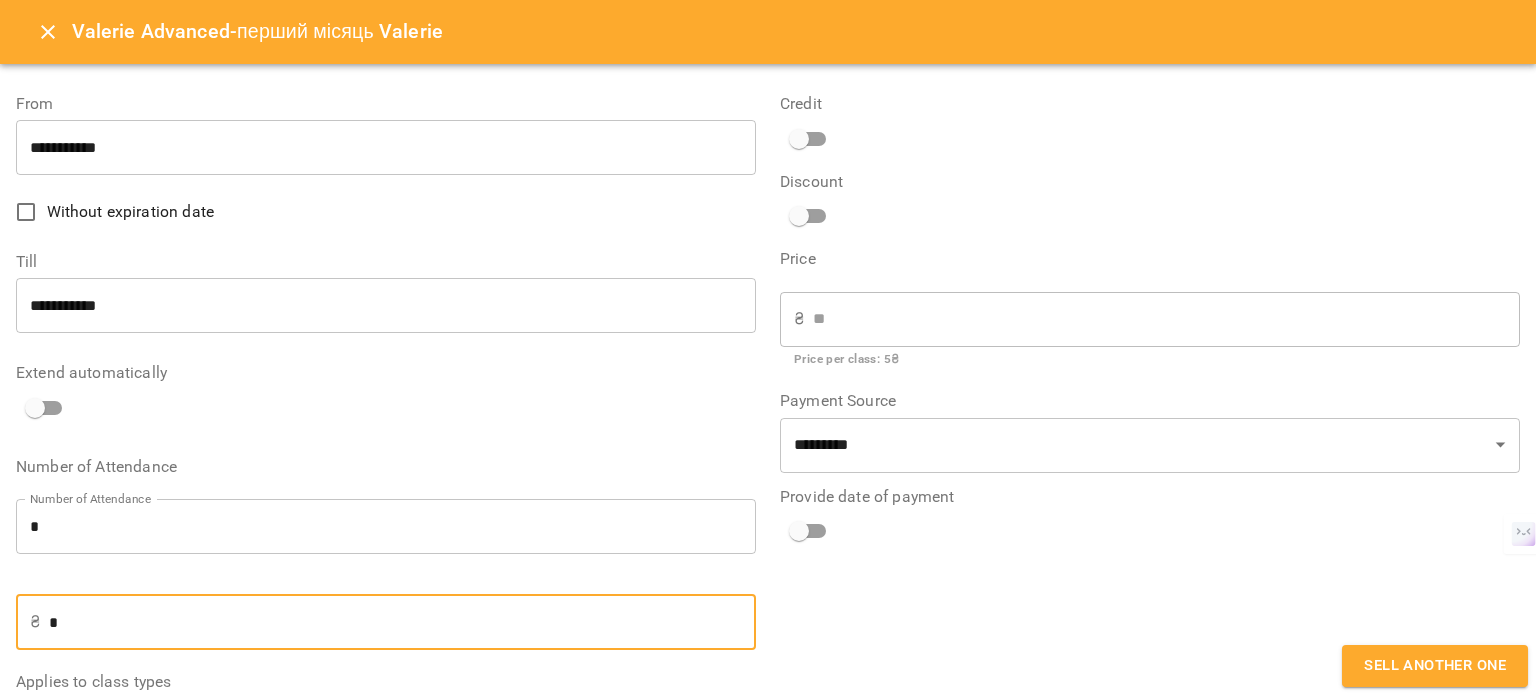type on "*" 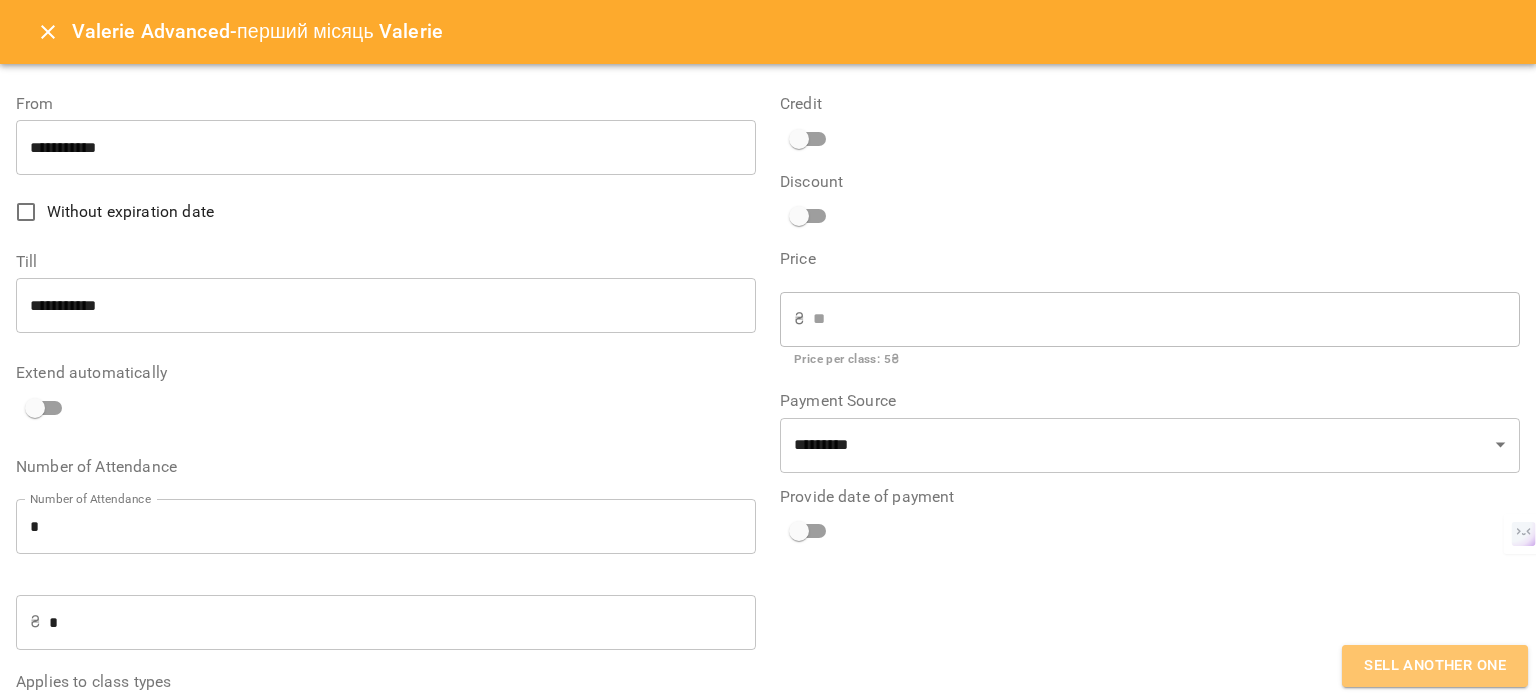 click on "Sell another one" at bounding box center (1435, 666) 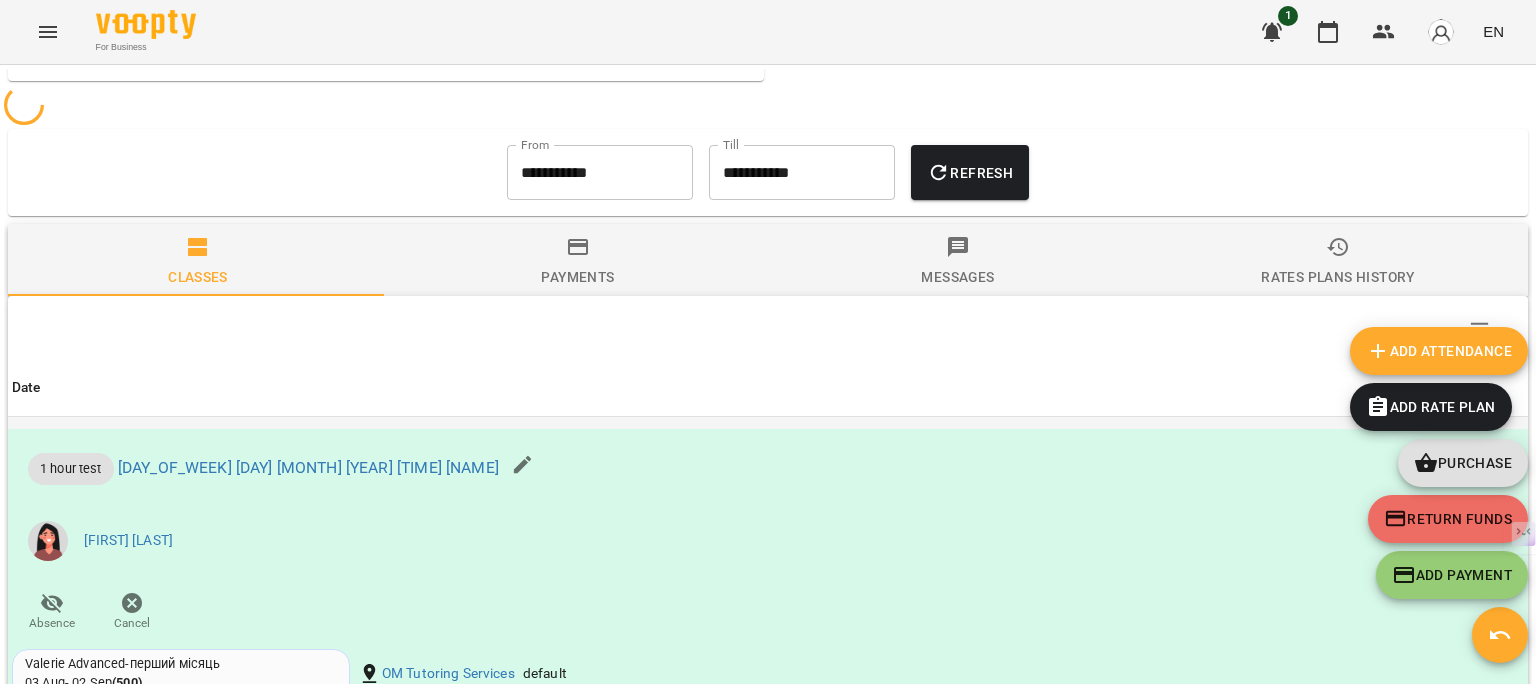 scroll, scrollTop: 800, scrollLeft: 0, axis: vertical 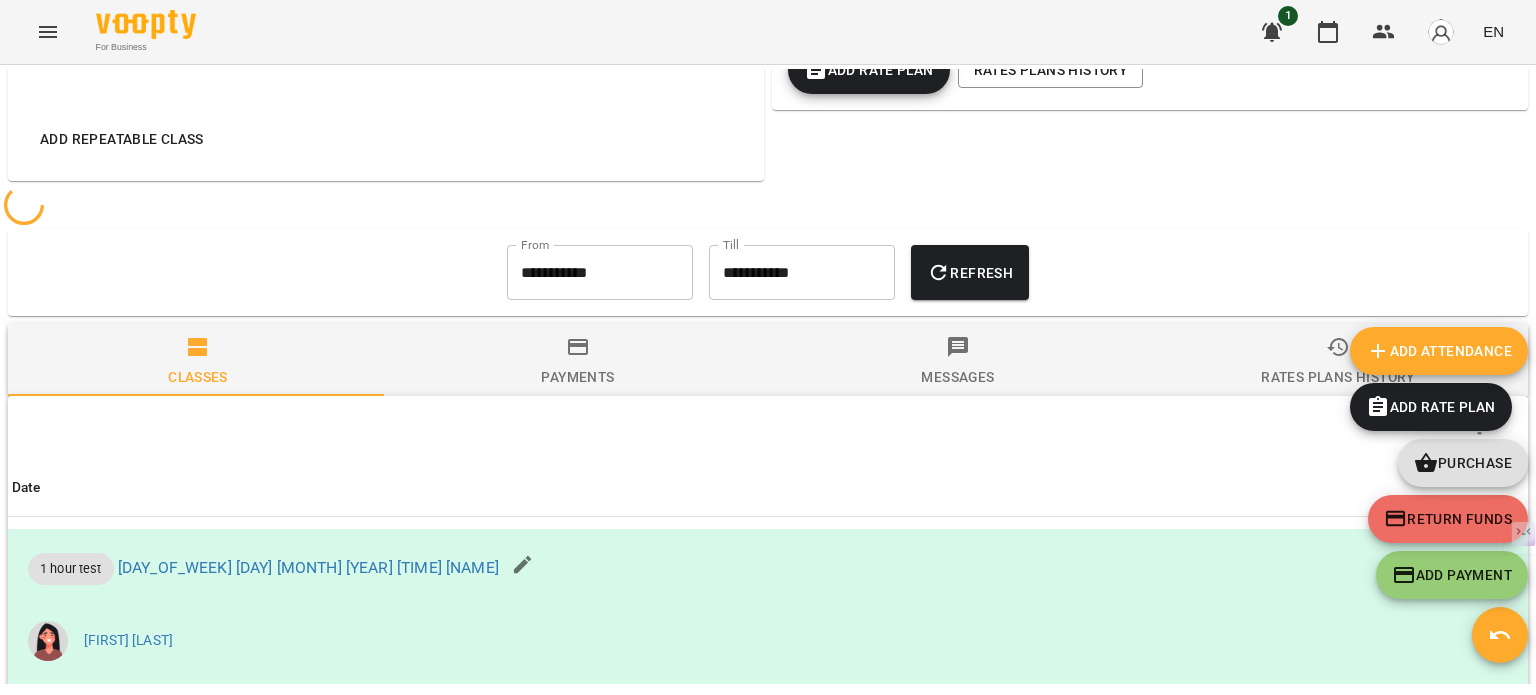 click on "Payments" at bounding box center [577, 377] 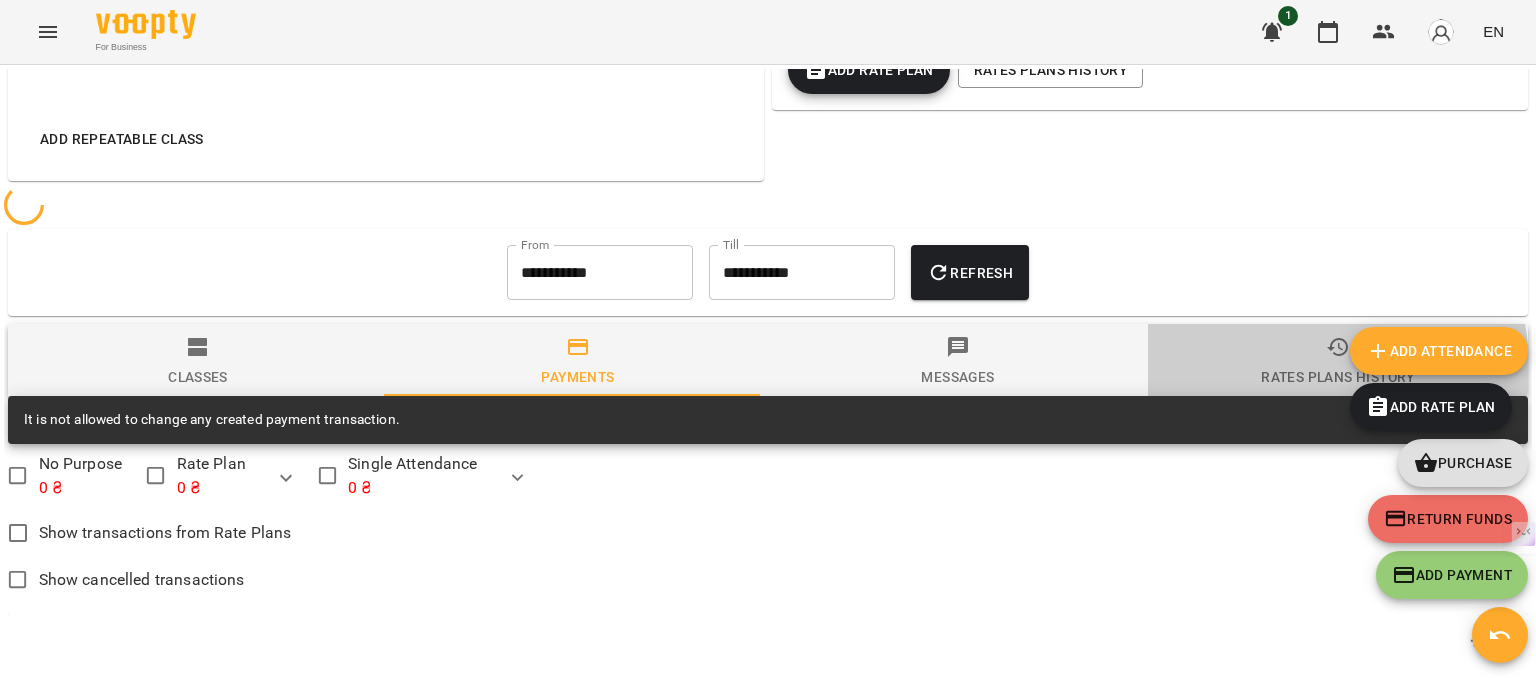 click on "Rates Plans History" at bounding box center [1337, 377] 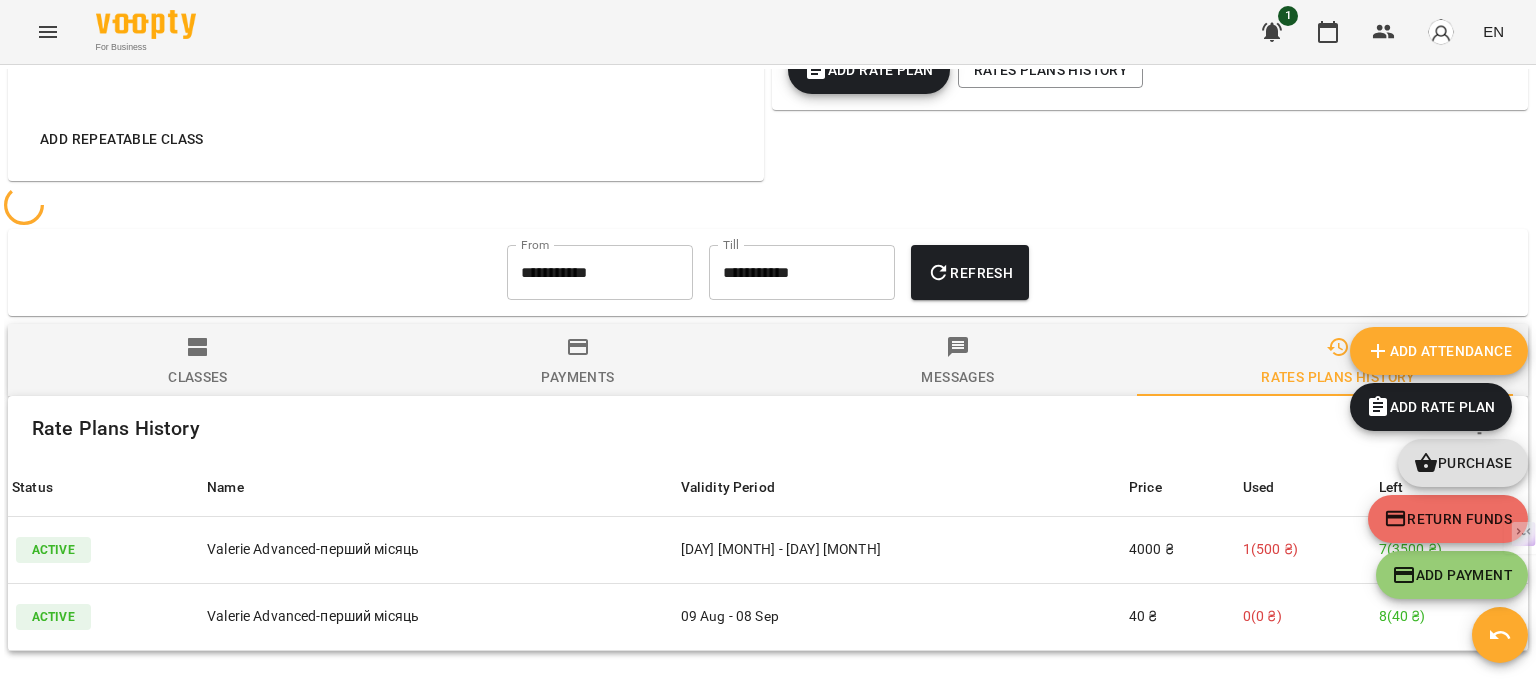 click on "Messages" at bounding box center [957, 377] 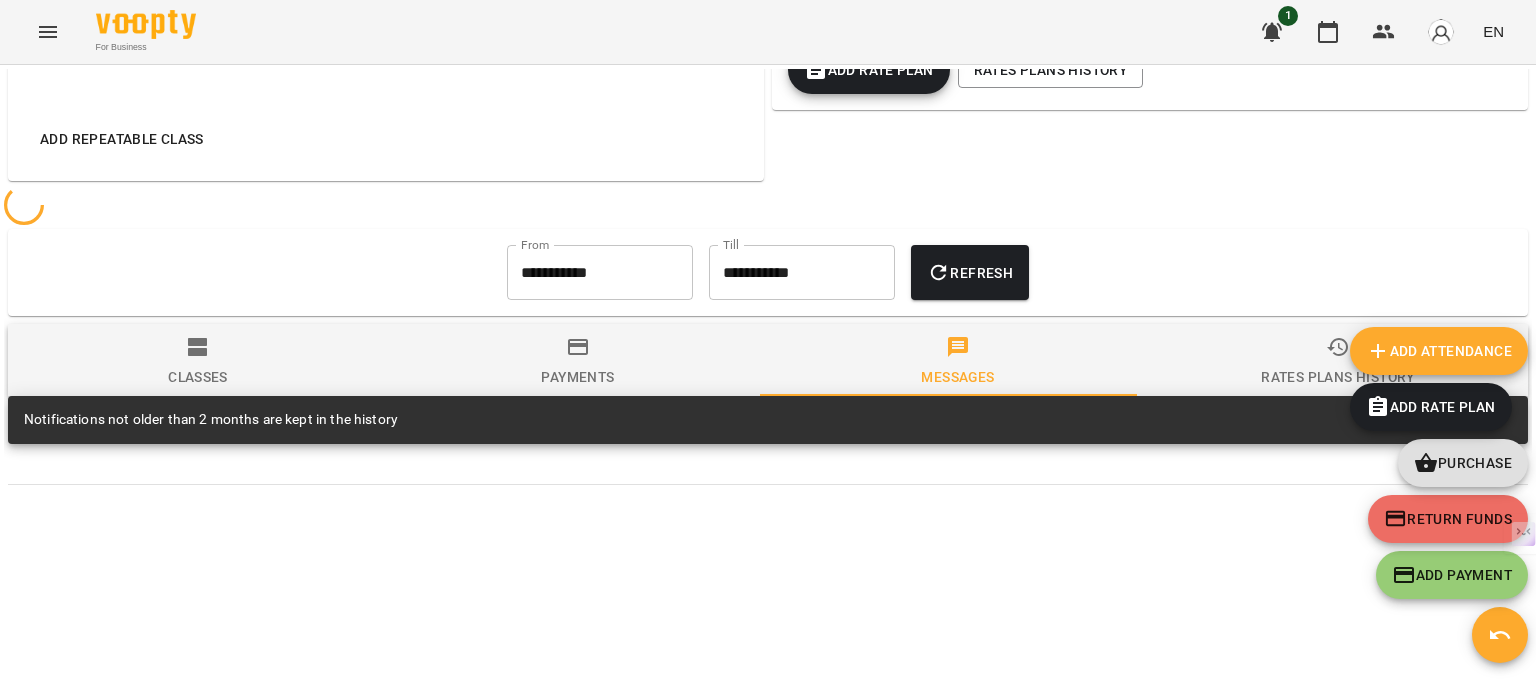 click on "Classes" at bounding box center (198, 362) 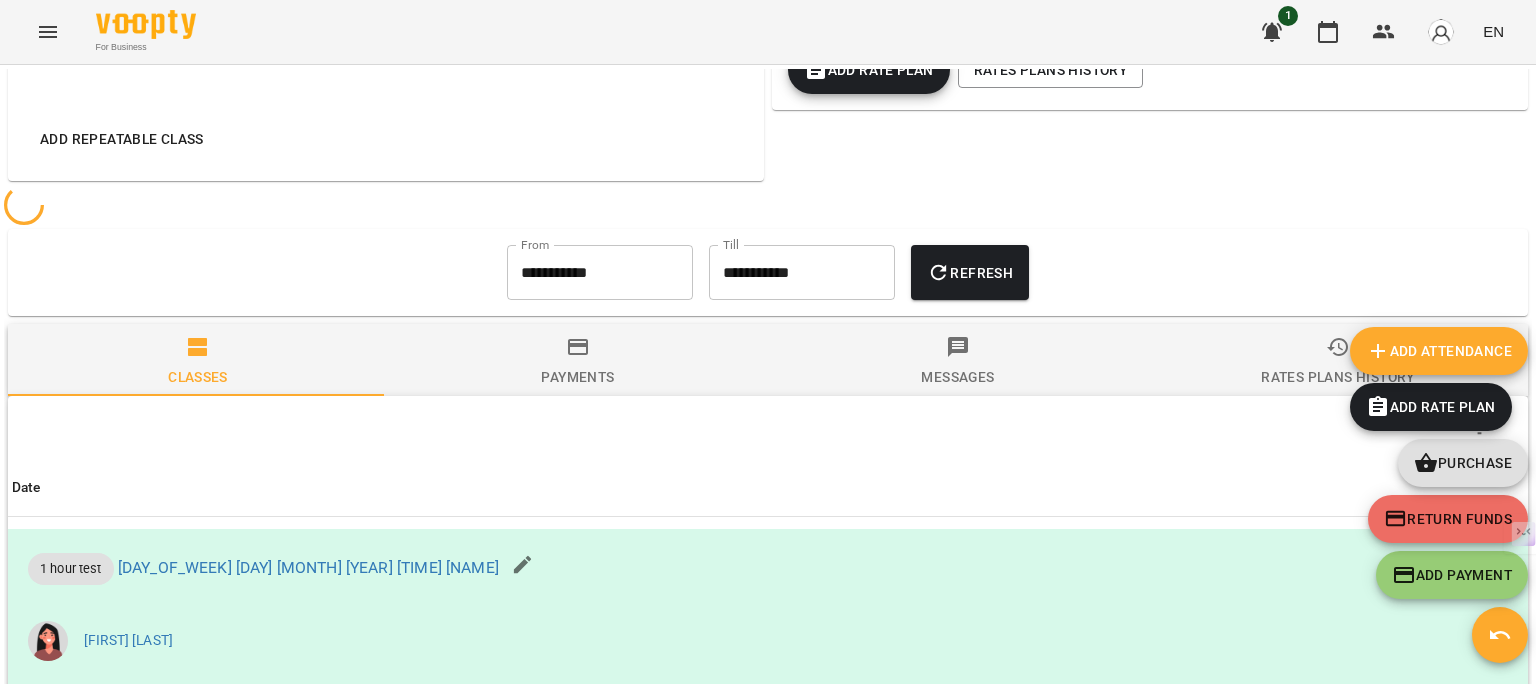 click 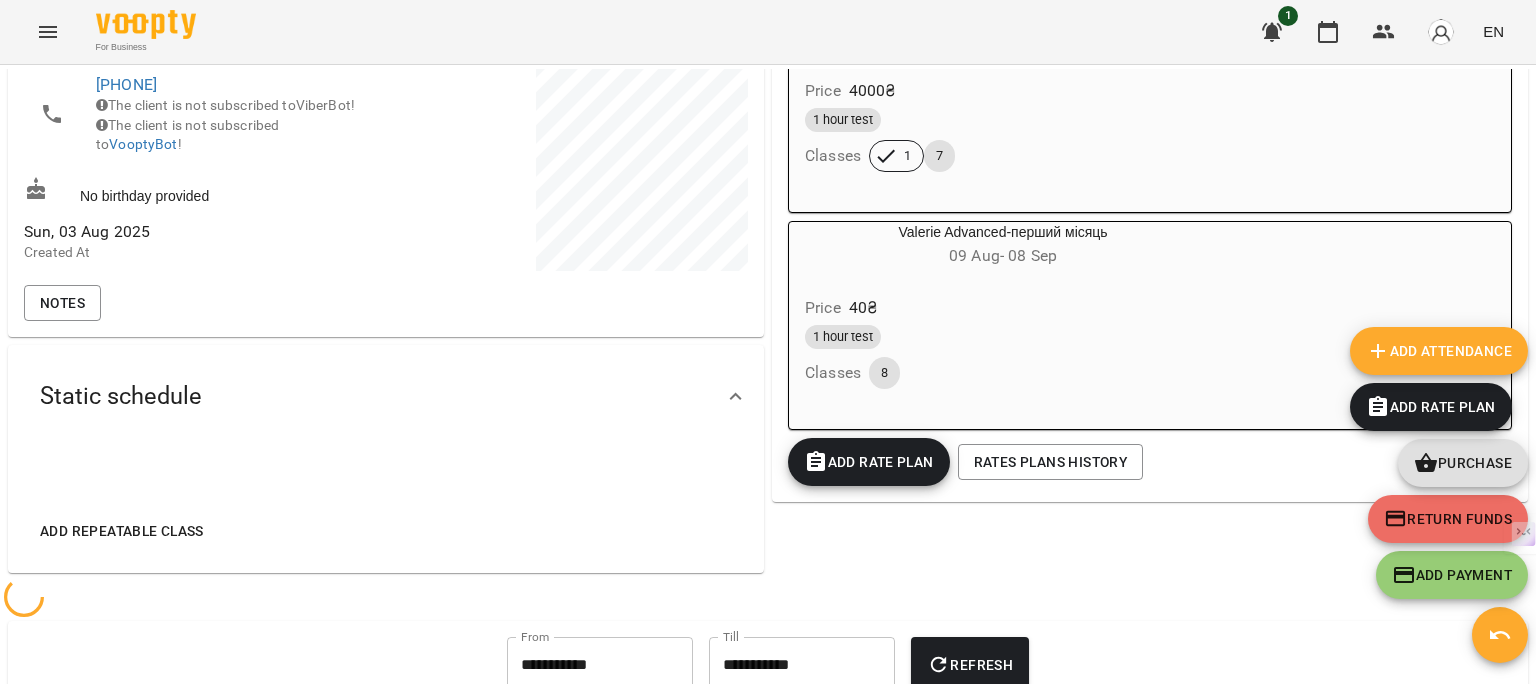 scroll, scrollTop: 300, scrollLeft: 0, axis: vertical 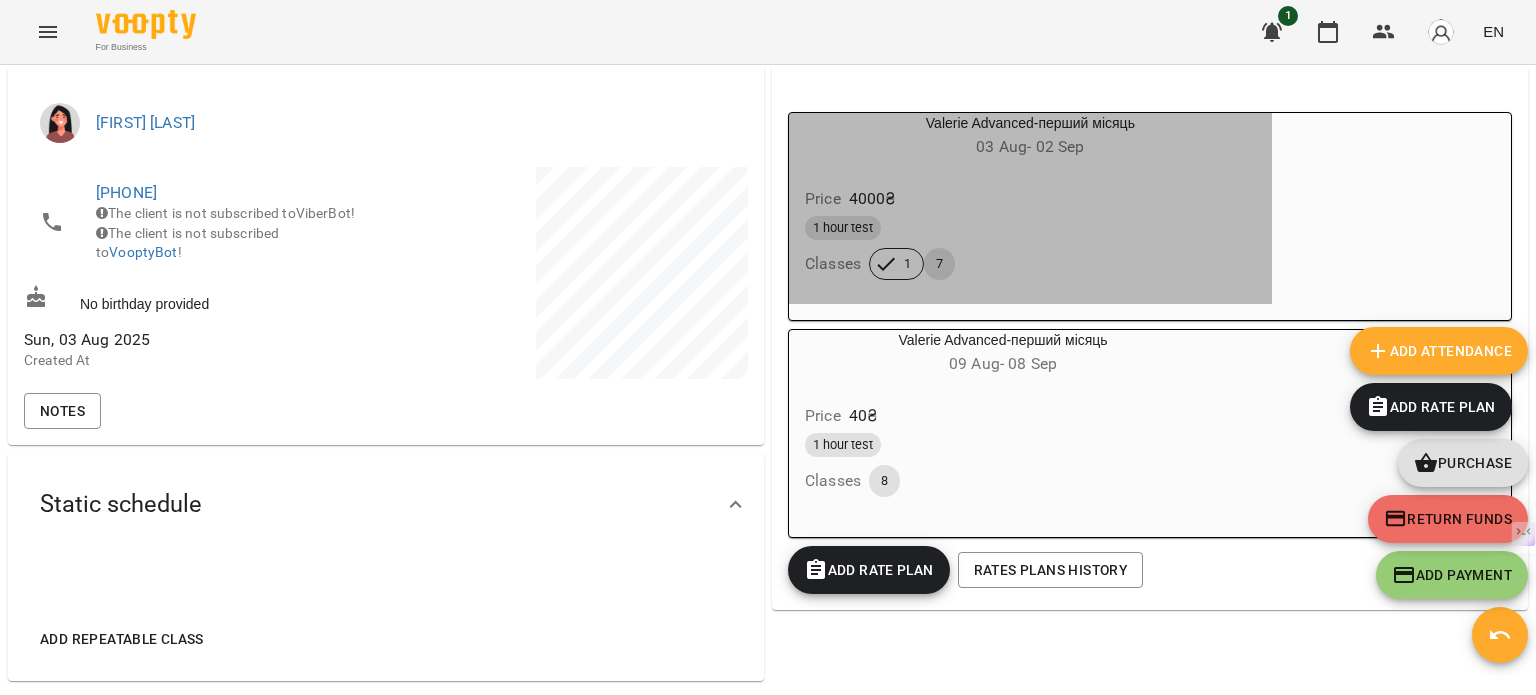 click on "7" at bounding box center [939, 264] 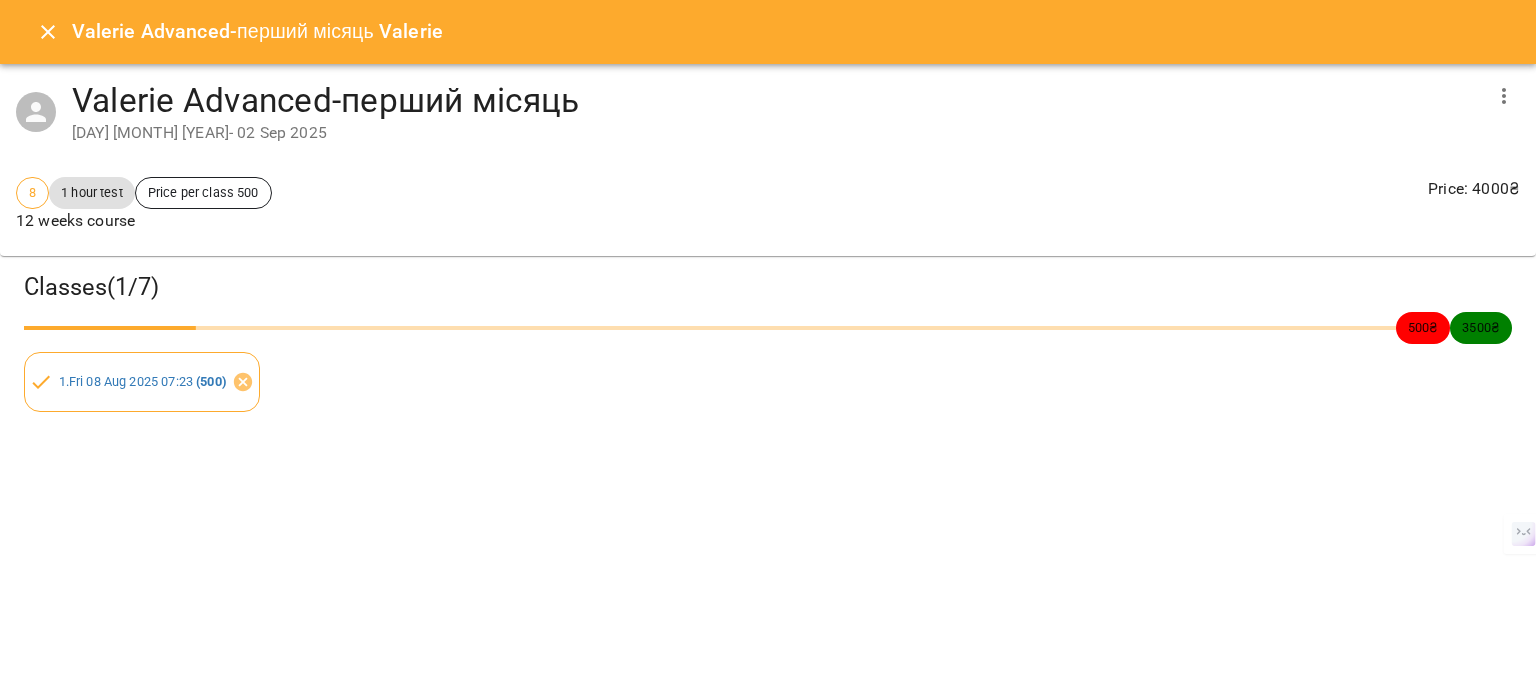 click on "3500 ₴" at bounding box center [1481, 327] 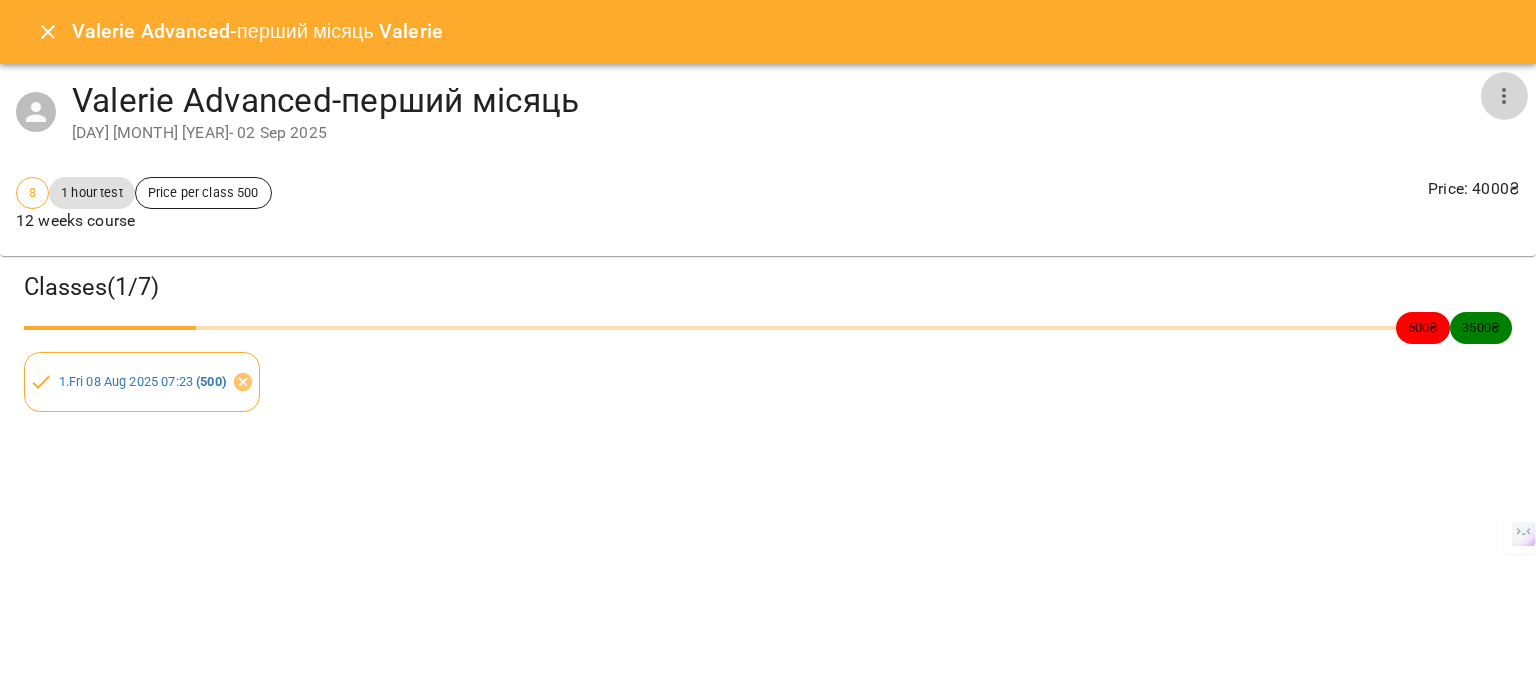 click 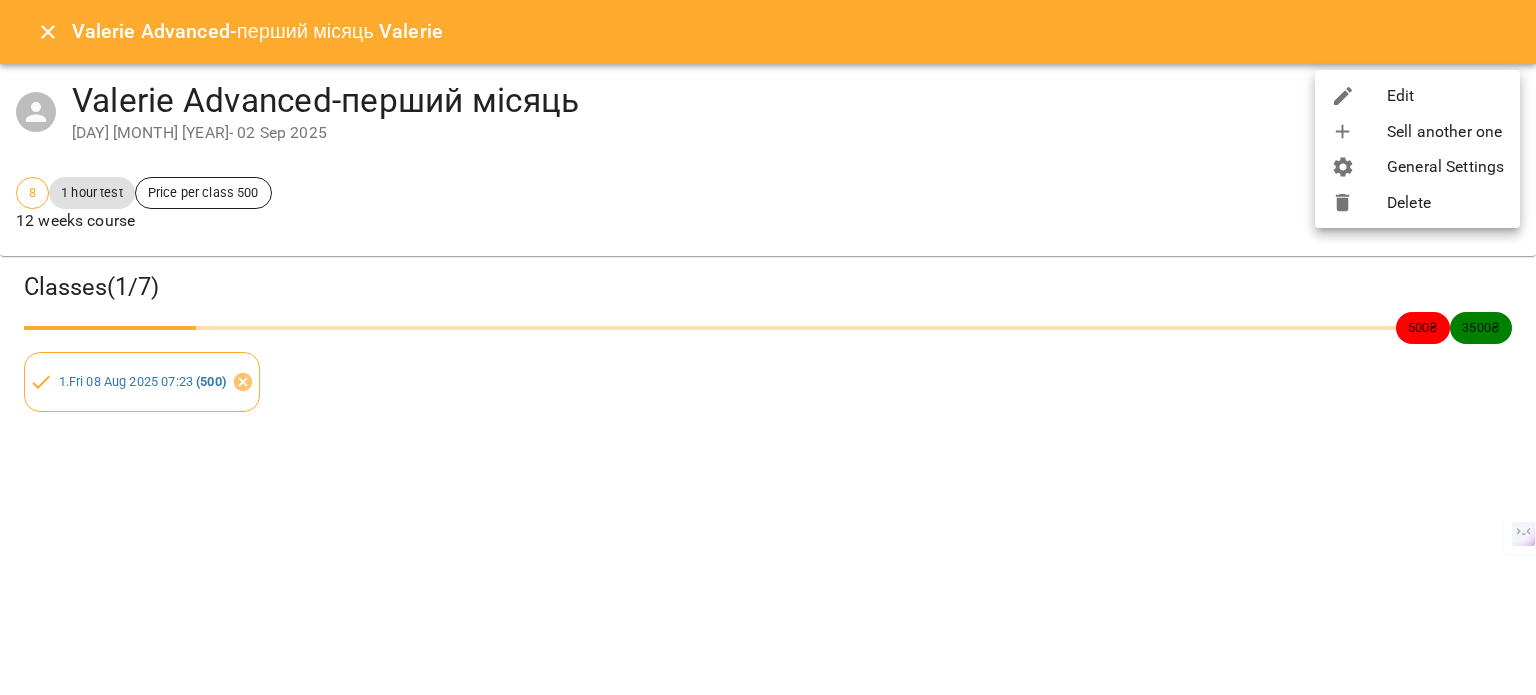 click at bounding box center [768, 347] 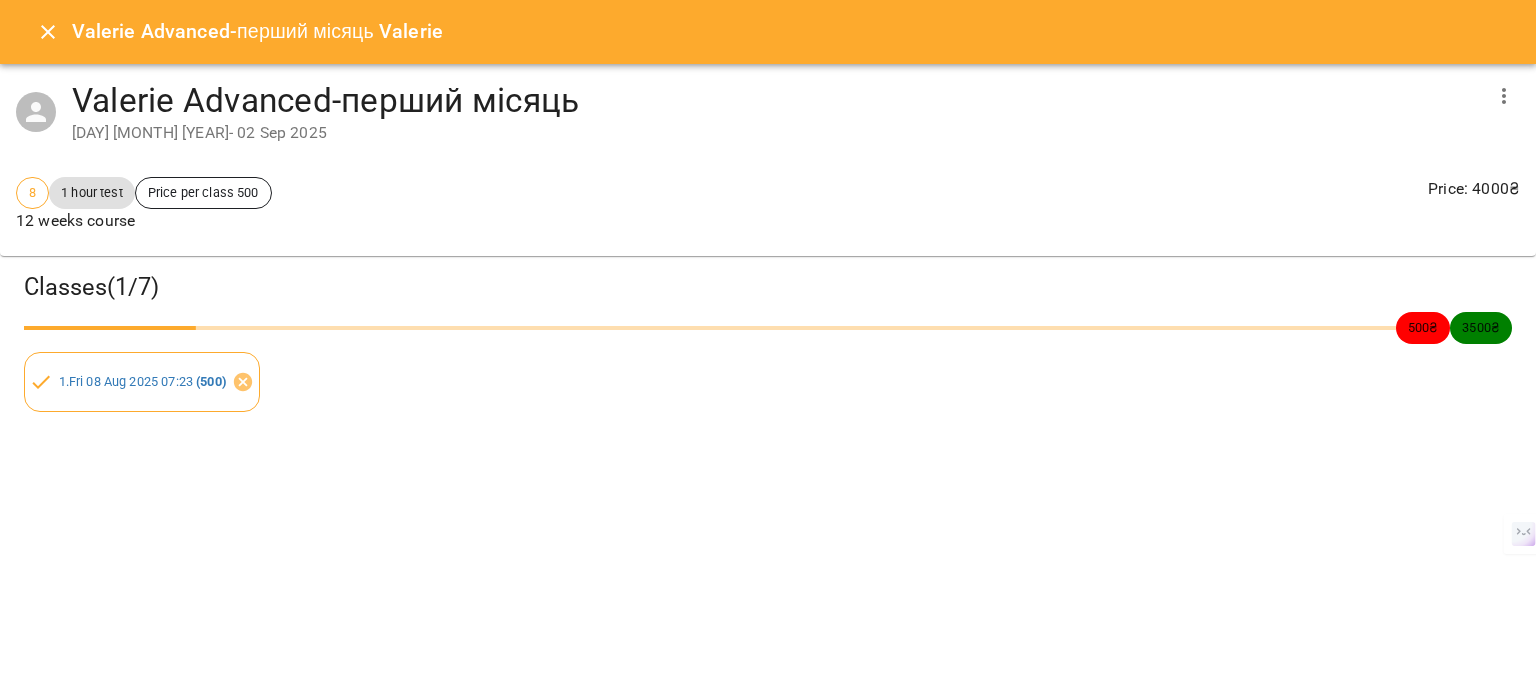 click at bounding box center (48, 32) 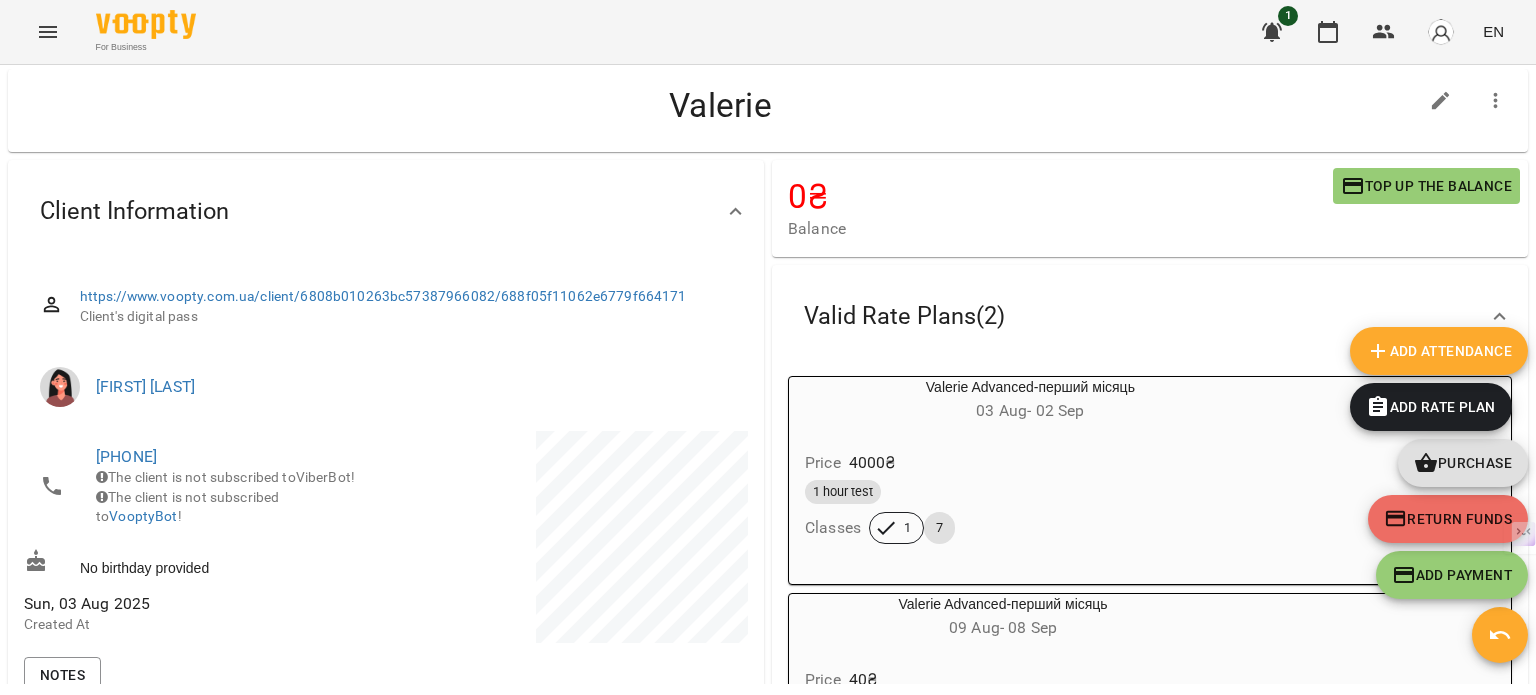 scroll, scrollTop: 0, scrollLeft: 0, axis: both 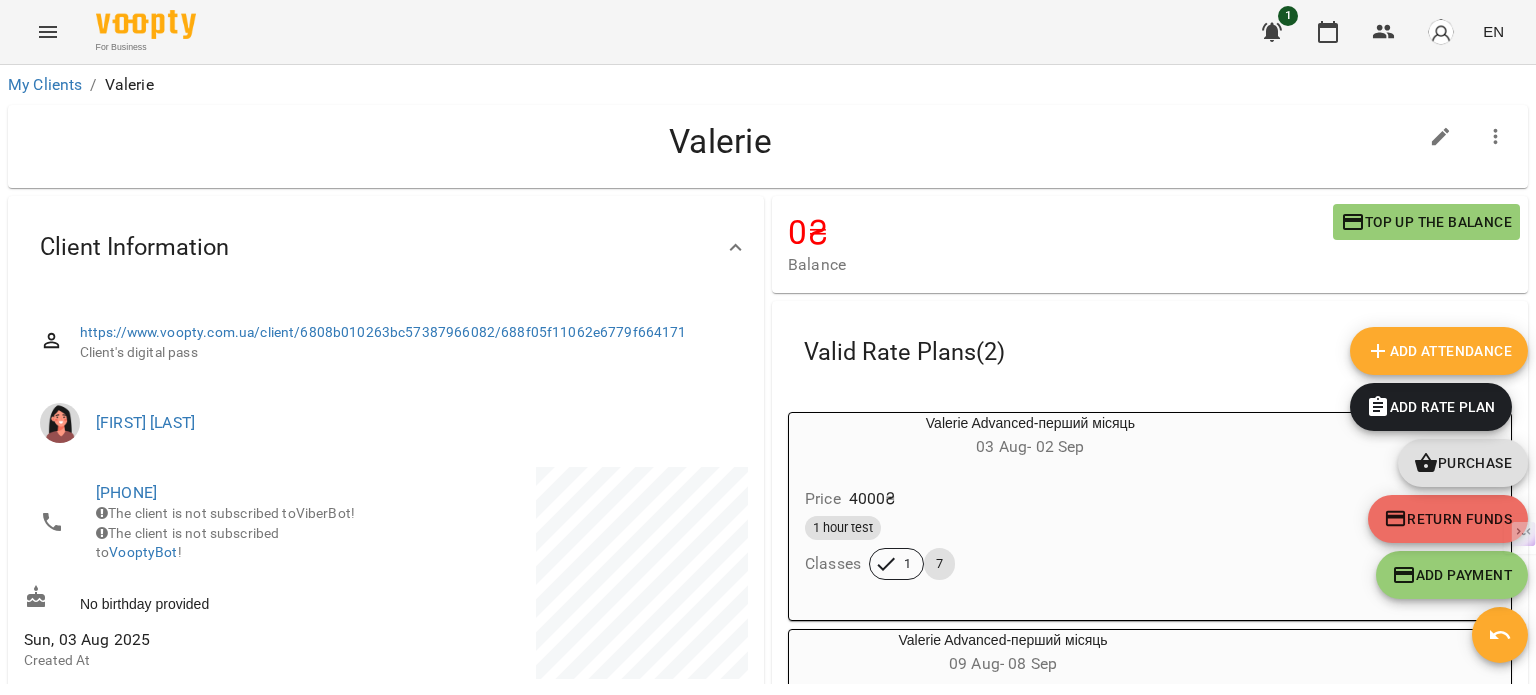 click at bounding box center [48, 32] 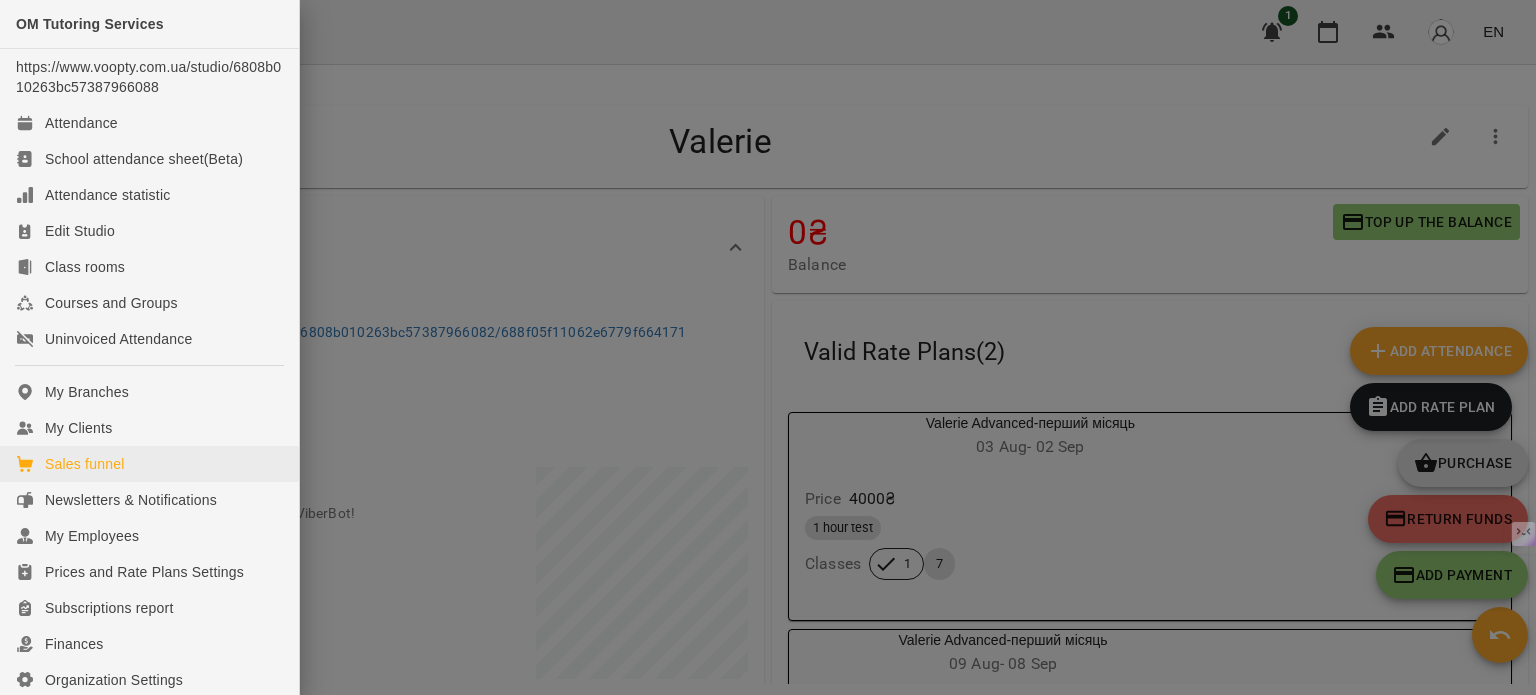 scroll, scrollTop: 100, scrollLeft: 0, axis: vertical 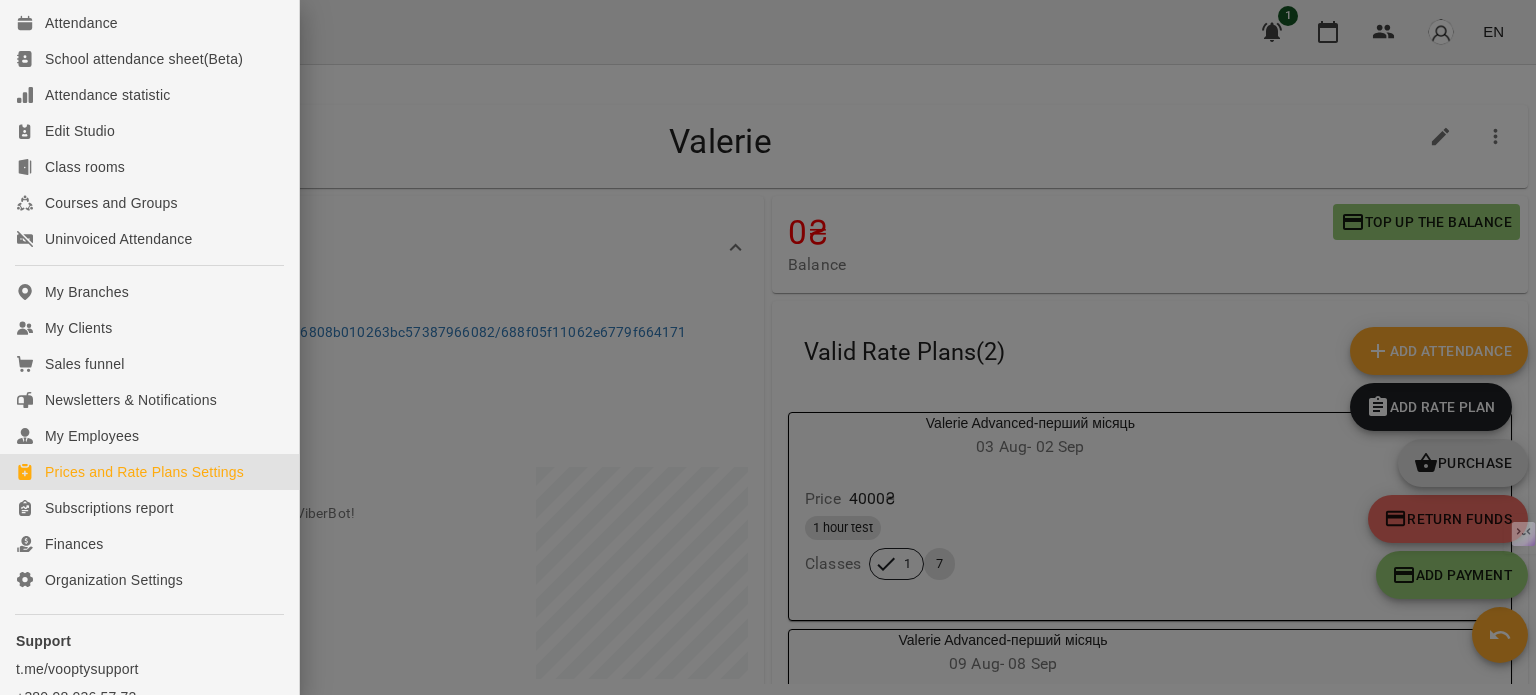 click on "Prices and Rate Plans Settings" at bounding box center [144, 472] 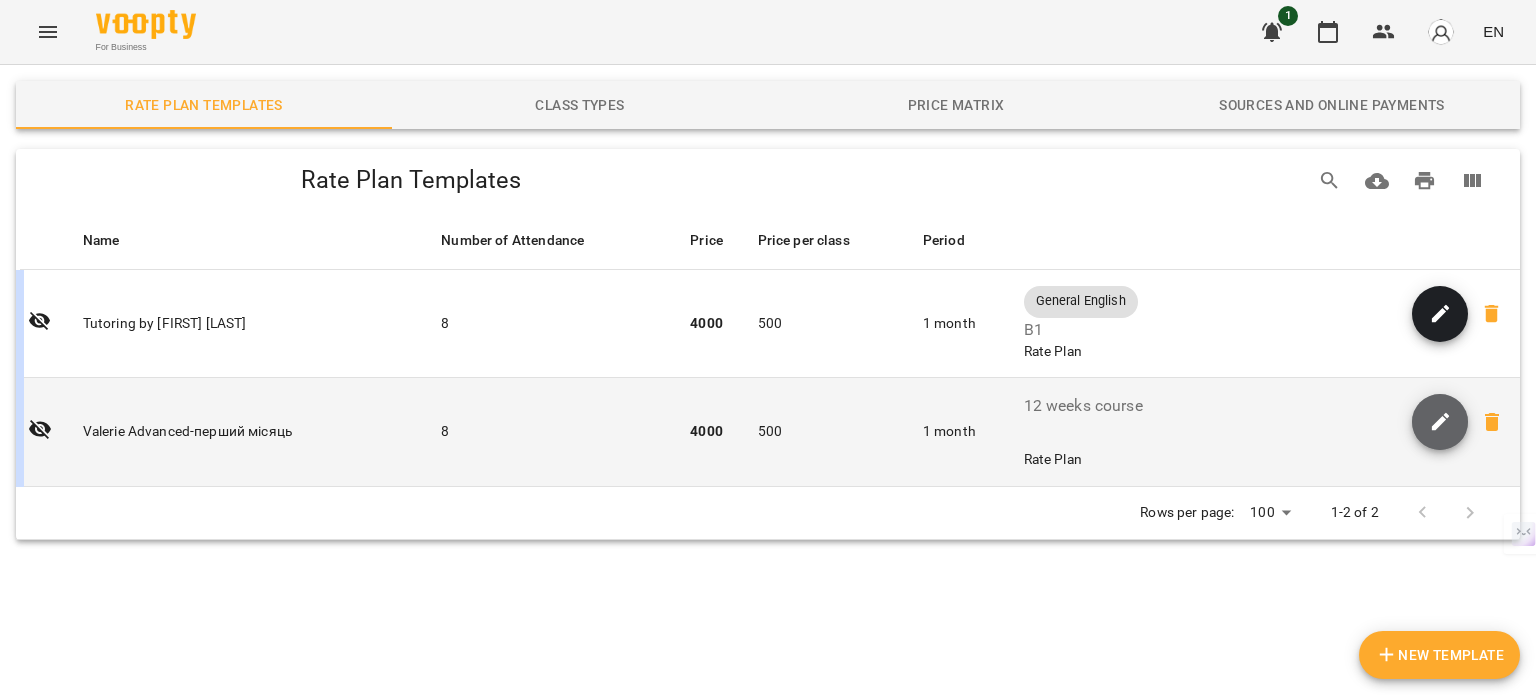 click at bounding box center (1440, 422) 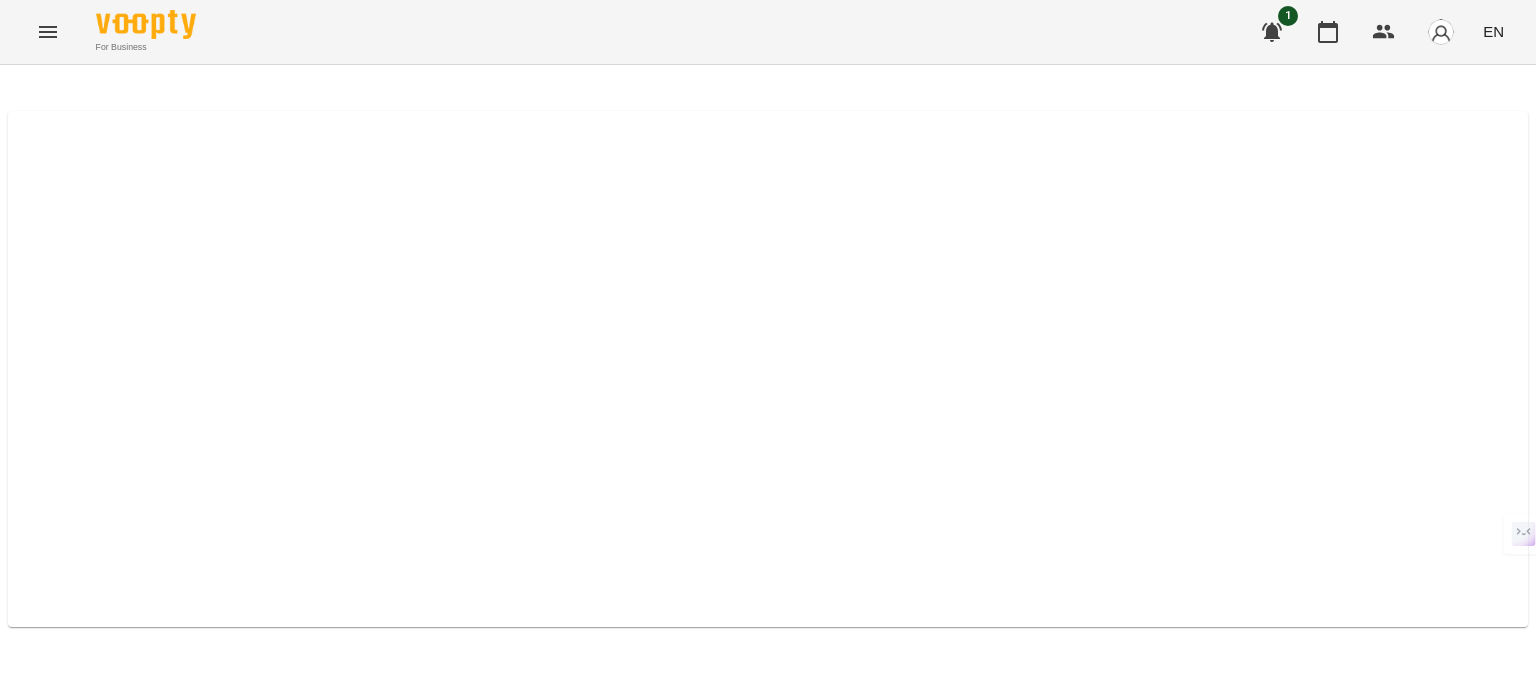 select on "*****" 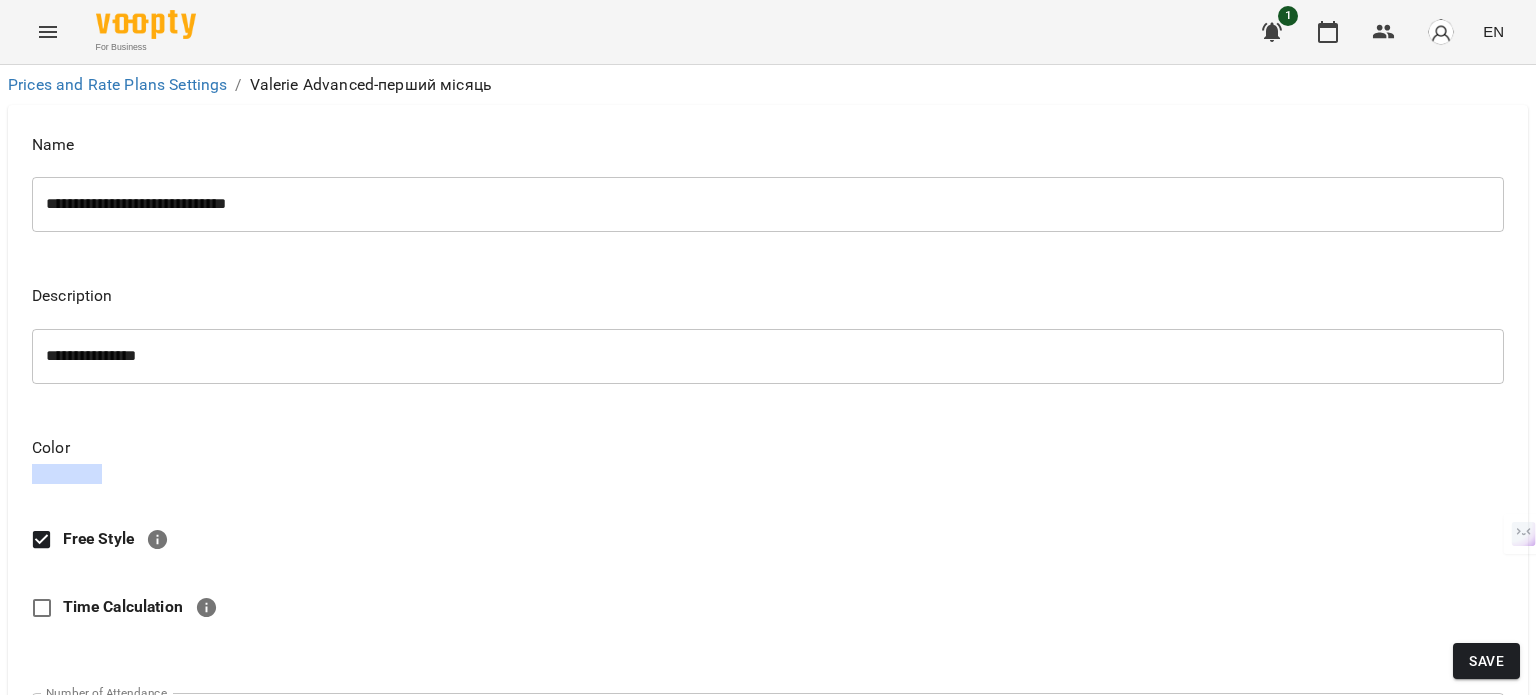 scroll, scrollTop: 1059, scrollLeft: 0, axis: vertical 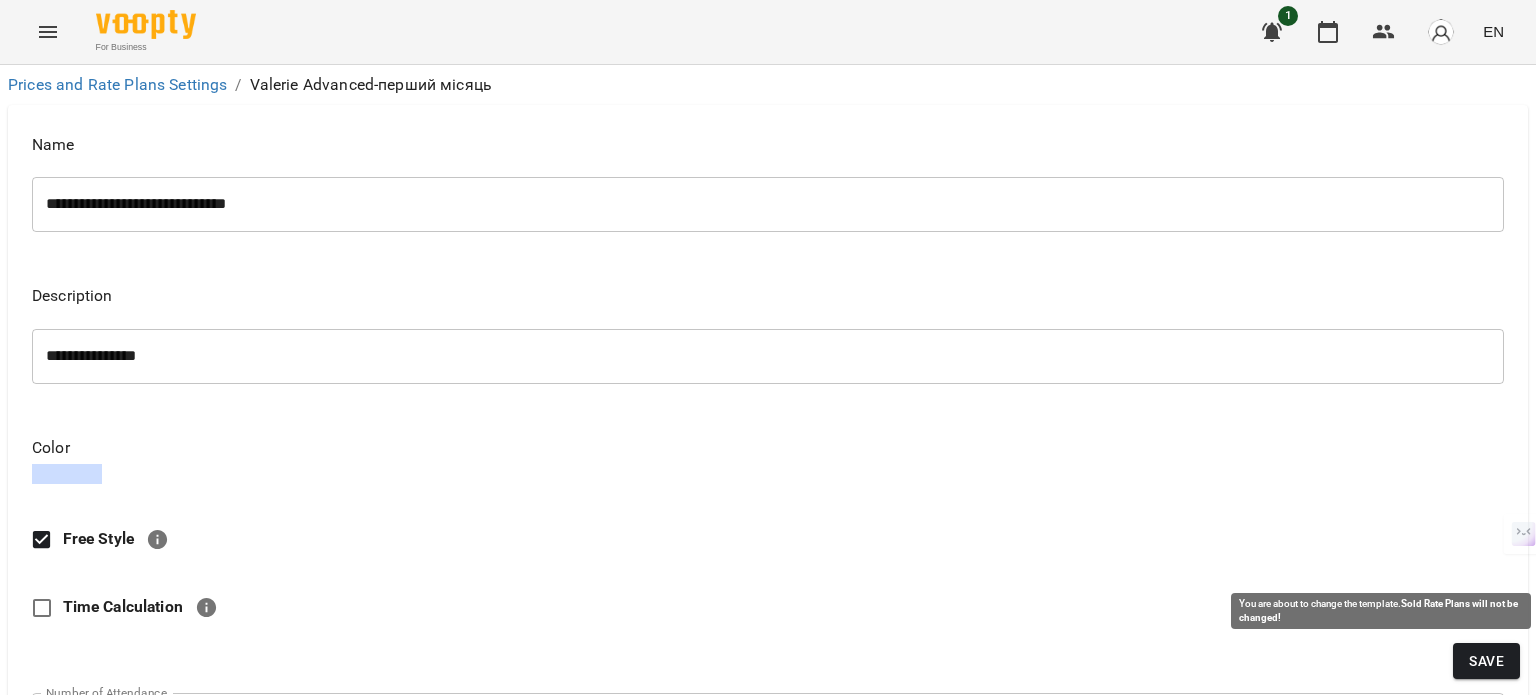 type on "*" 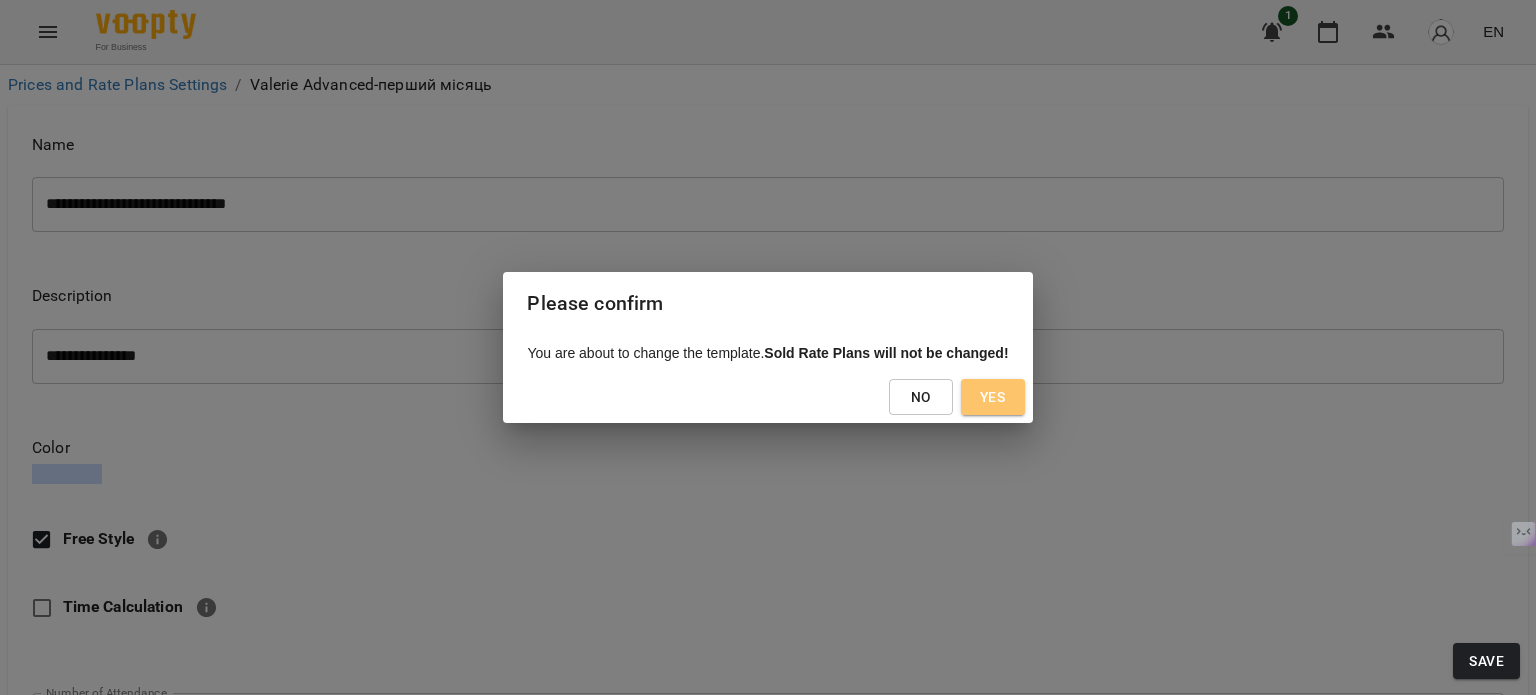 click on "Yes" at bounding box center [992, 397] 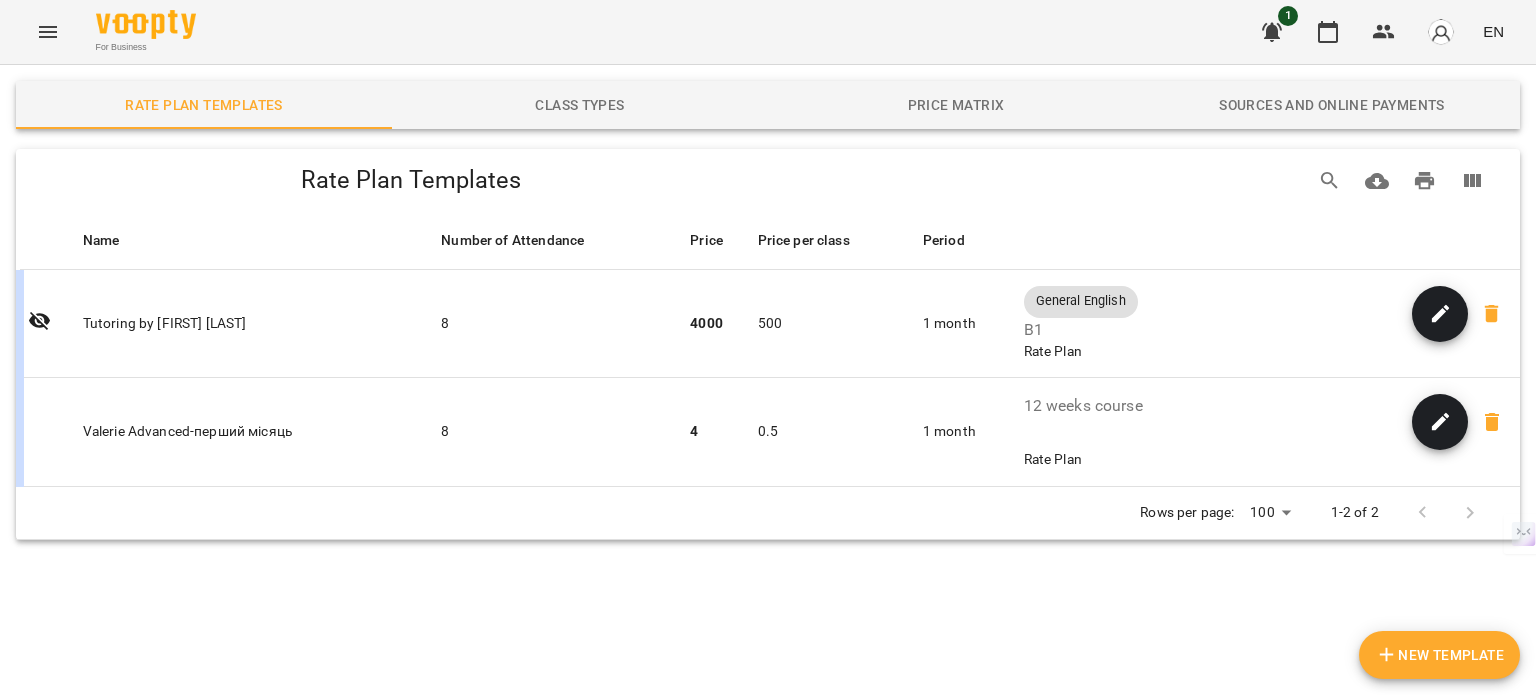 scroll, scrollTop: 0, scrollLeft: 0, axis: both 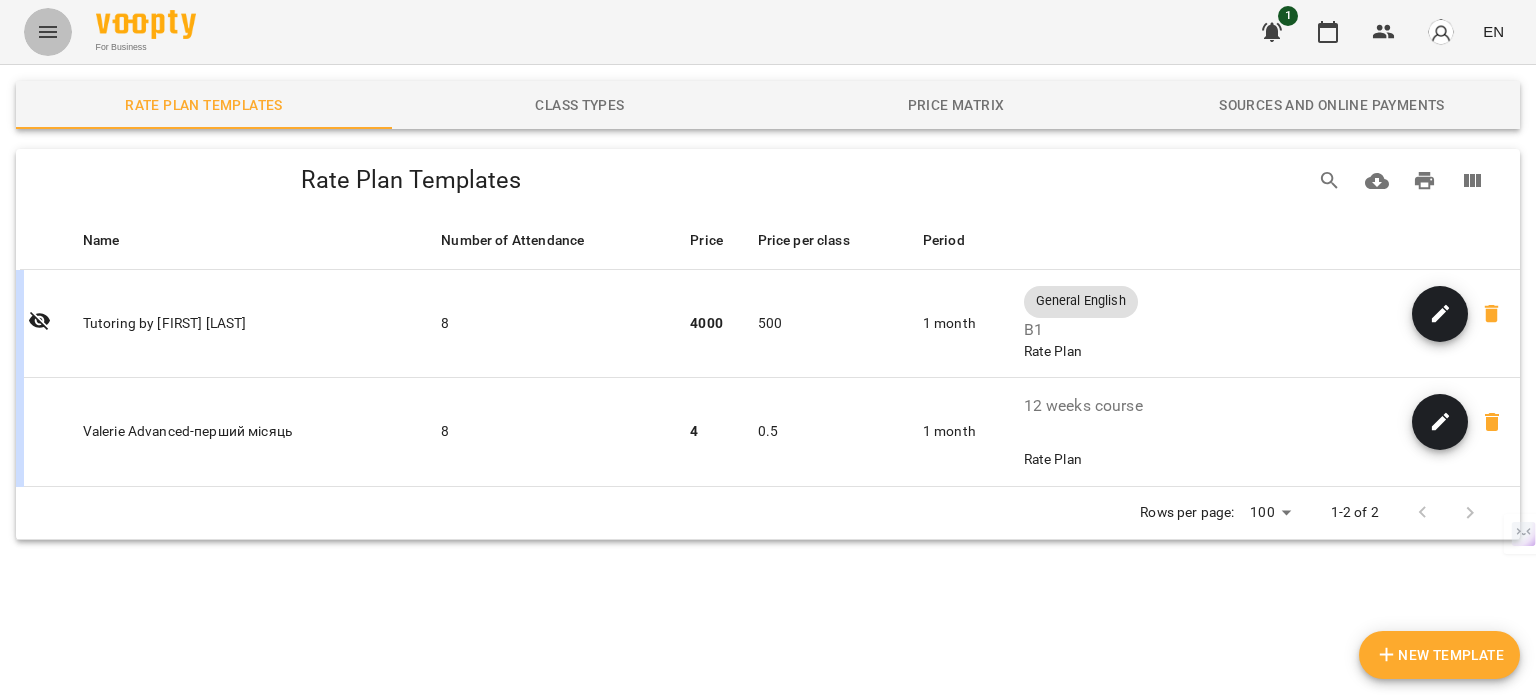 click 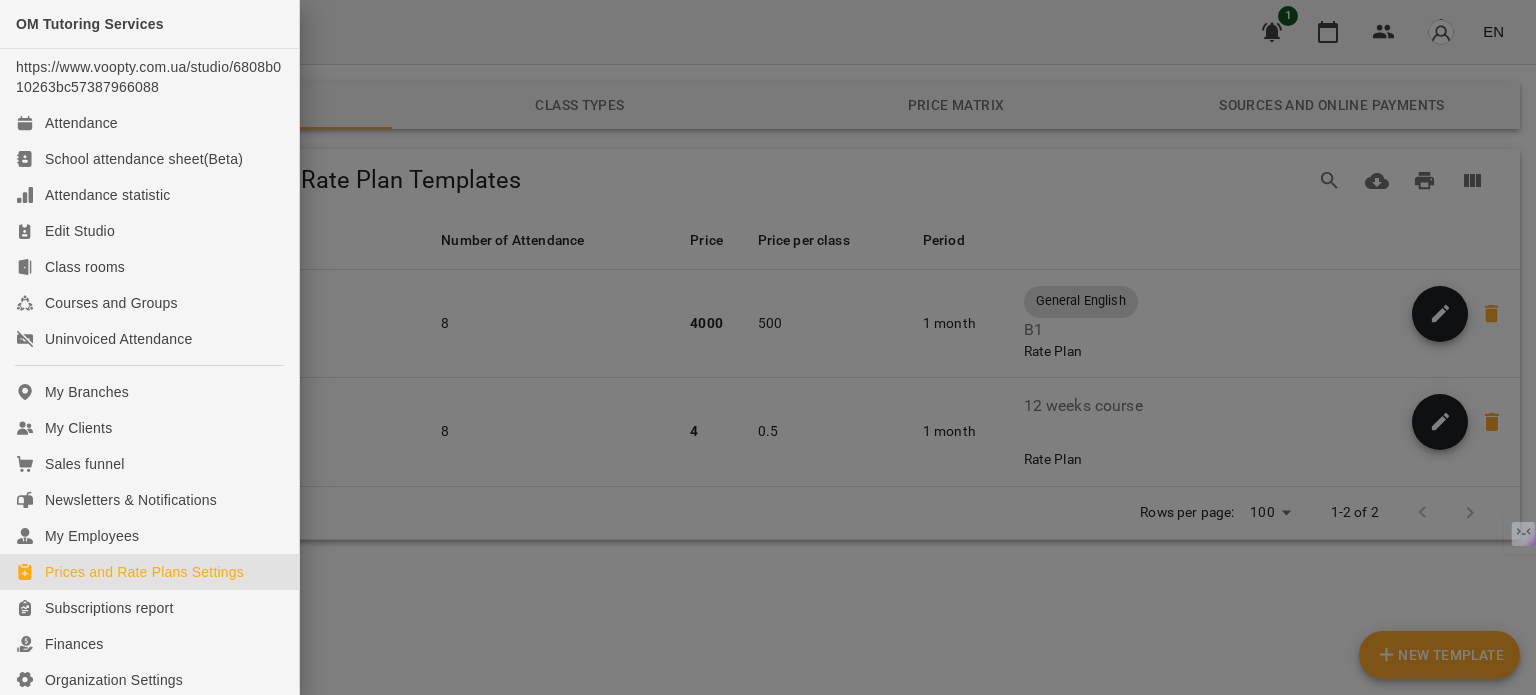 click at bounding box center [768, 347] 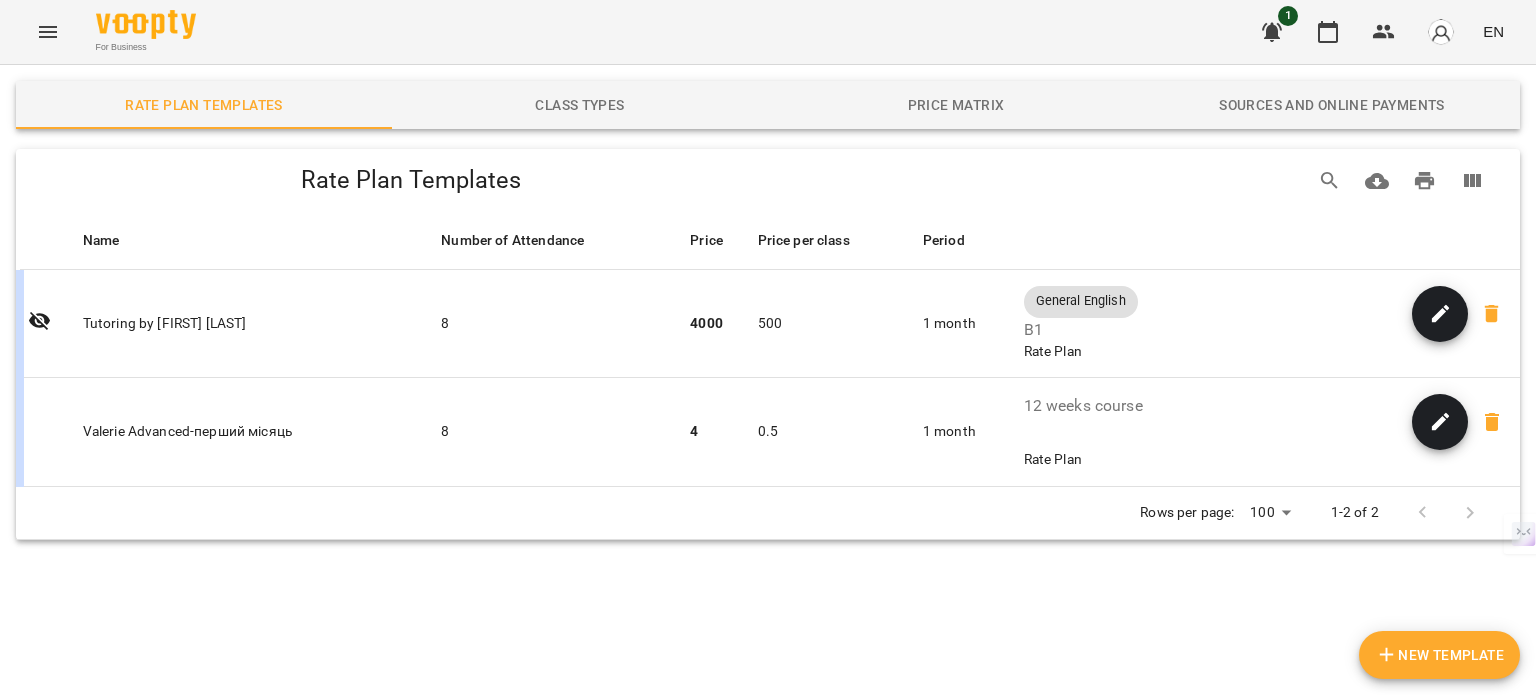click 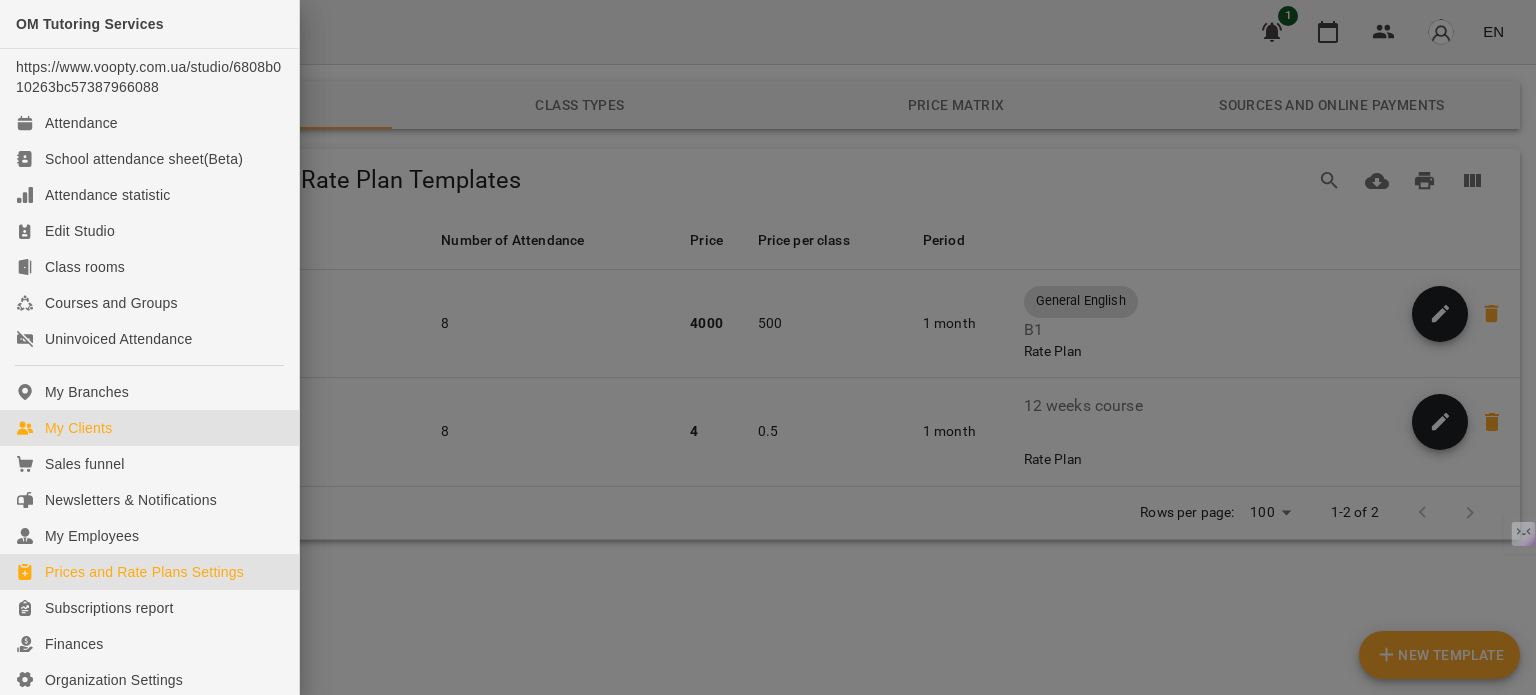 drag, startPoint x: 98, startPoint y: 423, endPoint x: 112, endPoint y: 422, distance: 14.035668 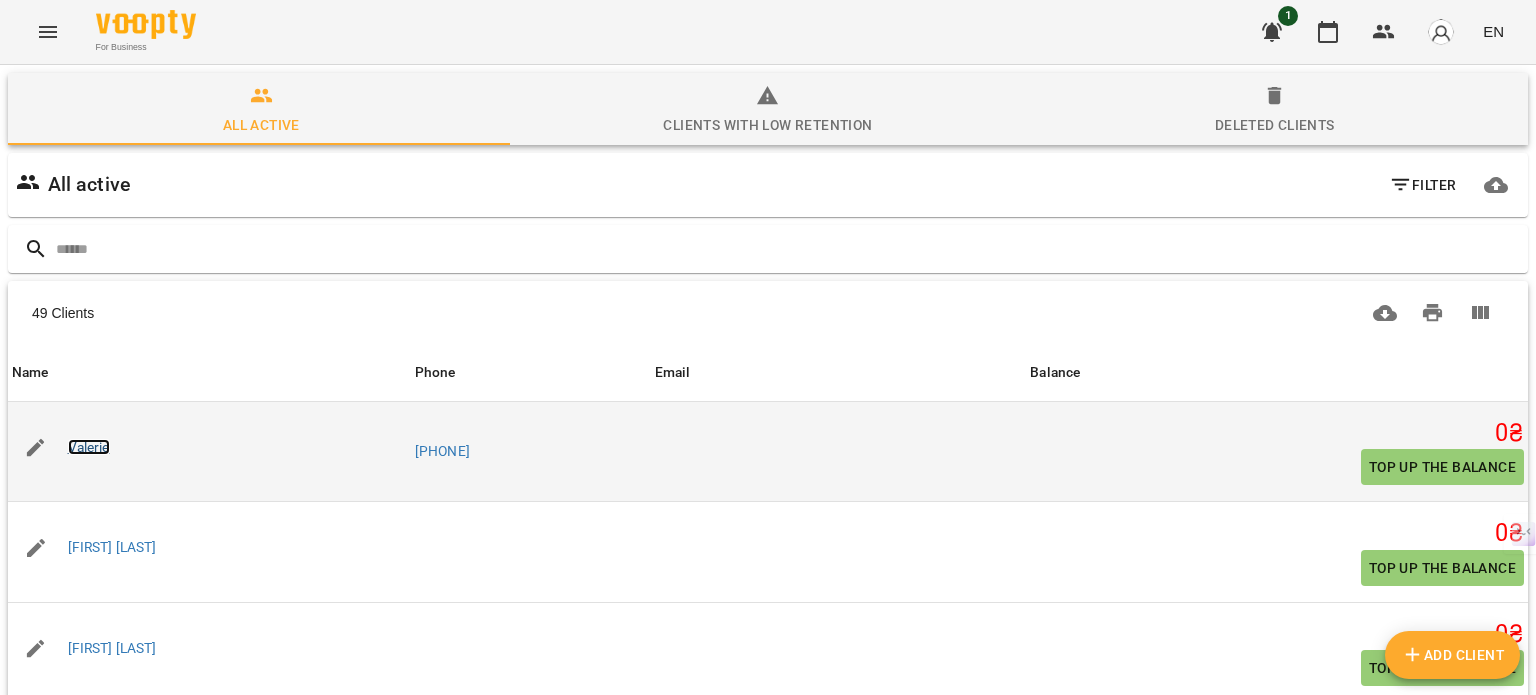 click on "Valerie" at bounding box center [89, 447] 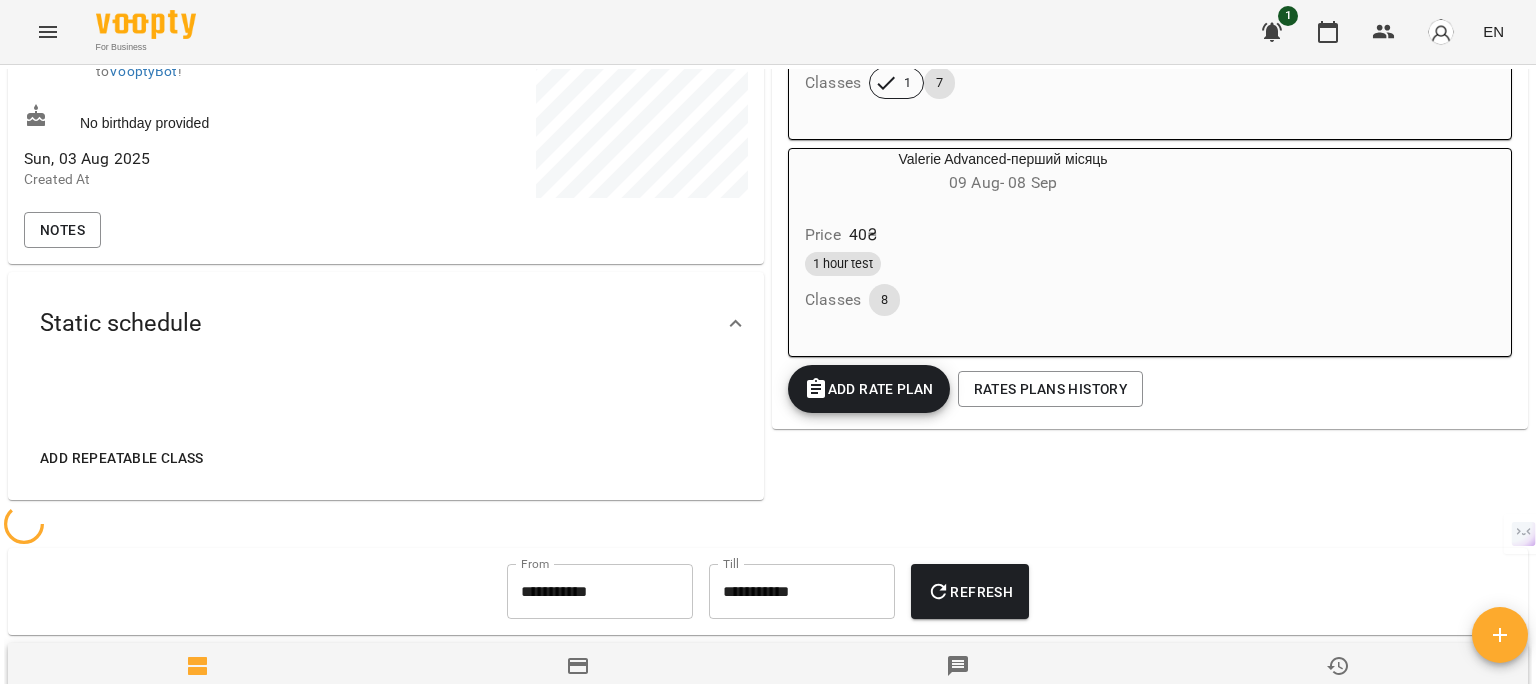 scroll, scrollTop: 0, scrollLeft: 0, axis: both 